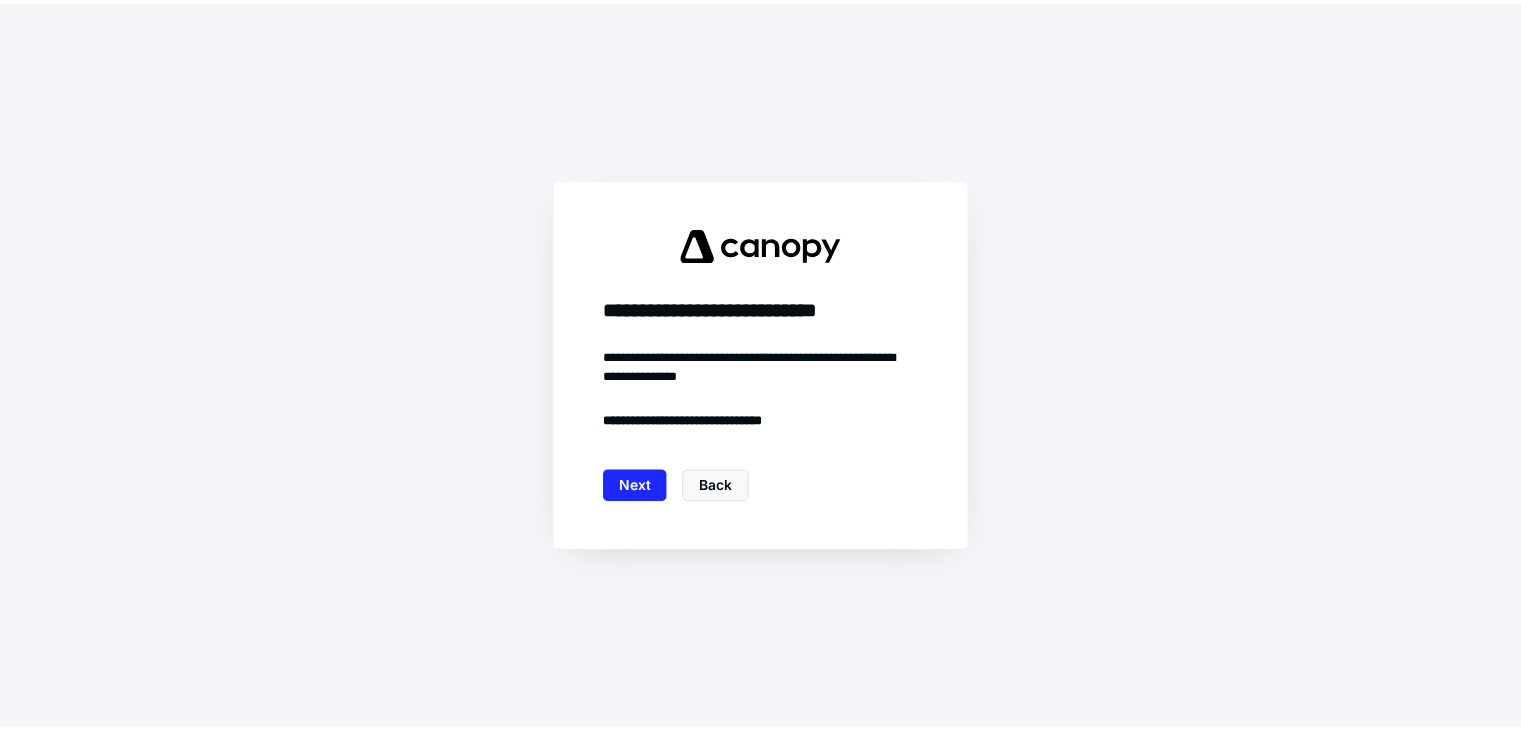 scroll, scrollTop: 0, scrollLeft: 0, axis: both 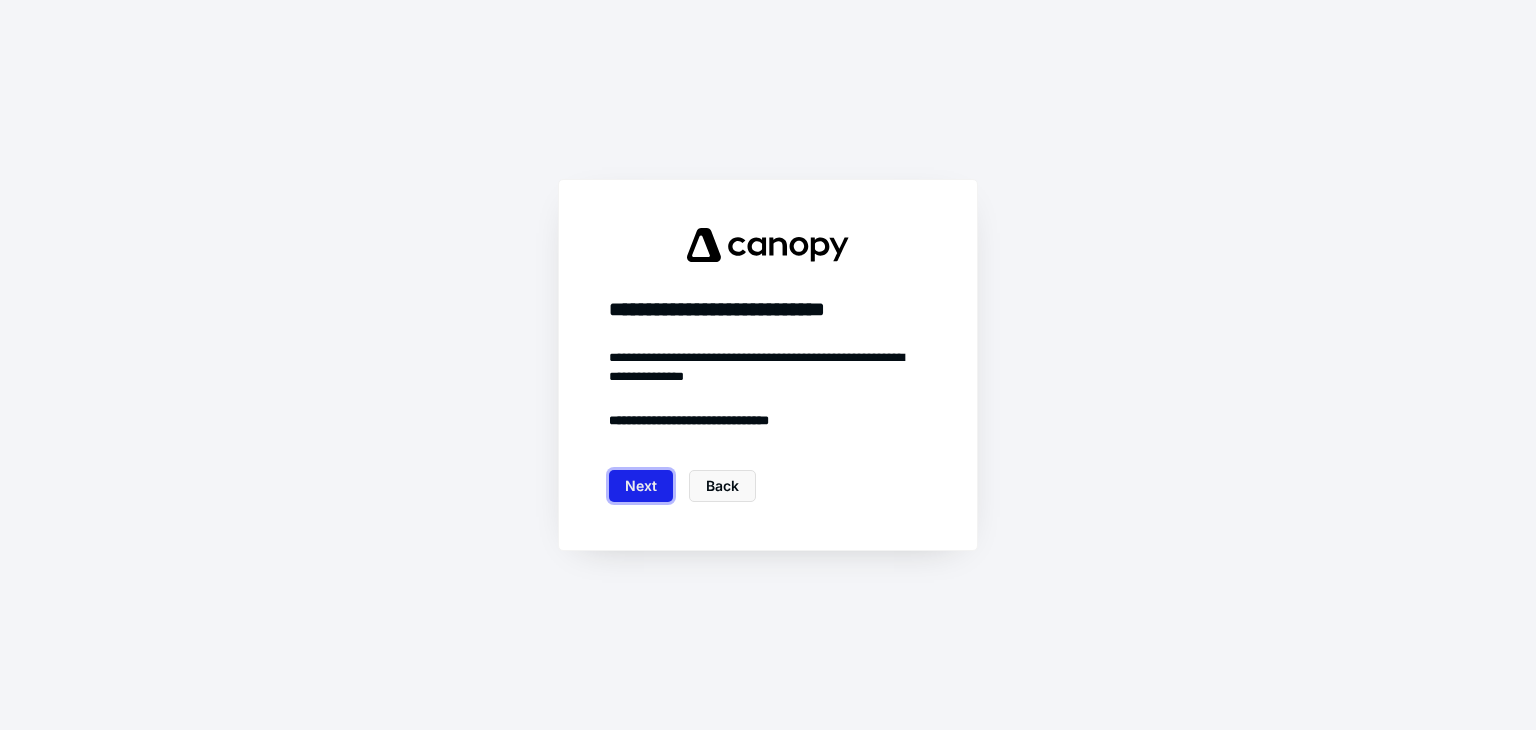 click on "Next" at bounding box center [641, 486] 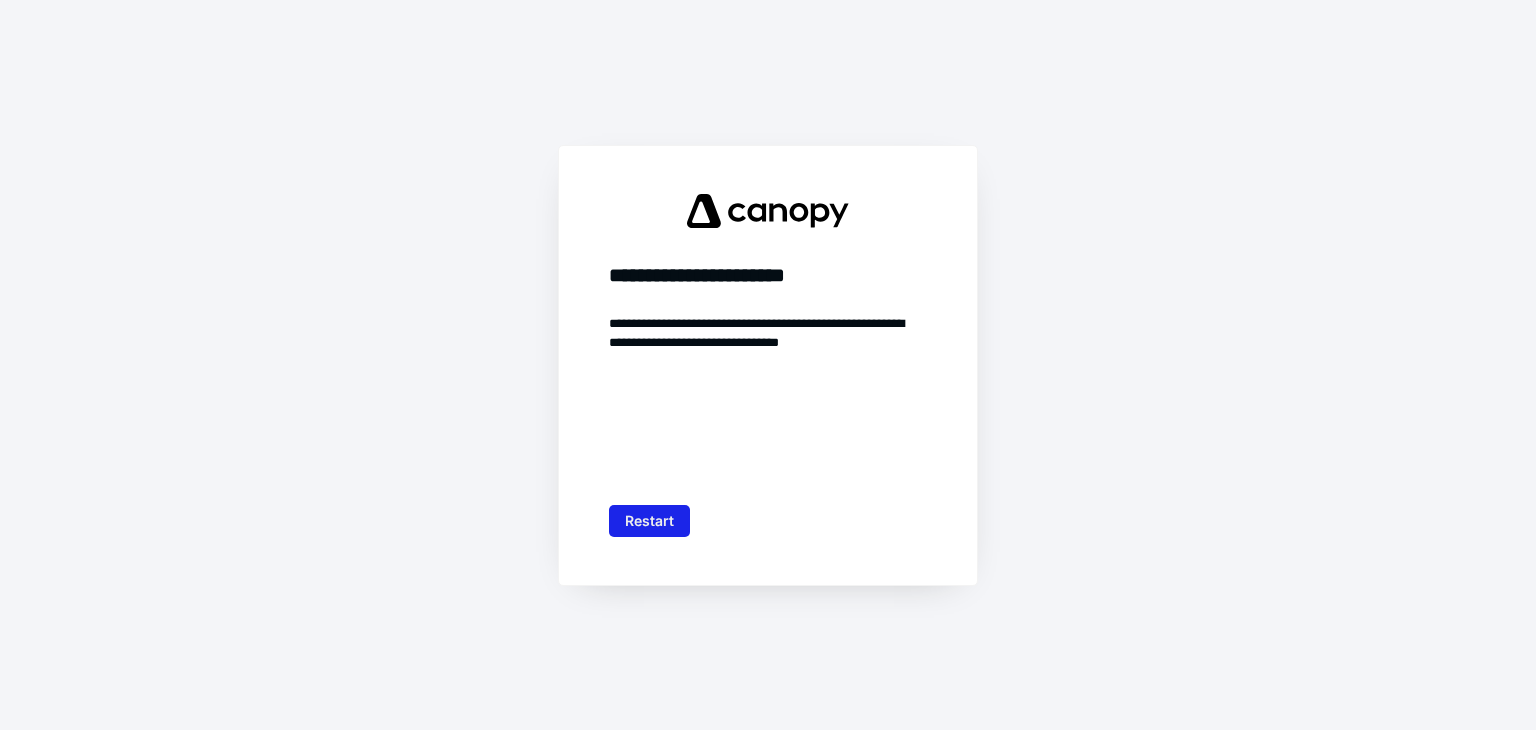 click on "Restart" at bounding box center (649, 521) 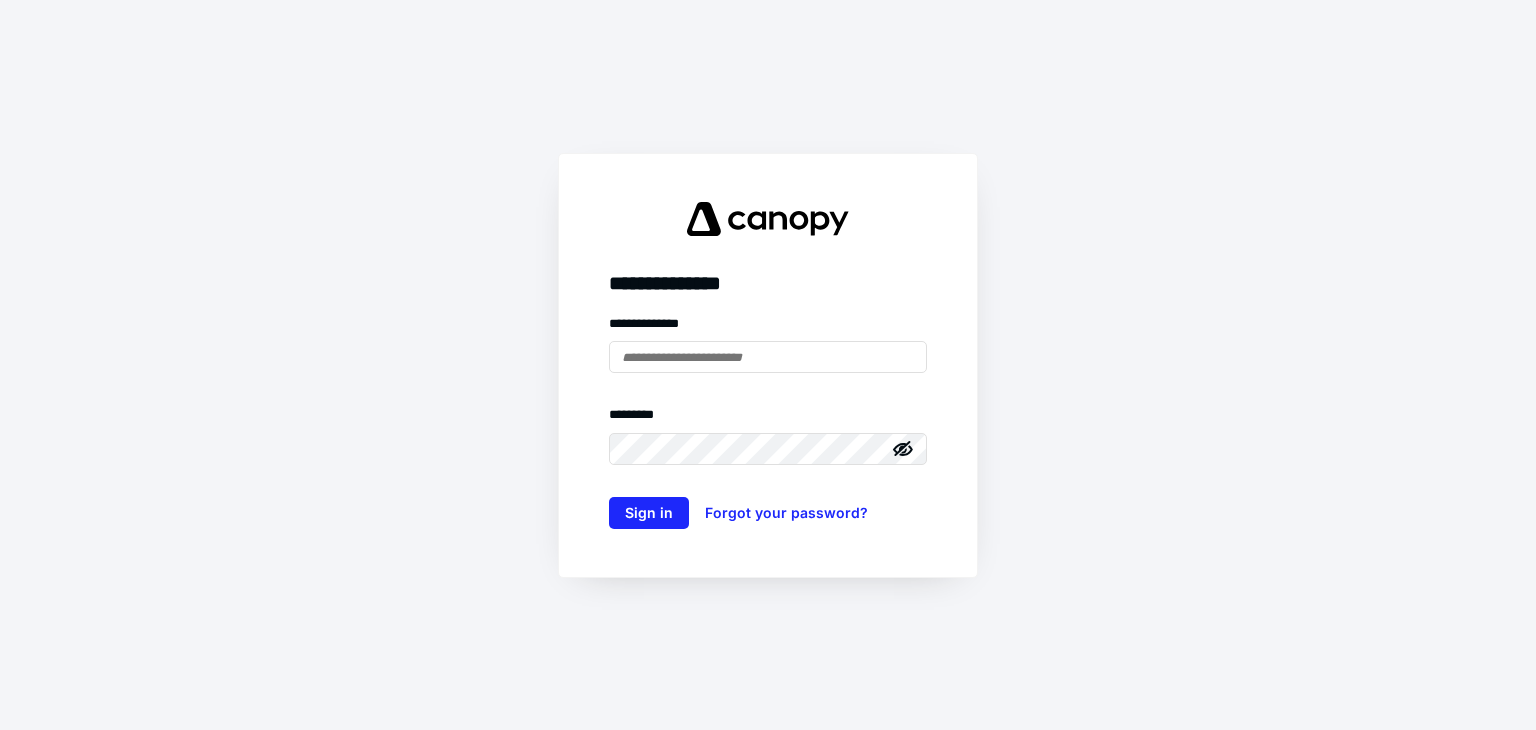 type on "**********" 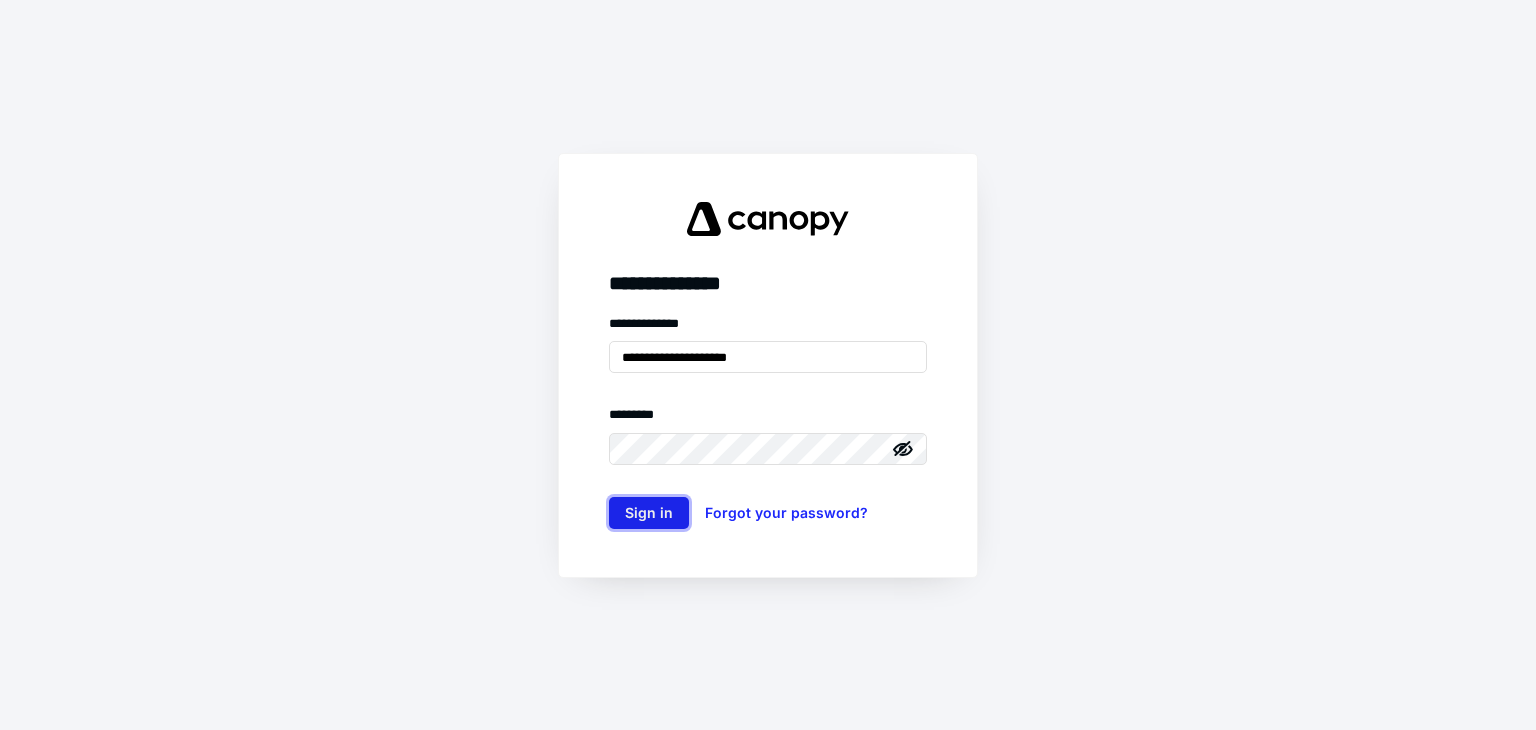 click on "Sign in" at bounding box center [649, 513] 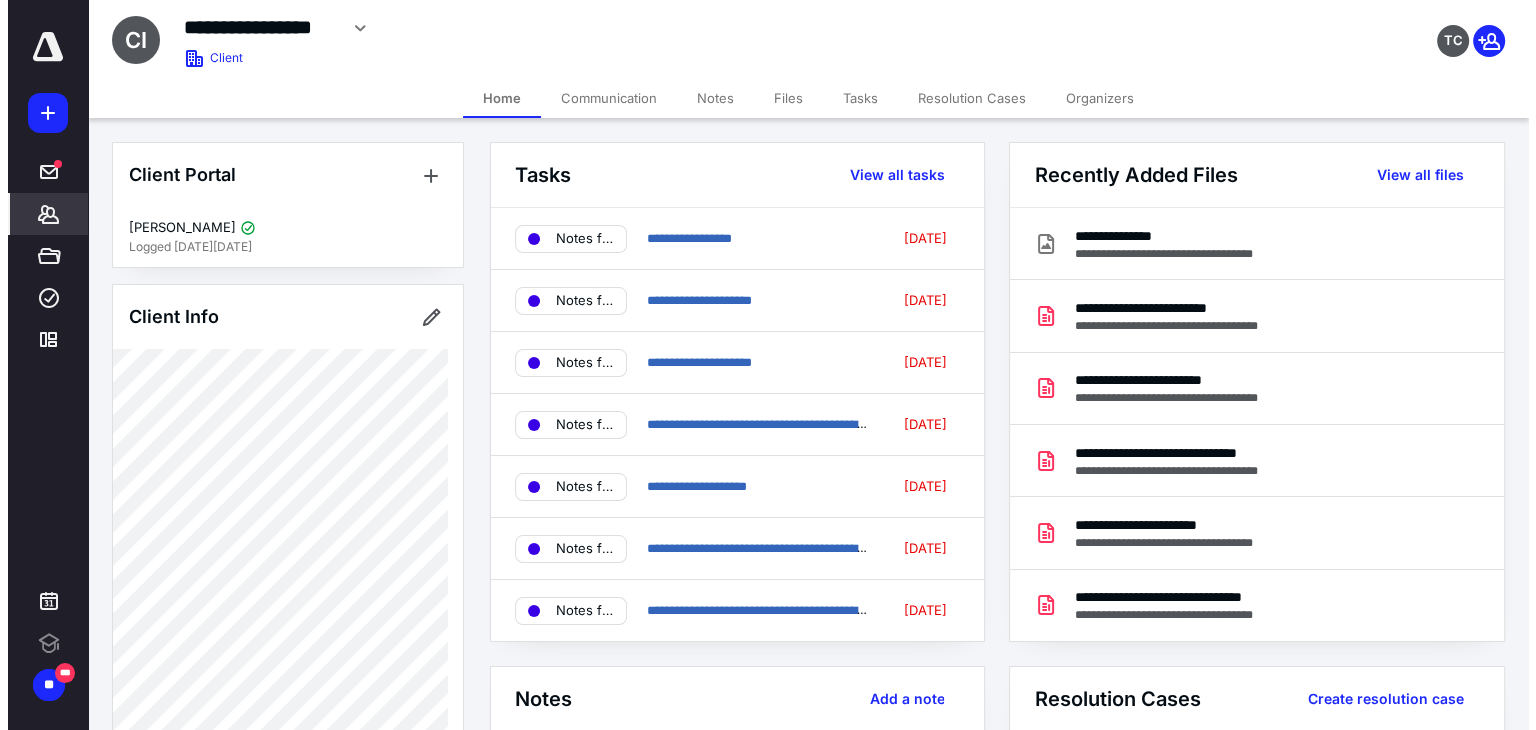 scroll, scrollTop: 0, scrollLeft: 0, axis: both 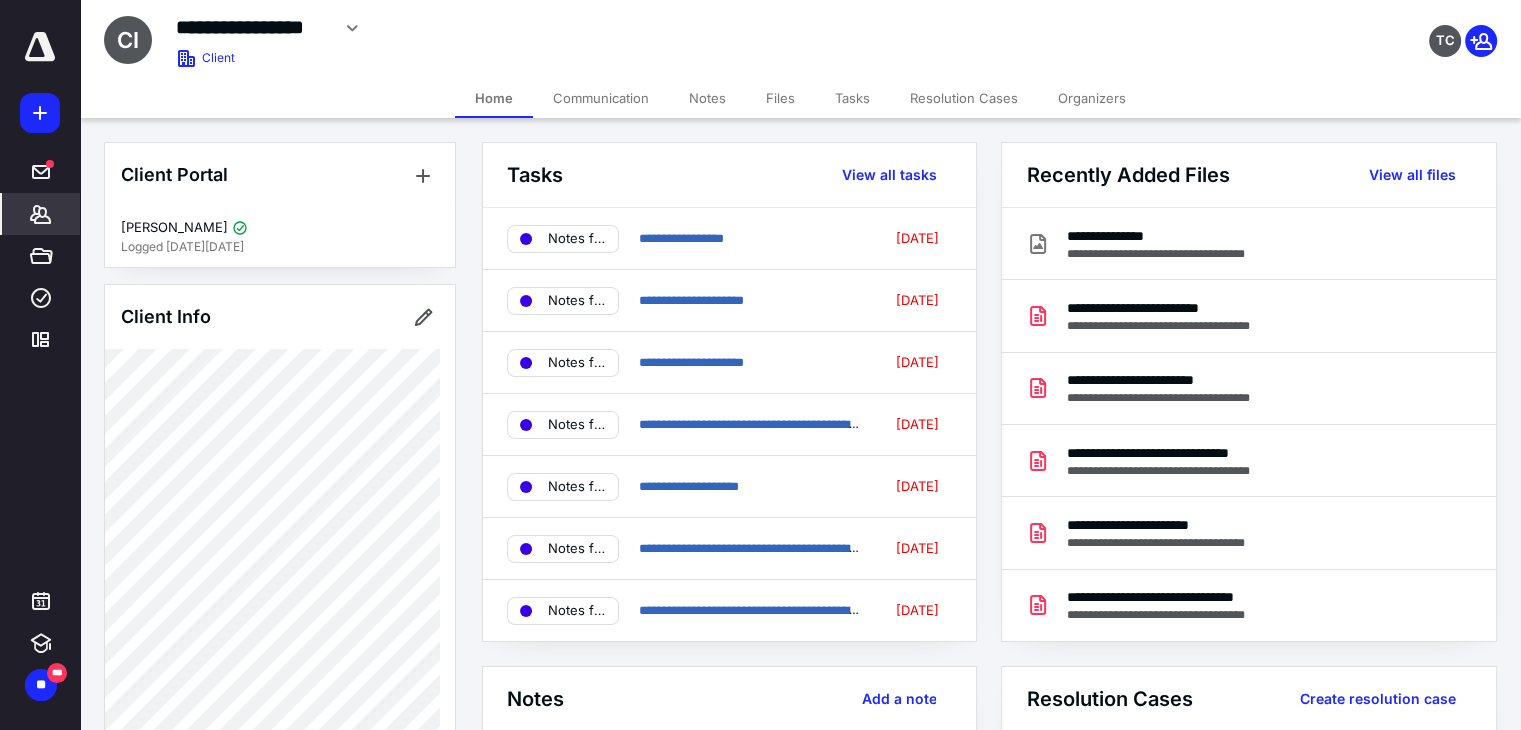 click on "*******" at bounding box center [41, 214] 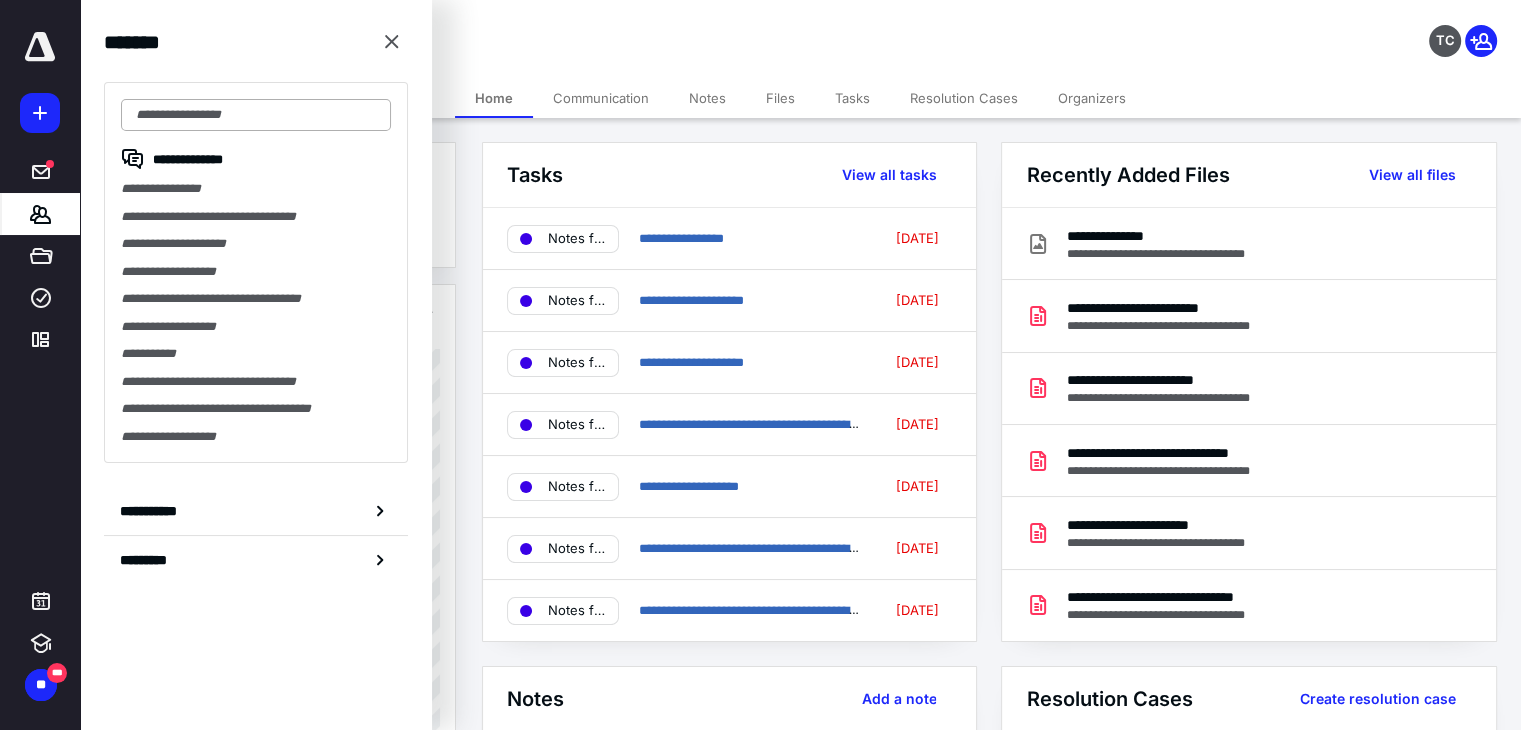 click at bounding box center [256, 115] 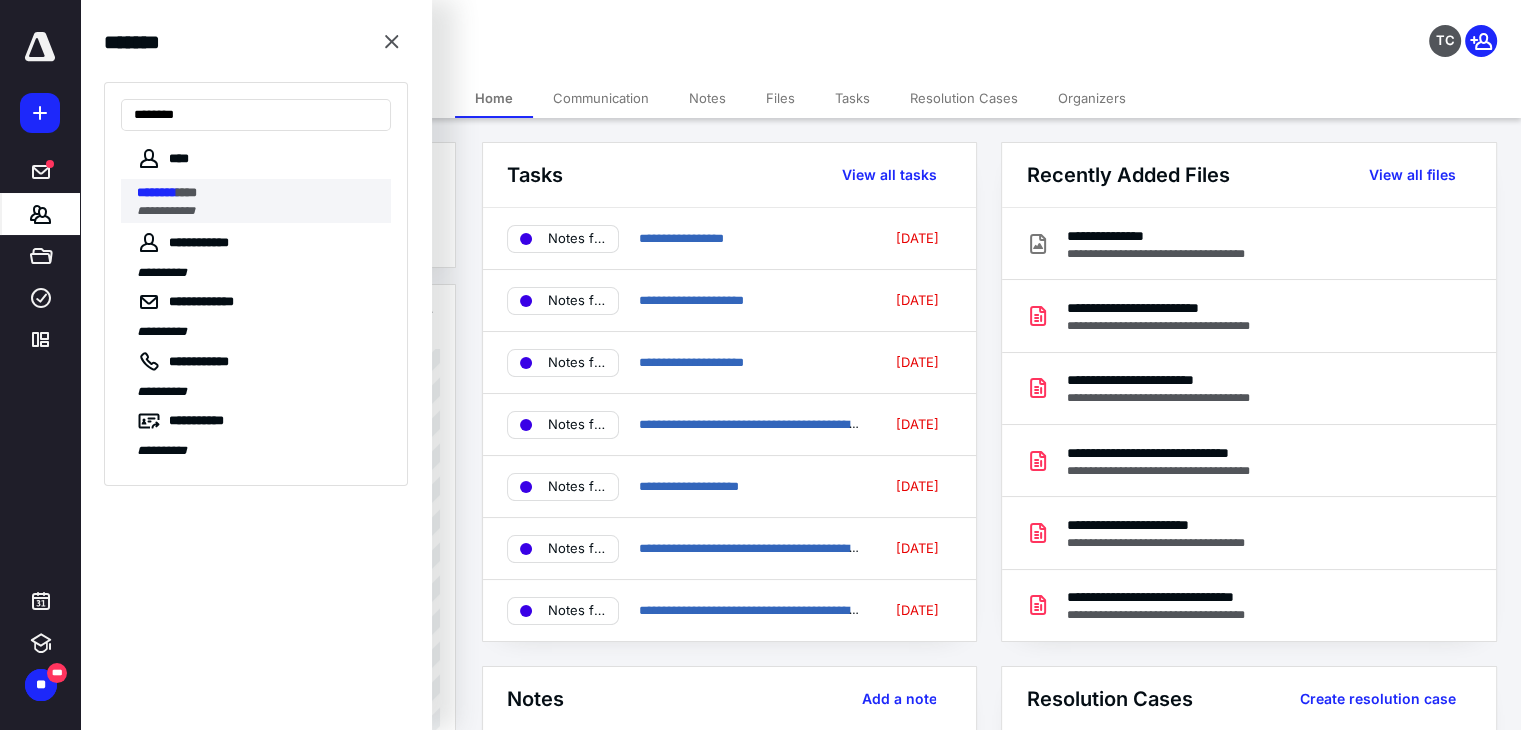 type on "********" 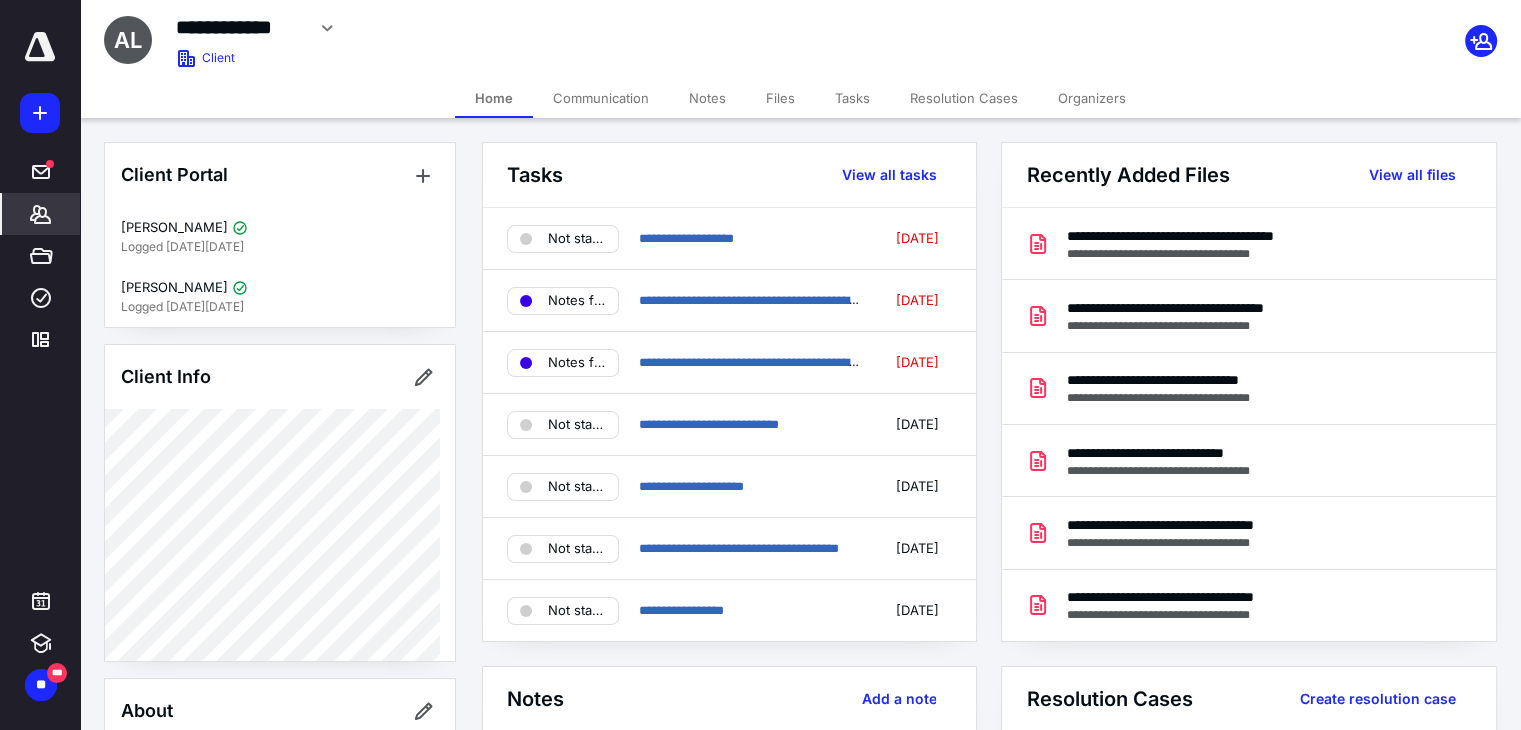 click on "Files" at bounding box center (780, 98) 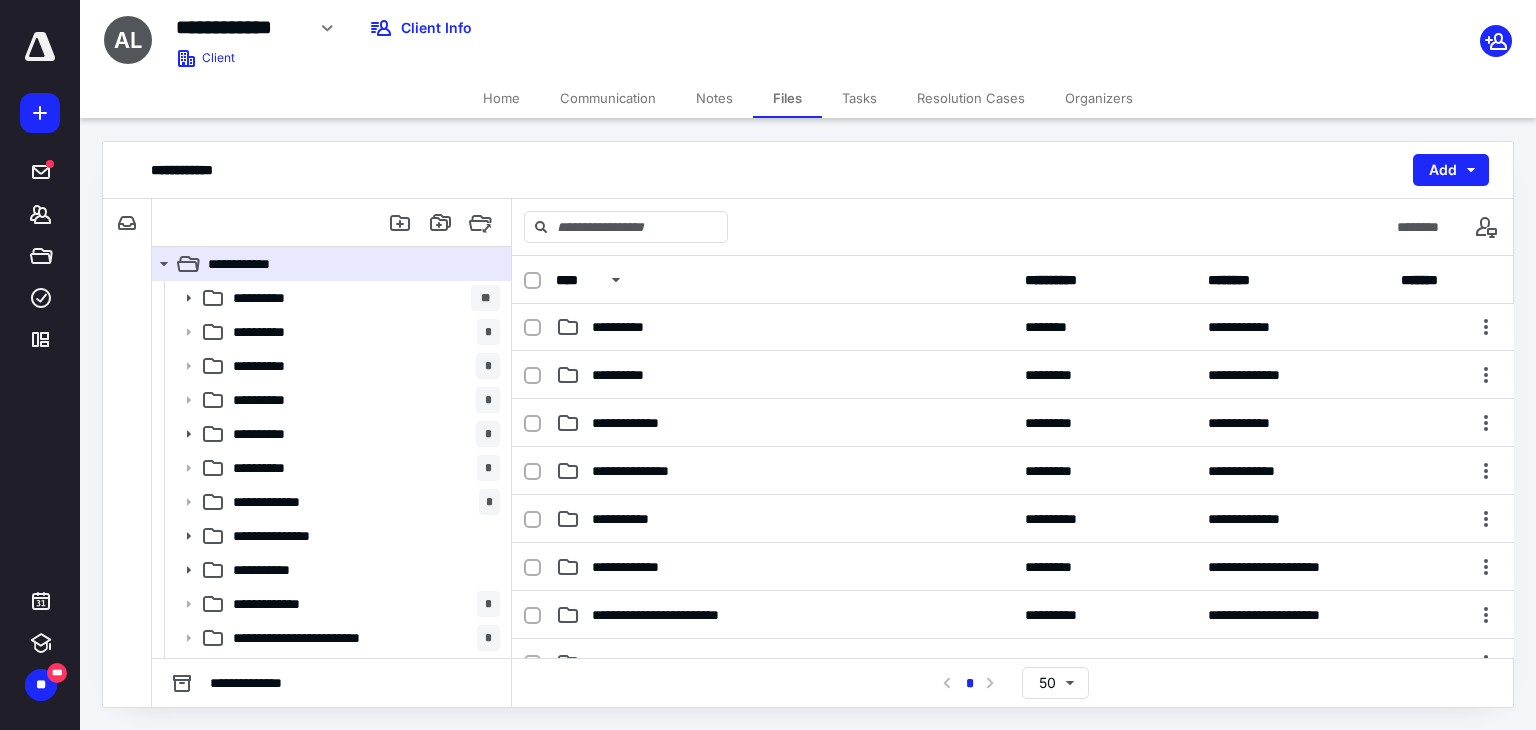 scroll, scrollTop: 200, scrollLeft: 0, axis: vertical 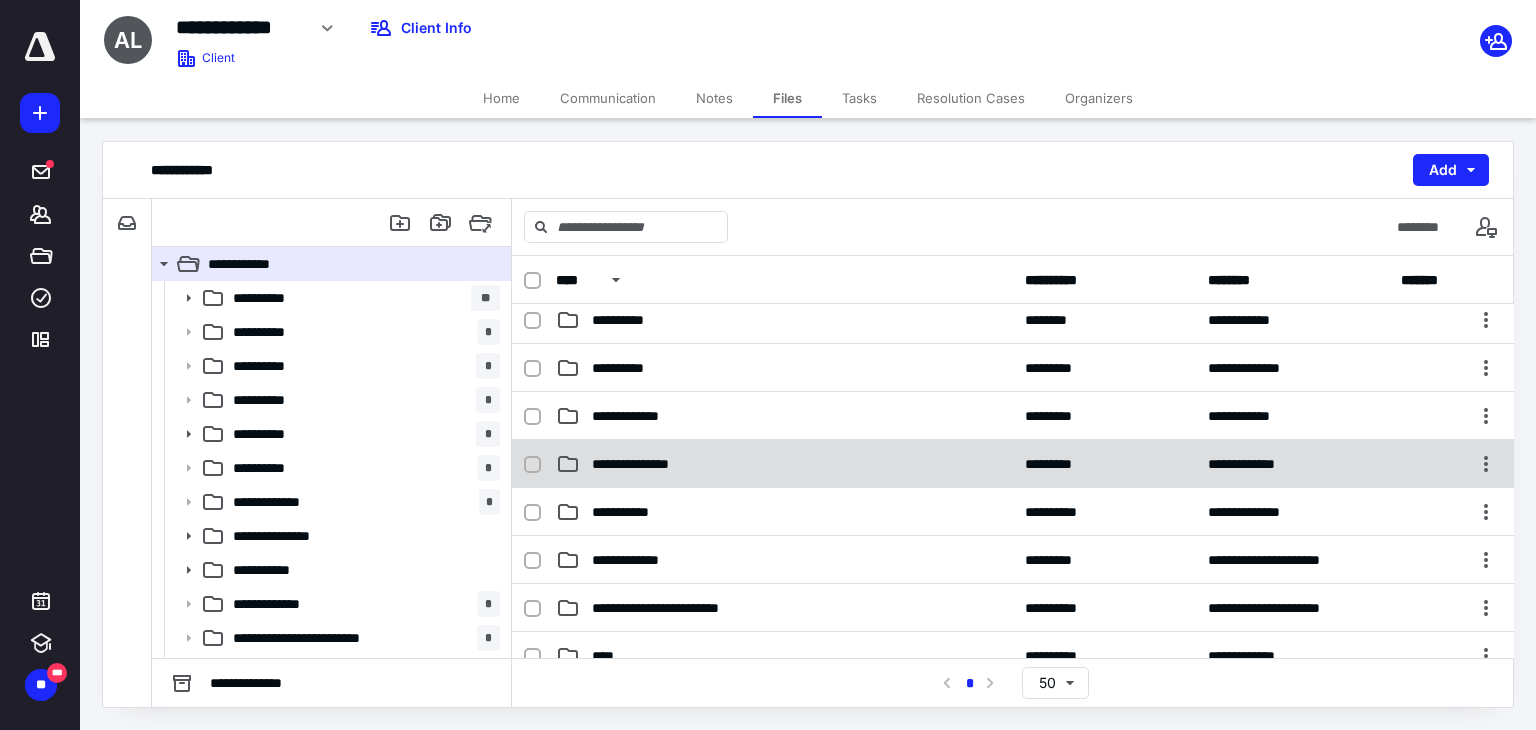 click on "**********" at bounding box center (784, 464) 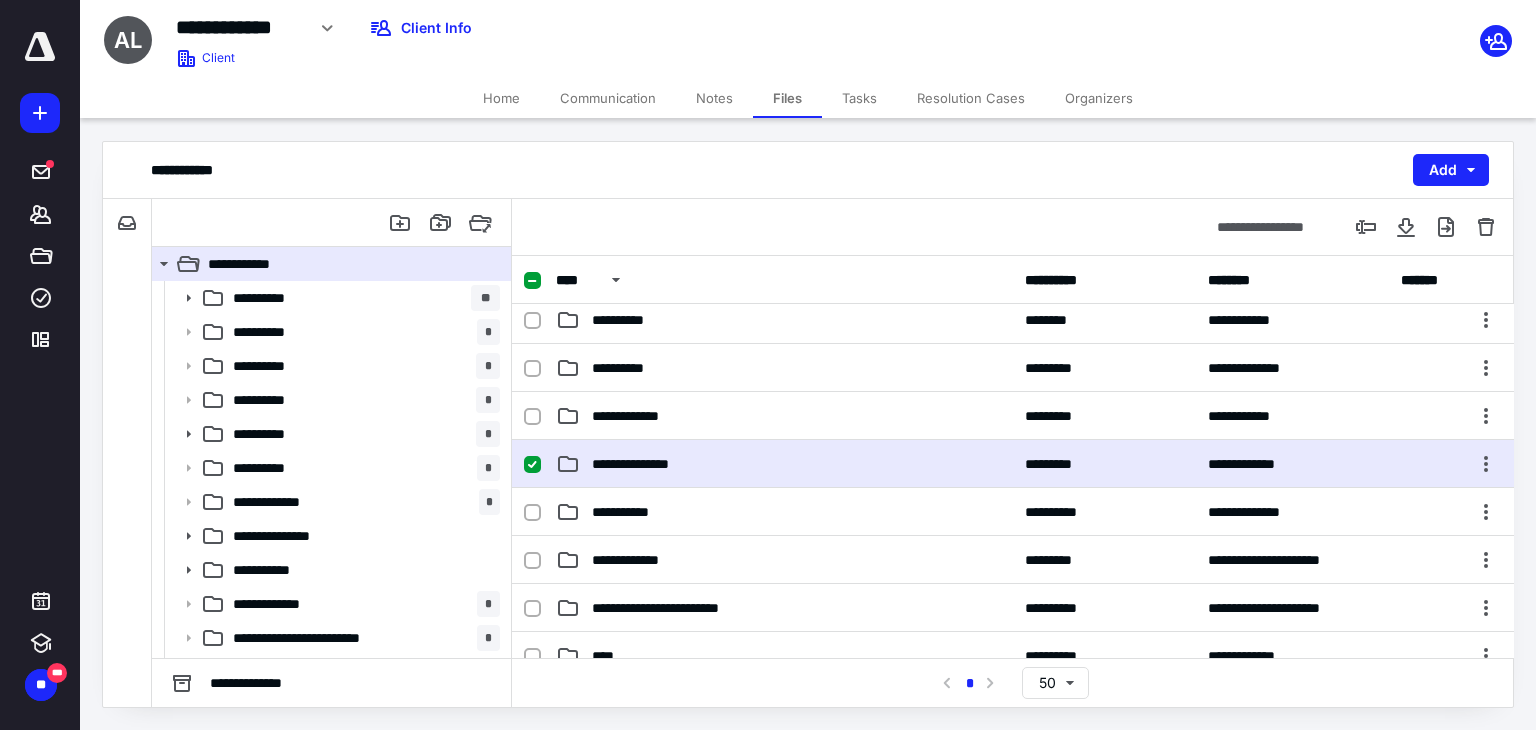click on "**********" at bounding box center (784, 464) 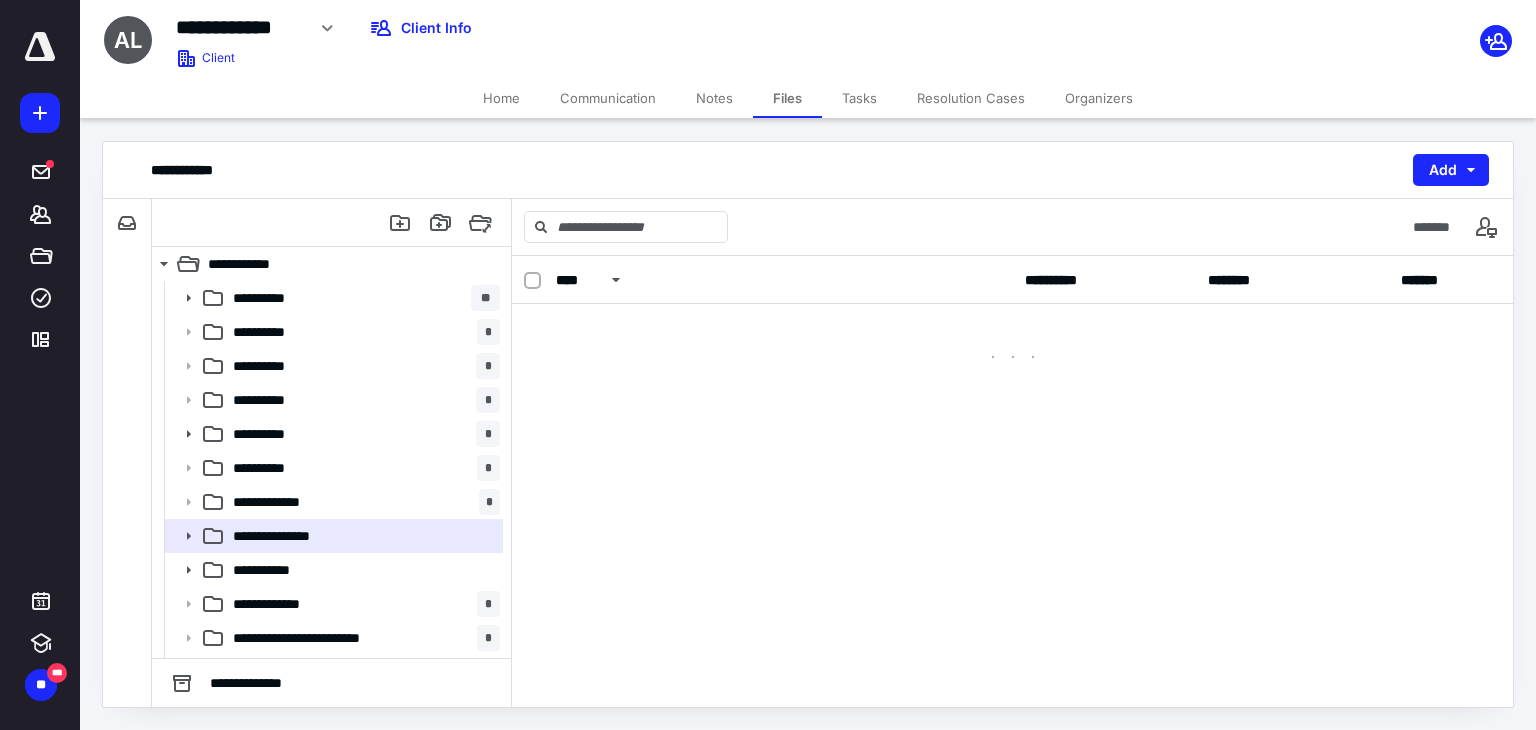 scroll, scrollTop: 0, scrollLeft: 0, axis: both 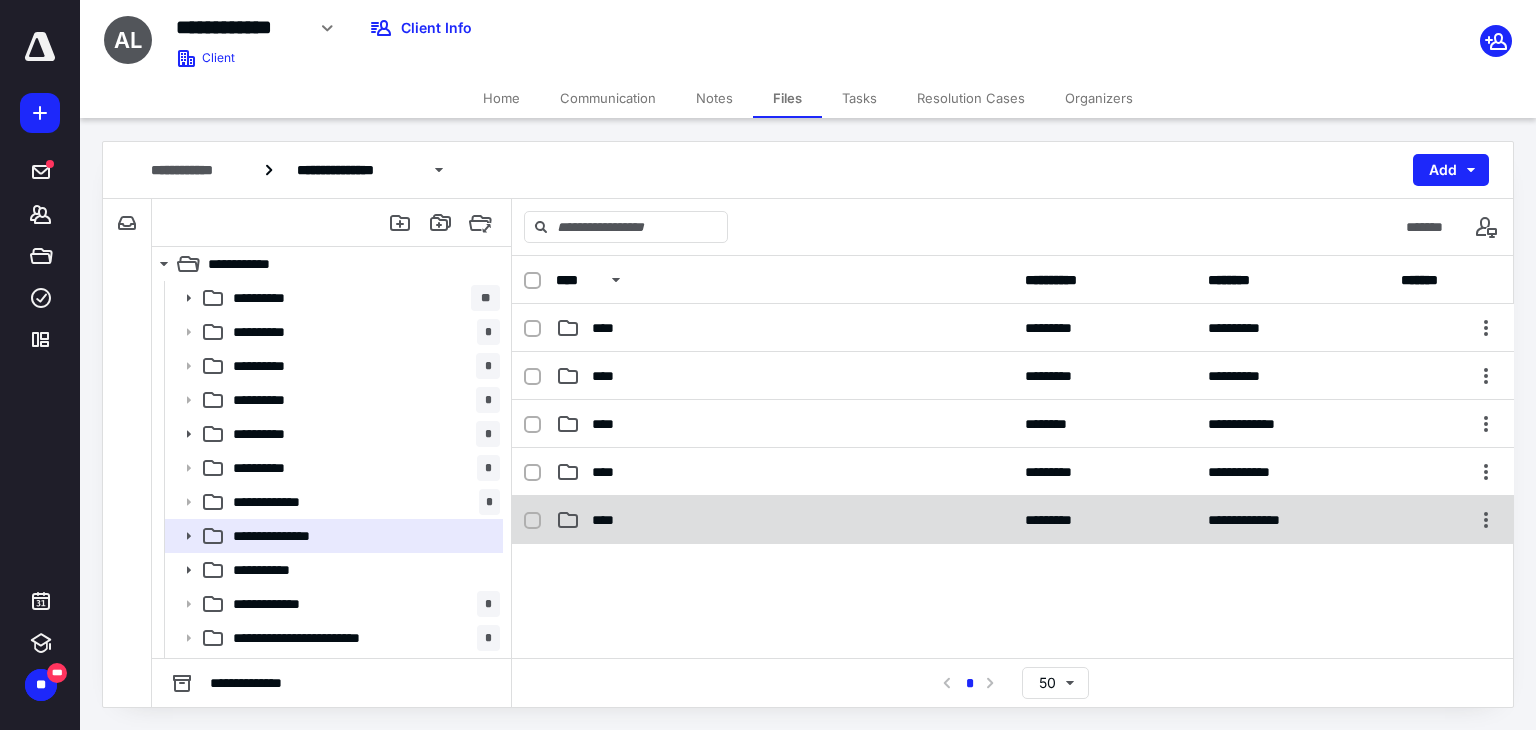 click on "****" at bounding box center (784, 520) 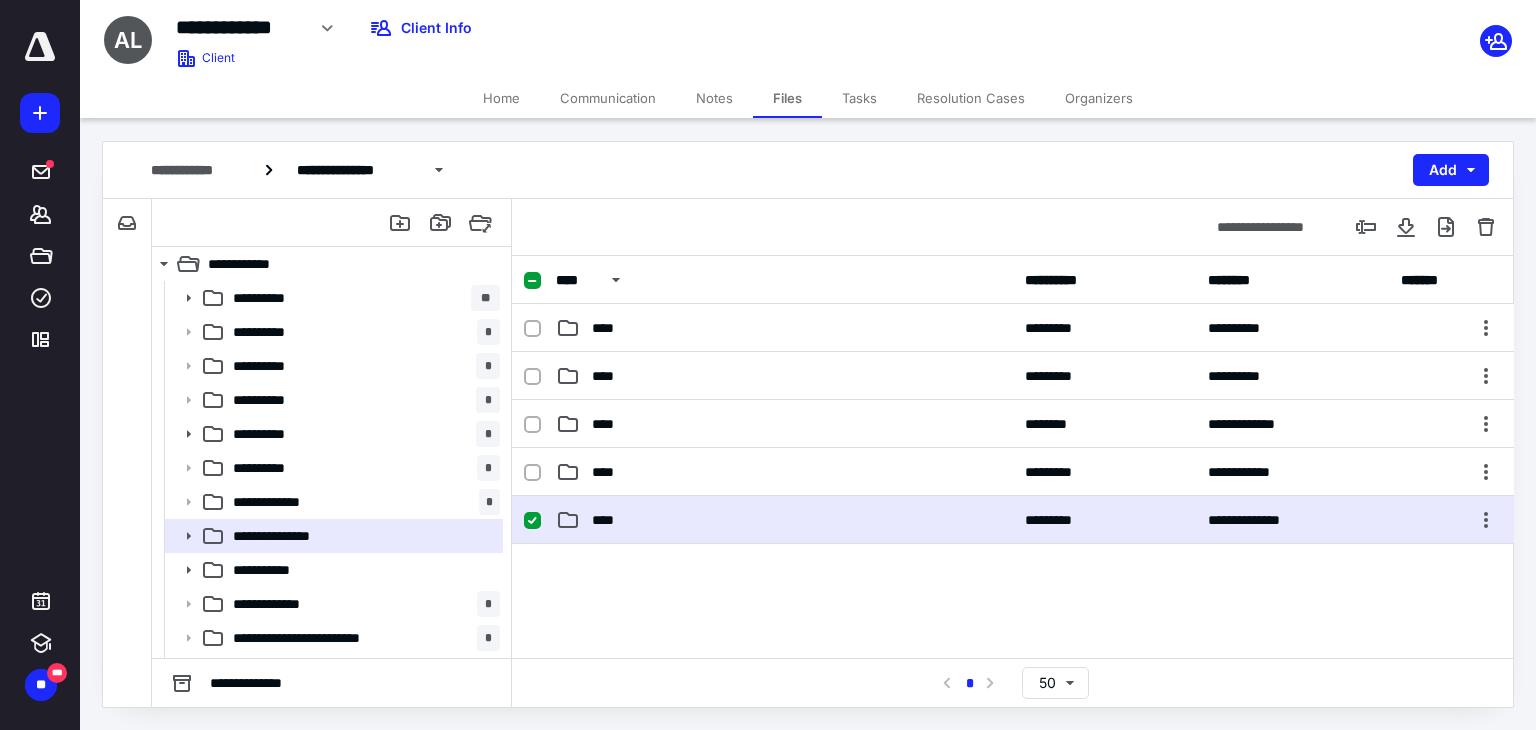 click on "****" at bounding box center [784, 520] 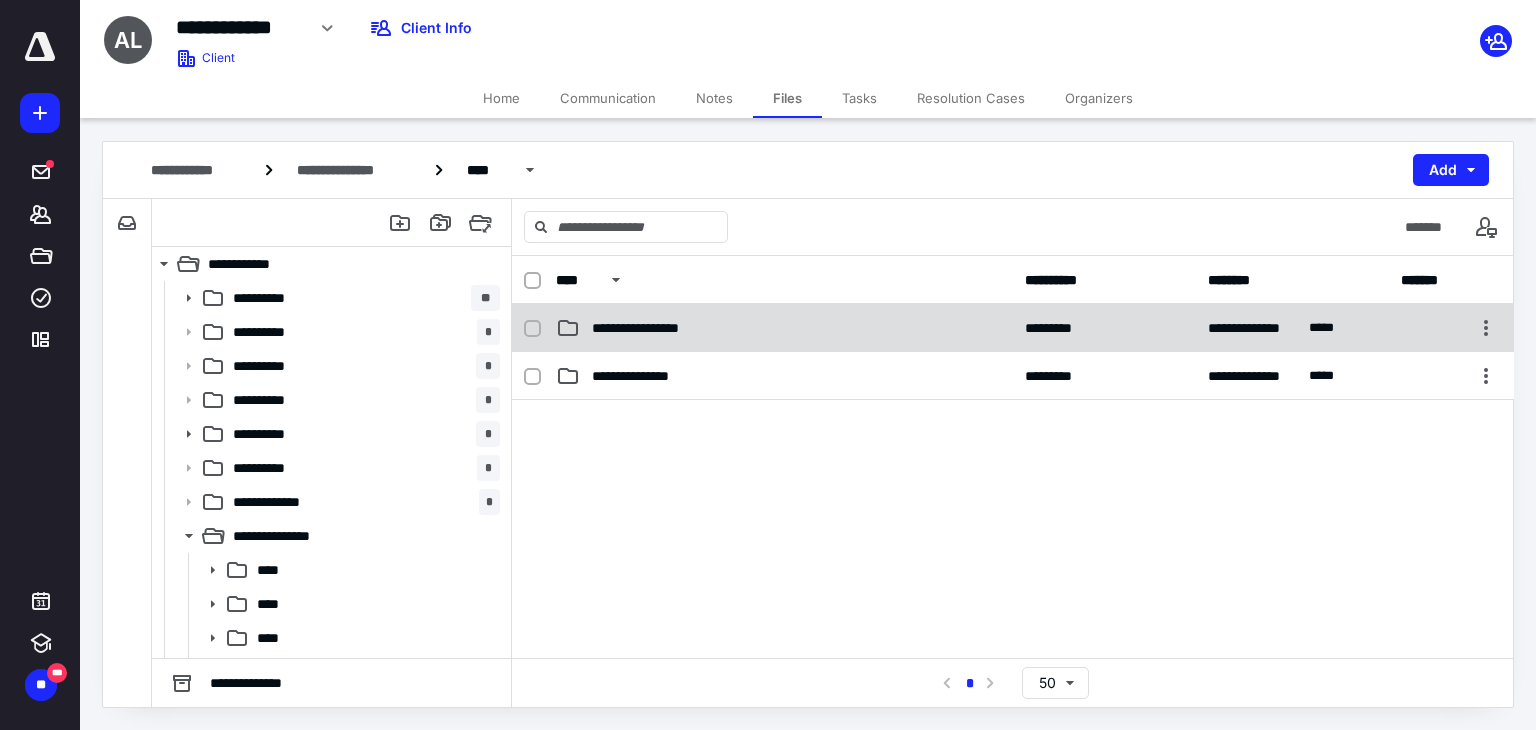 click on "**********" at bounding box center [659, 328] 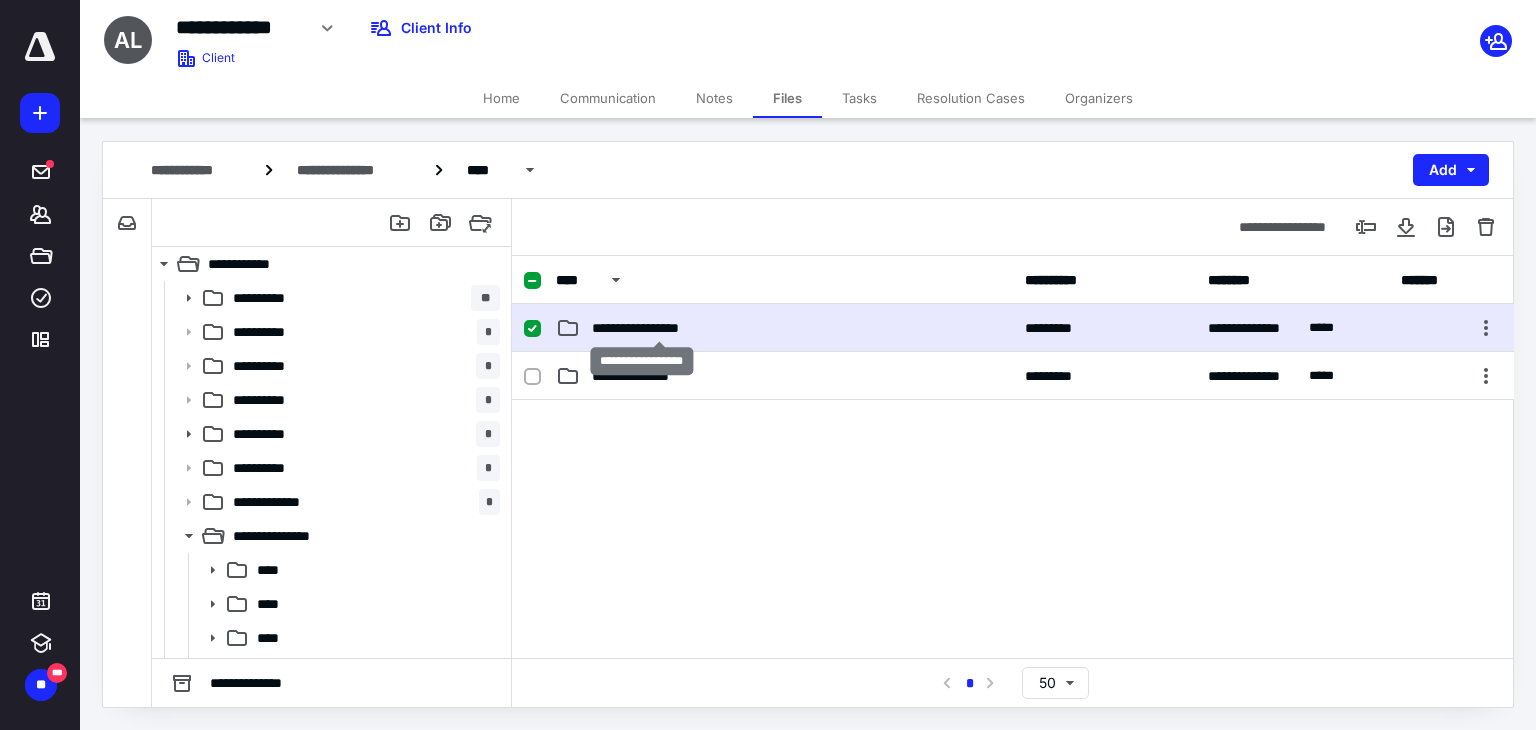 click on "**********" at bounding box center (659, 328) 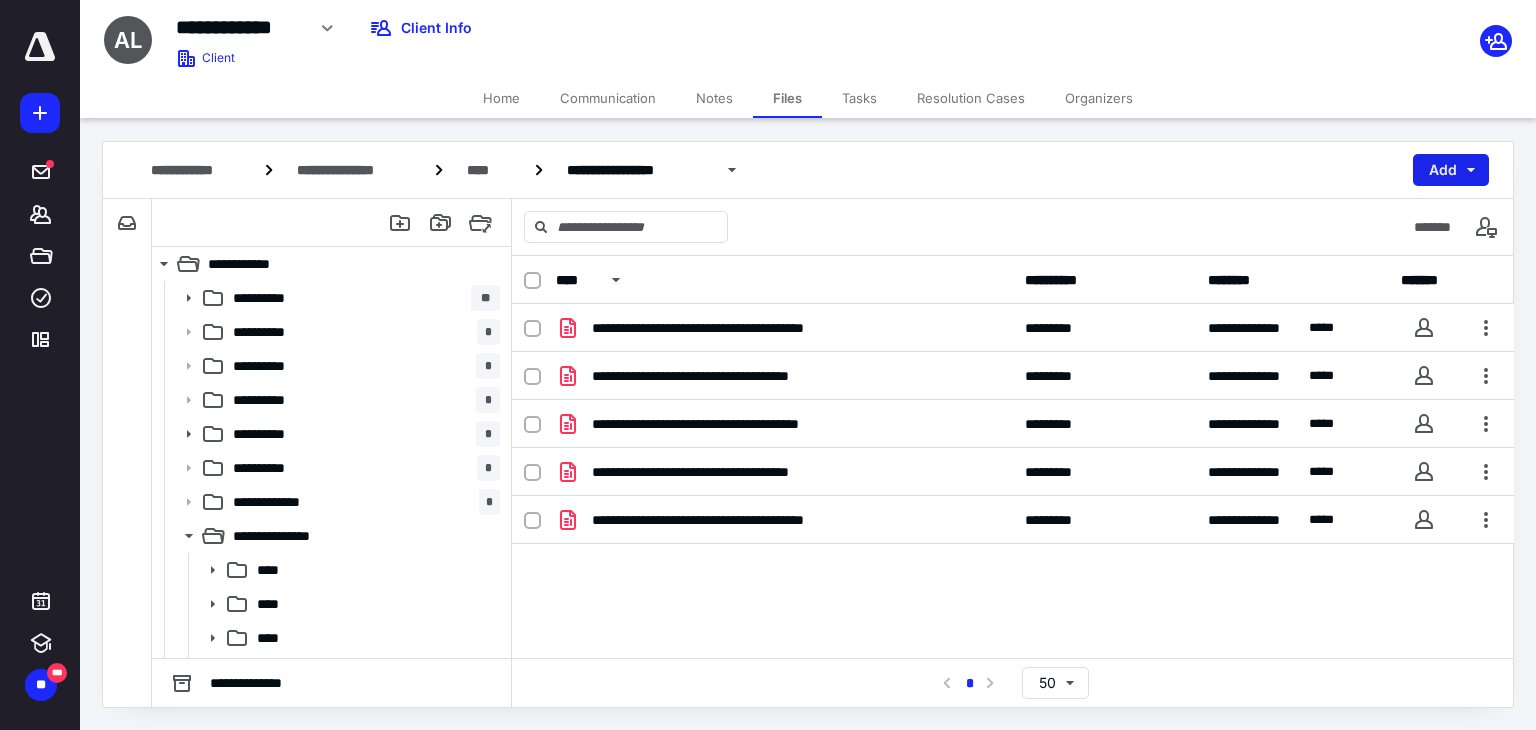 click on "Add" at bounding box center [1451, 170] 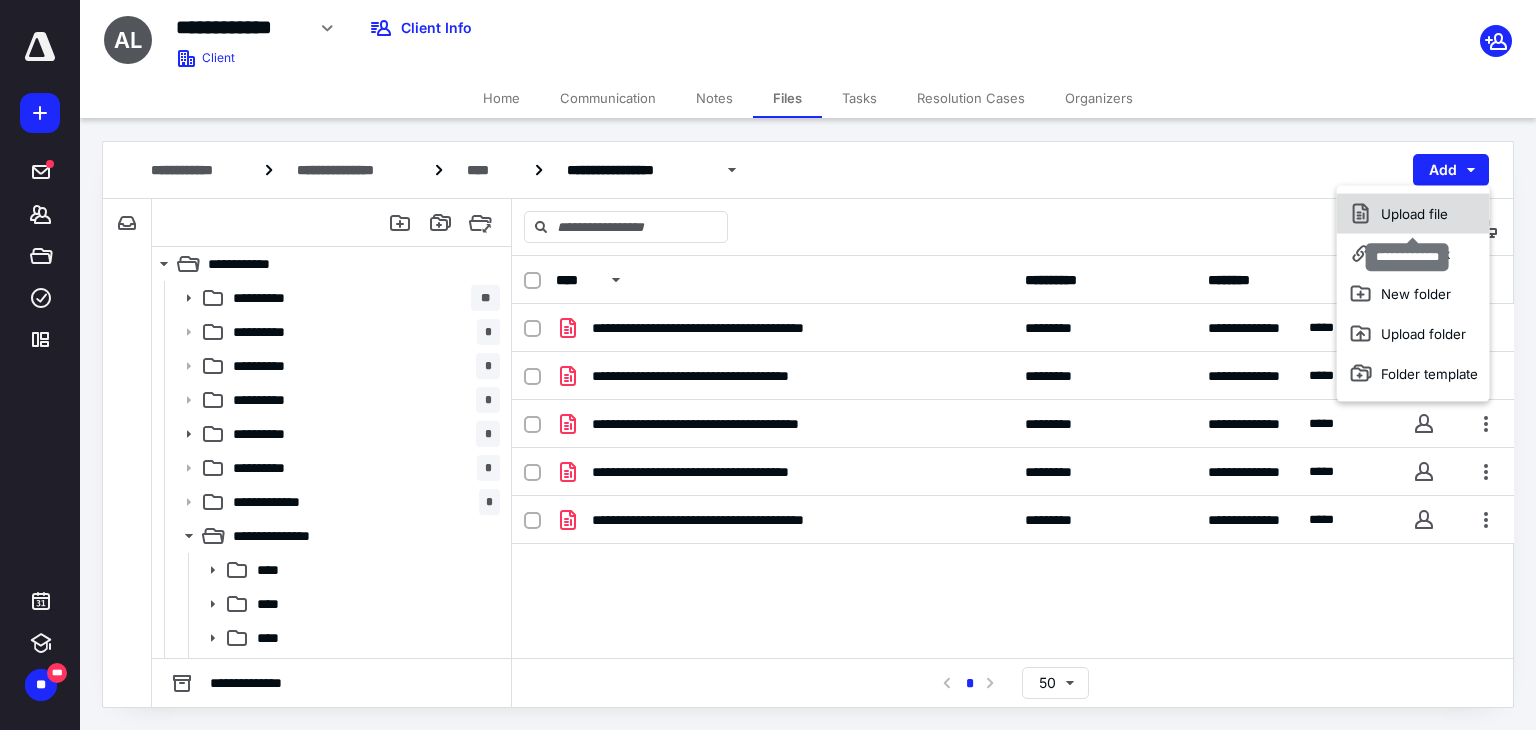 click on "Upload file" at bounding box center [1413, 214] 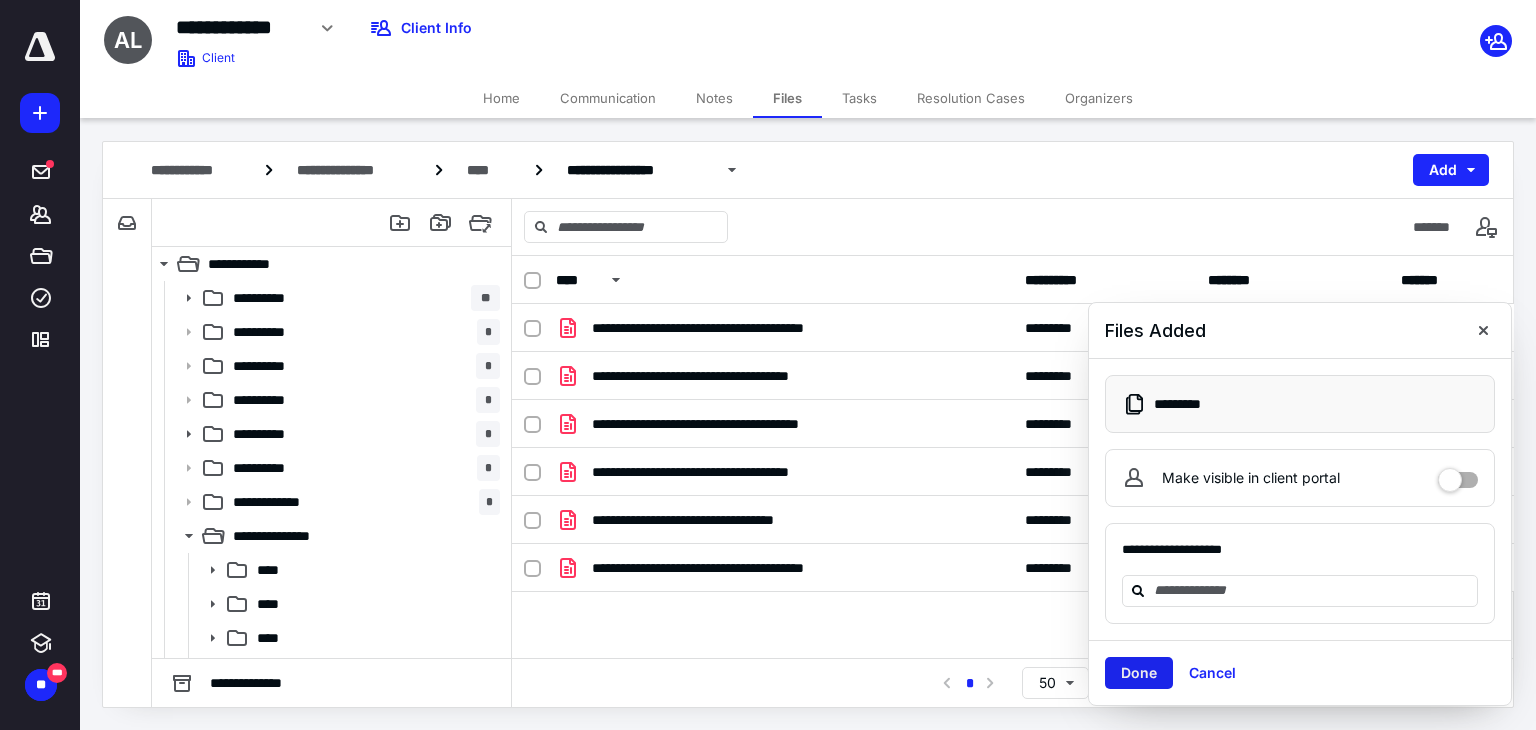 click on "Done" at bounding box center [1139, 673] 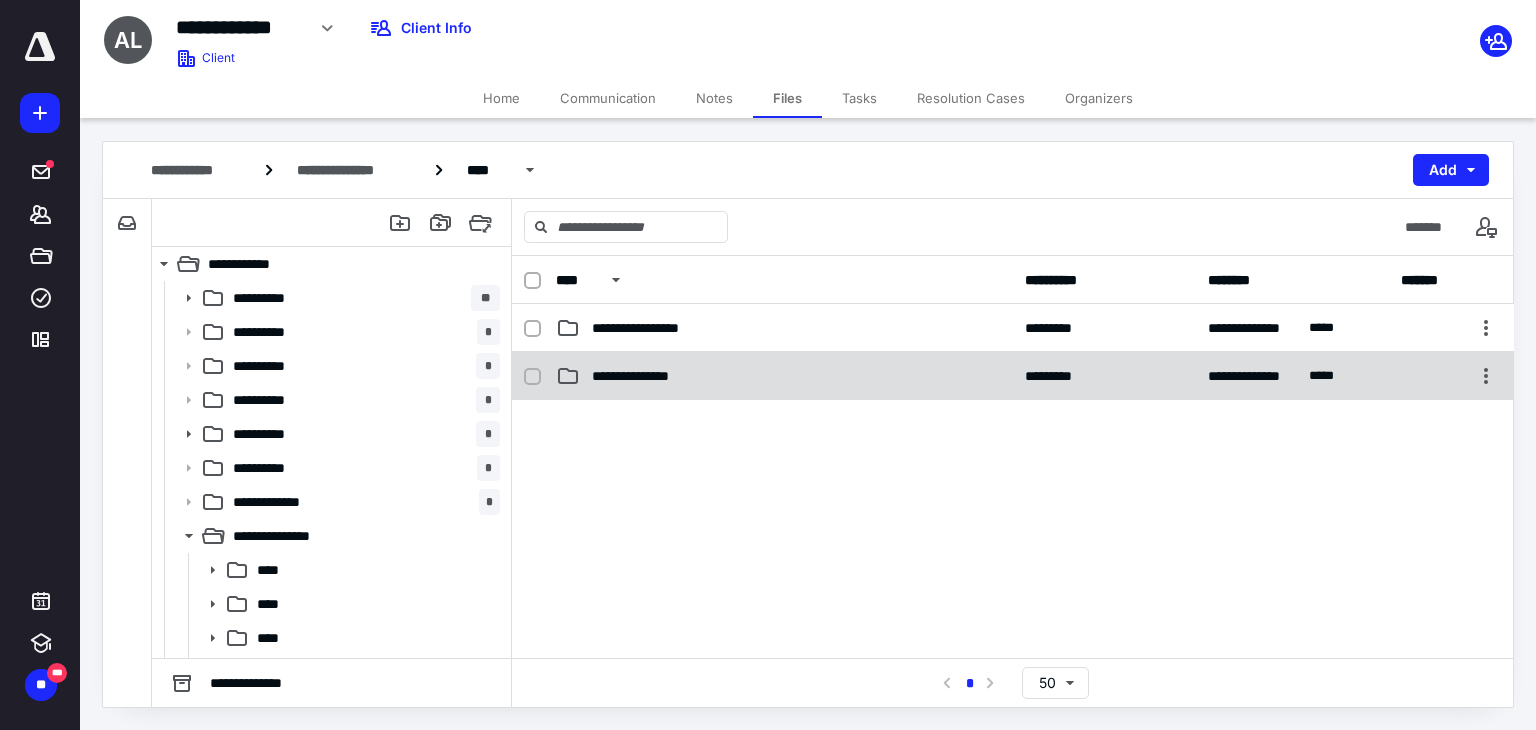 click on "**********" at bounding box center (784, 376) 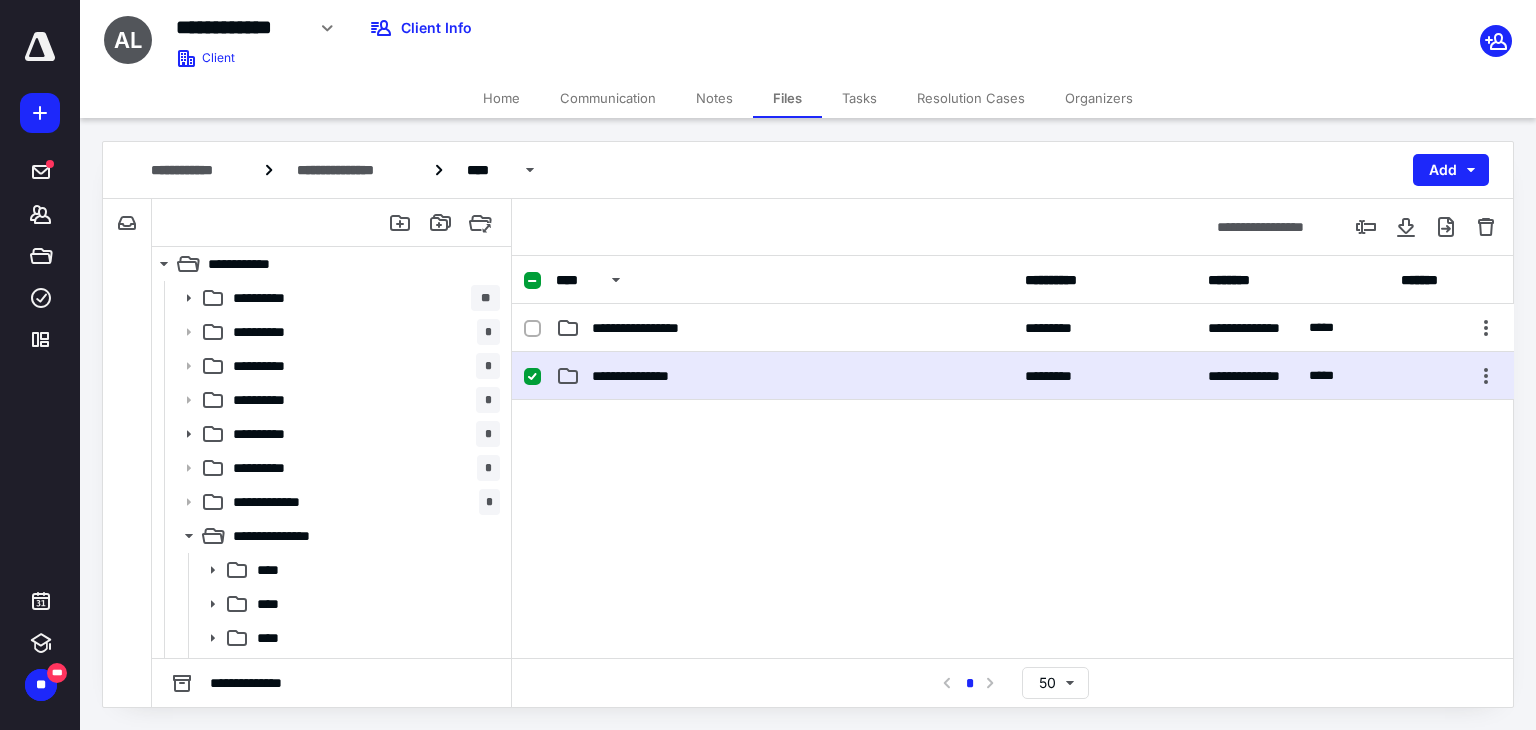 click on "**********" at bounding box center (784, 376) 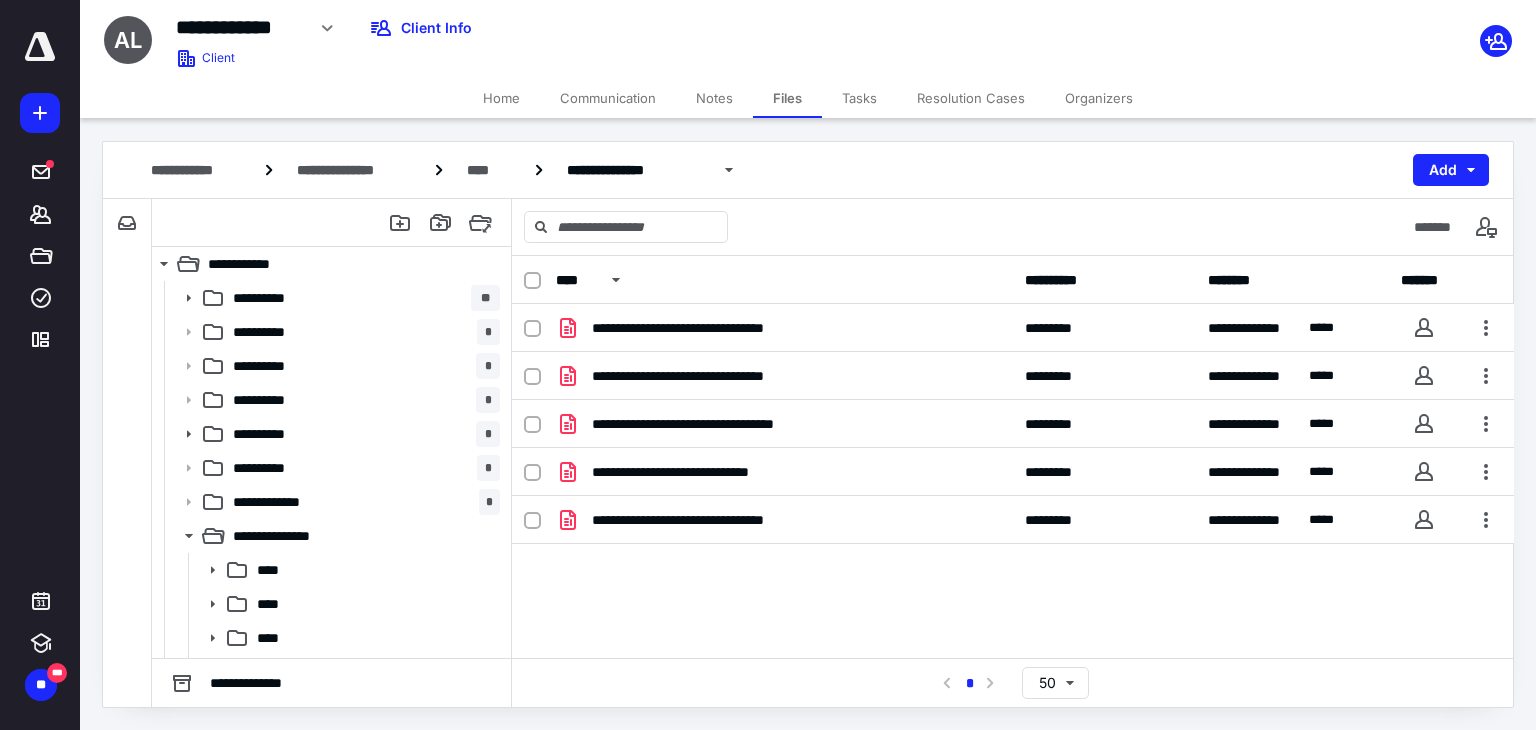 click on "**********" at bounding box center [808, 170] 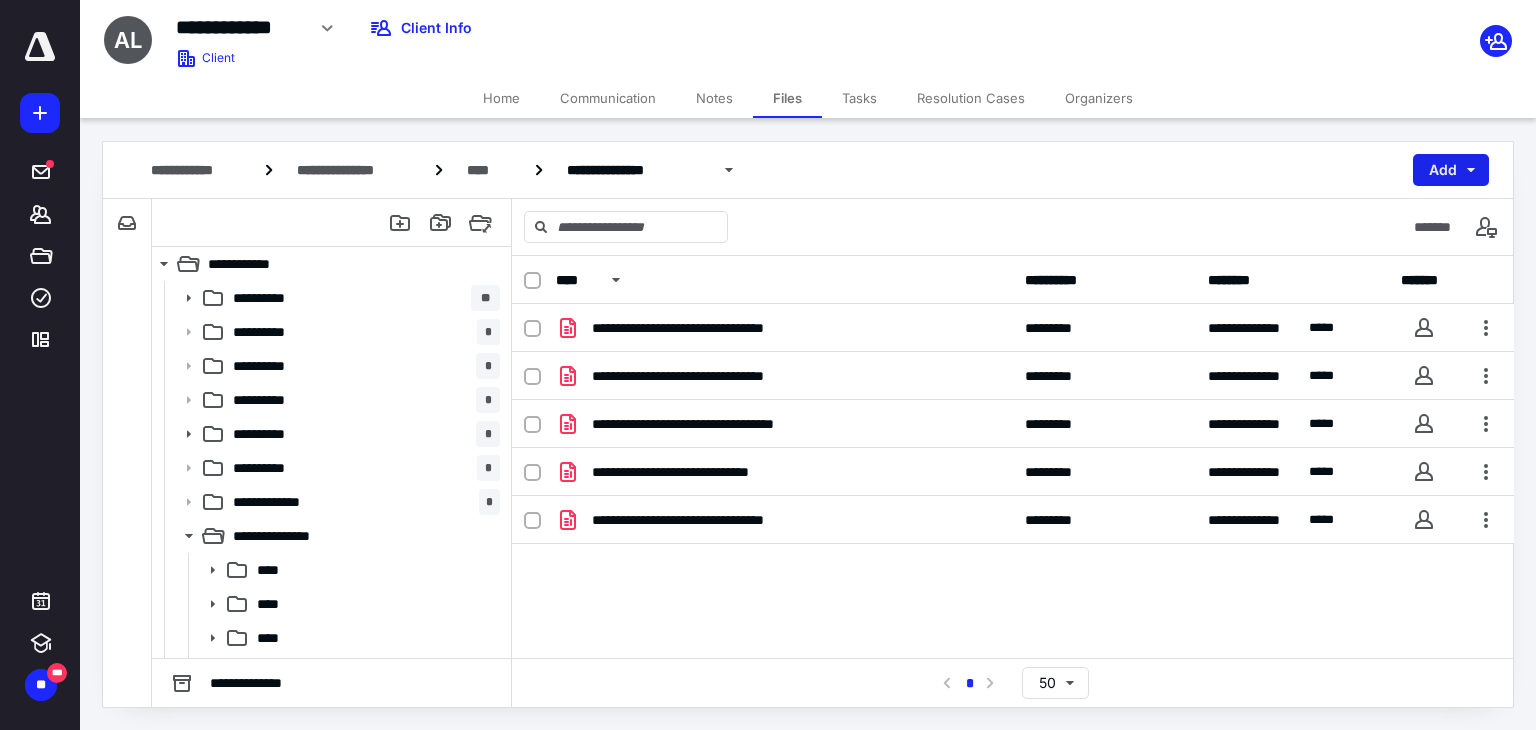 click on "Add" at bounding box center [1451, 170] 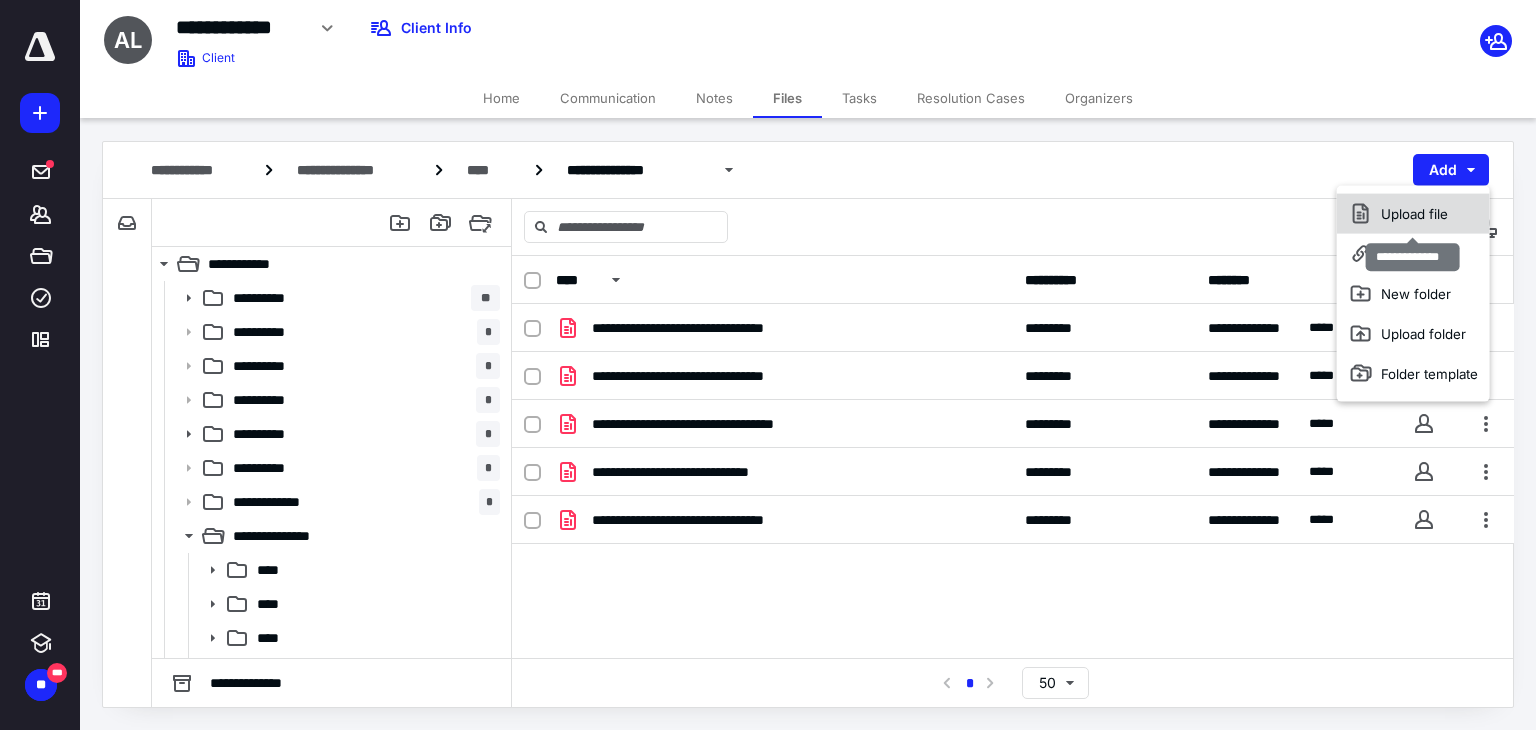 click on "Upload file" at bounding box center [1413, 214] 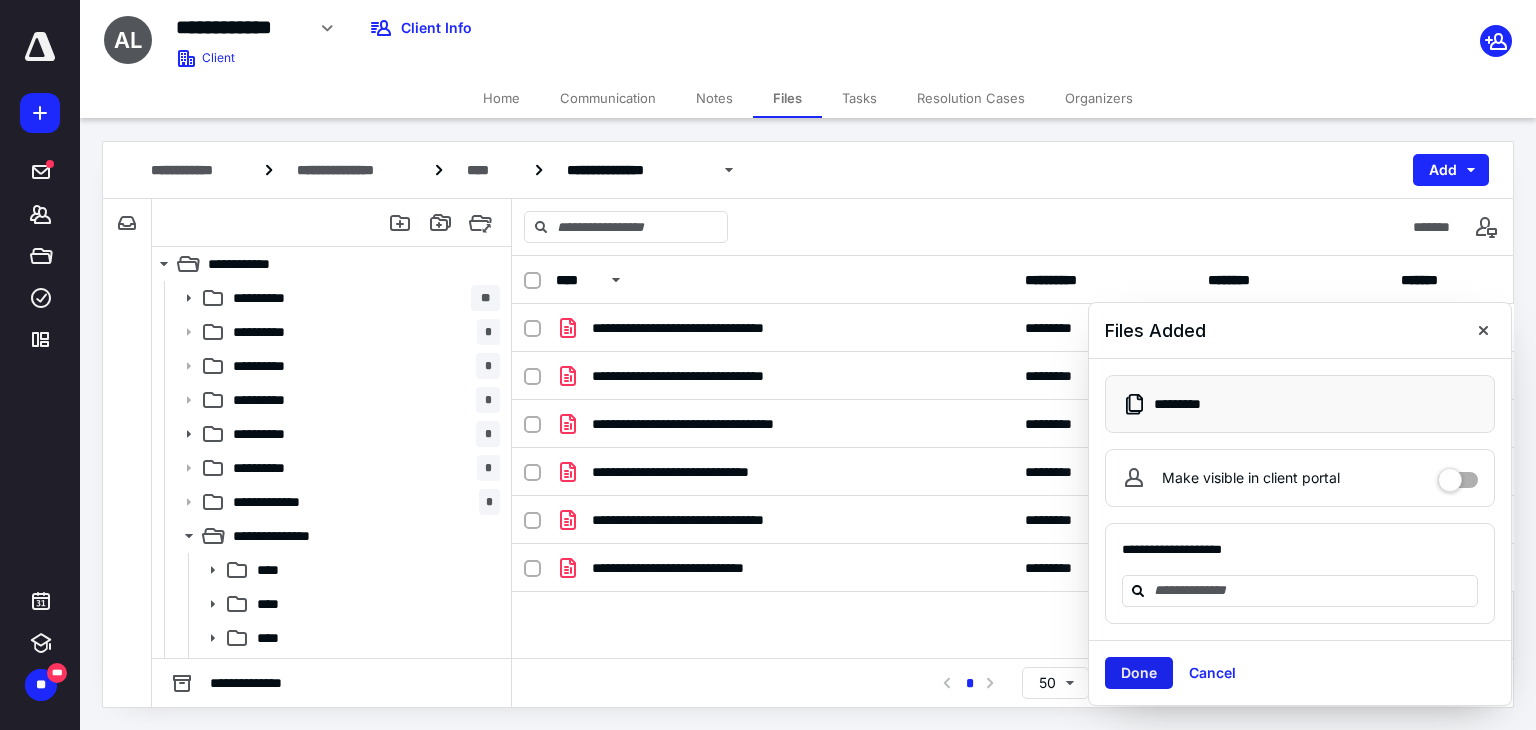 click on "Done" at bounding box center [1139, 673] 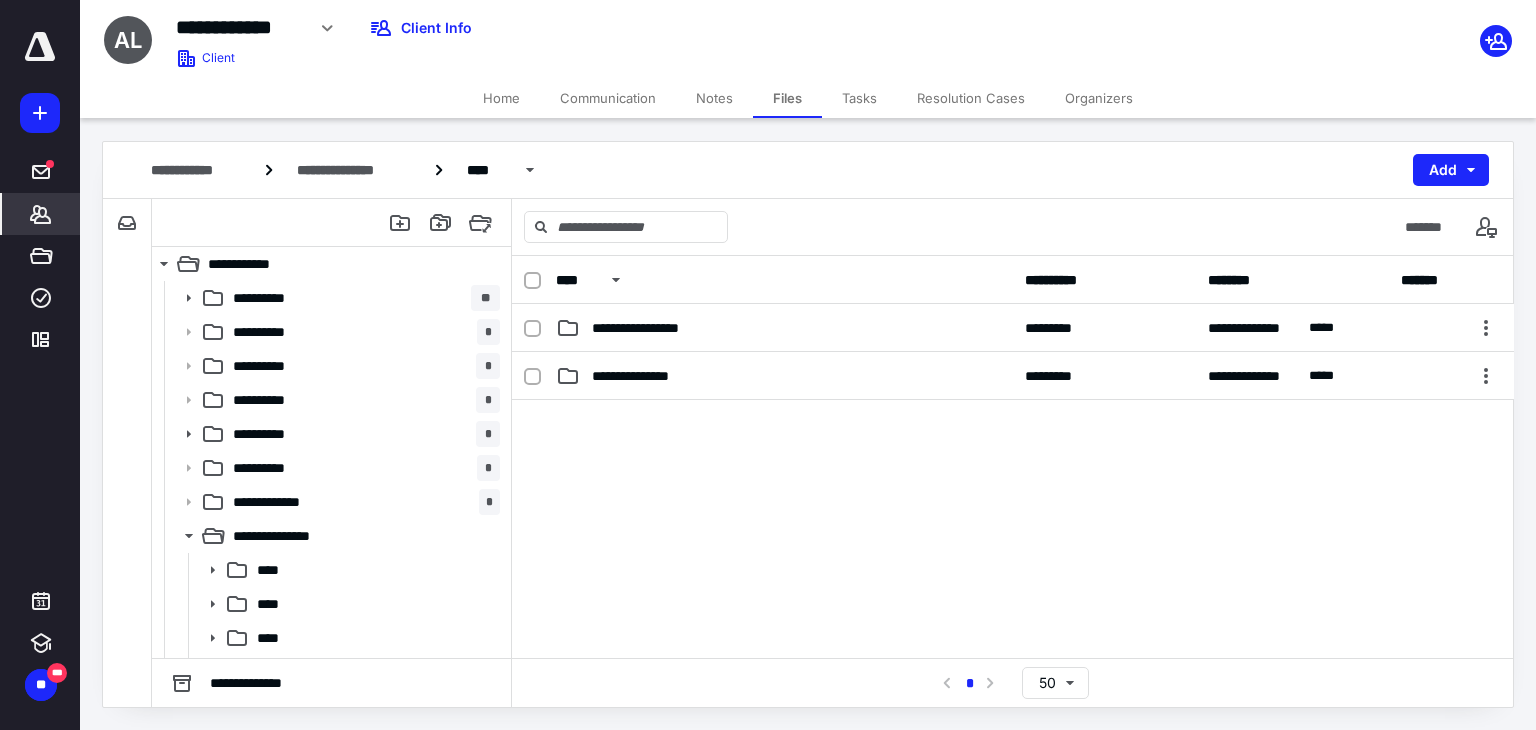 click 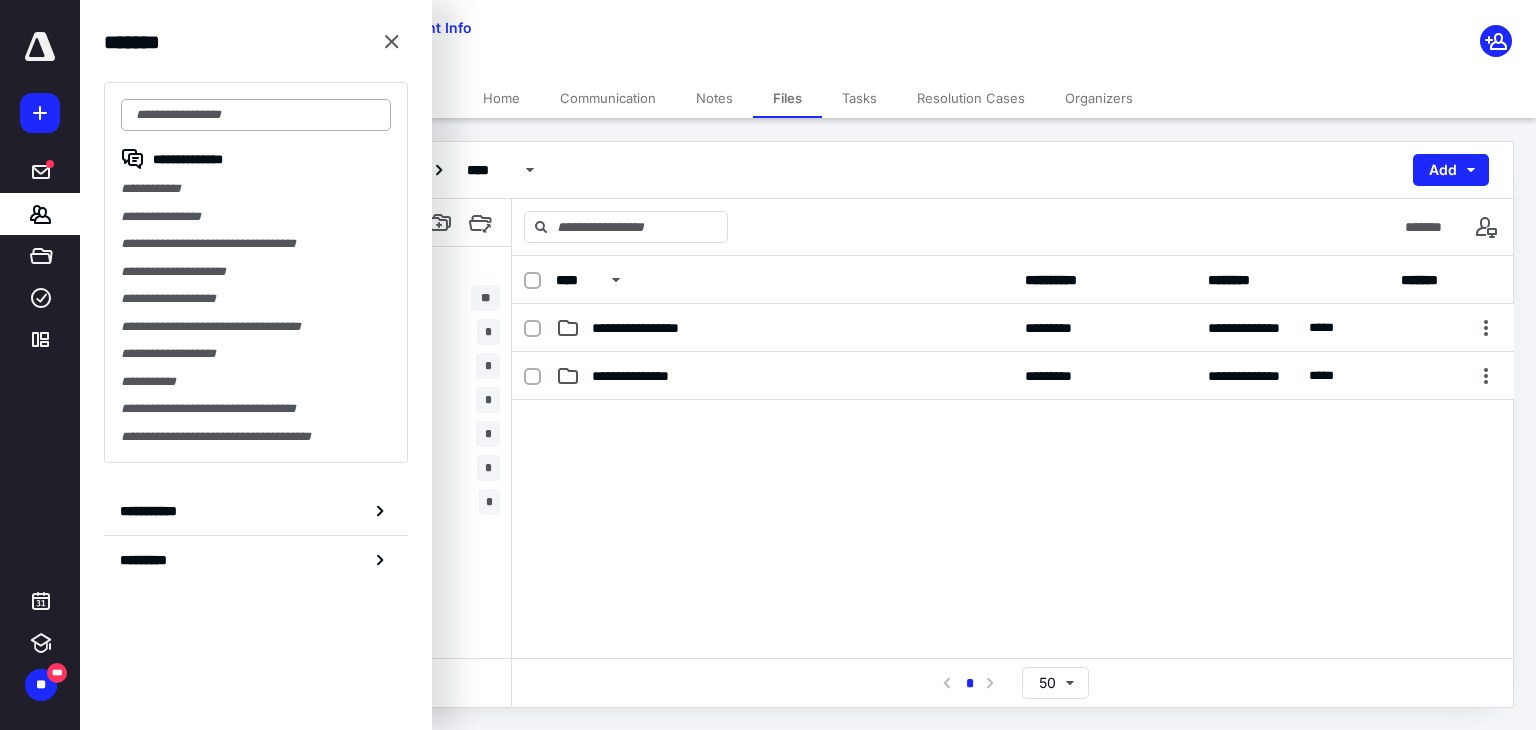 click at bounding box center (256, 115) 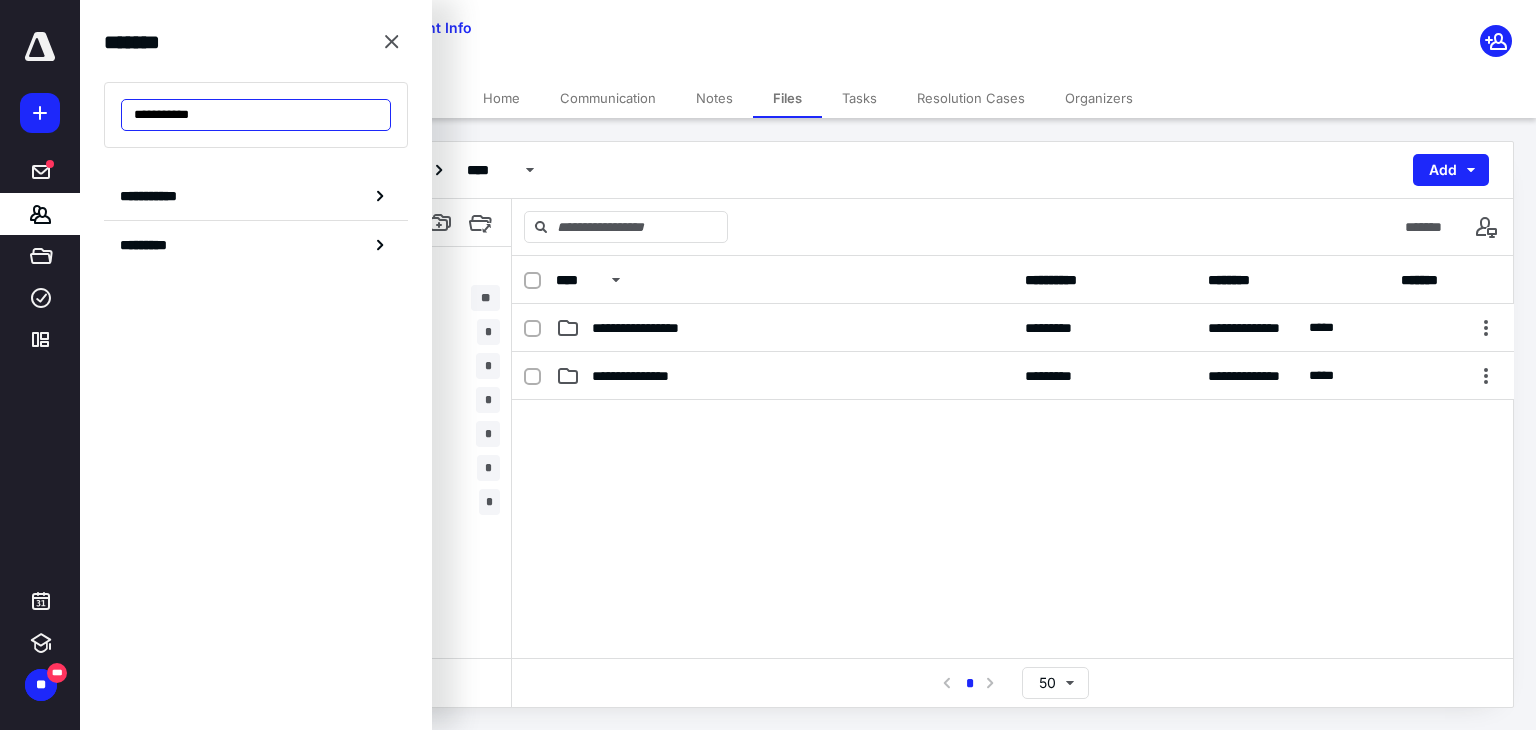 type on "**********" 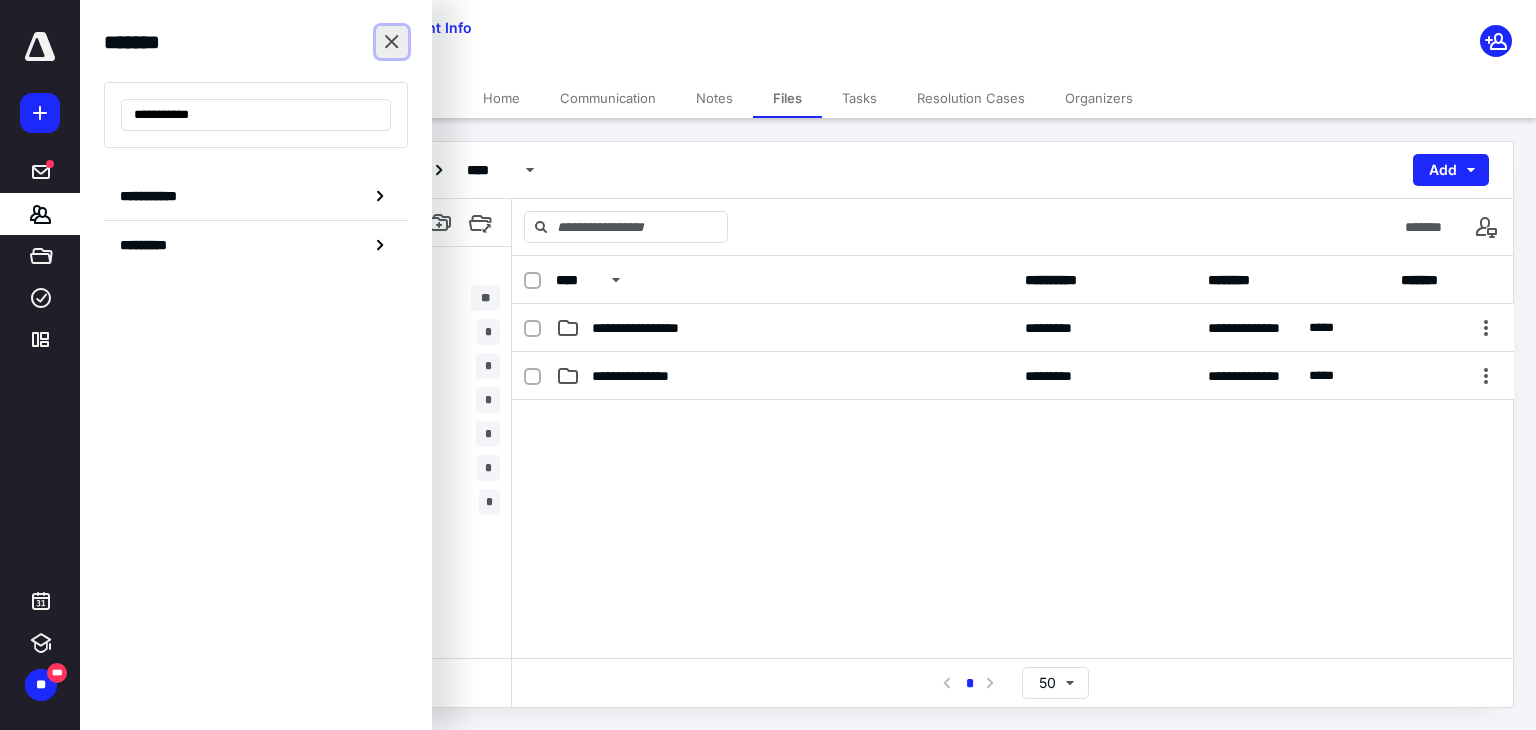 click at bounding box center [392, 42] 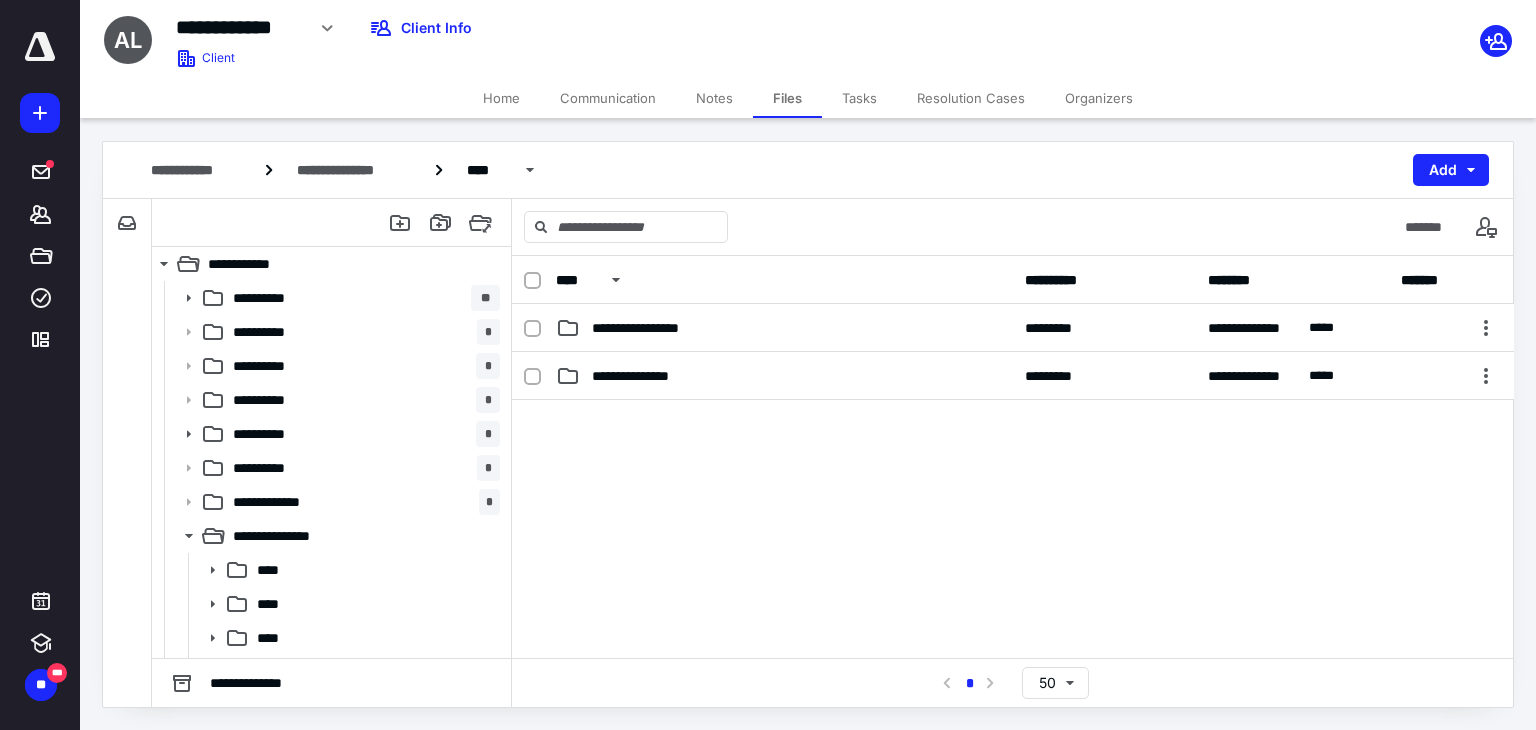 click on "Notes" at bounding box center (714, 98) 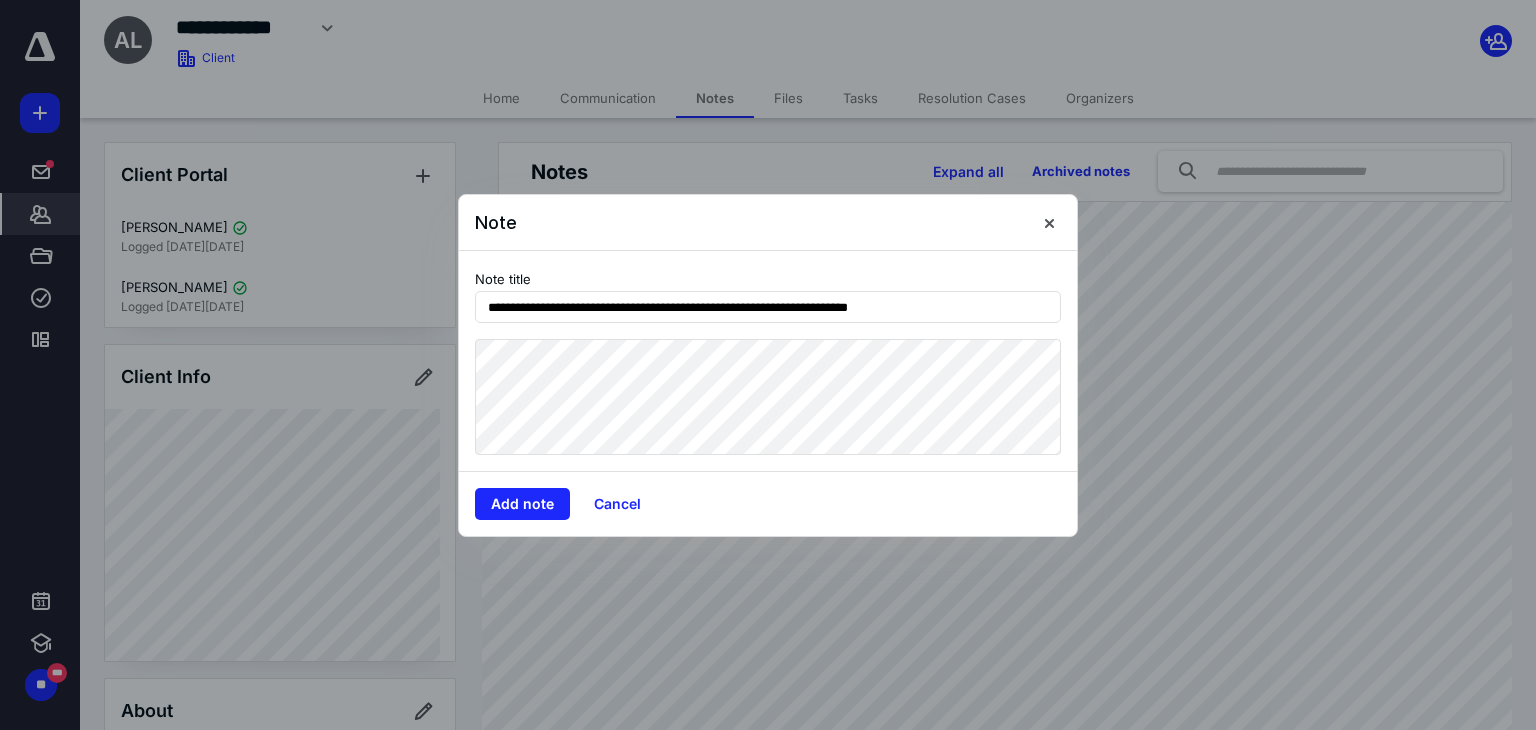 drag, startPoint x: 976, startPoint y: 316, endPoint x: 332, endPoint y: 288, distance: 644.6084 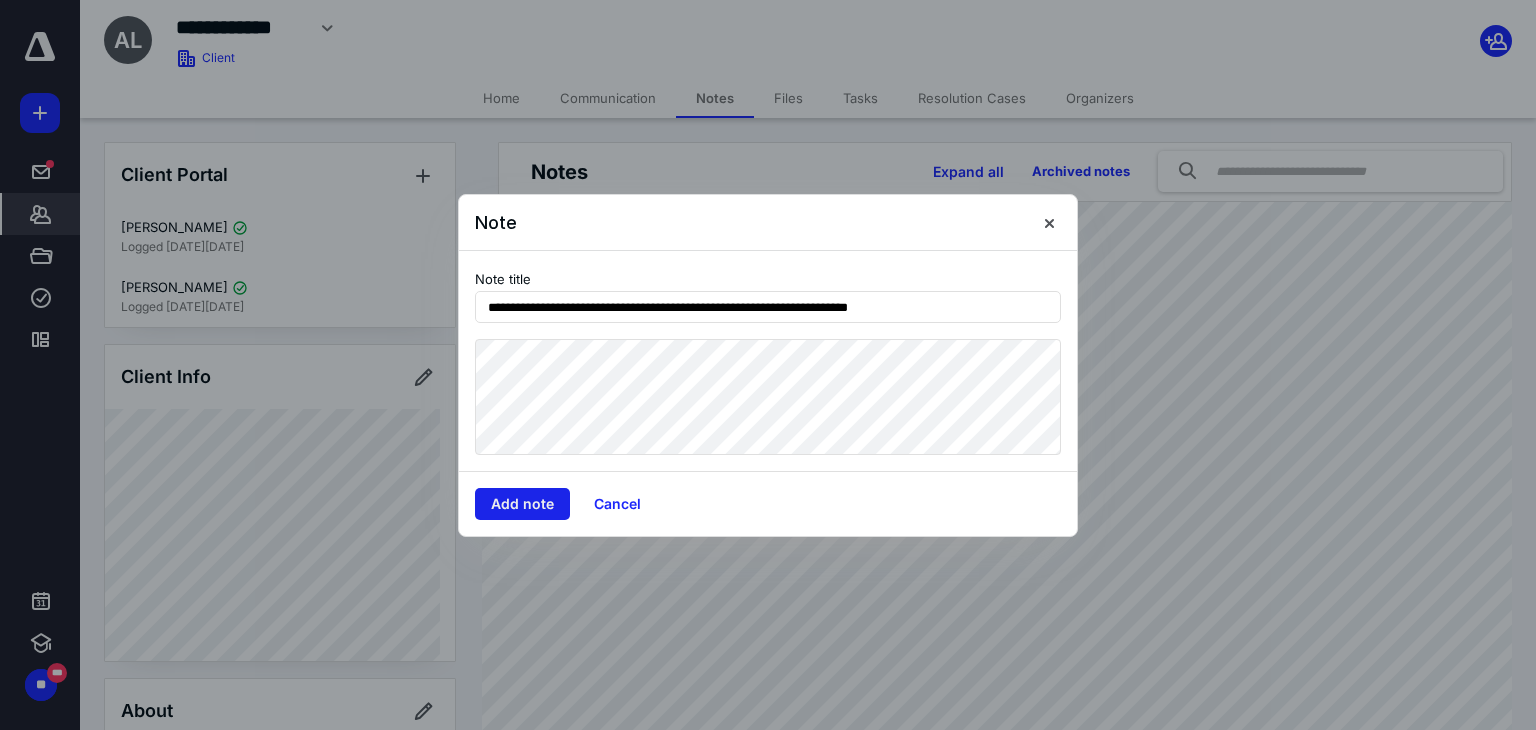 type on "**********" 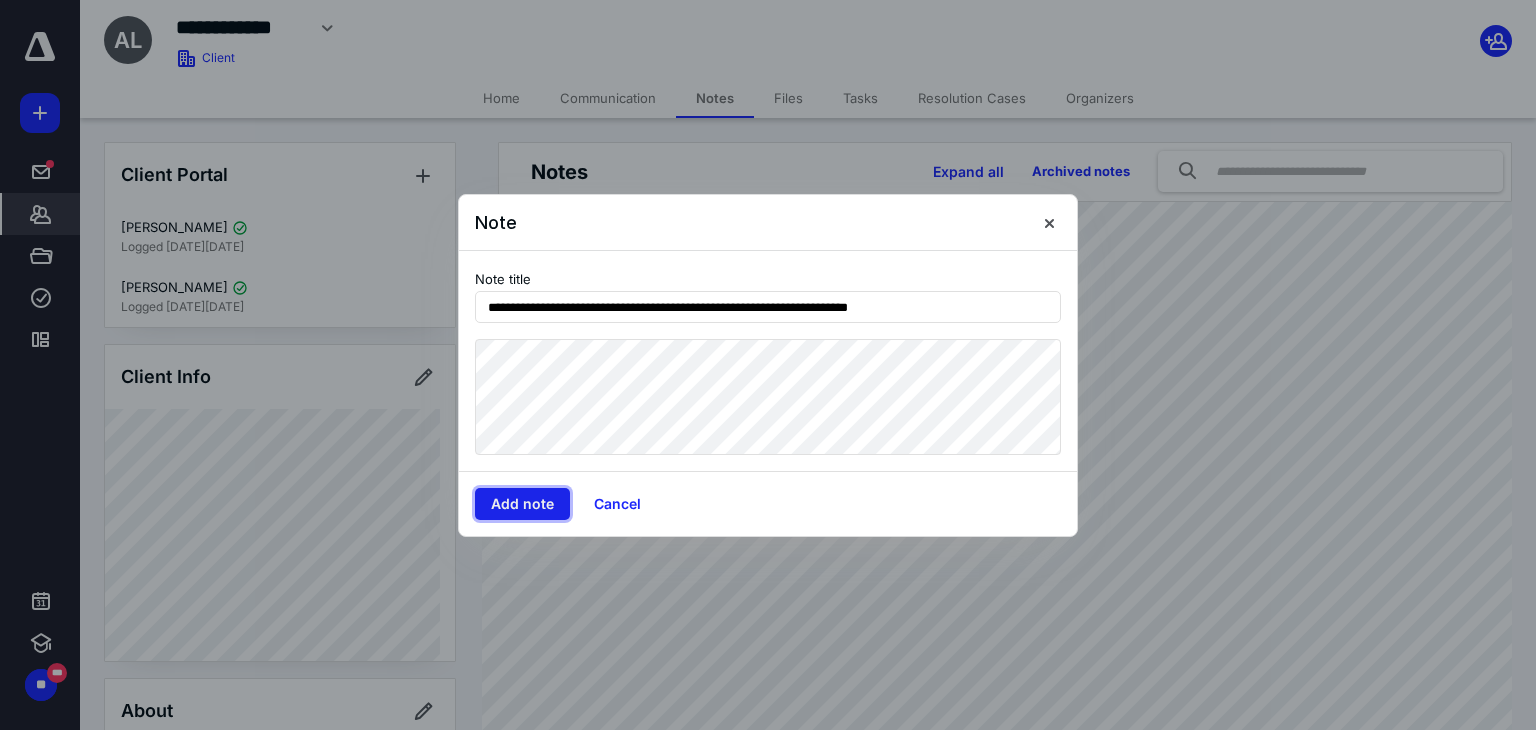 click on "Add note" at bounding box center (522, 504) 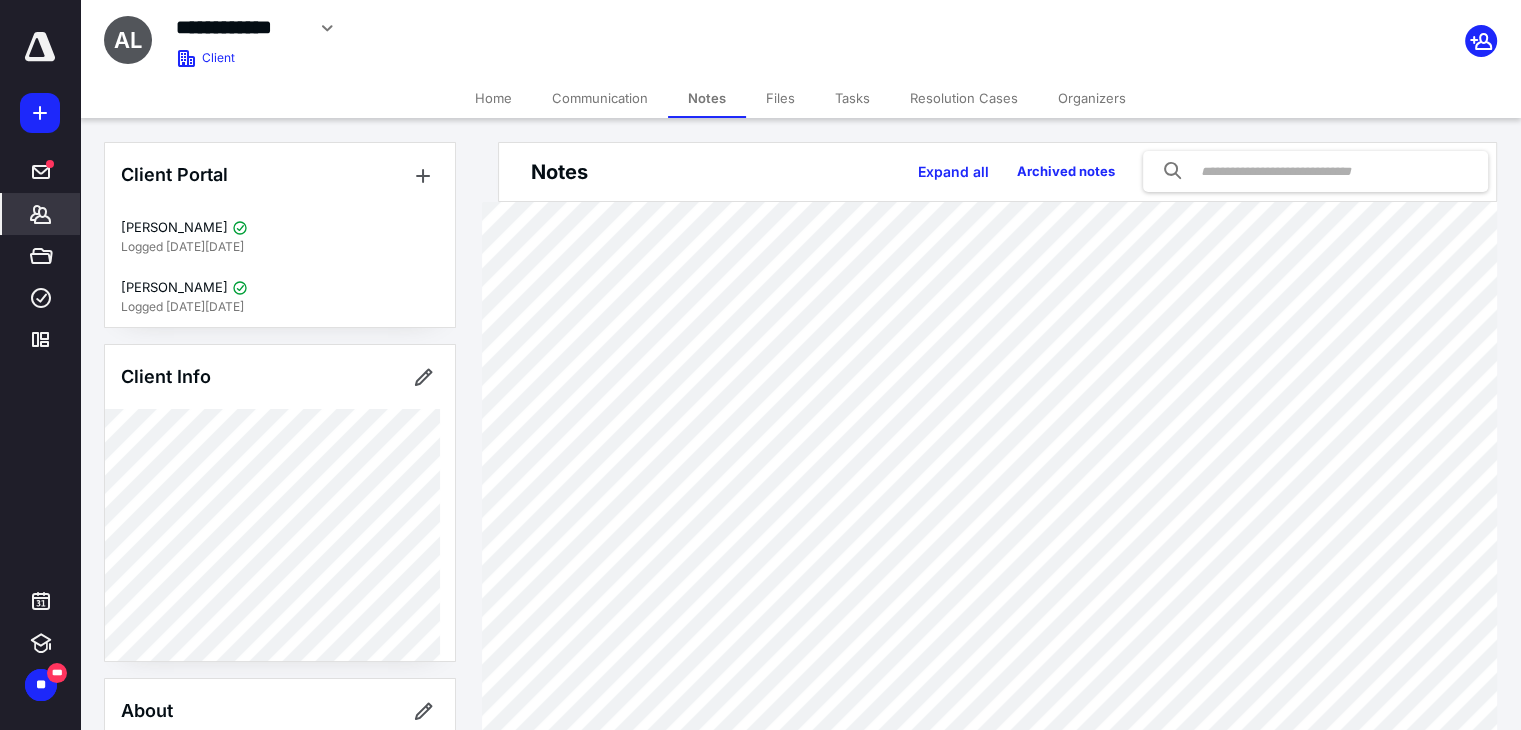 click 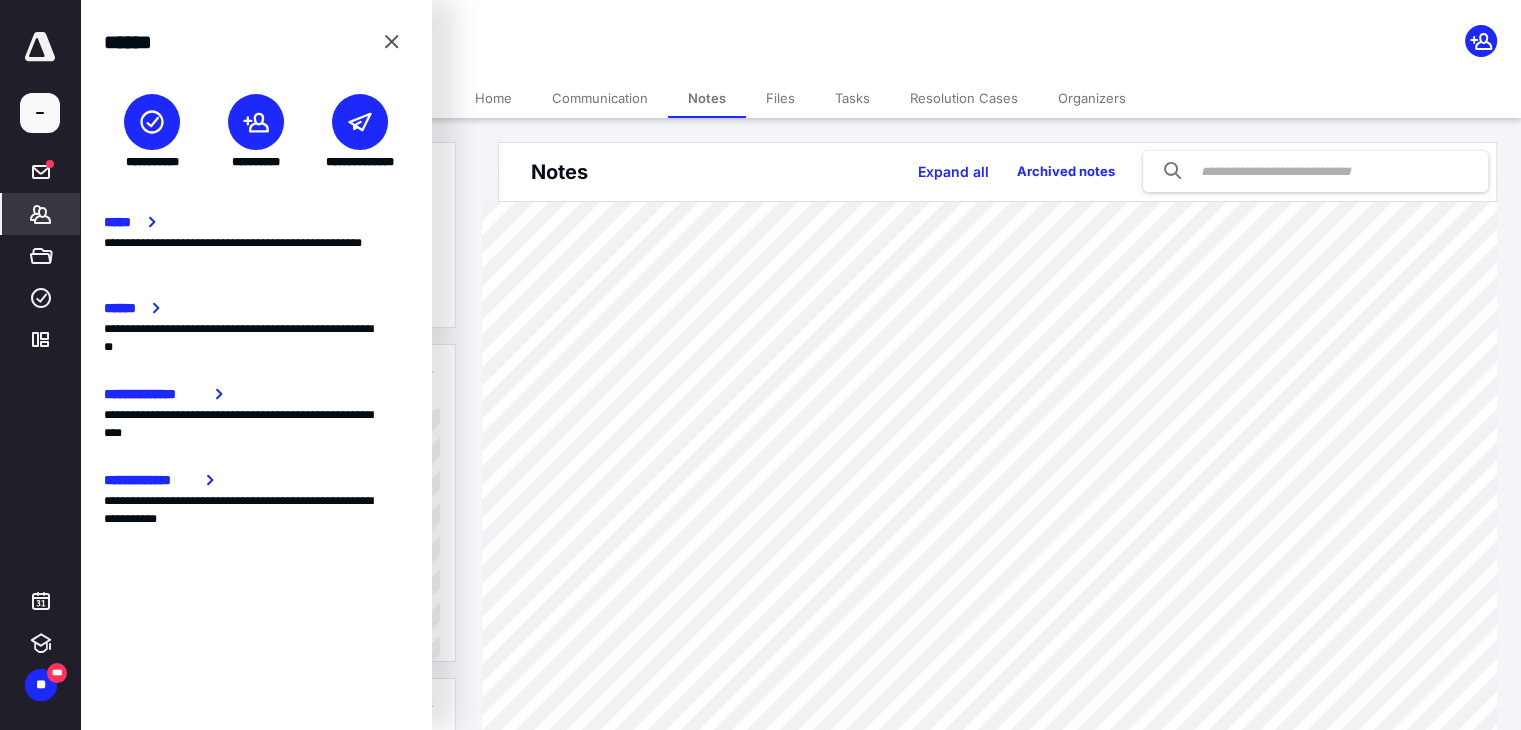click 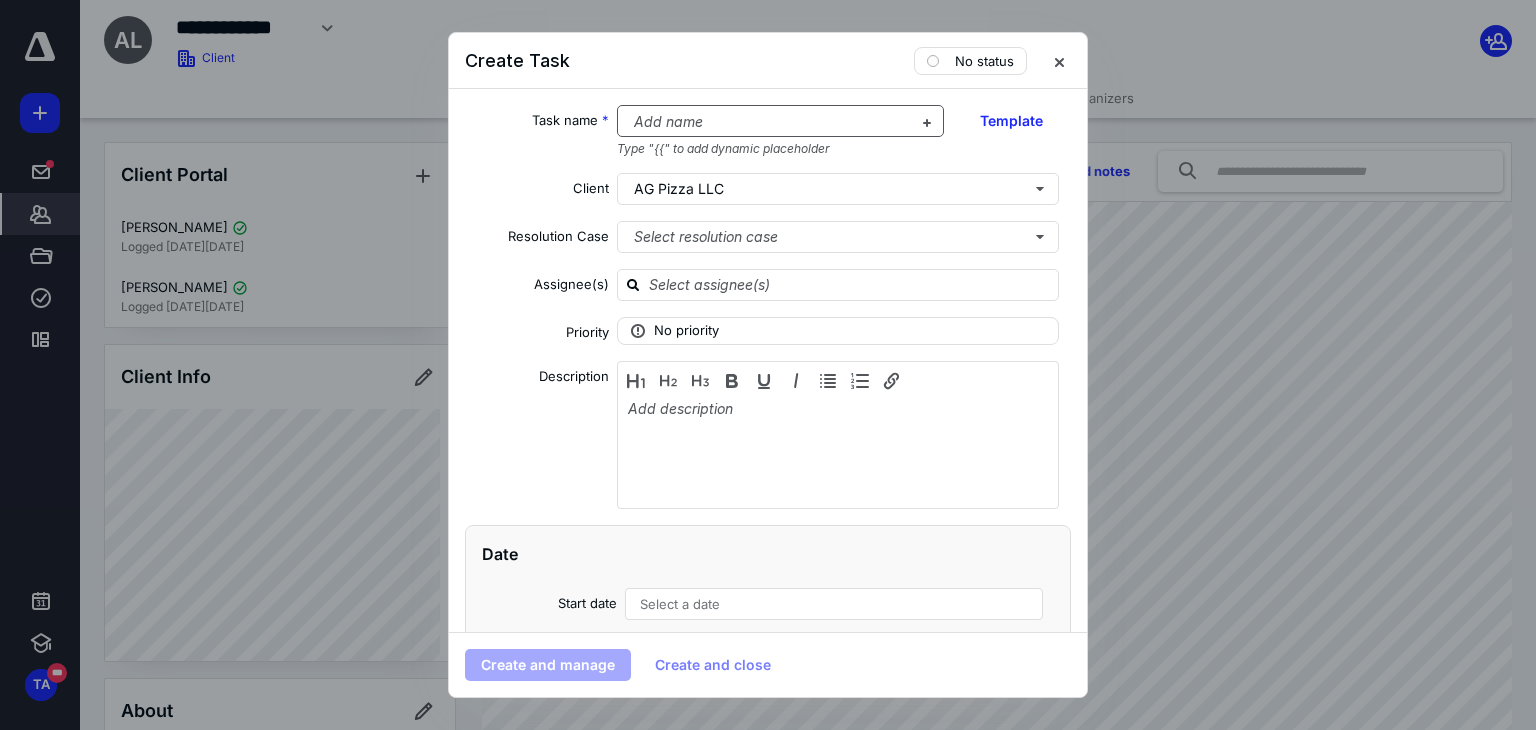 click at bounding box center (769, 122) 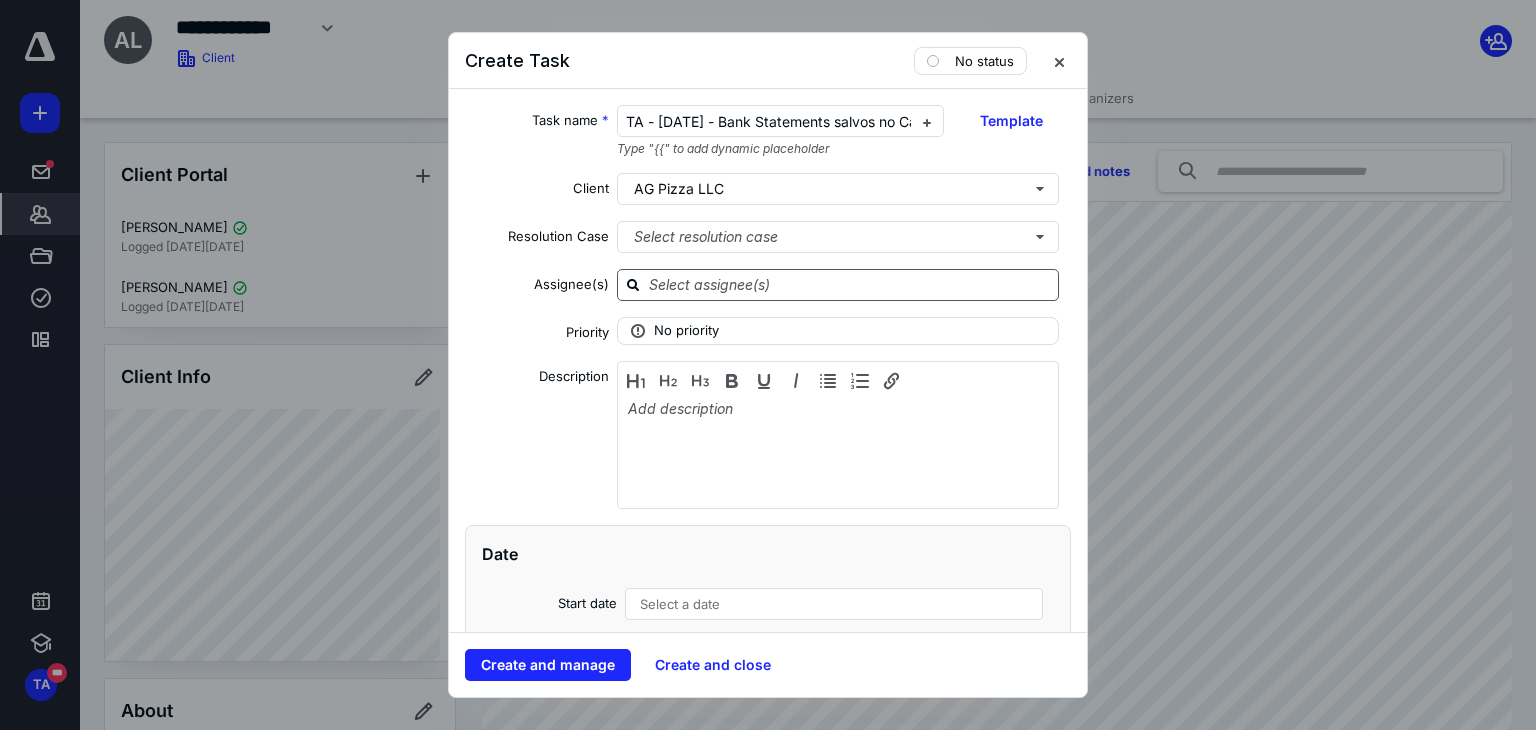 click at bounding box center (850, 284) 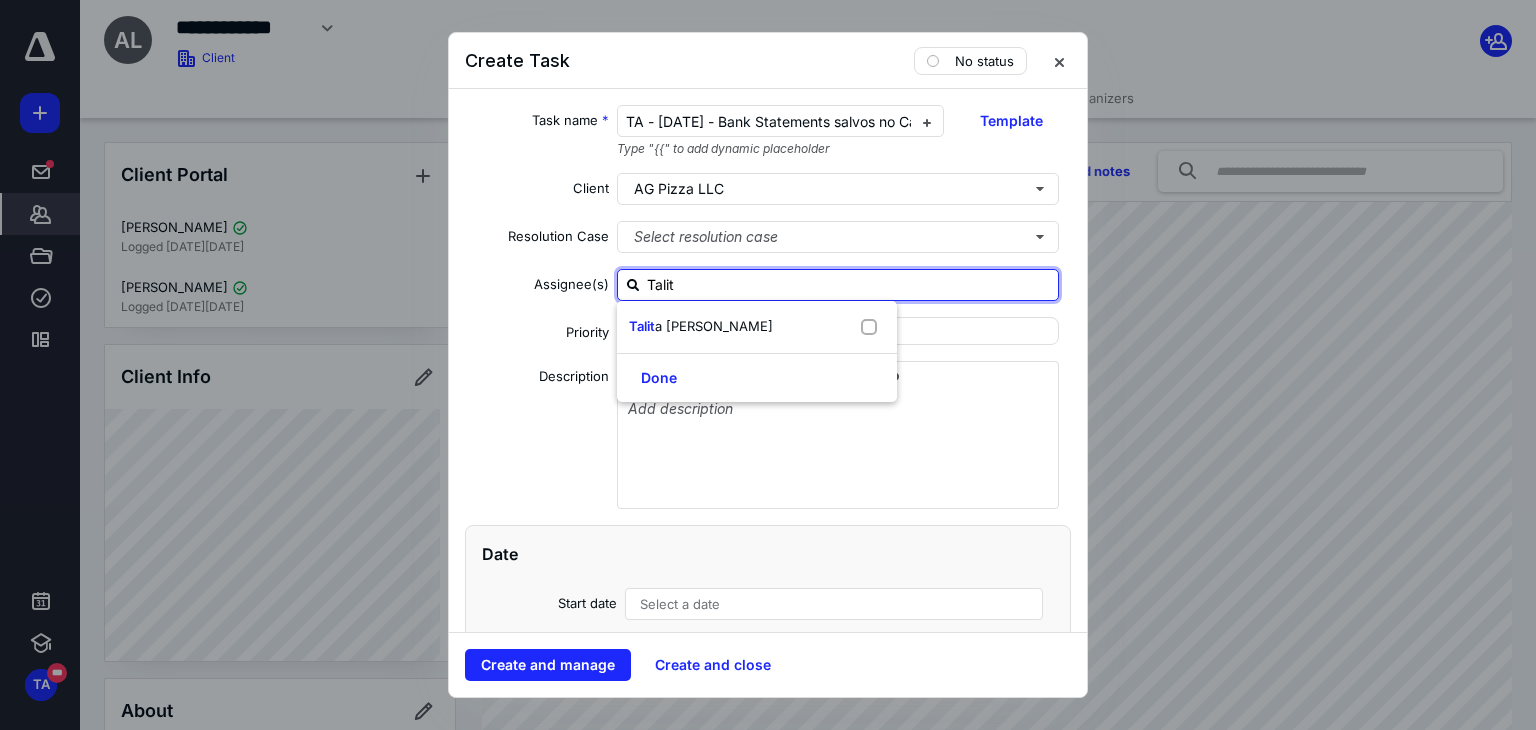 type on "Talita" 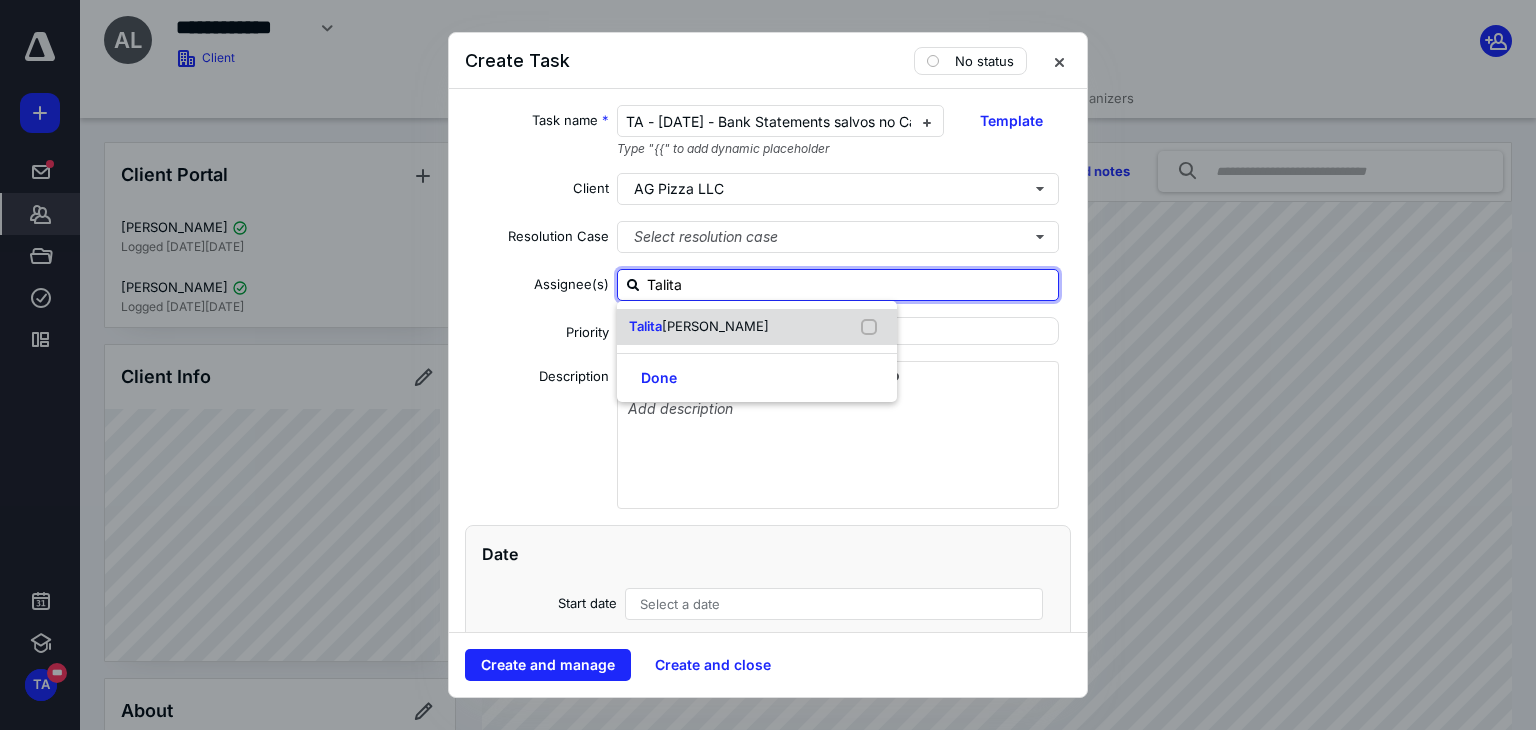 click on "[PERSON_NAME]" at bounding box center [715, 326] 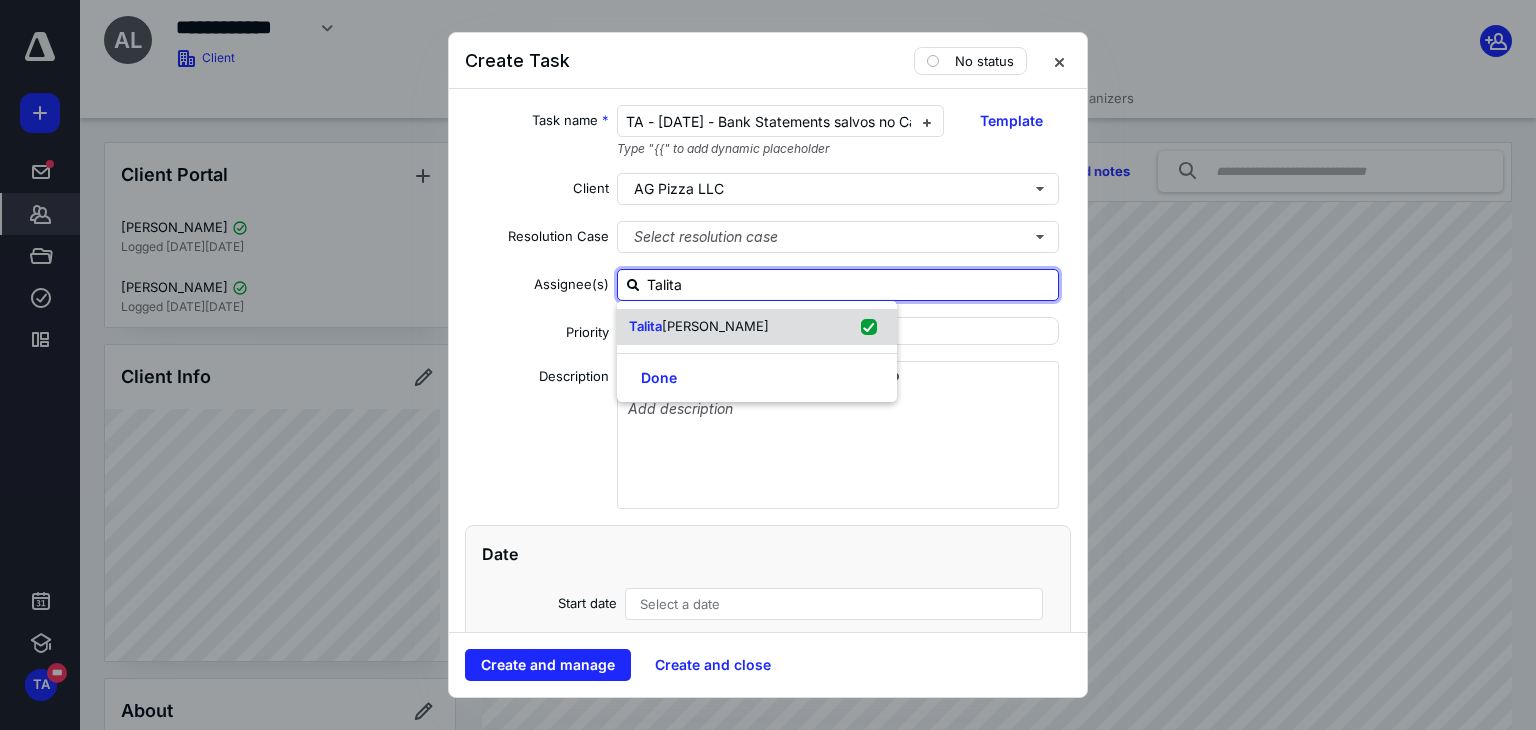 checkbox on "true" 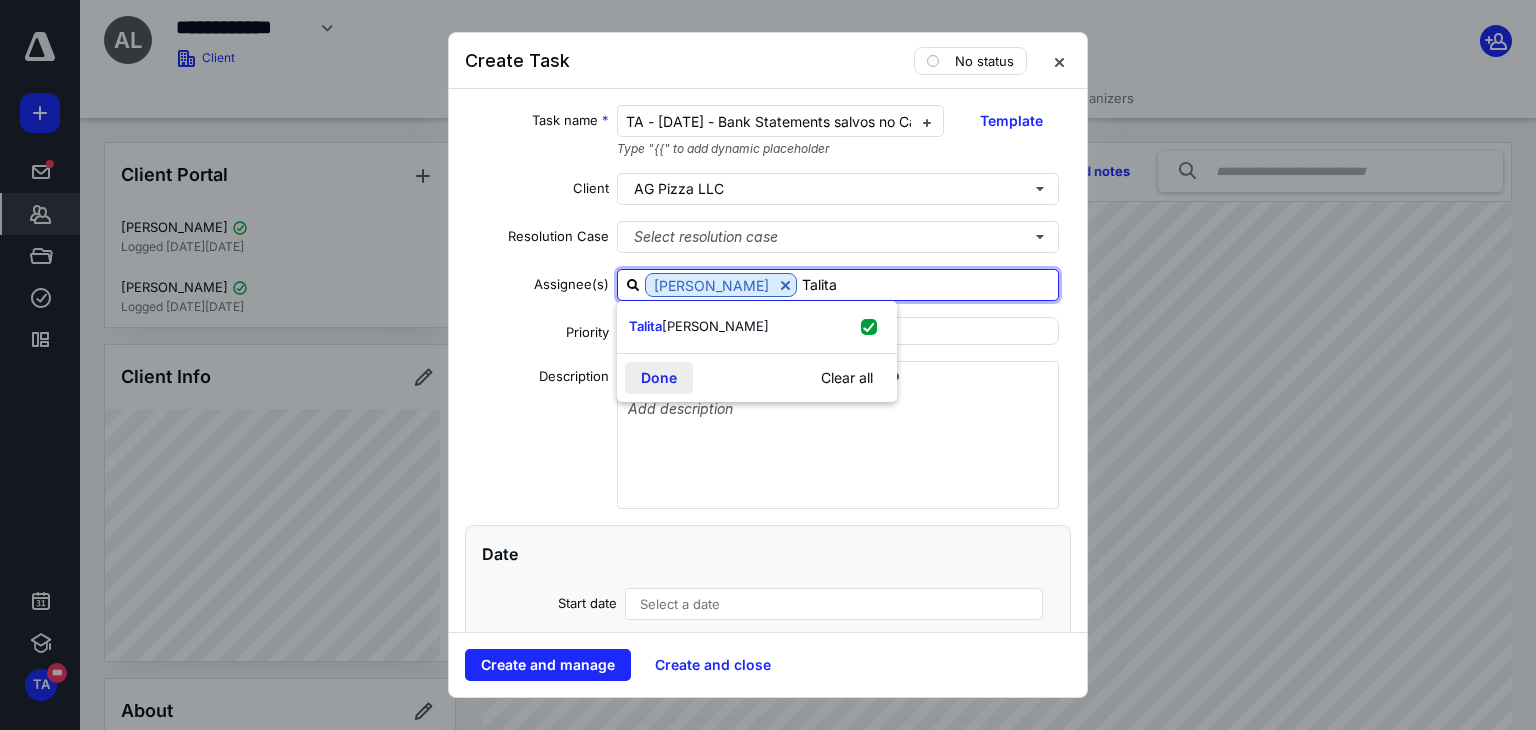 type on "Talita" 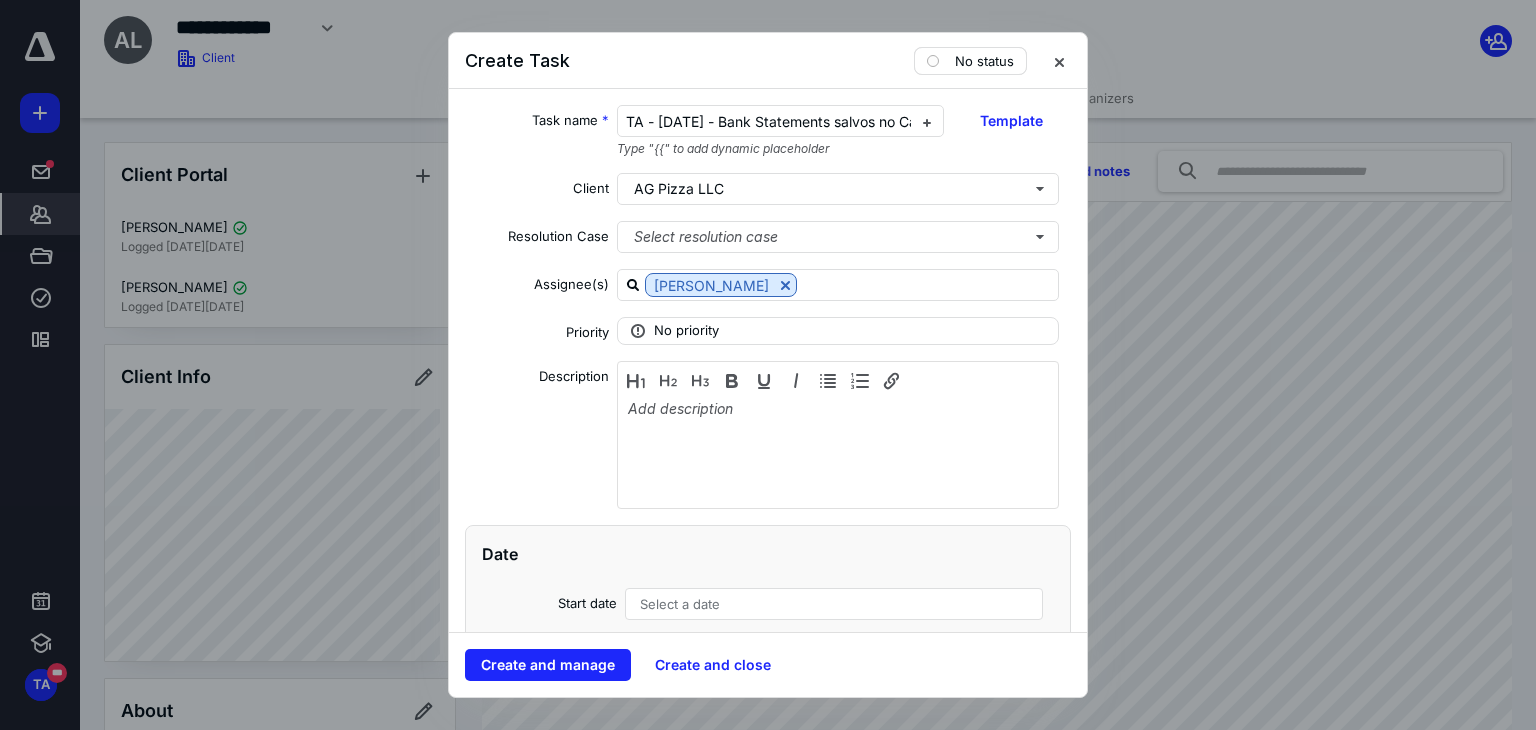 click on "No status" at bounding box center (970, 61) 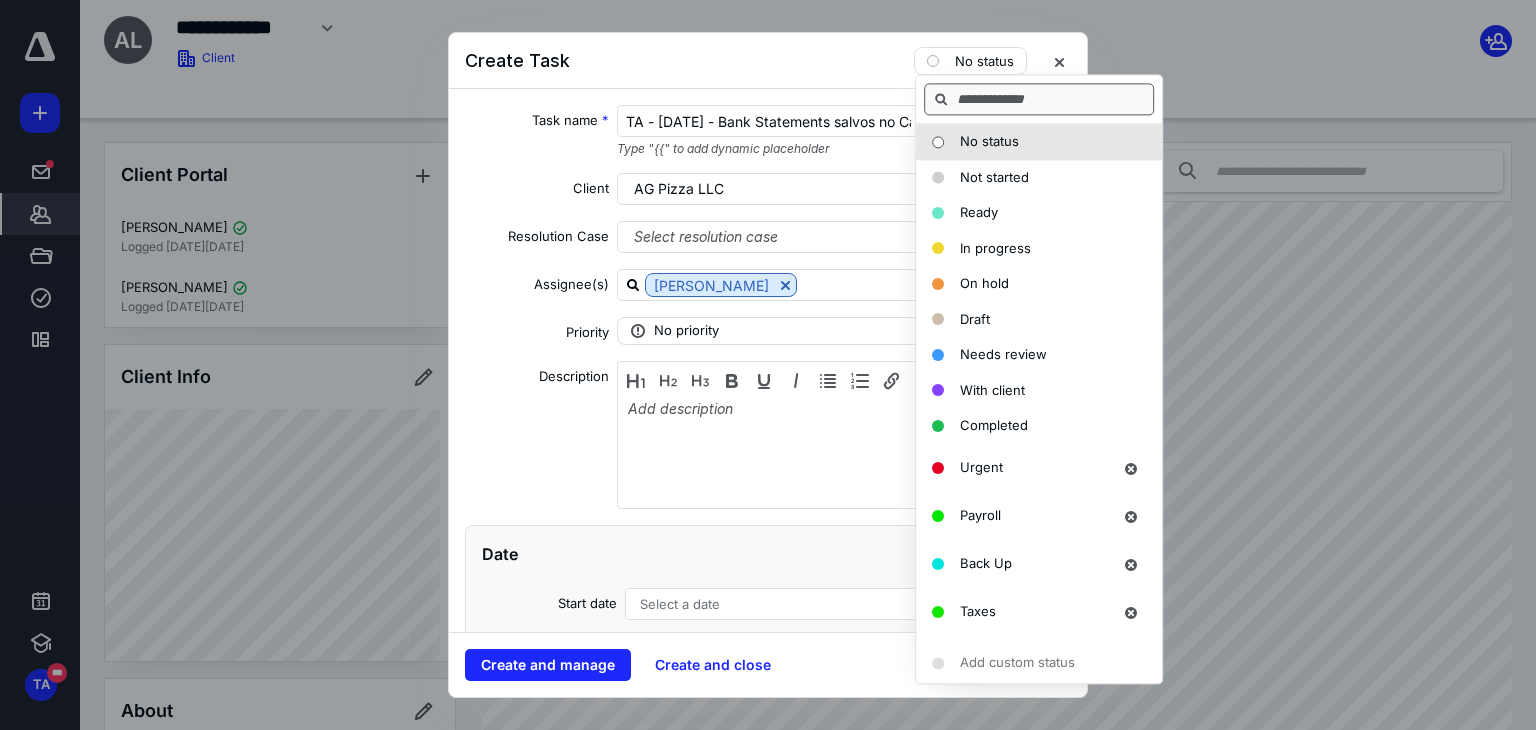 click at bounding box center [1039, 99] 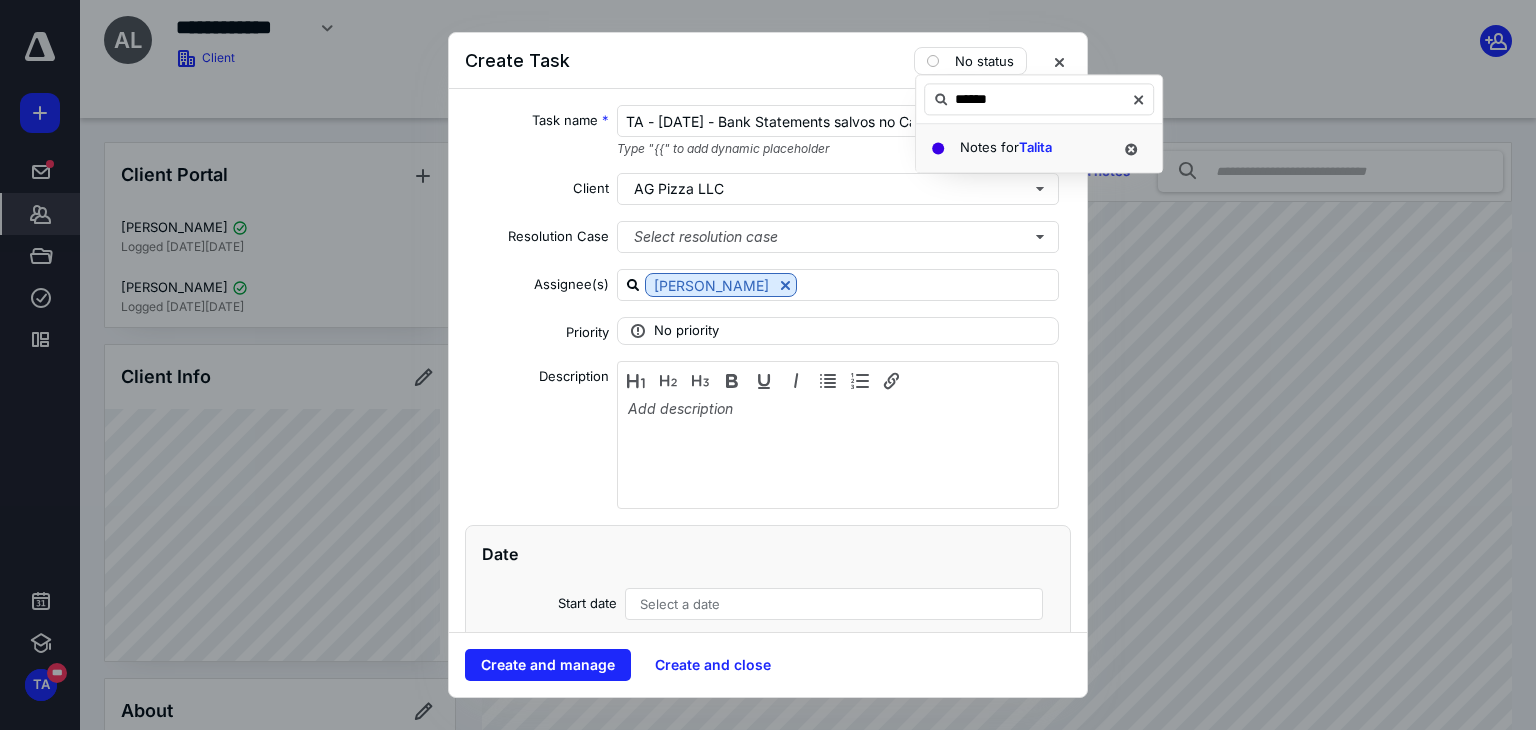 type on "******" 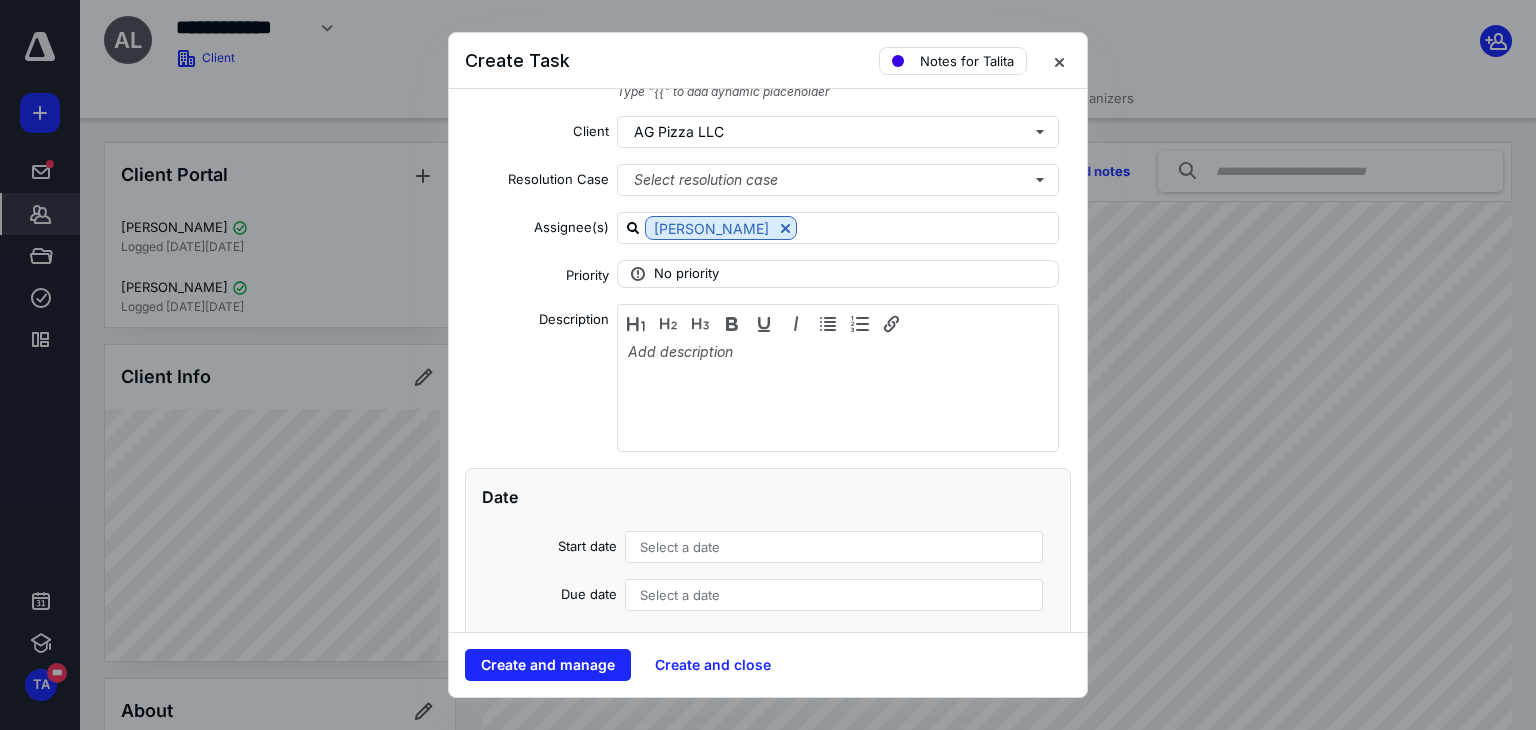scroll, scrollTop: 400, scrollLeft: 0, axis: vertical 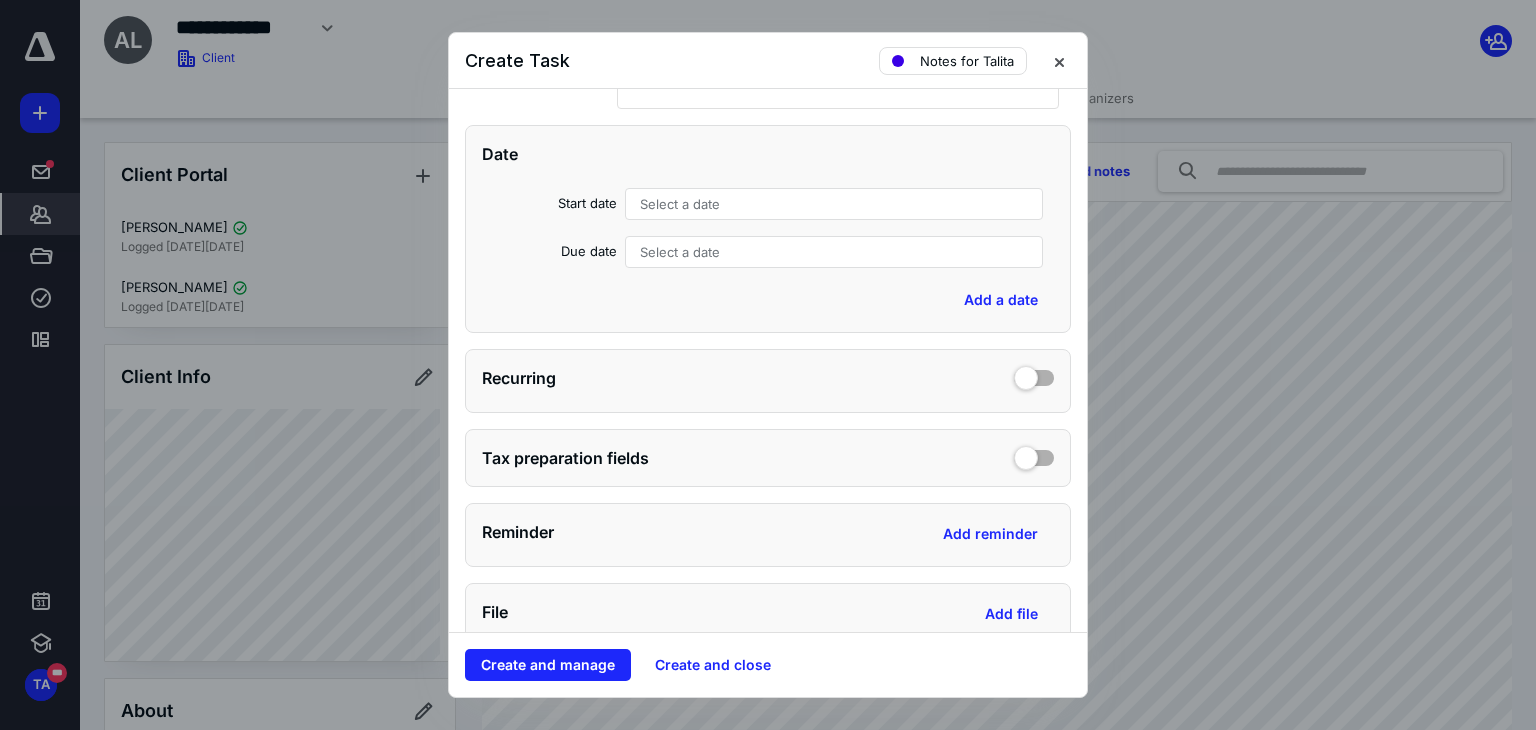 click on "Select a date" at bounding box center (834, 252) 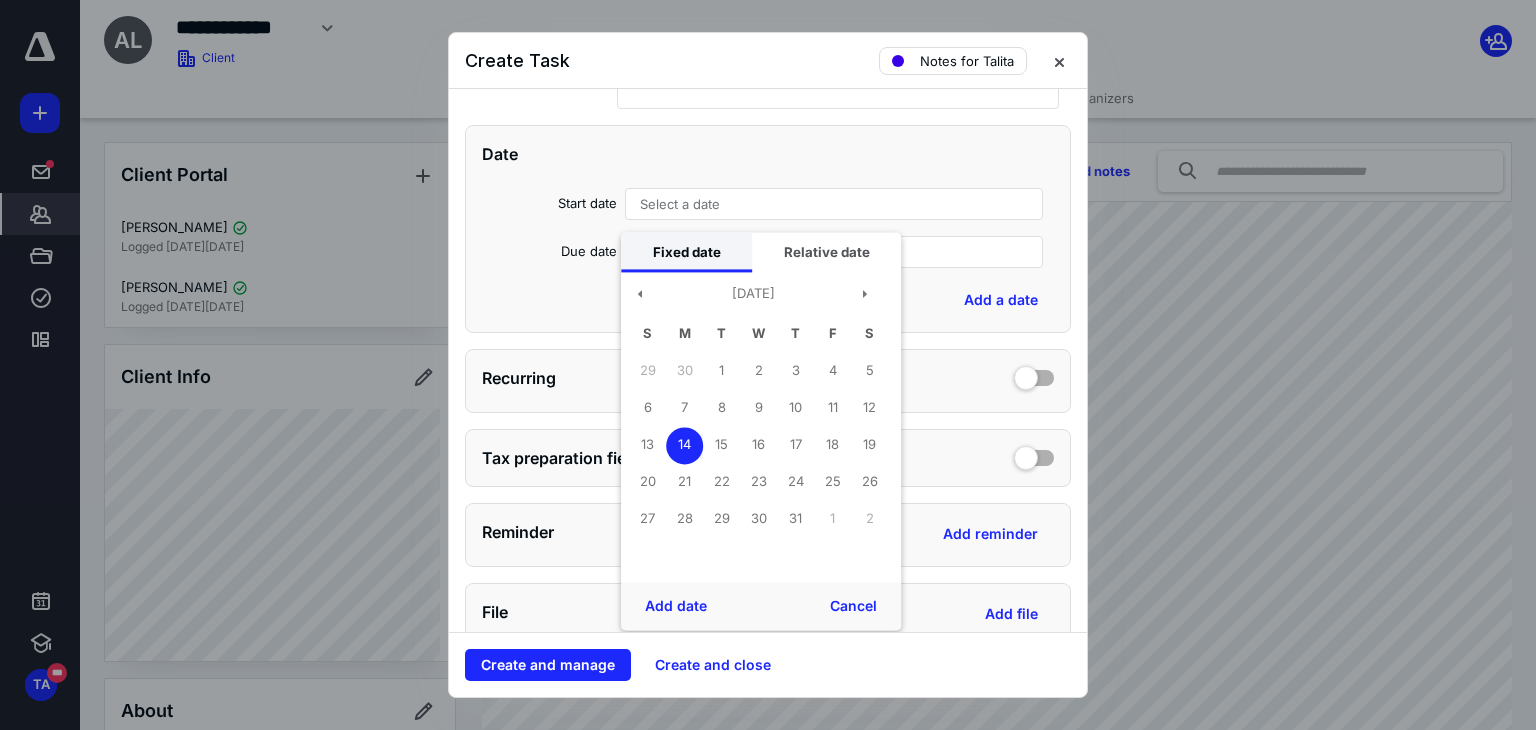 click on "Fixed date" at bounding box center (686, 252) 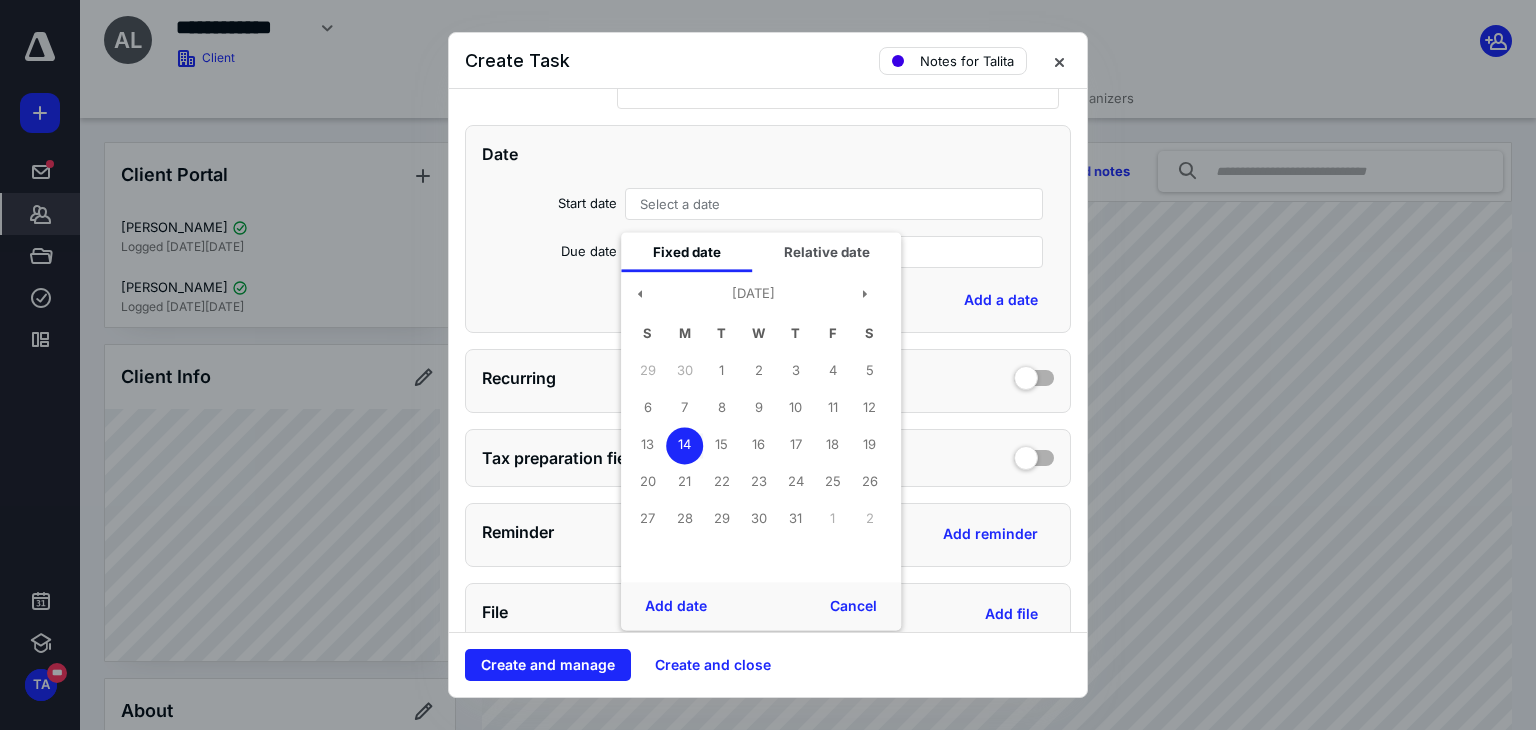 click on "14" at bounding box center [684, 445] 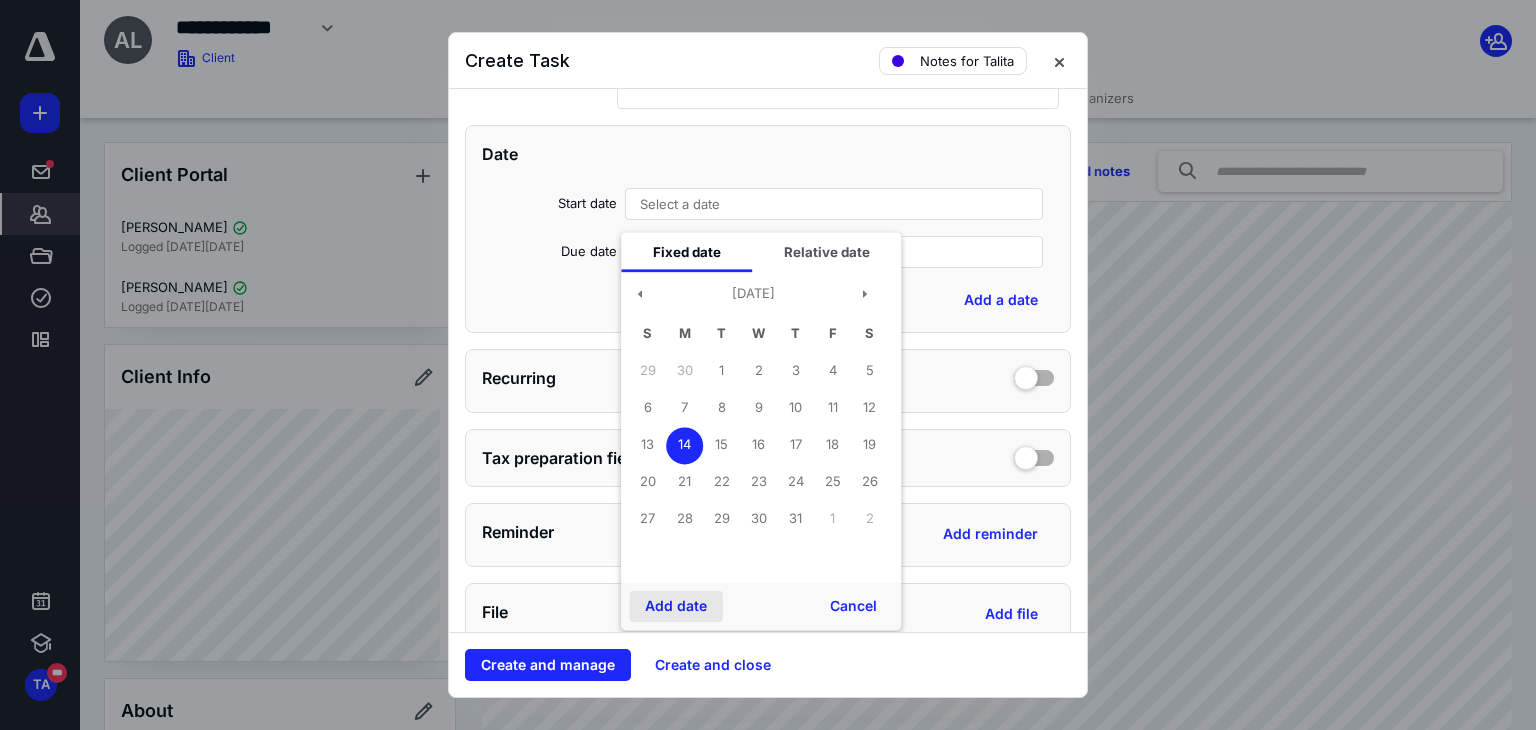 click on "Add date" at bounding box center (676, 606) 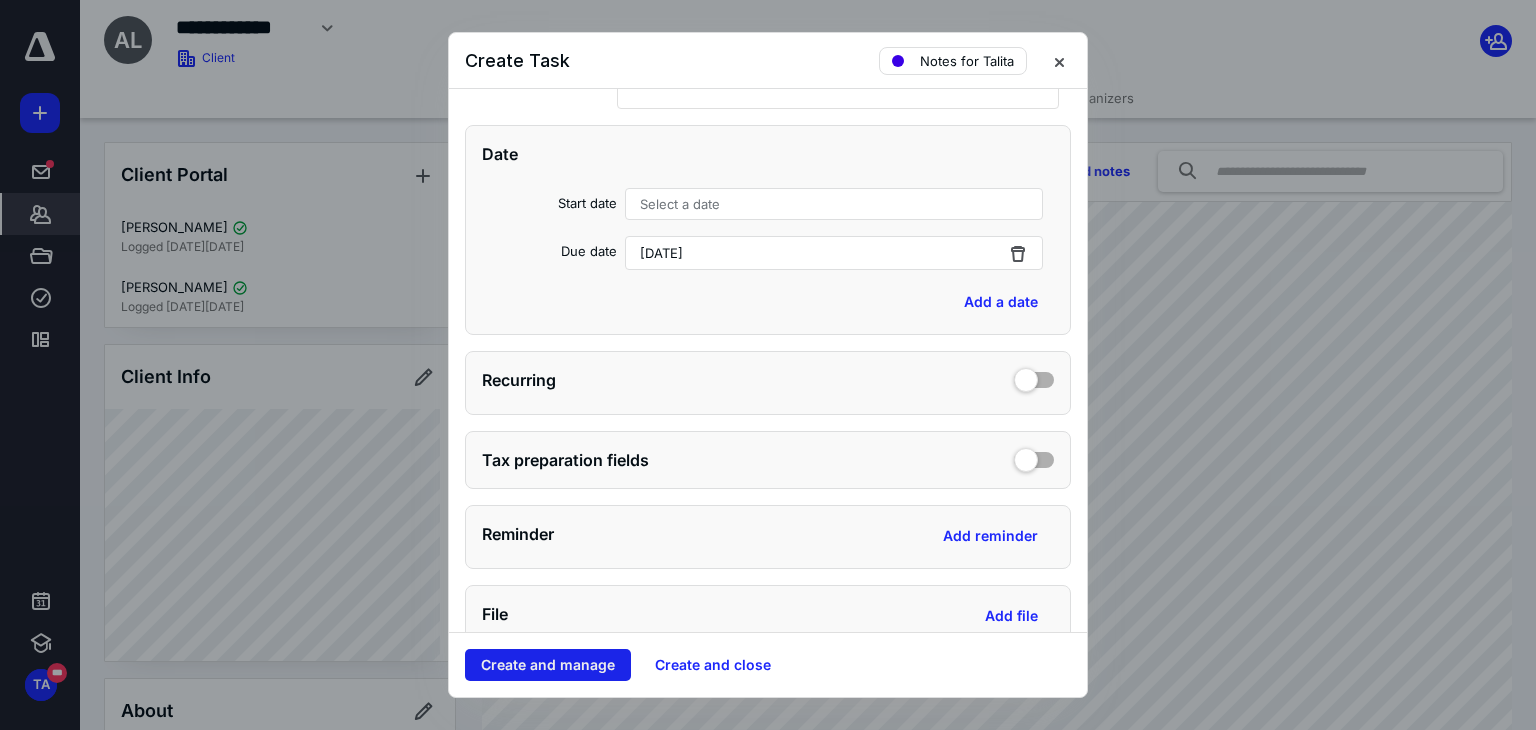 click on "Create and manage" at bounding box center [548, 665] 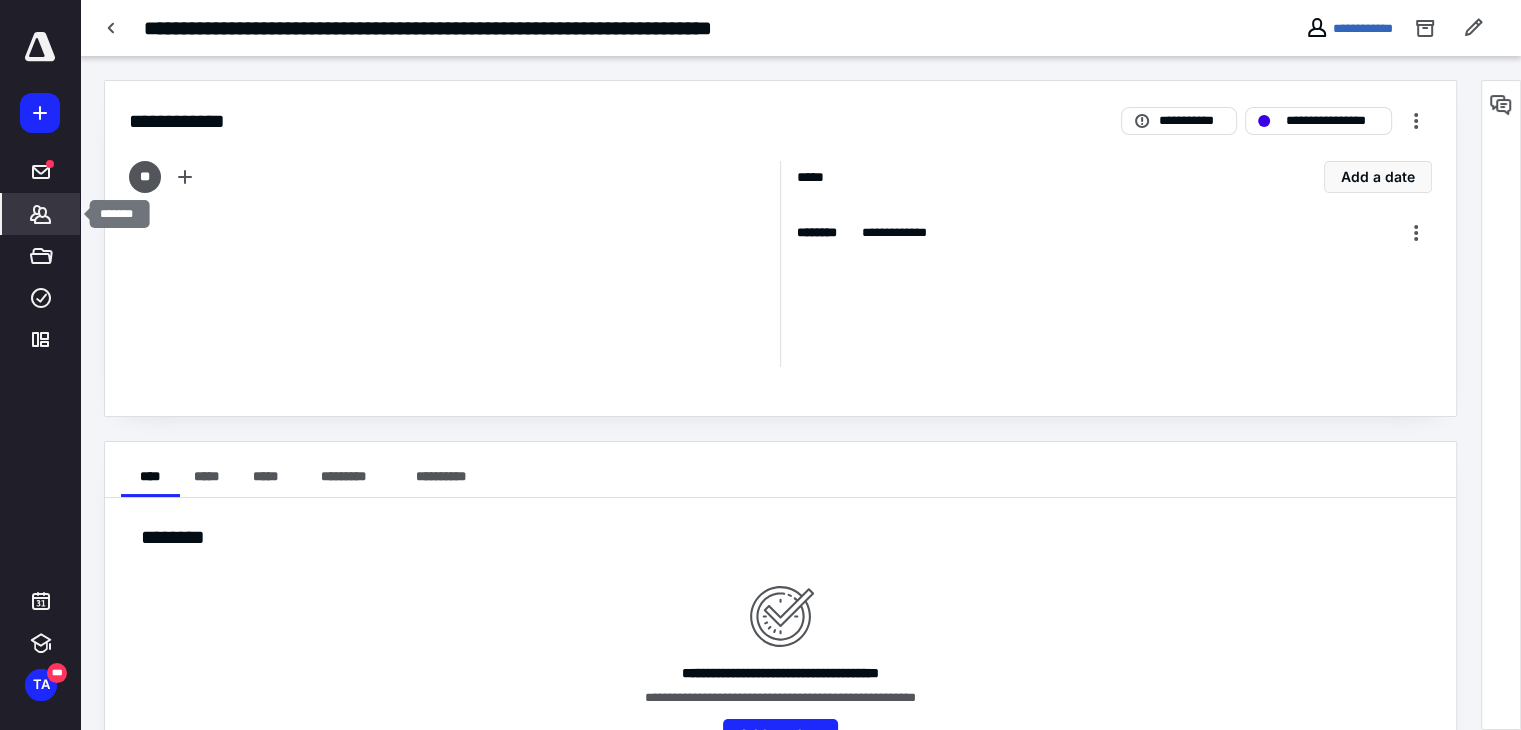 click on "*******" at bounding box center (41, 214) 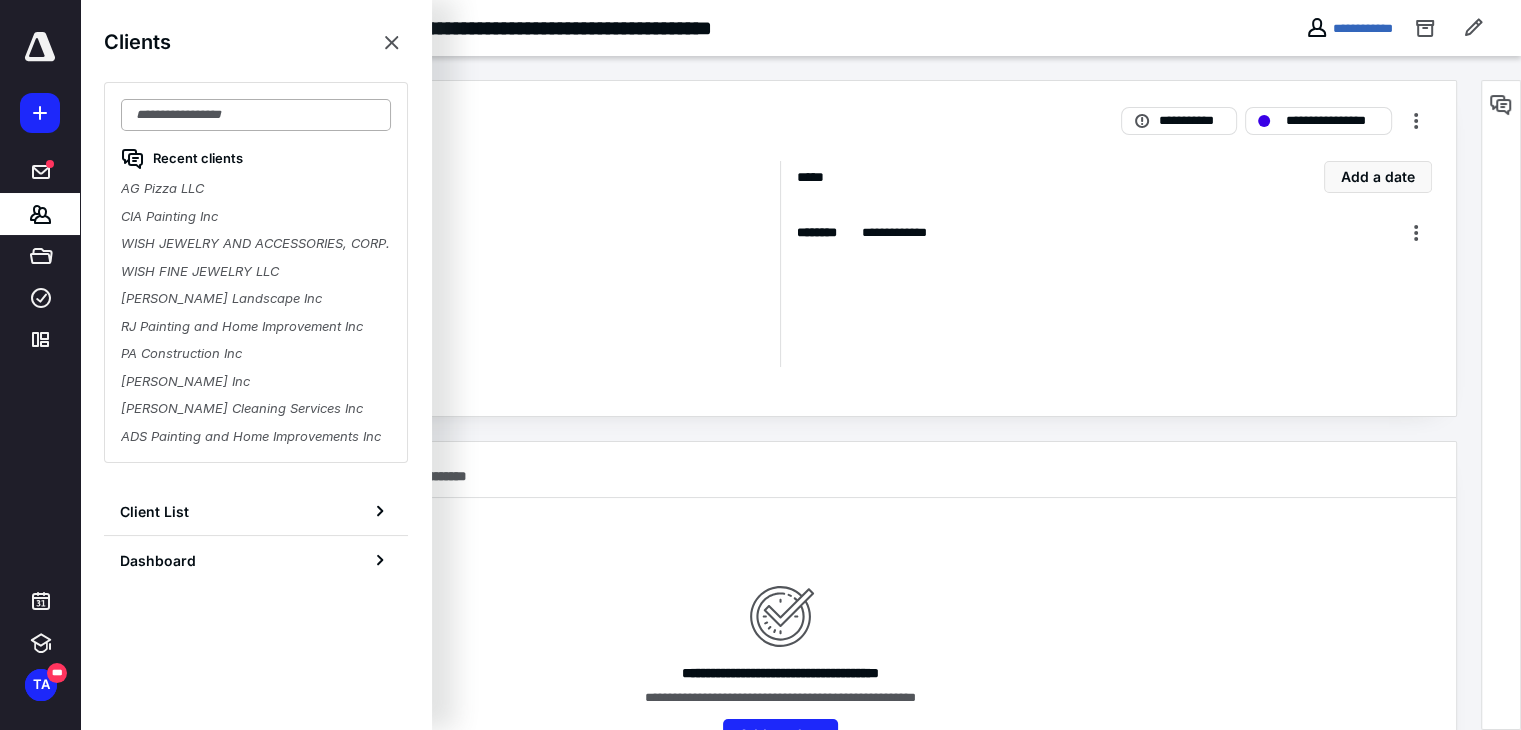 click at bounding box center (256, 115) 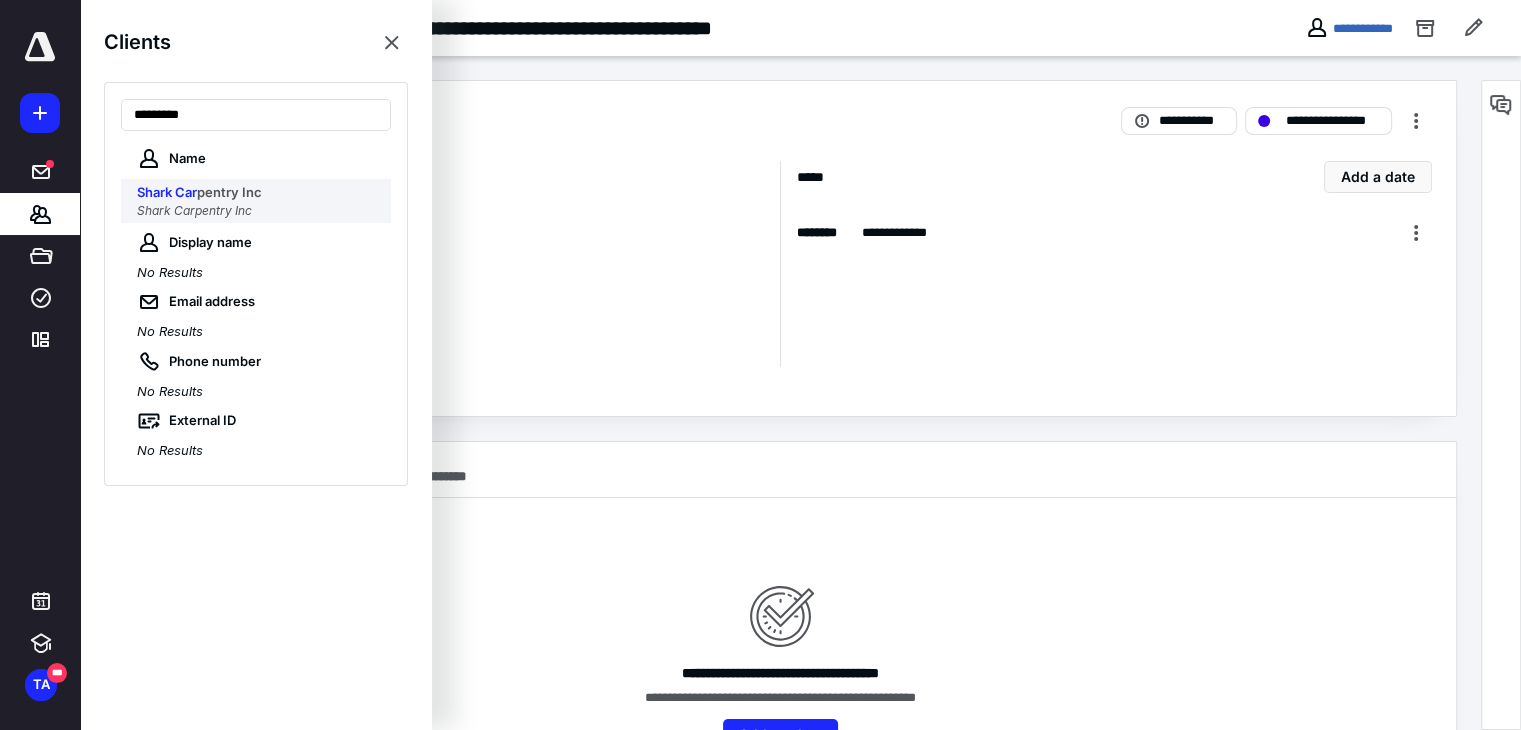 type on "*********" 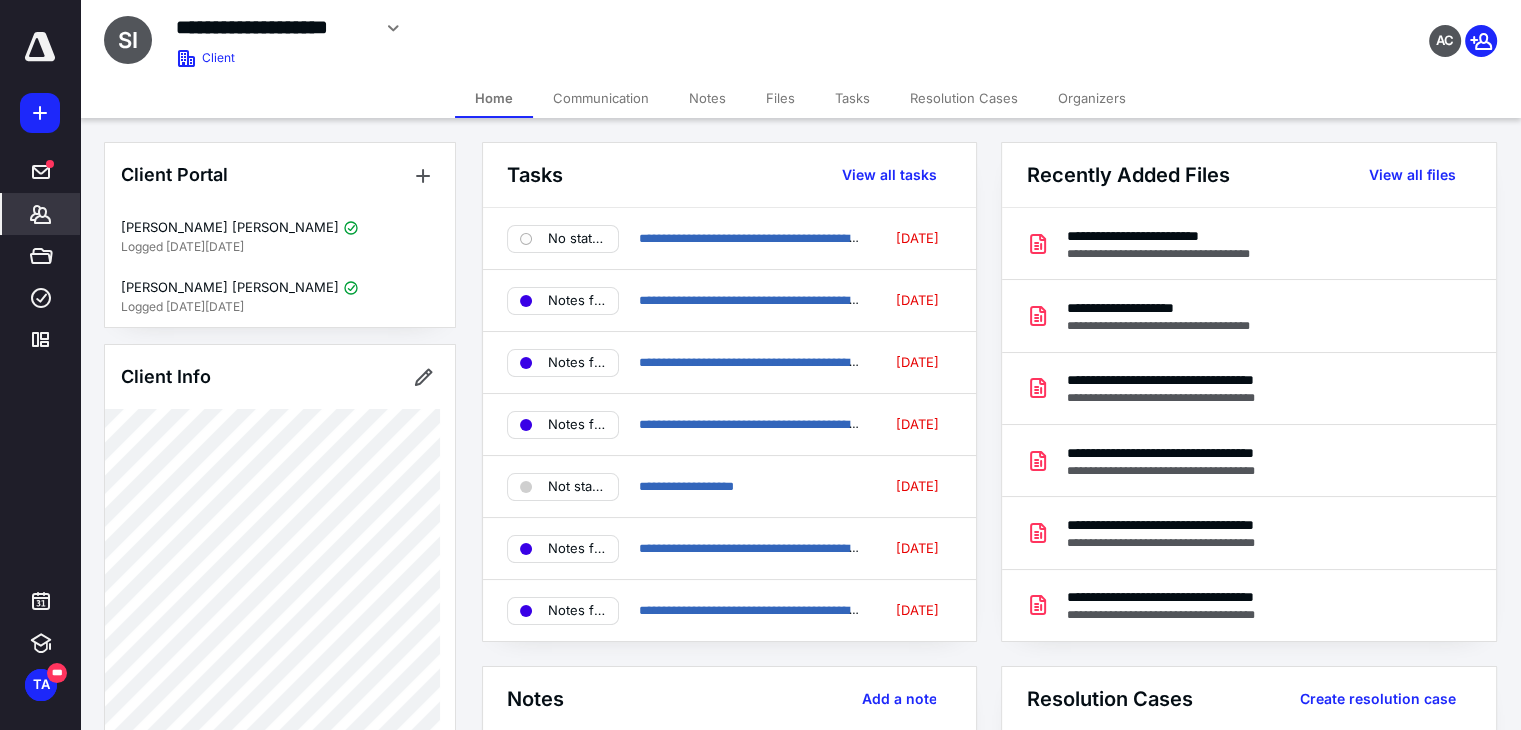 click on "Files" at bounding box center [780, 98] 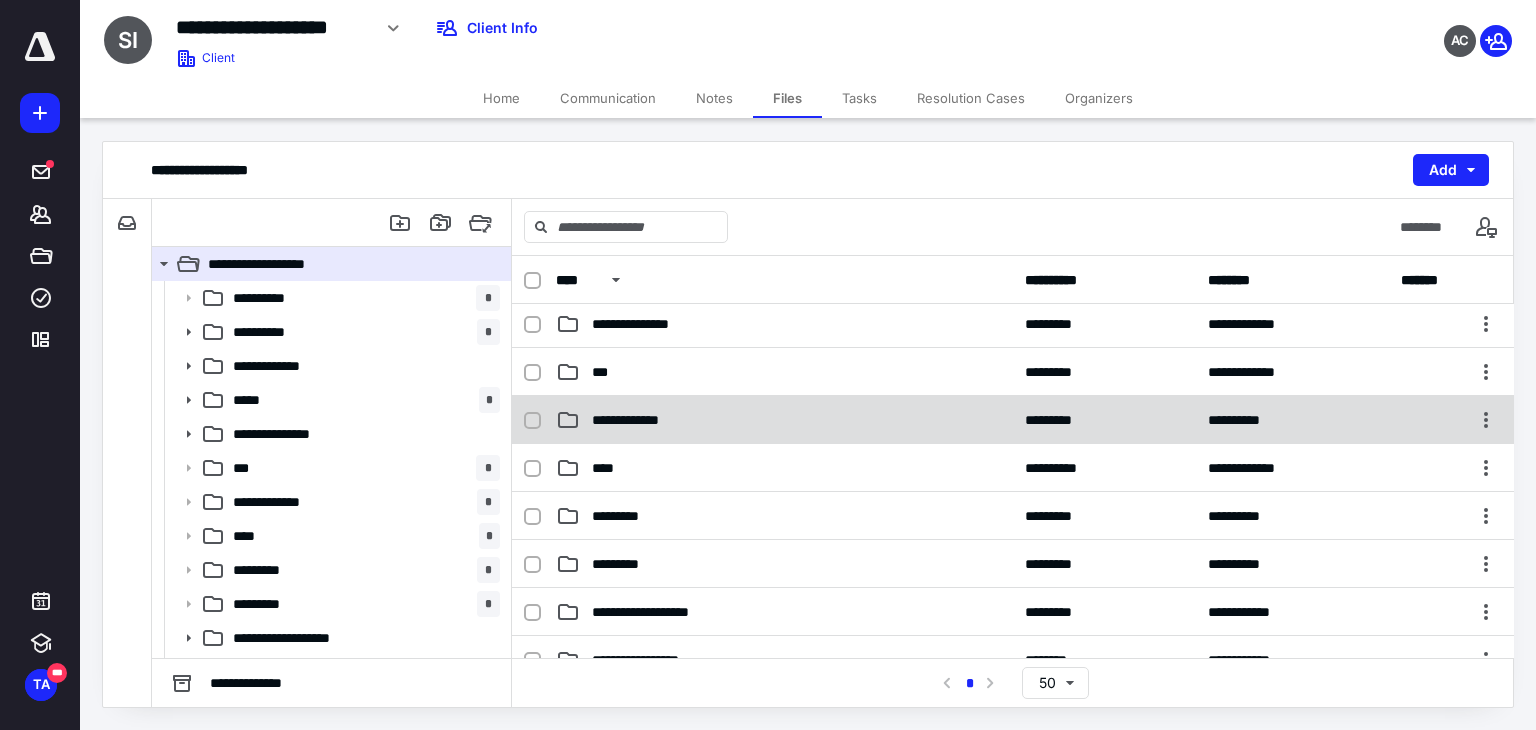 scroll, scrollTop: 200, scrollLeft: 0, axis: vertical 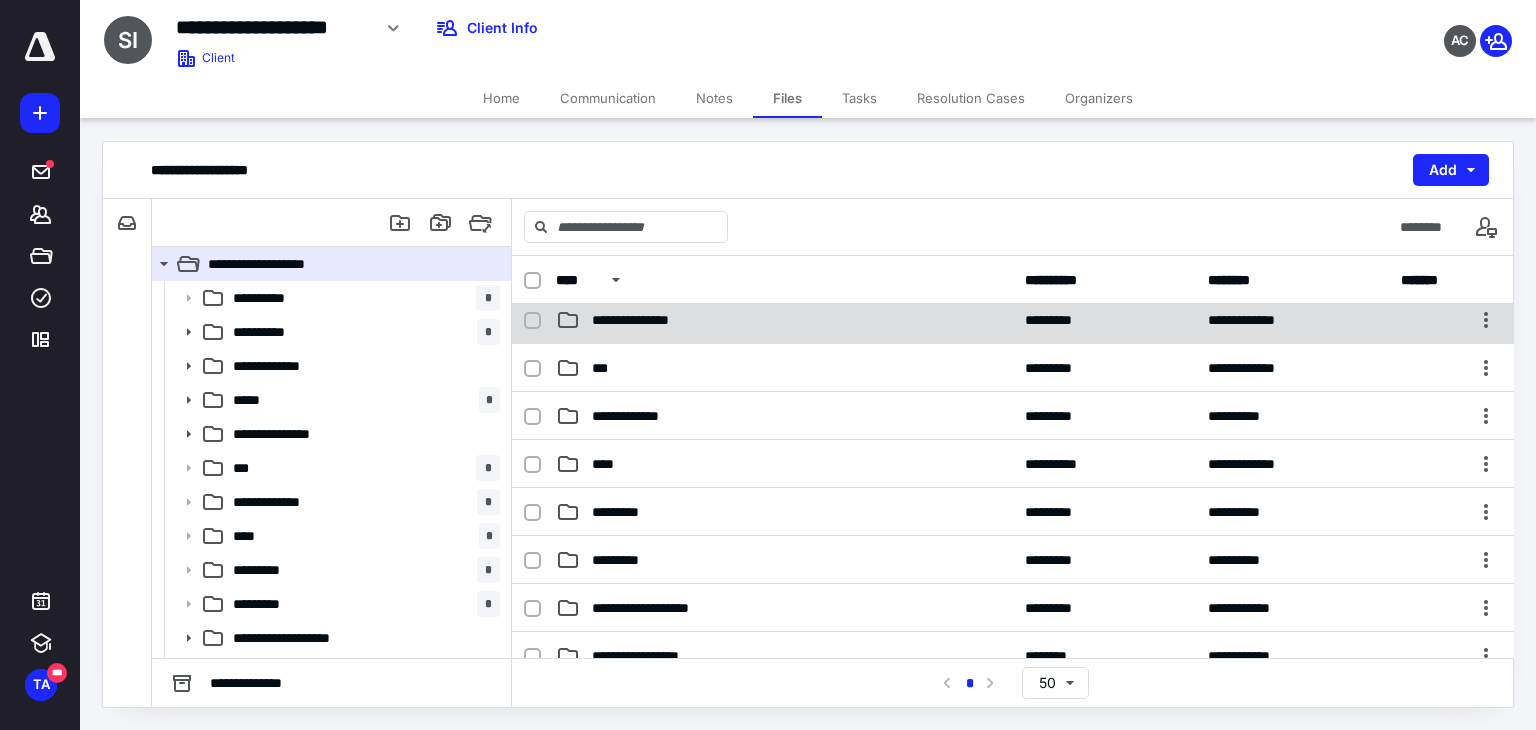 click on "**********" at bounding box center (784, 320) 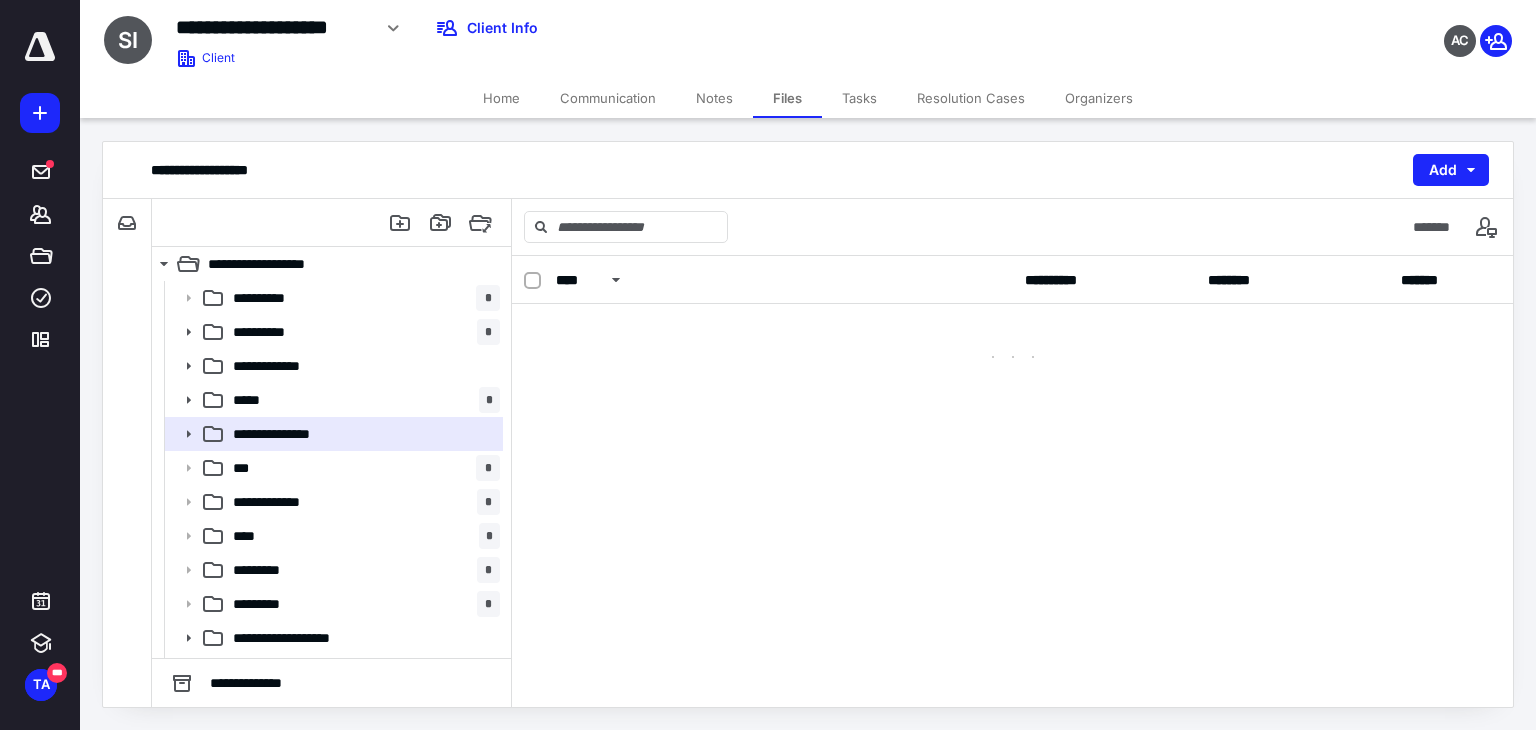 scroll, scrollTop: 0, scrollLeft: 0, axis: both 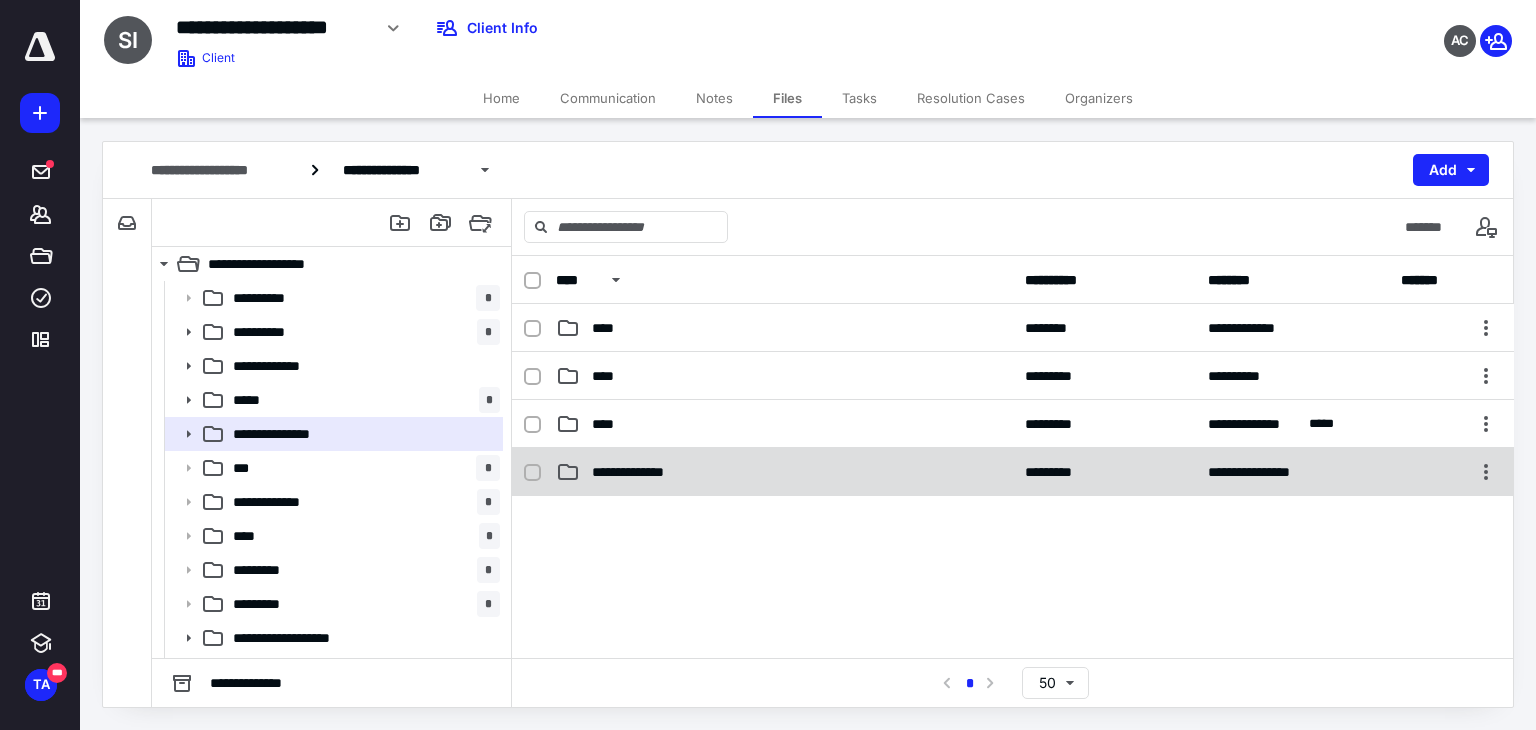 click on "**********" at bounding box center (641, 472) 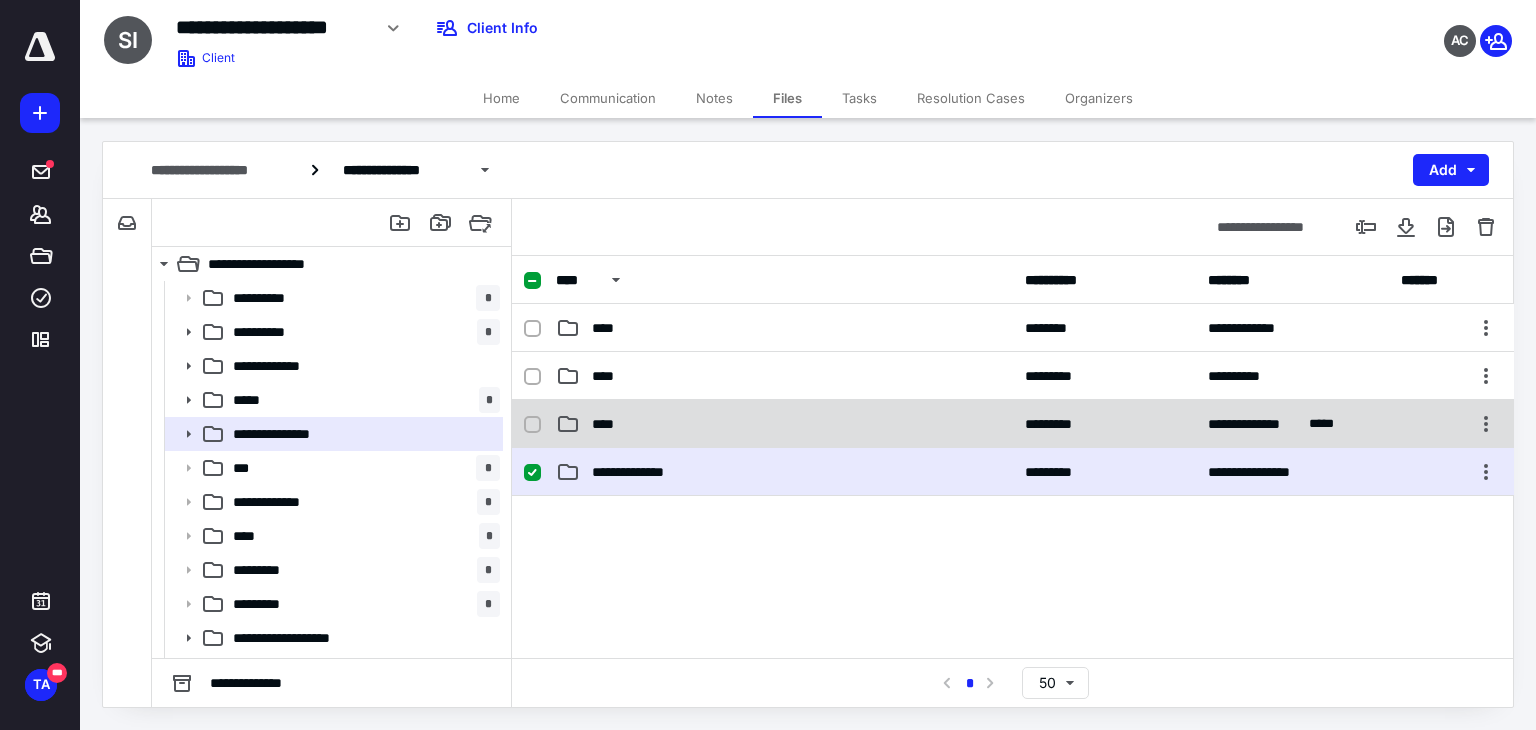 click on "****" at bounding box center (784, 424) 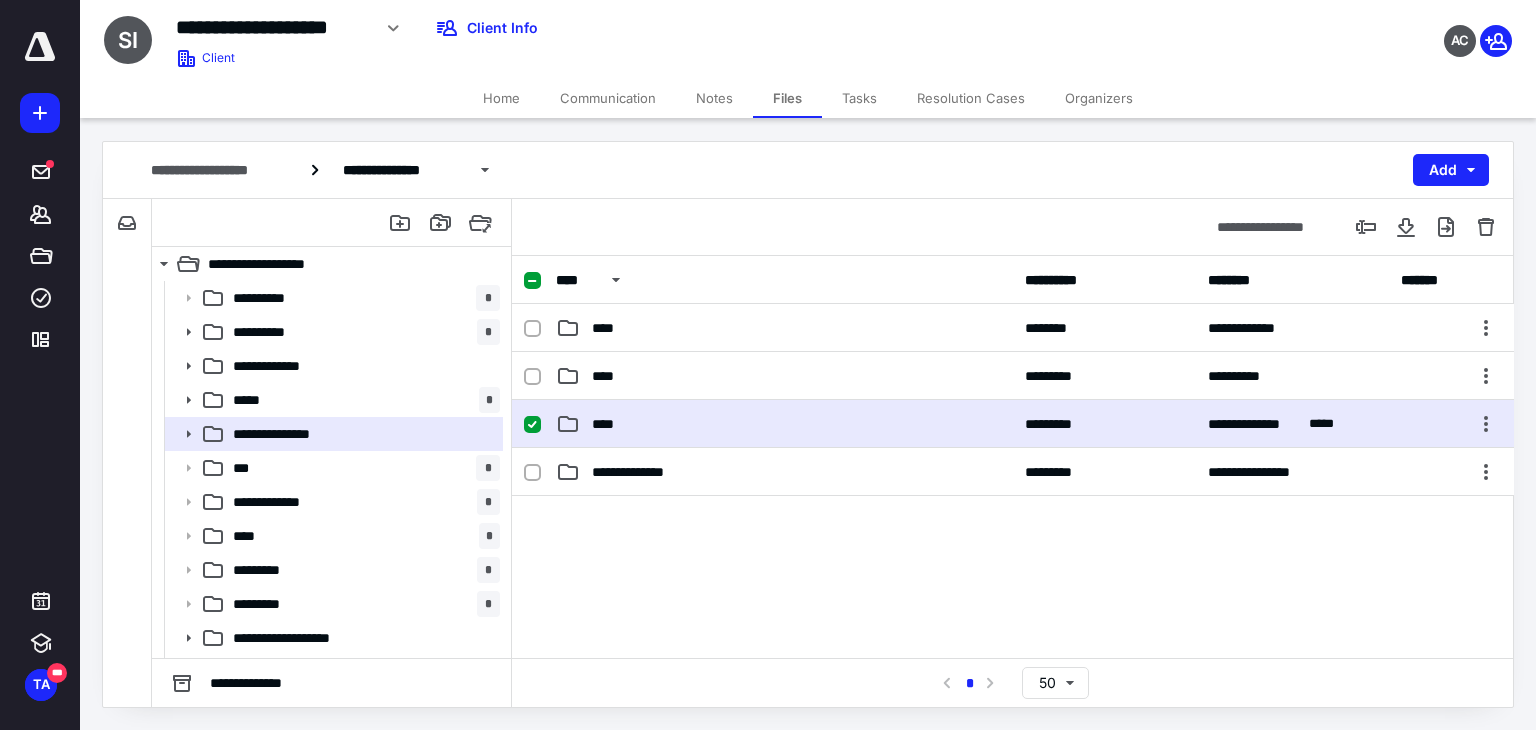click on "****" at bounding box center [784, 424] 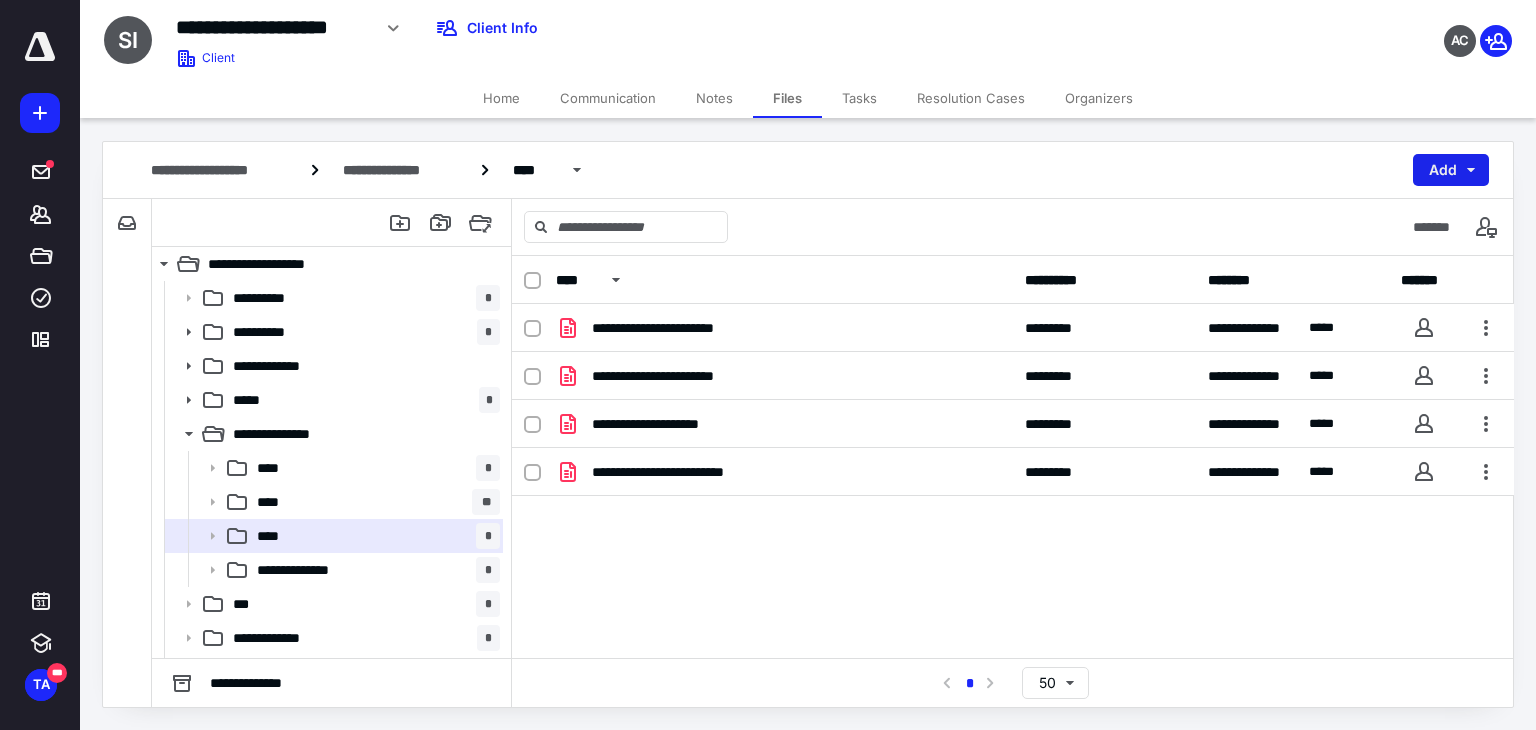 click on "Add" at bounding box center [1451, 170] 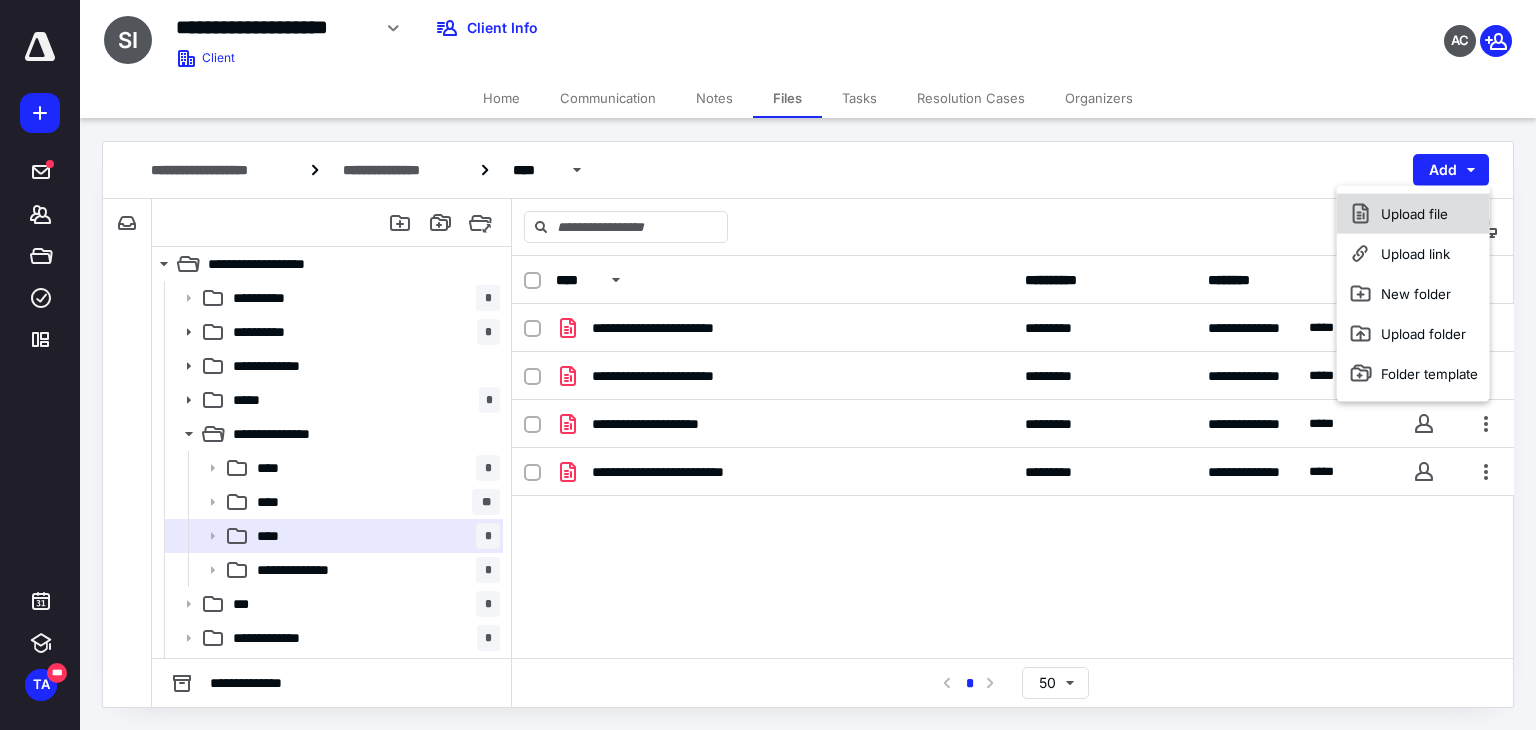 click on "Upload file" at bounding box center (1413, 214) 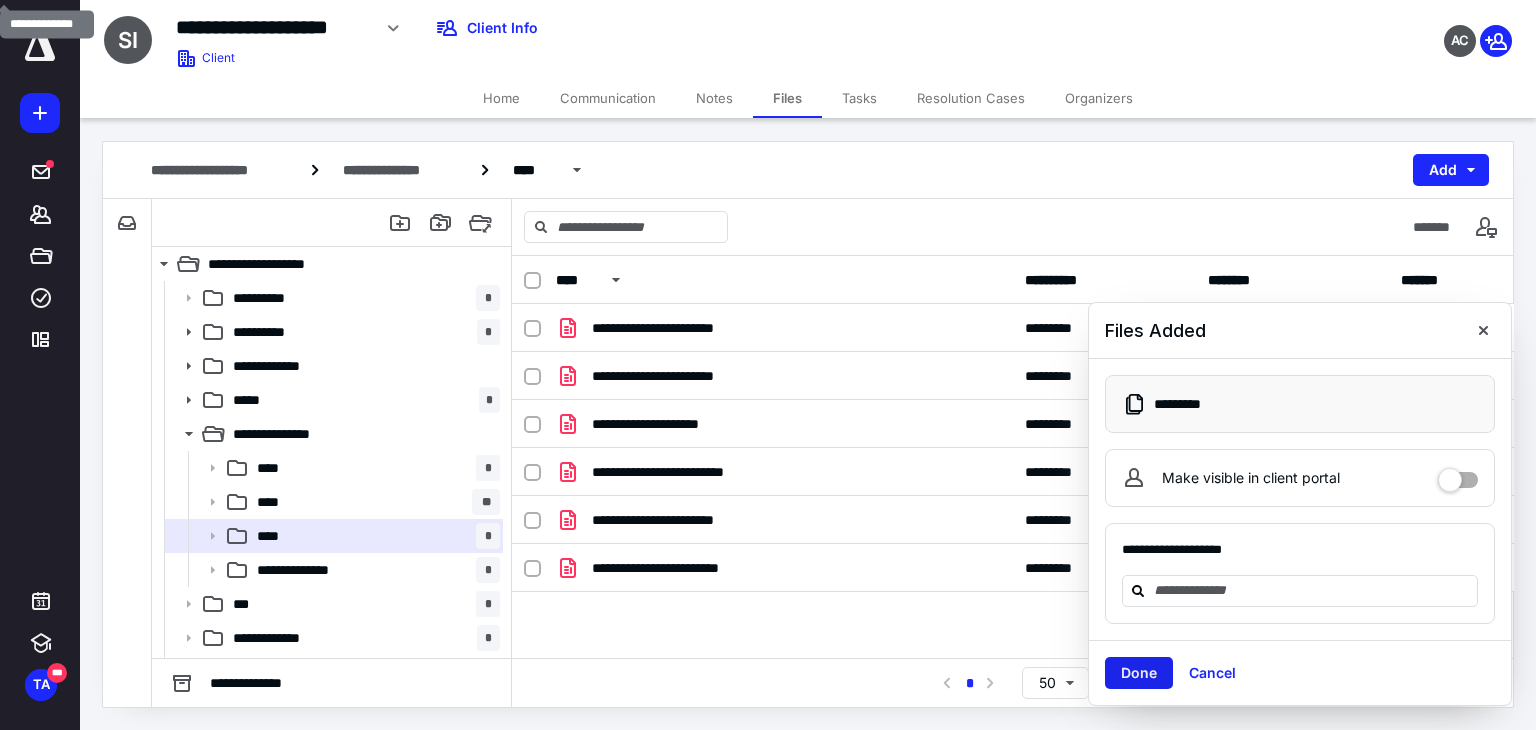 click on "Done" at bounding box center [1139, 673] 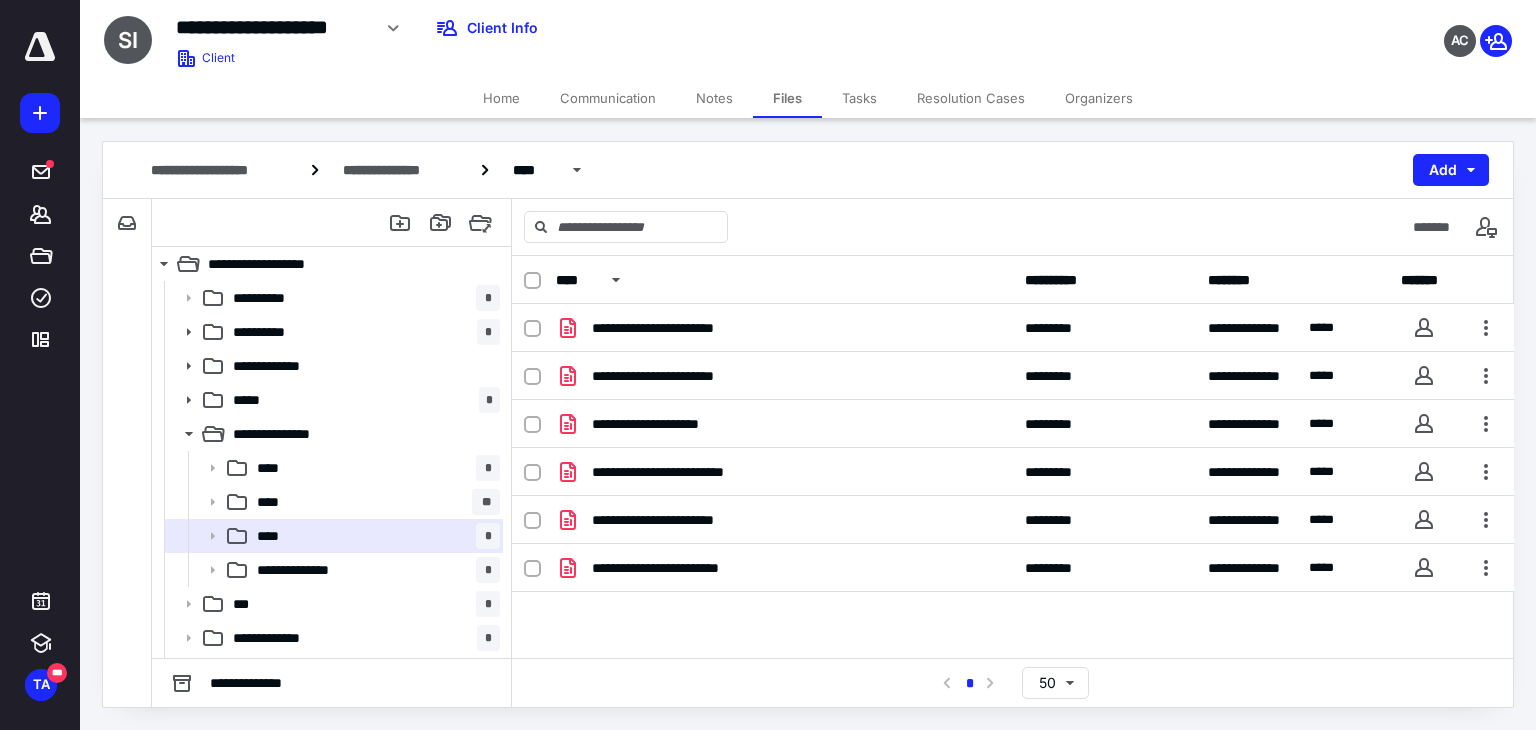 click on "Notes" at bounding box center (714, 98) 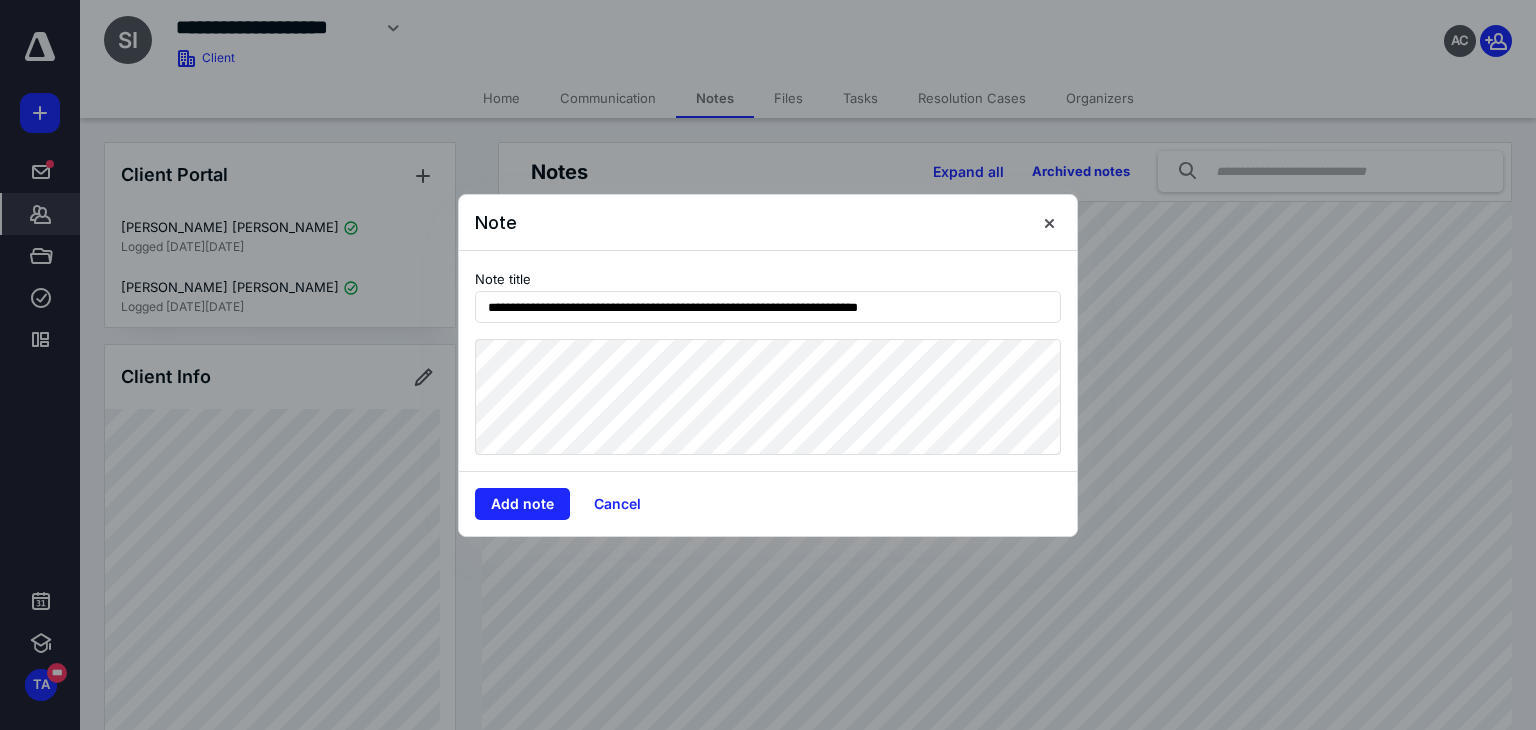 drag, startPoint x: 1012, startPoint y: 315, endPoint x: 399, endPoint y: 320, distance: 613.0204 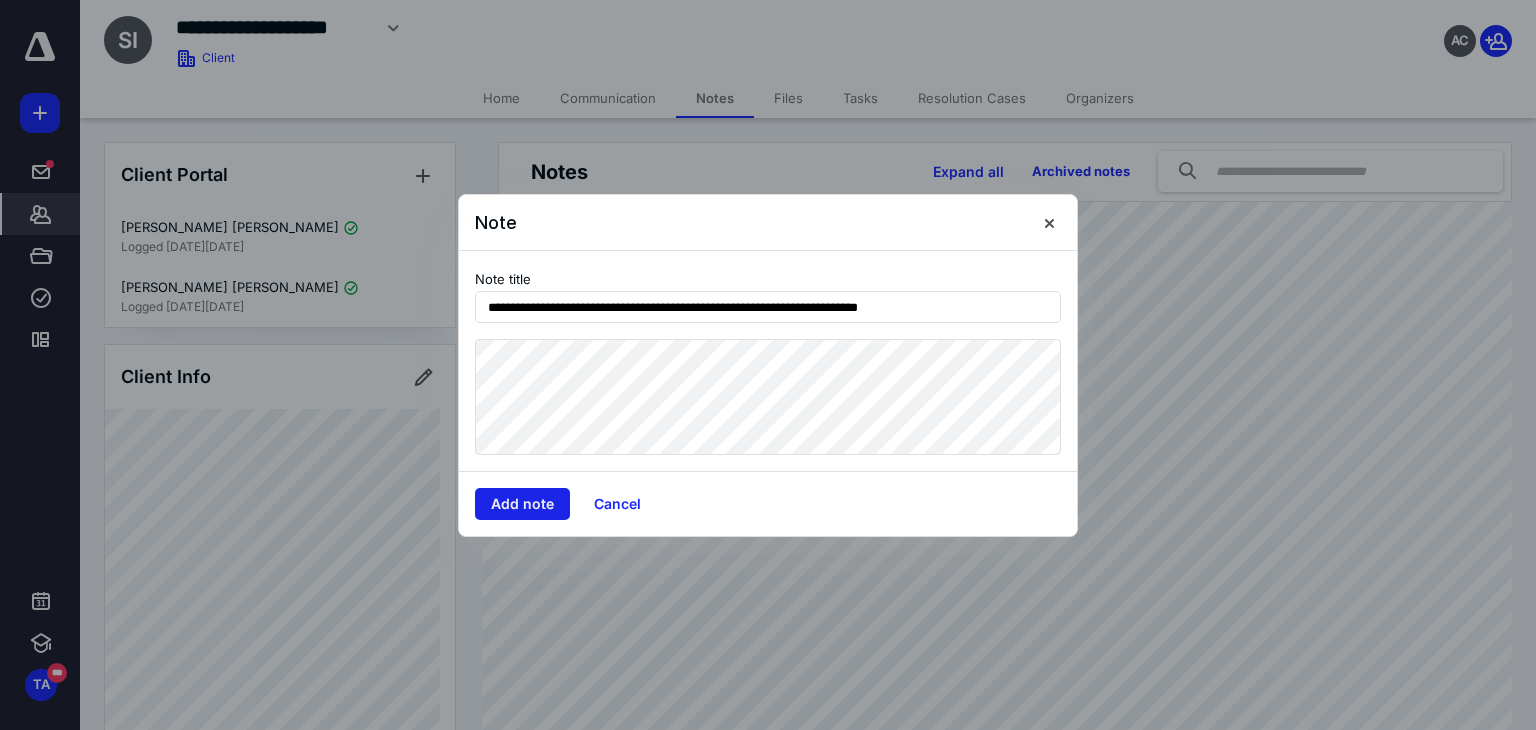 type on "**********" 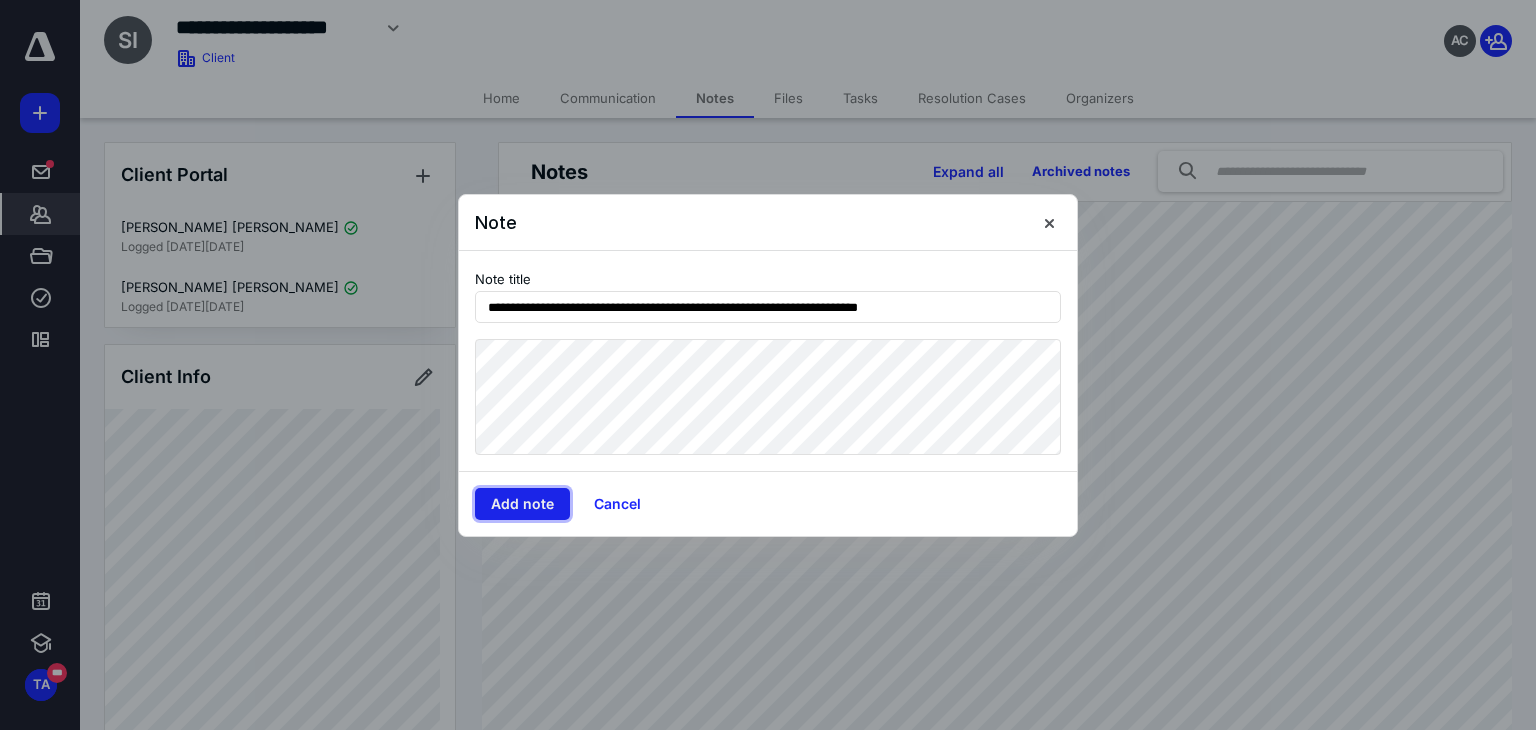 click on "Add note" at bounding box center [522, 504] 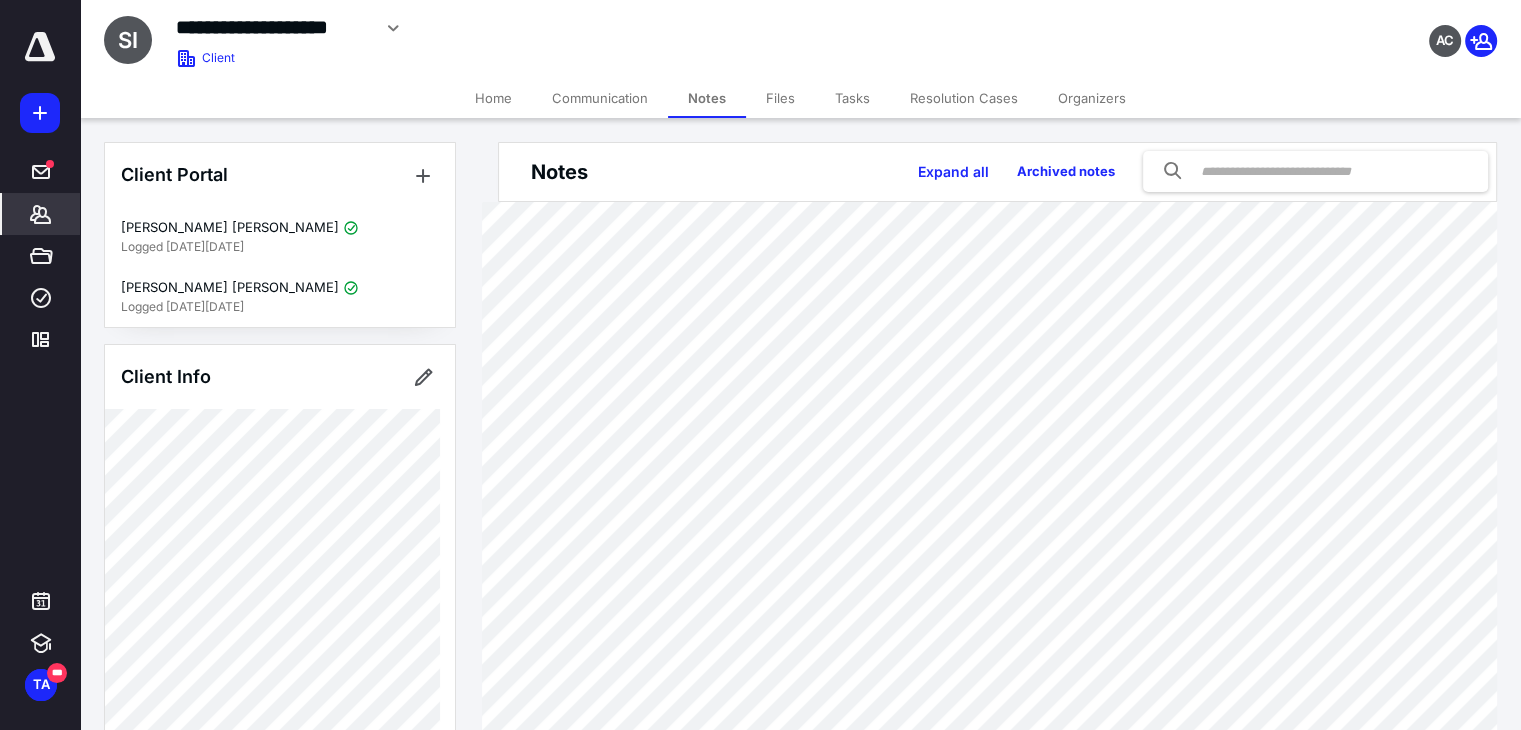 click 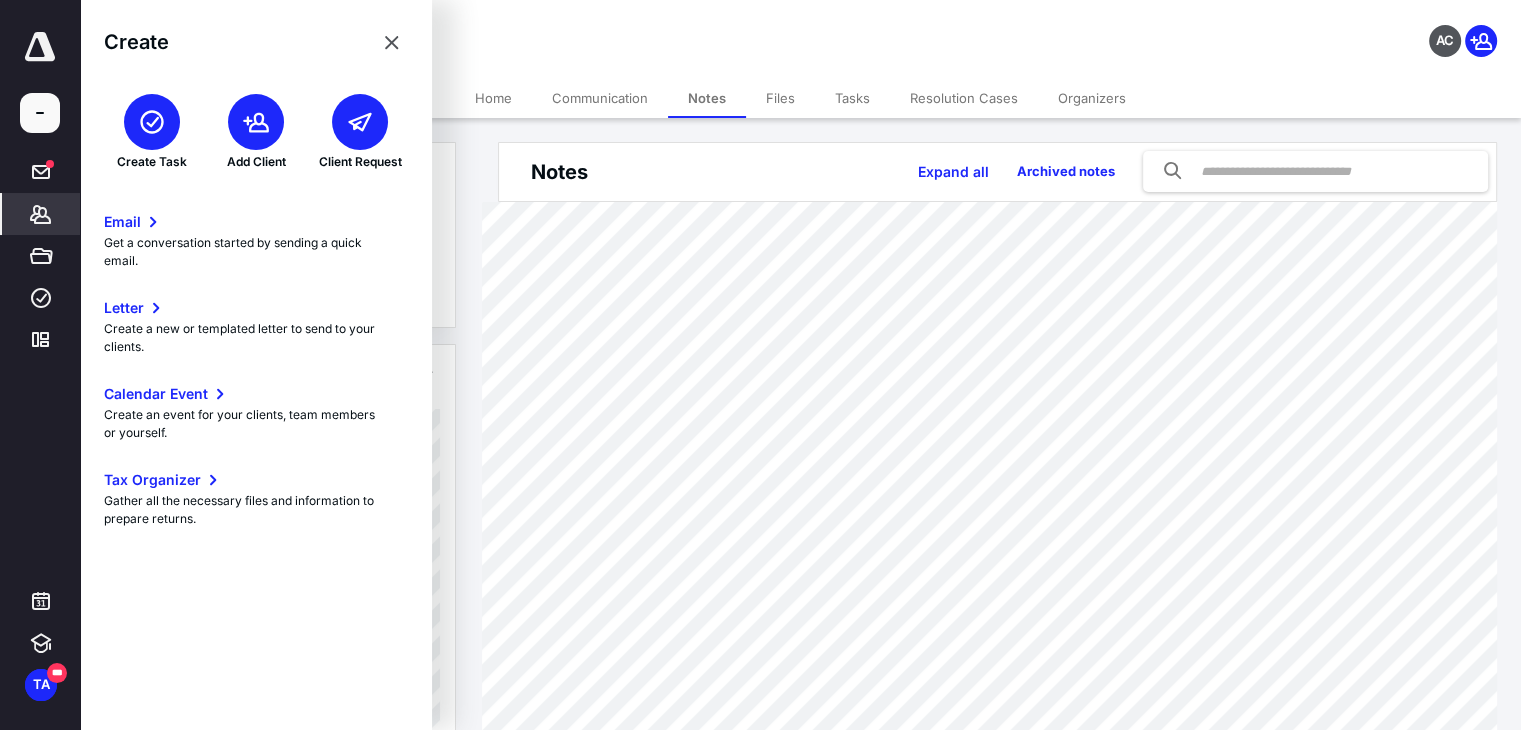 click on "Create Task" at bounding box center [152, 132] 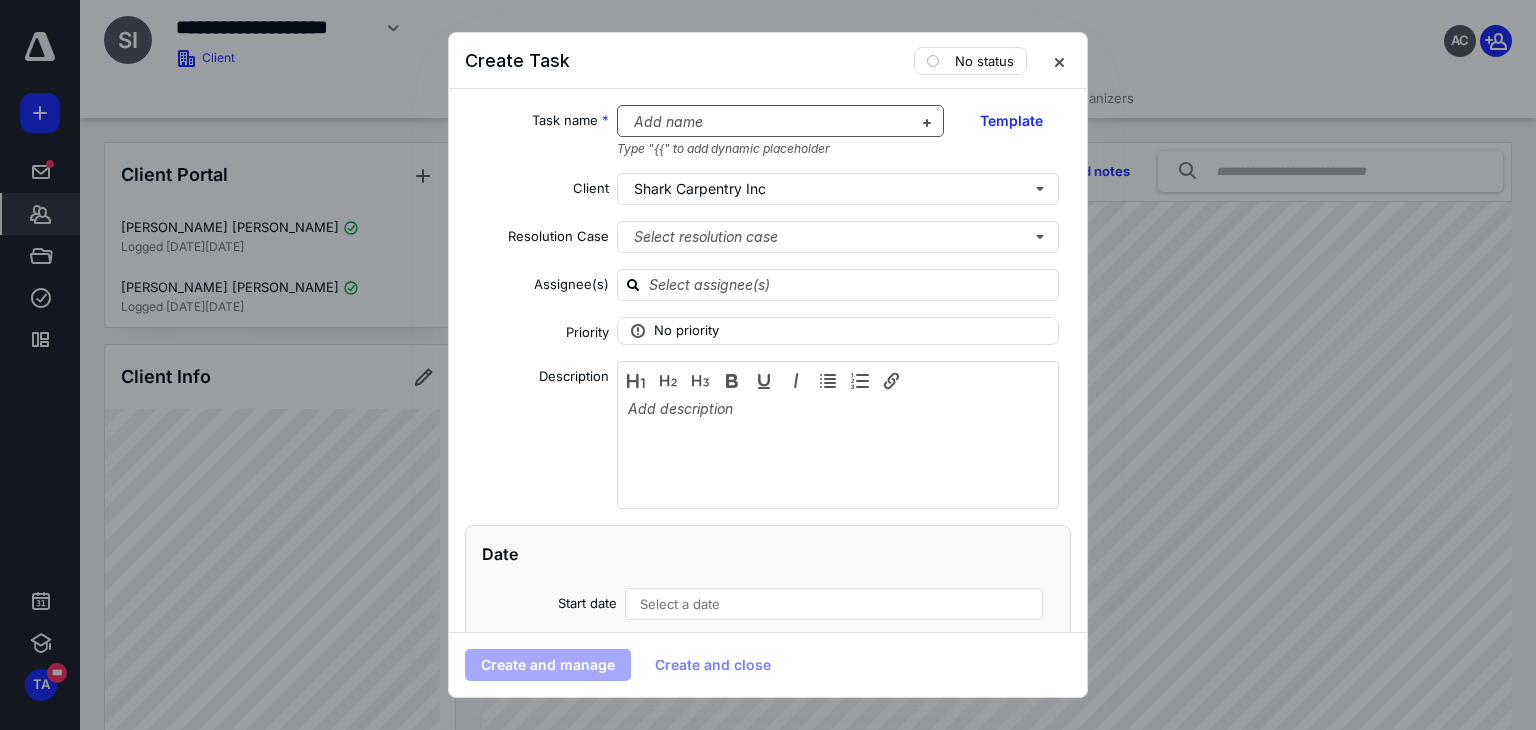 click at bounding box center [769, 122] 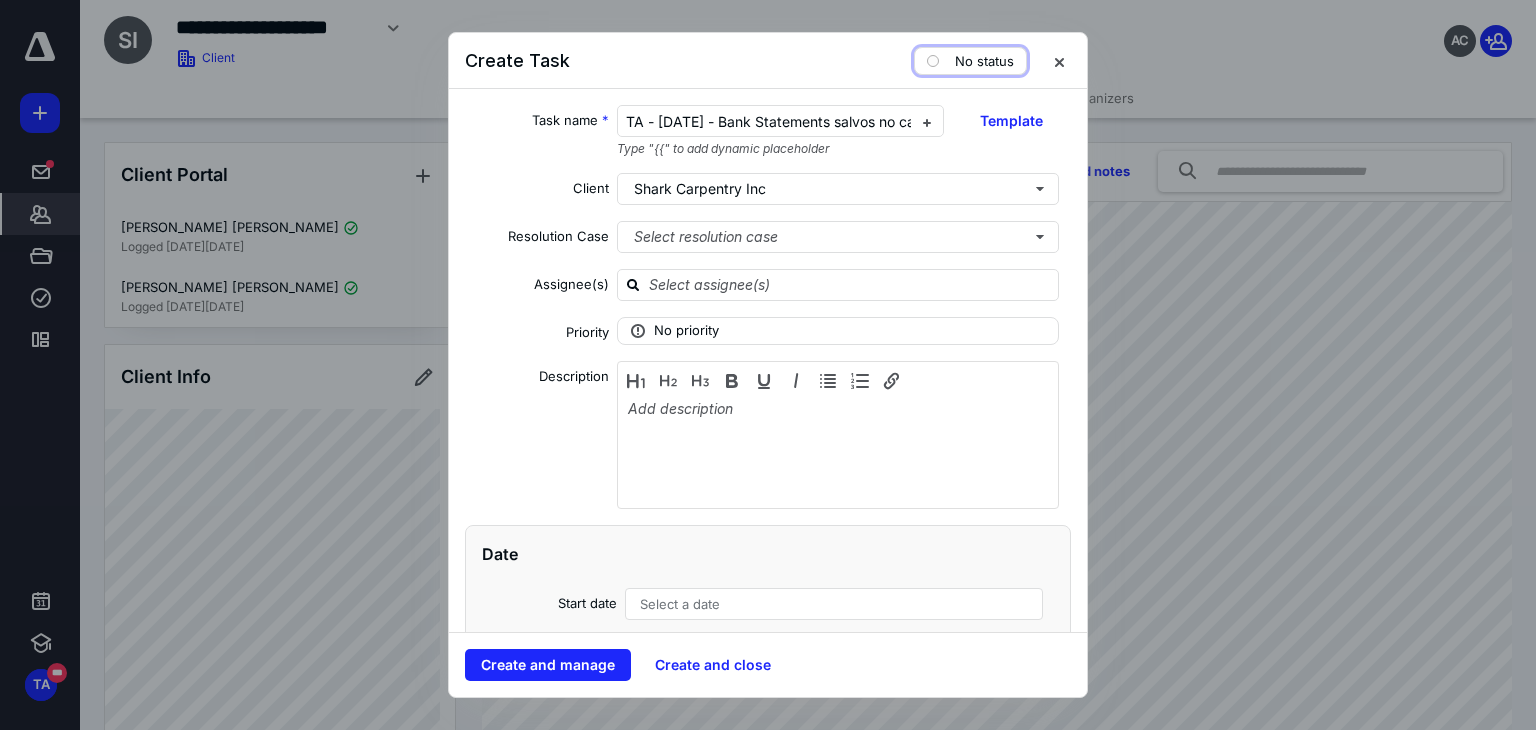 click on "No status" at bounding box center (984, 61) 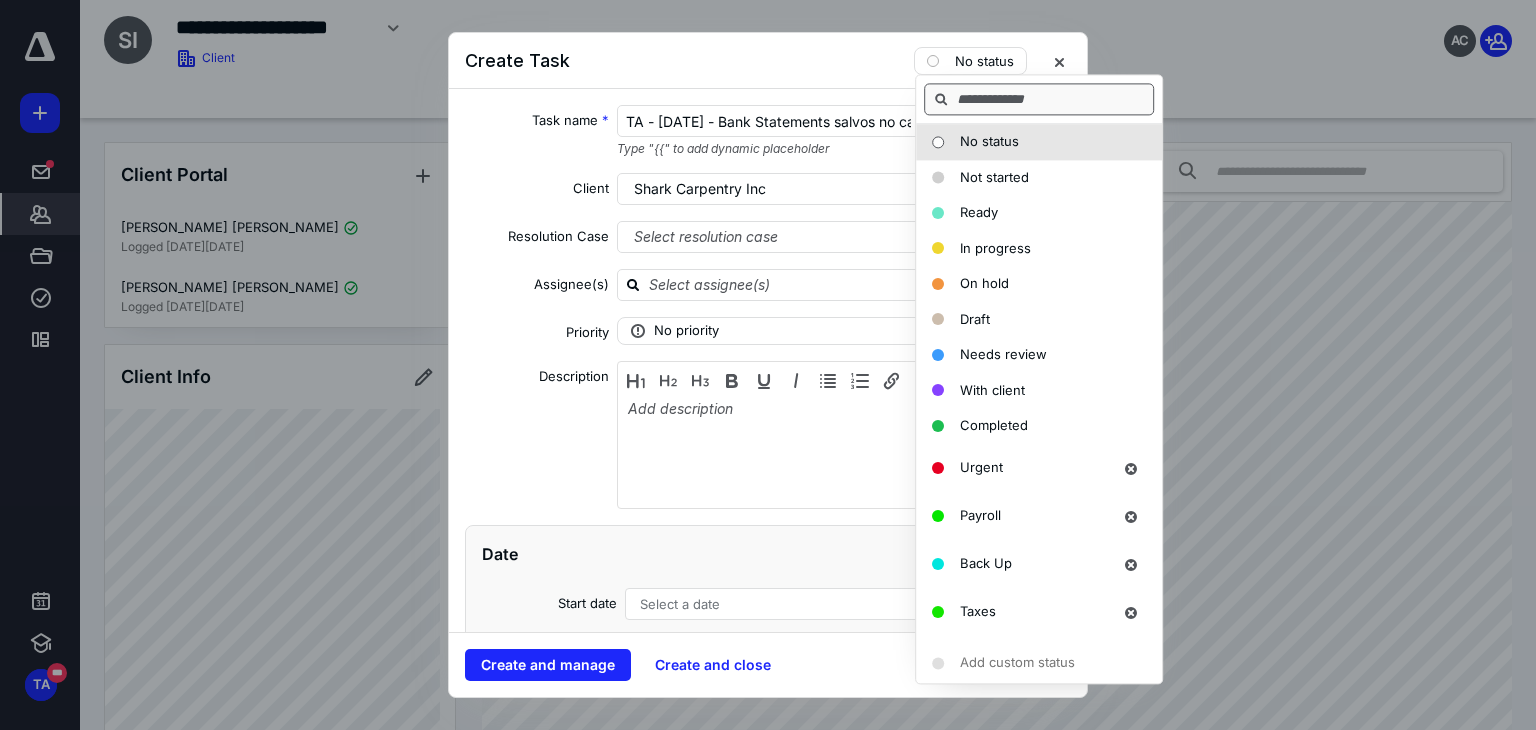 click at bounding box center [1039, 99] 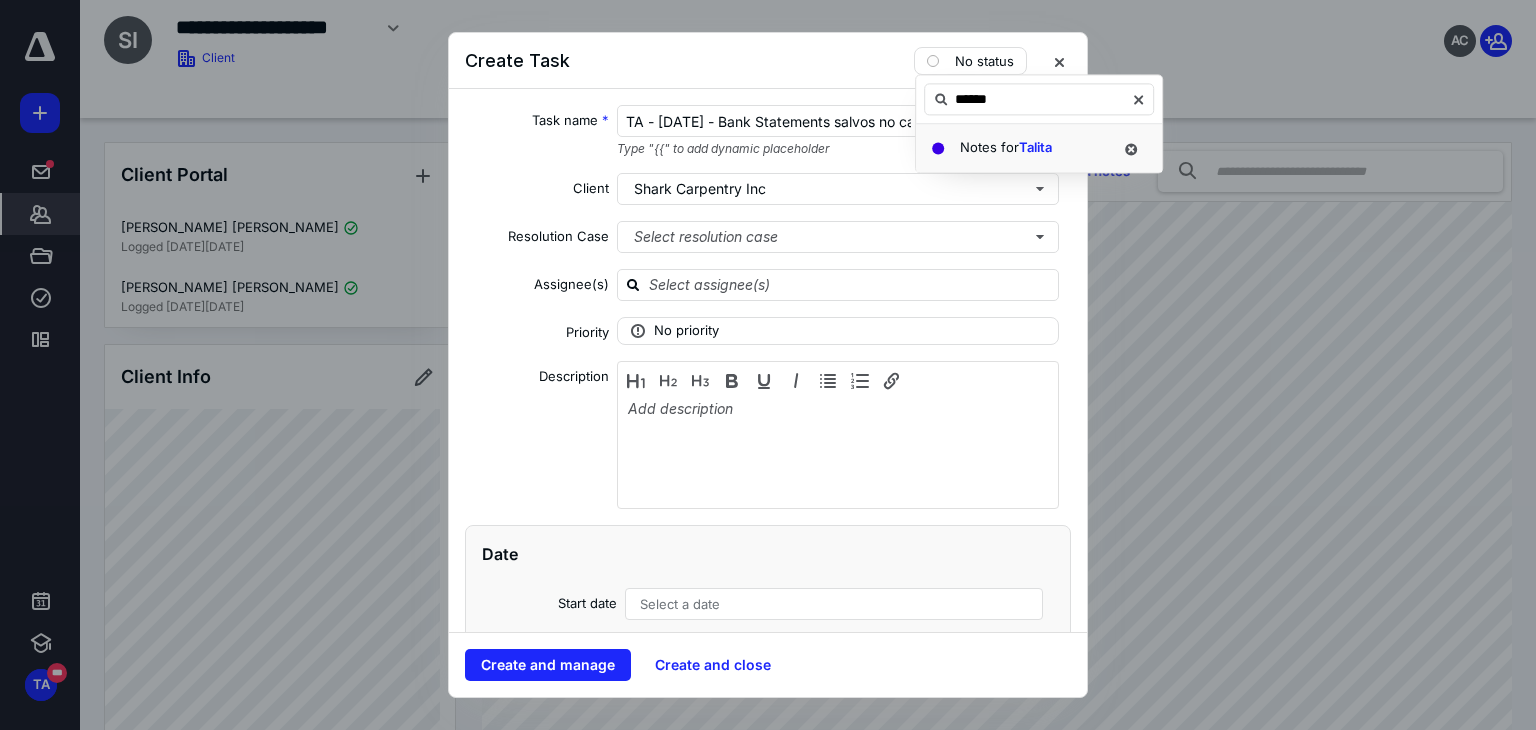 type on "******" 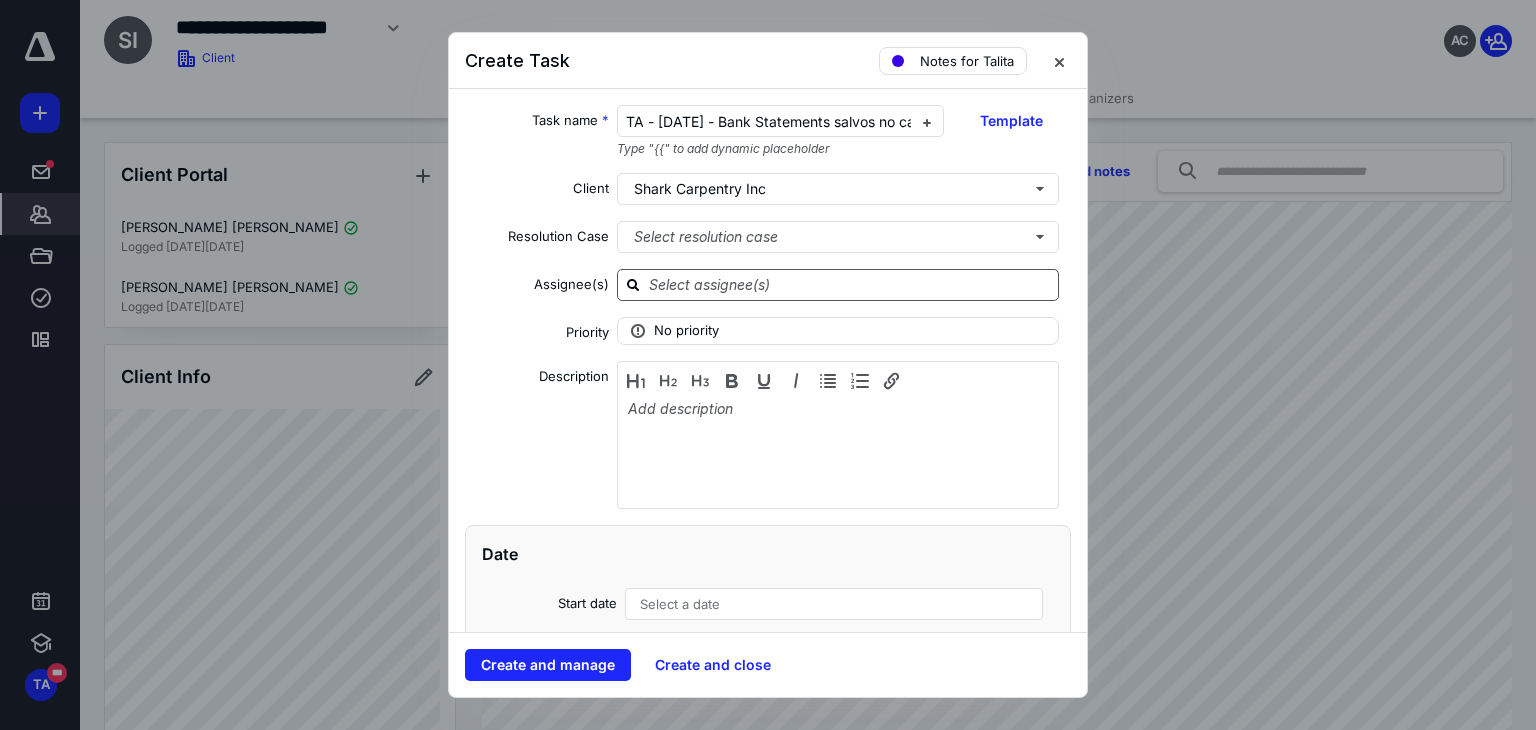 click at bounding box center [850, 284] 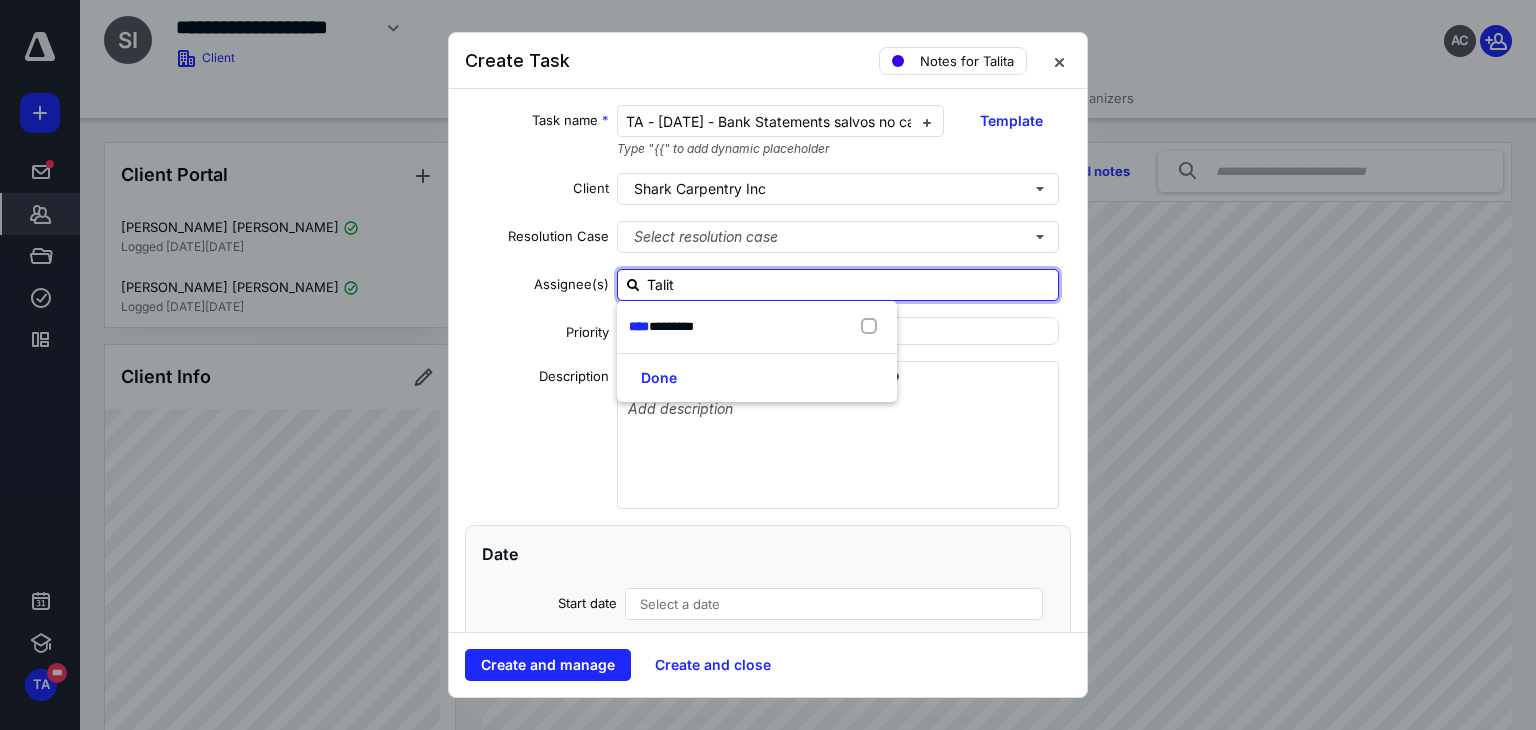 type on "Talita" 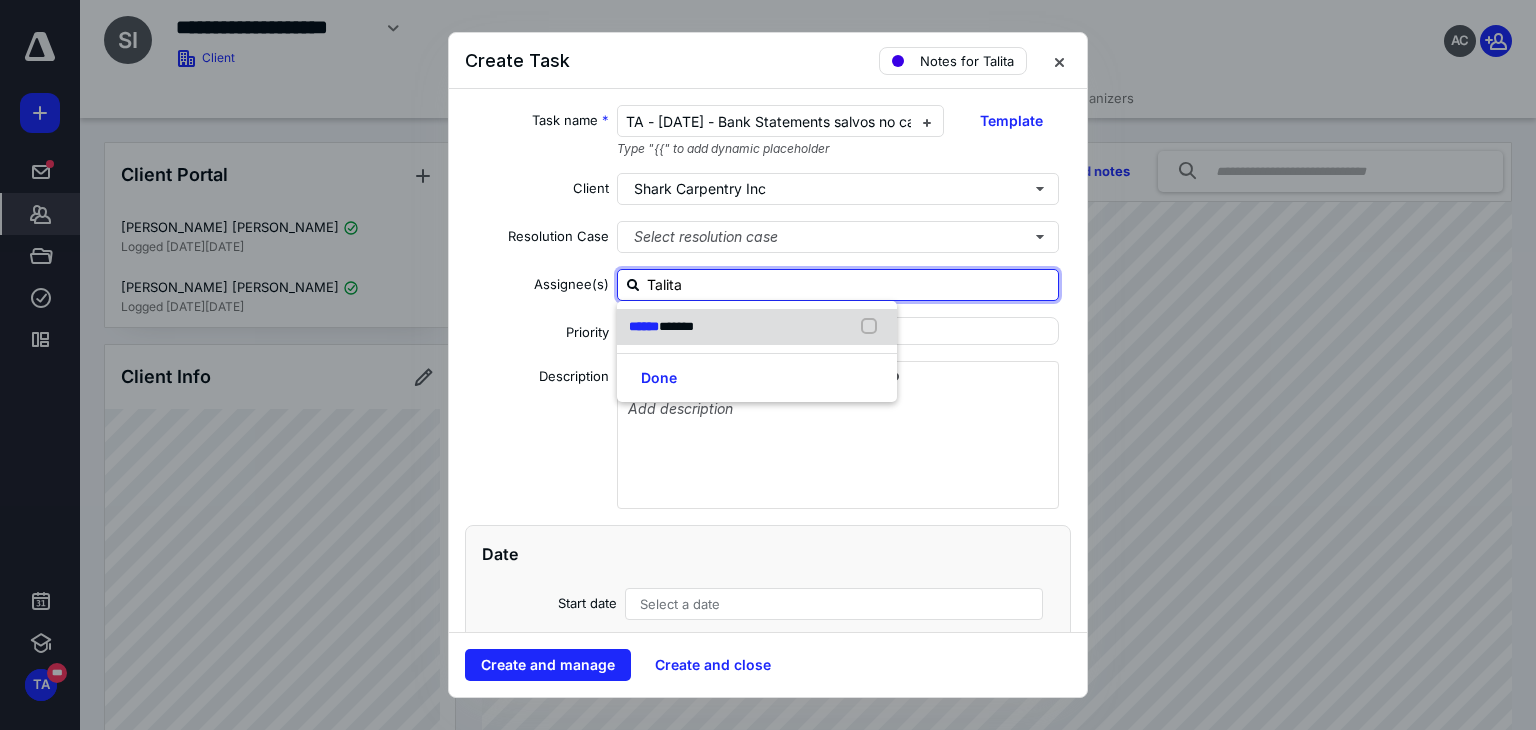 click on "****** ******" at bounding box center (665, 327) 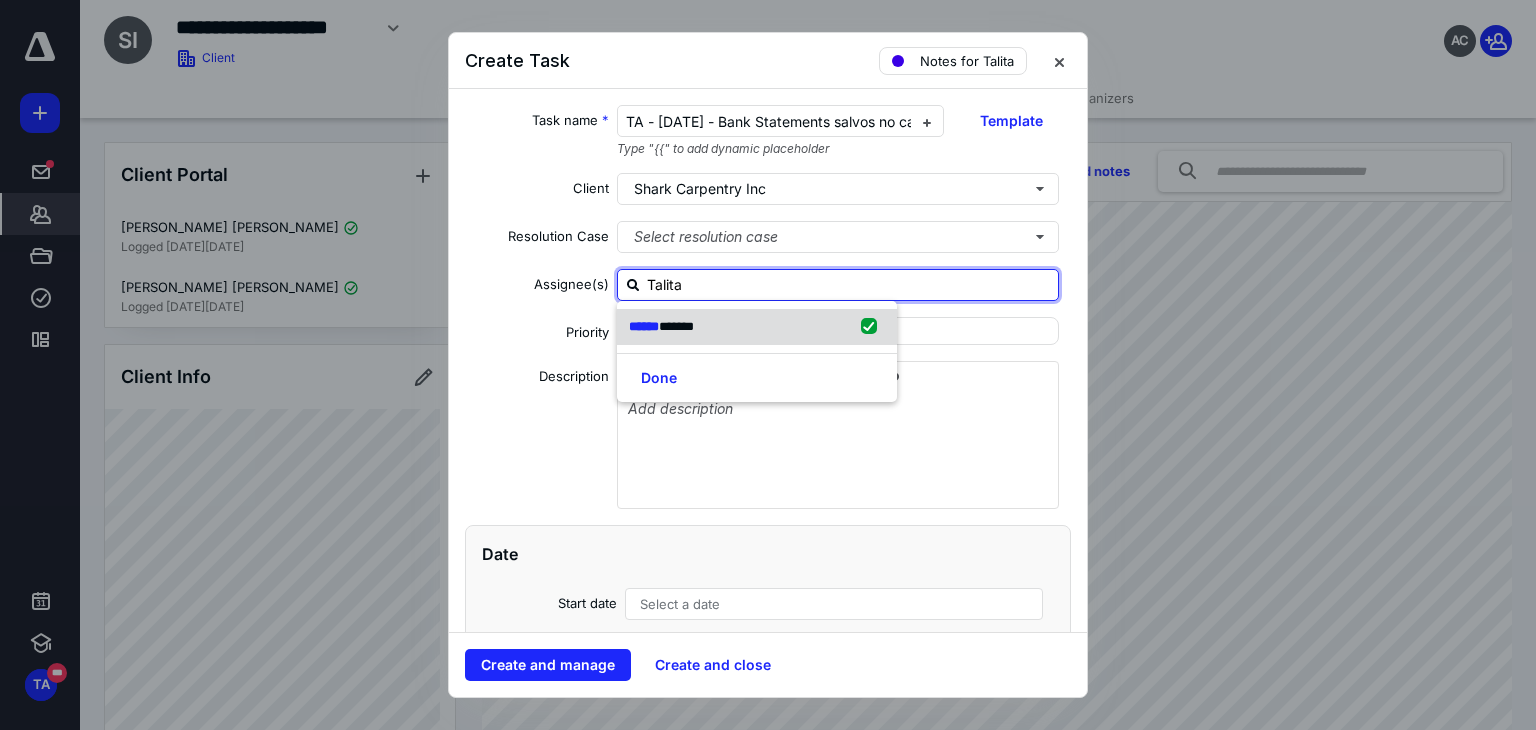 checkbox on "true" 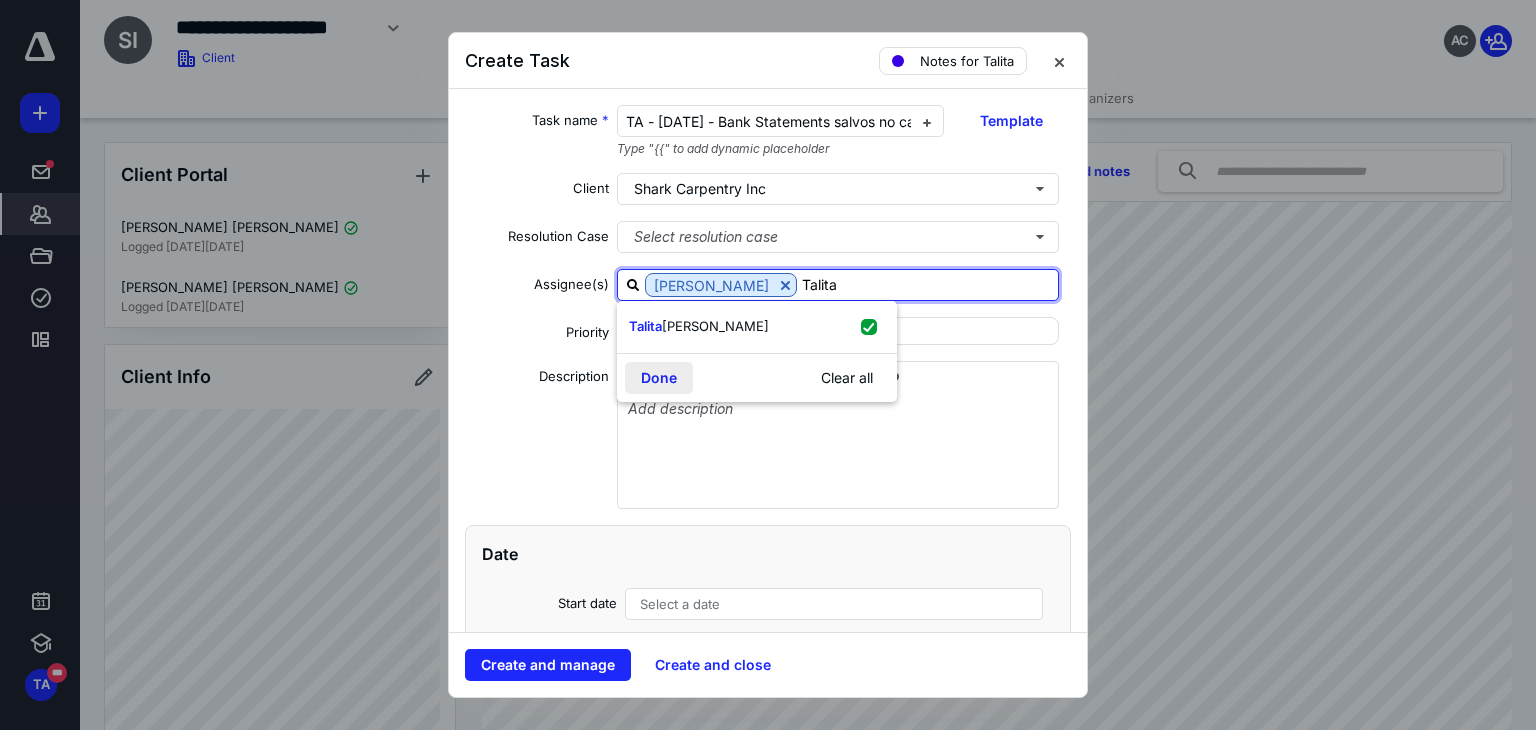 type on "Talita" 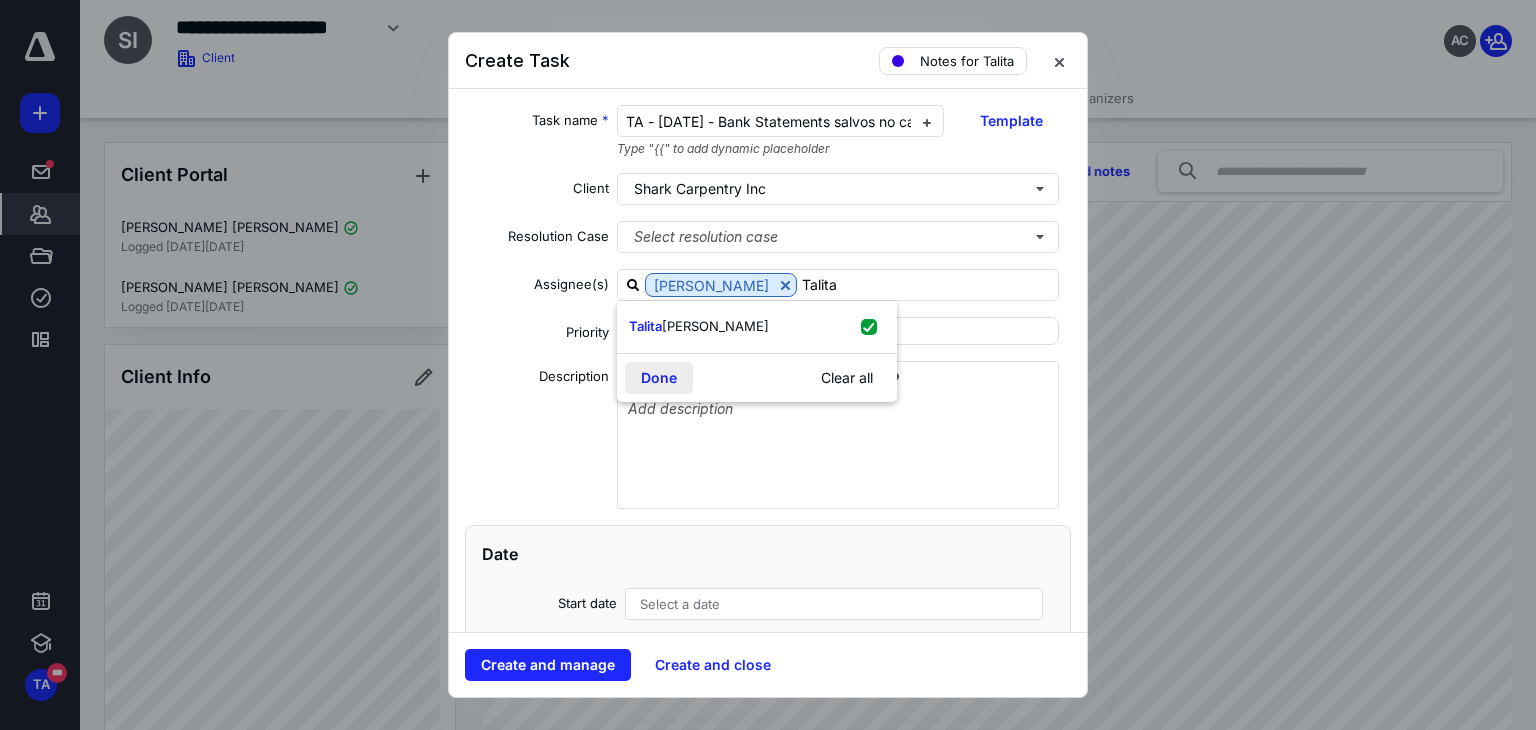 click on "Done" at bounding box center (659, 378) 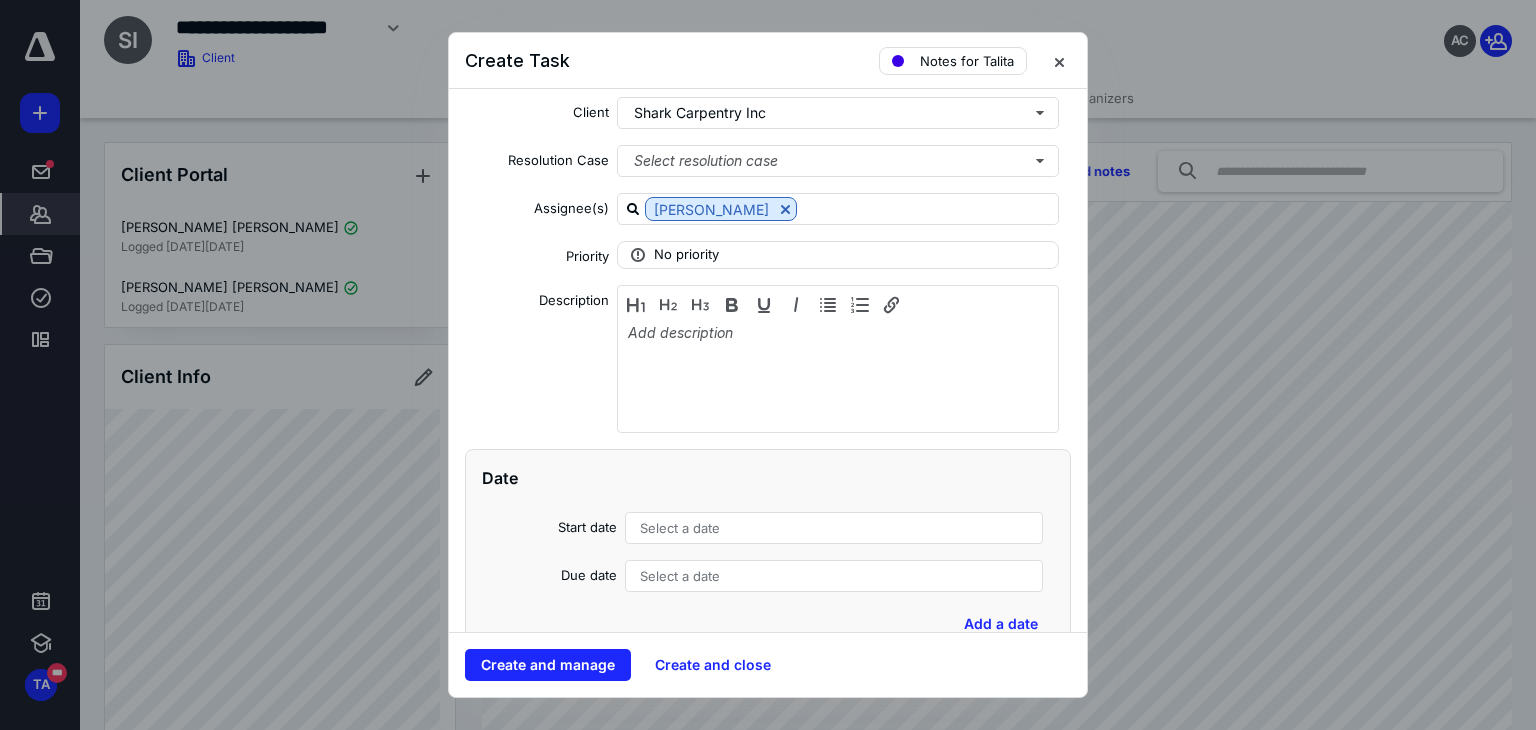 scroll, scrollTop: 200, scrollLeft: 0, axis: vertical 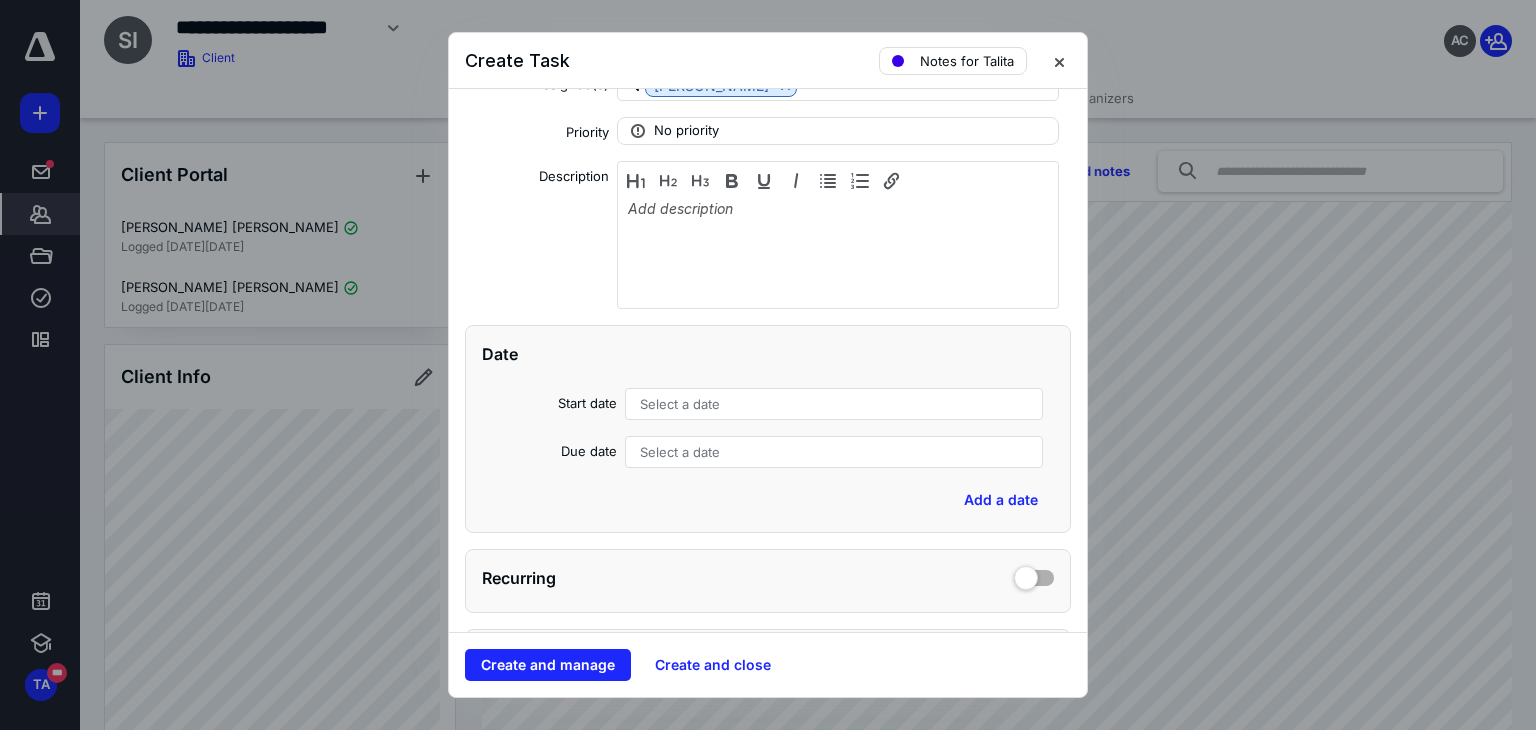click on "Select a date" at bounding box center [680, 452] 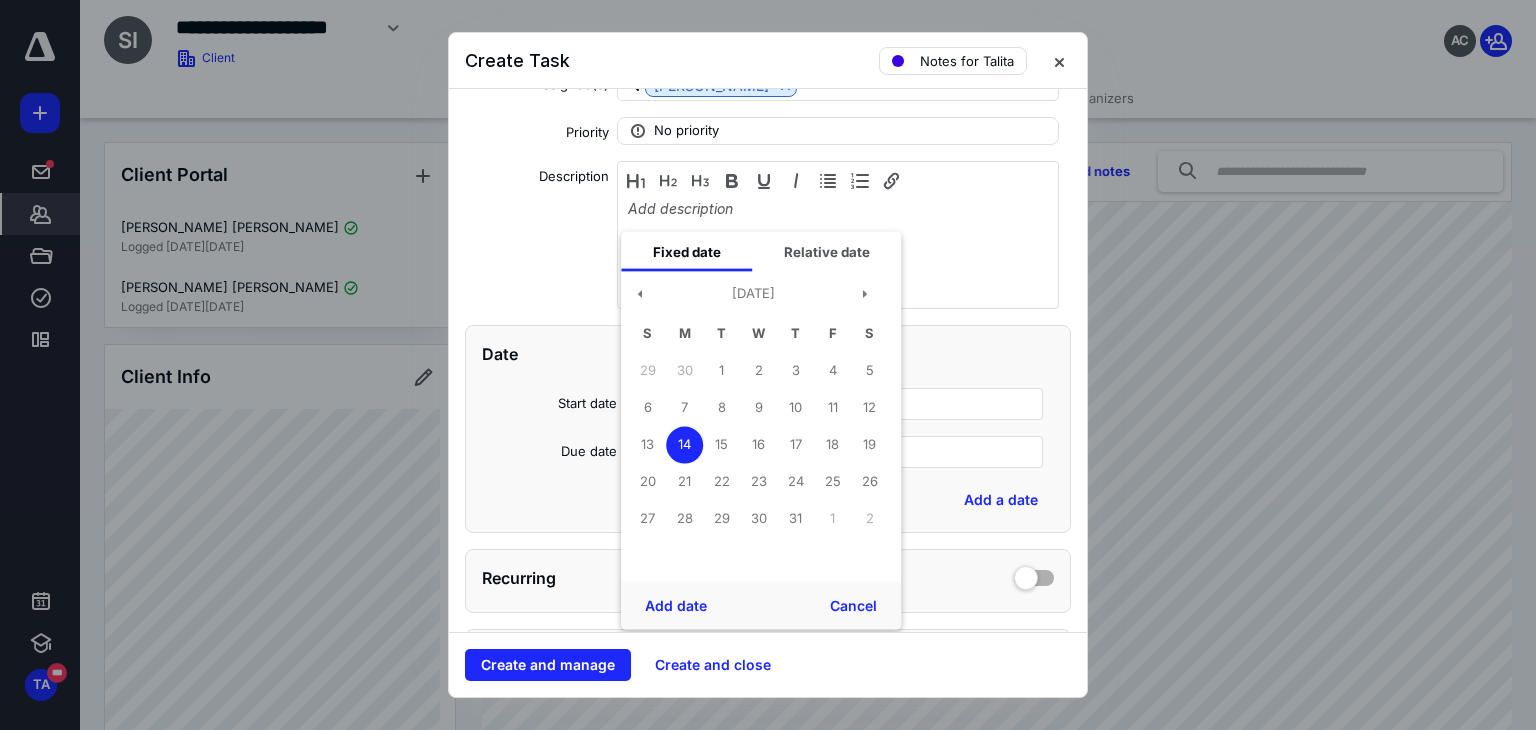 click on "14" at bounding box center (684, 444) 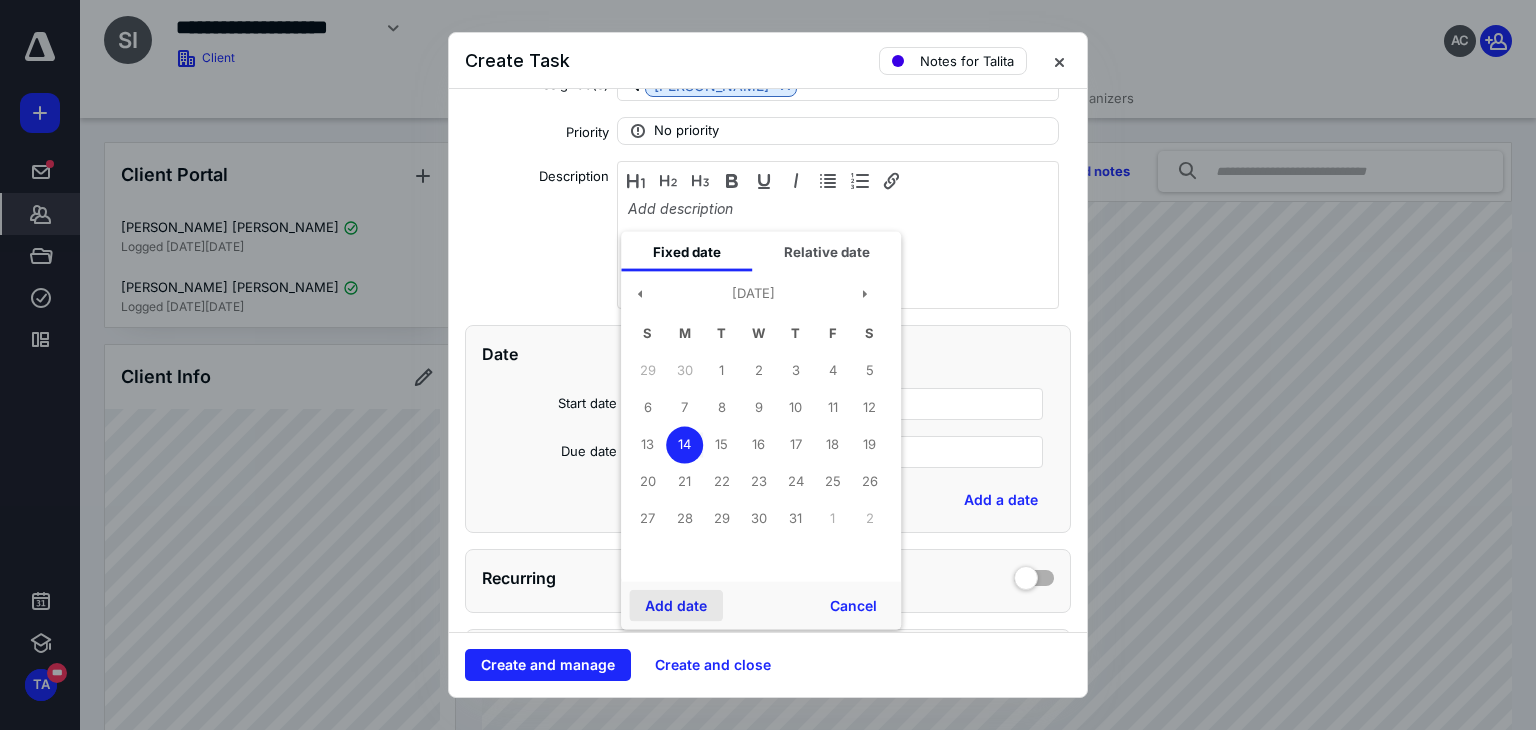 click on "Add date" at bounding box center [676, 606] 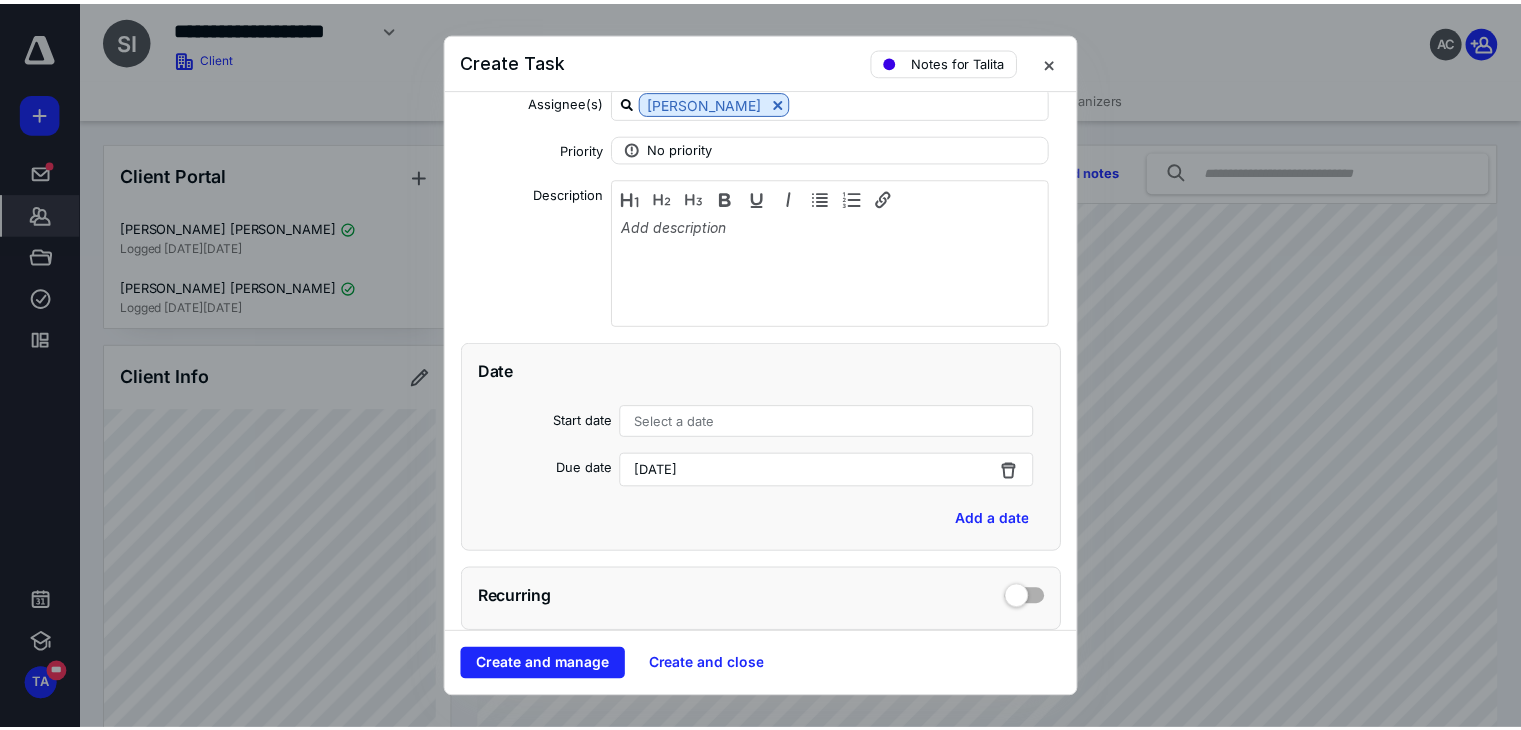 scroll, scrollTop: 608, scrollLeft: 0, axis: vertical 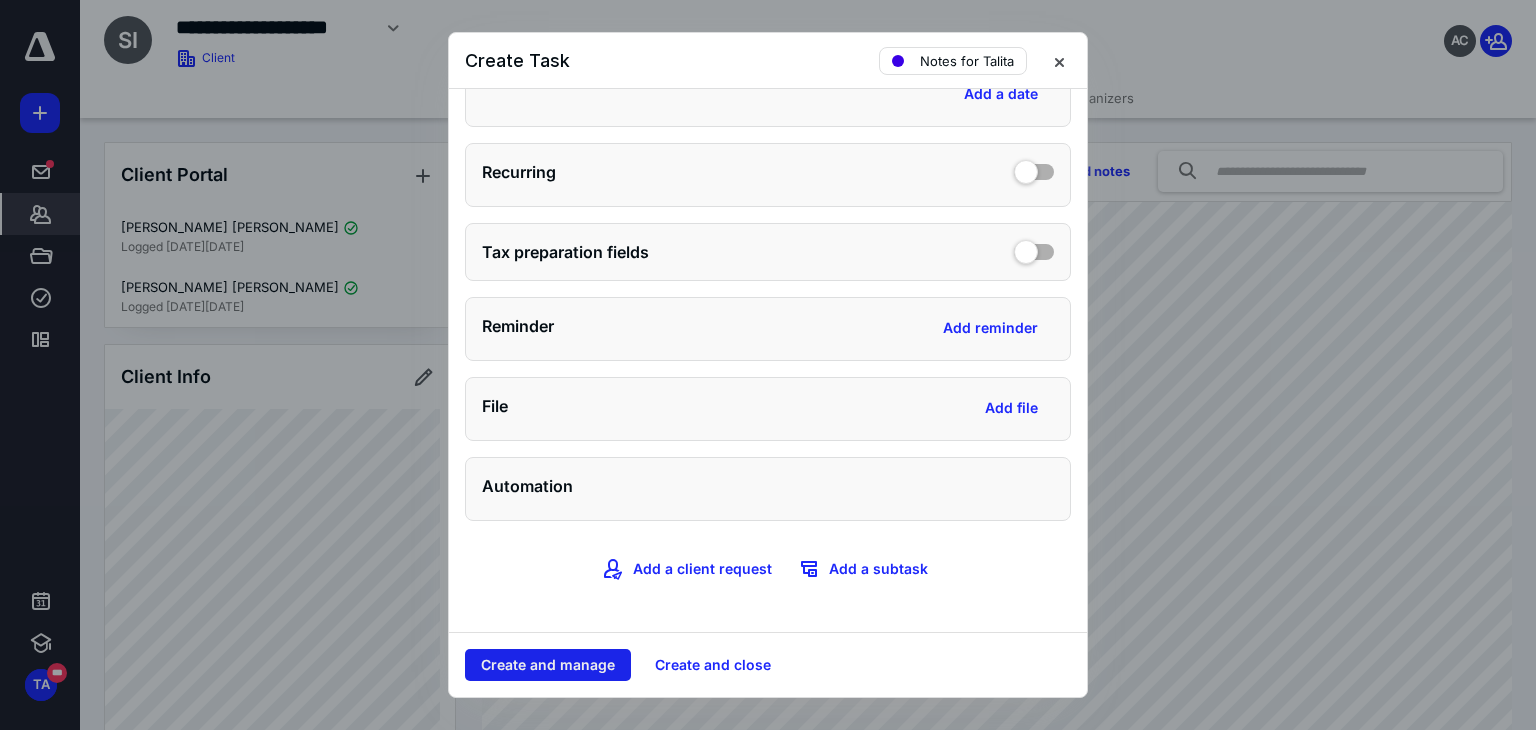 click on "Create and manage" at bounding box center [548, 665] 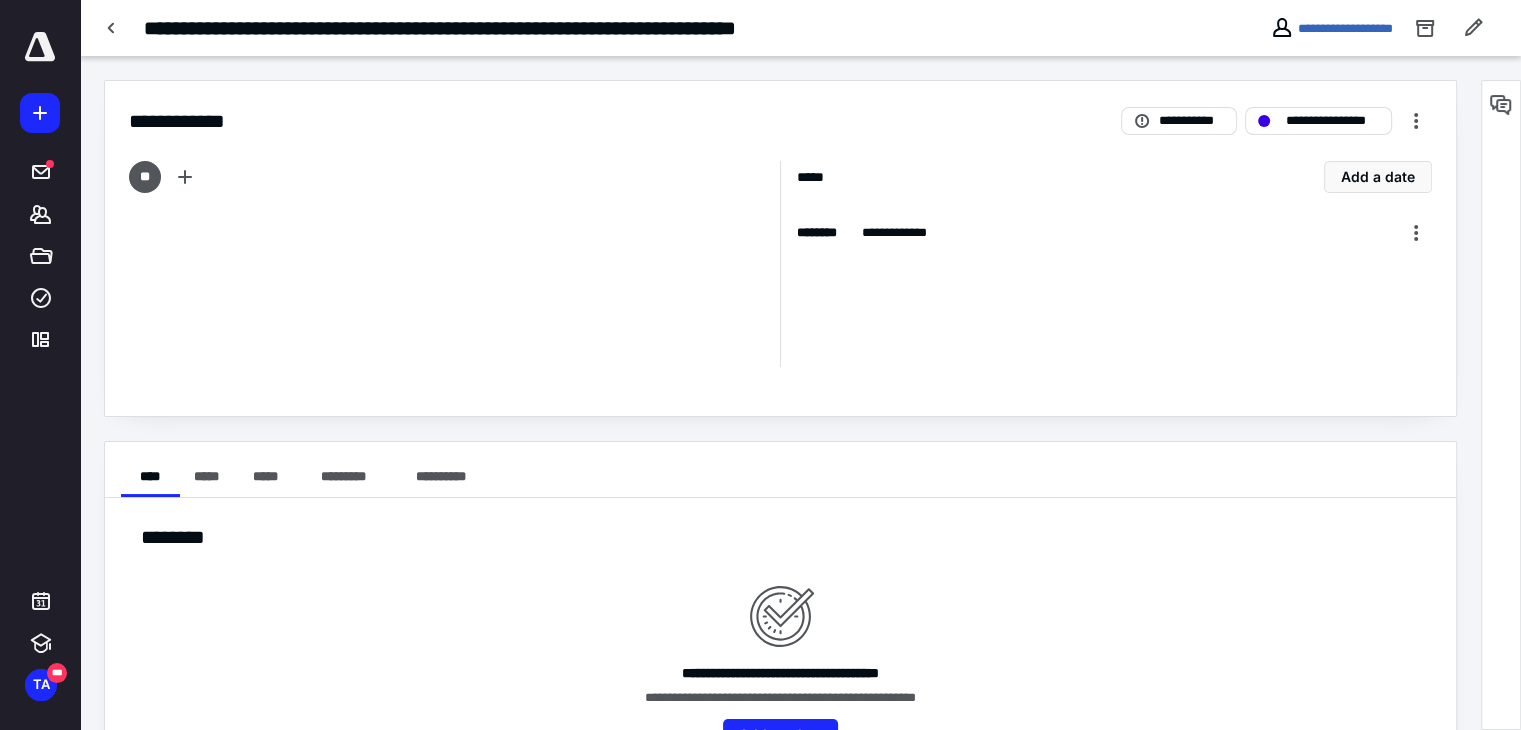 click 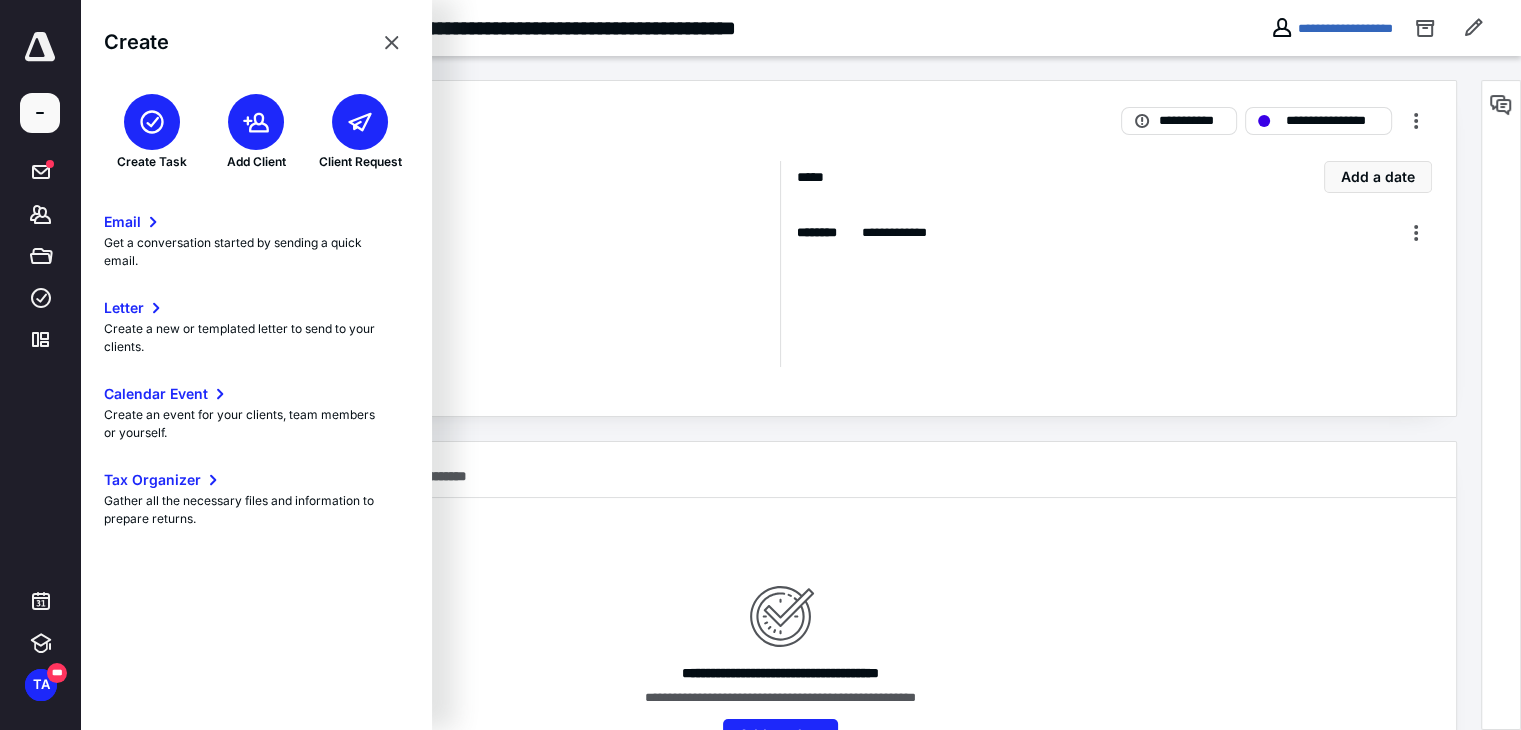 click at bounding box center (152, 122) 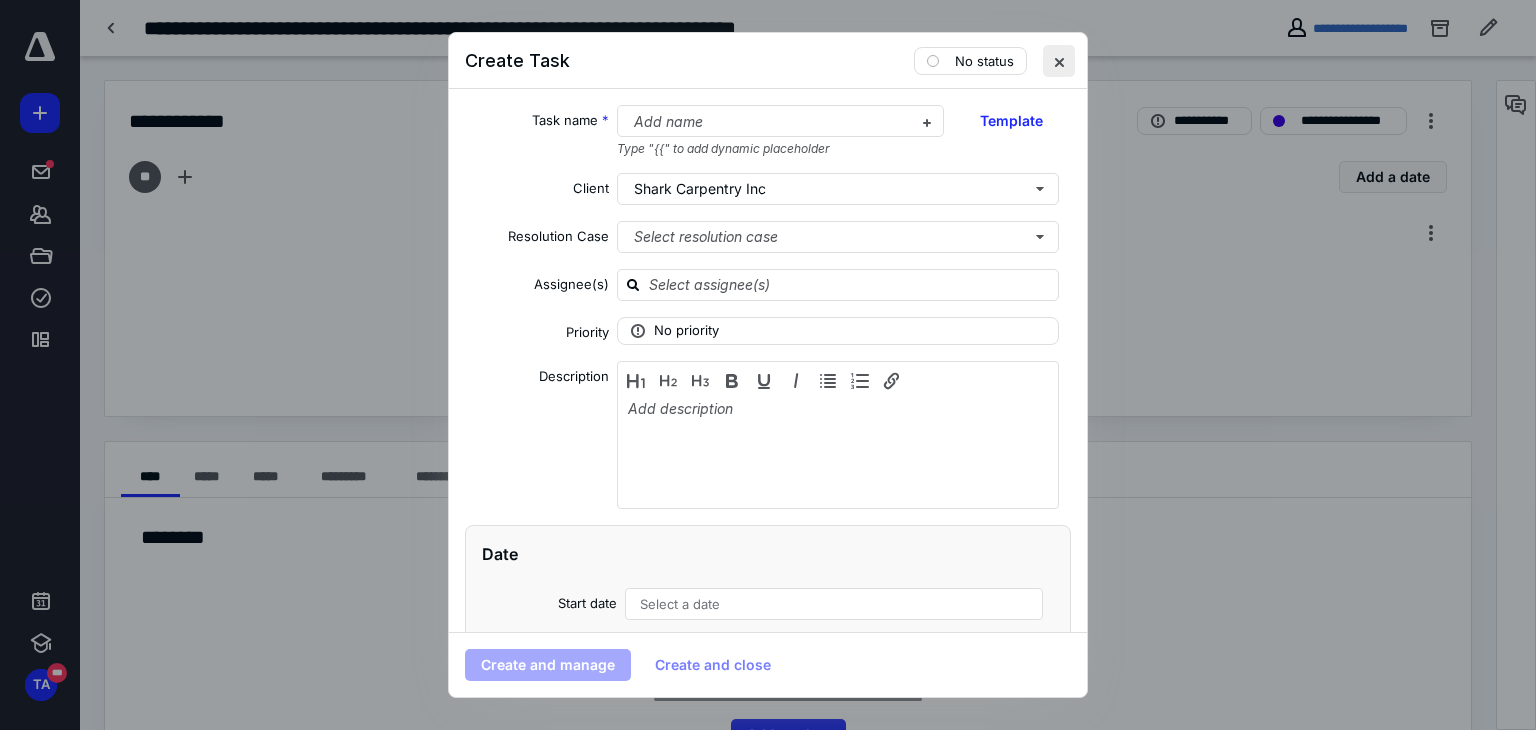 click at bounding box center (1059, 61) 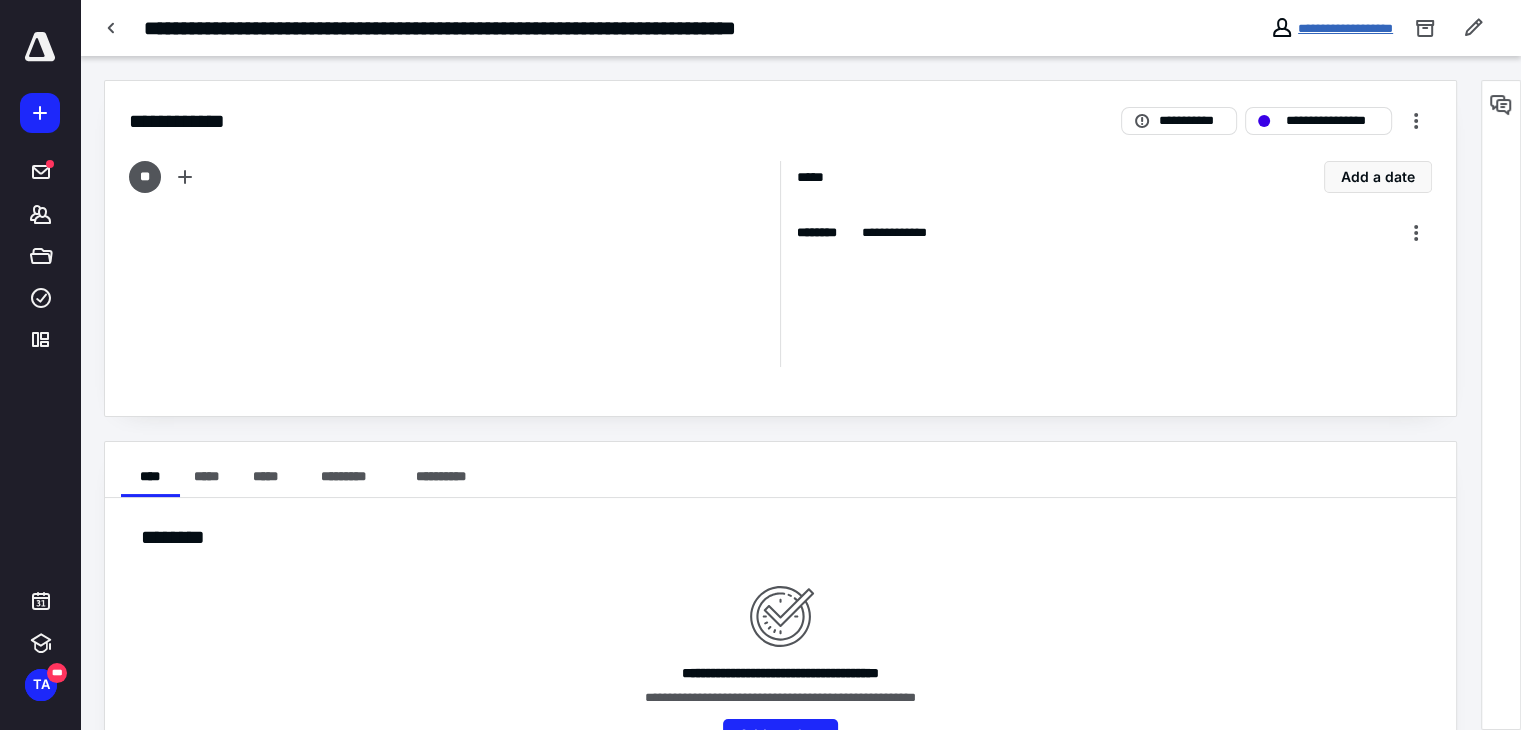 click on "**********" at bounding box center [1345, 28] 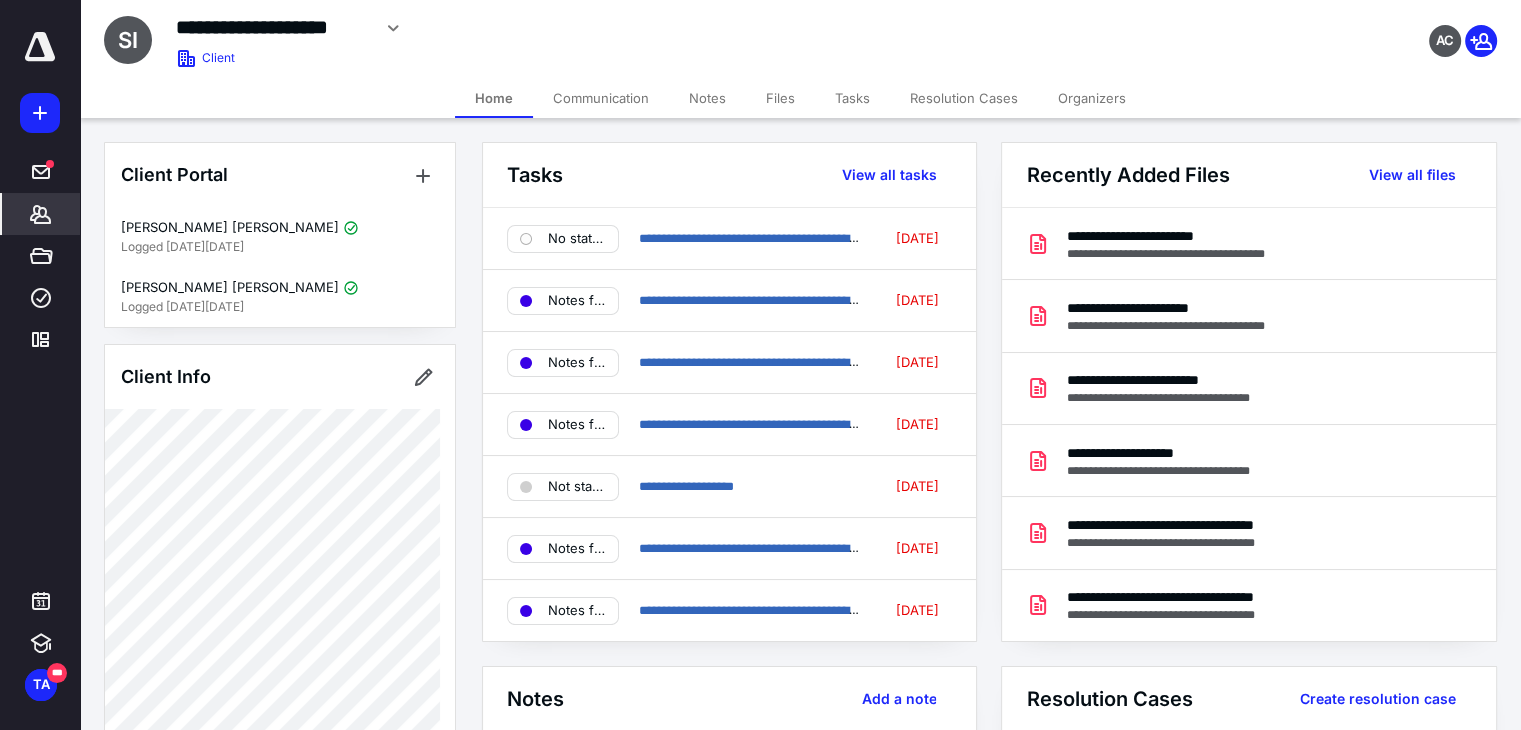 click on "Tasks" at bounding box center [852, 98] 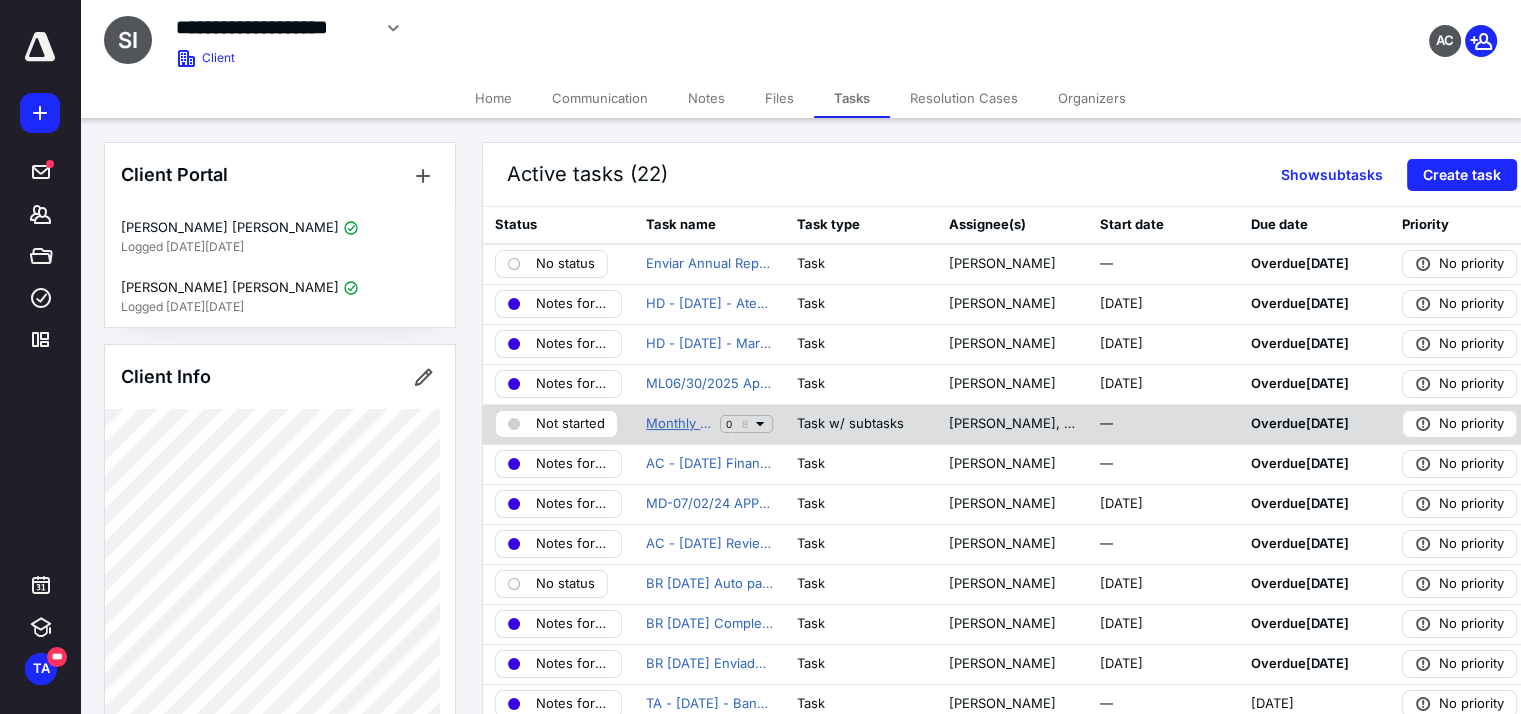 click on "Monthly Bookkeeping" at bounding box center (679, 424) 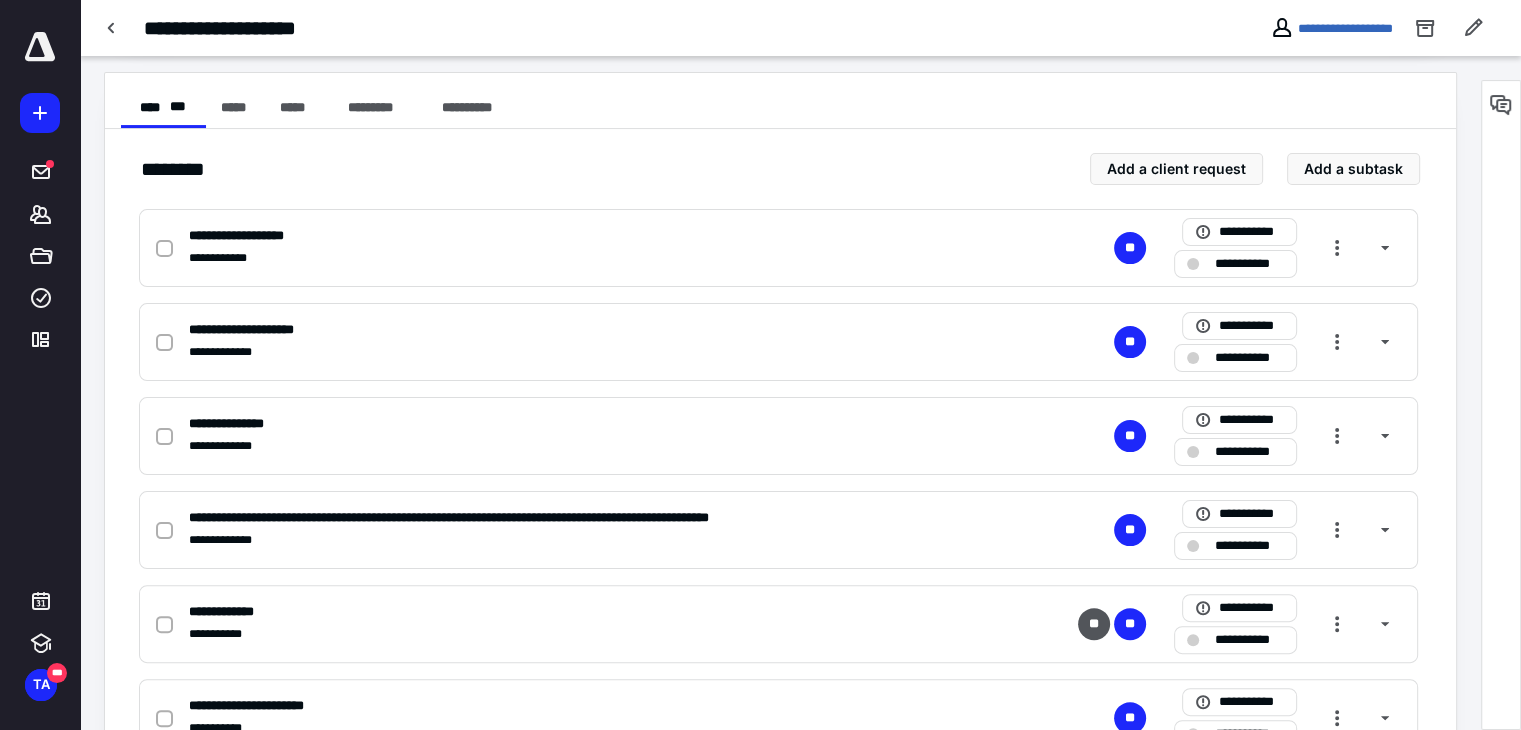 scroll, scrollTop: 400, scrollLeft: 0, axis: vertical 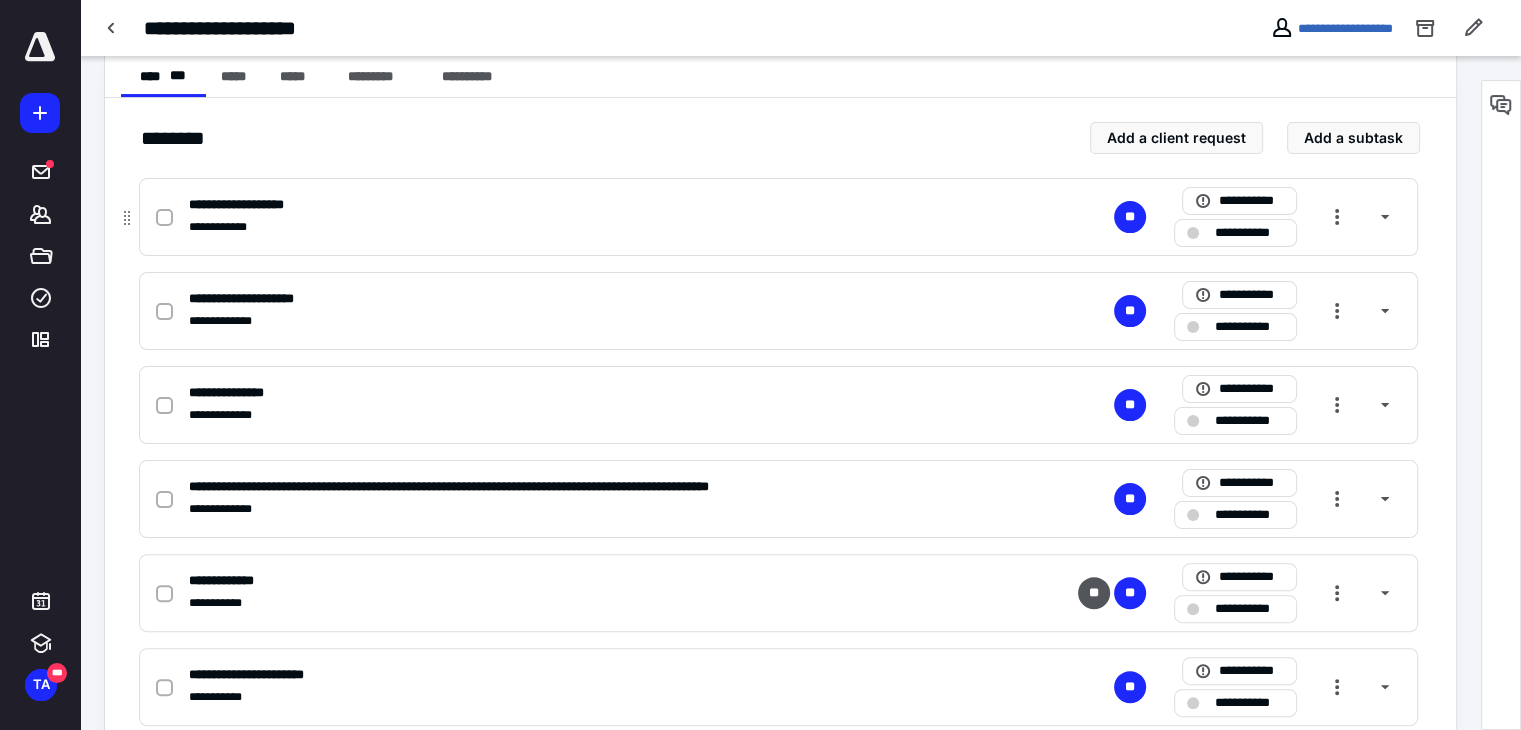 click 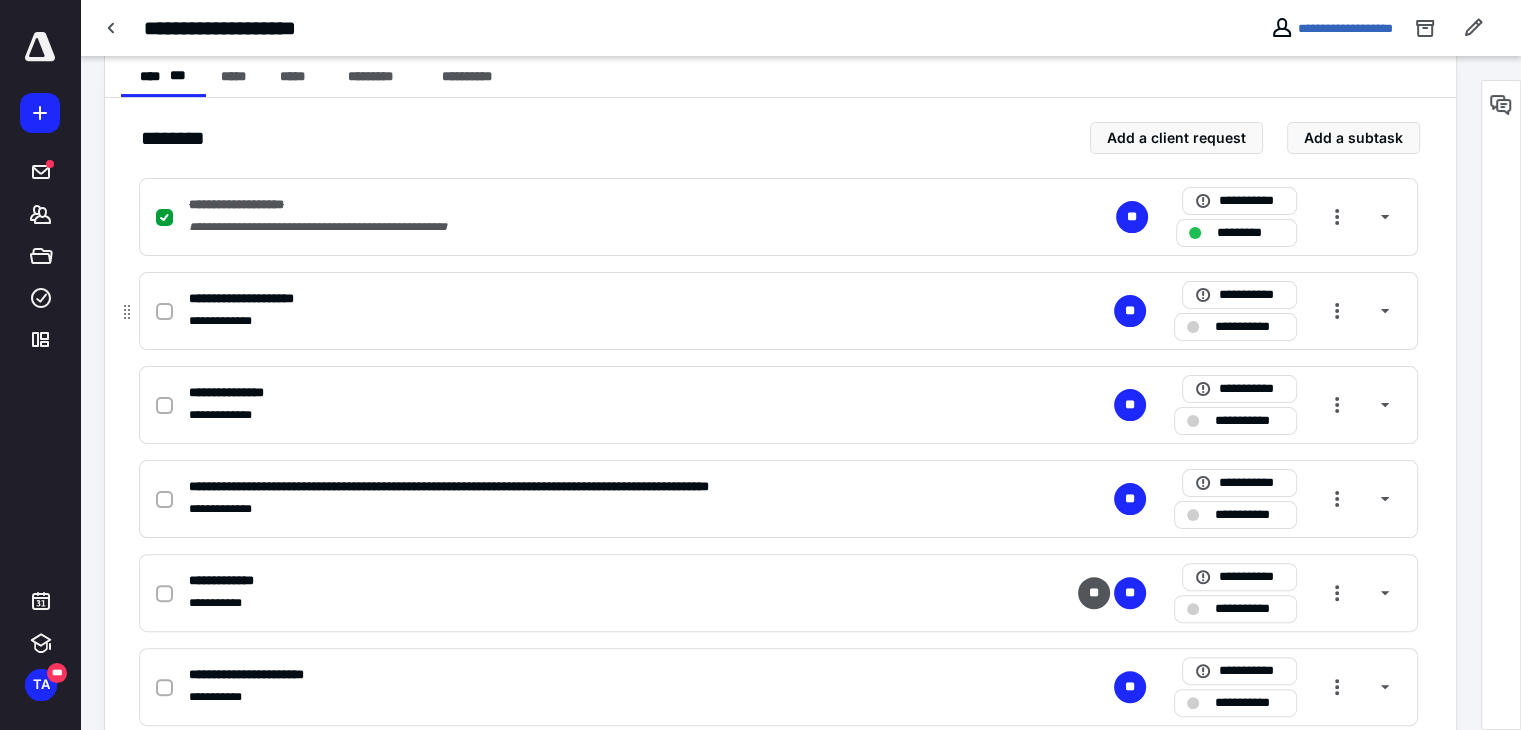 click at bounding box center (164, 312) 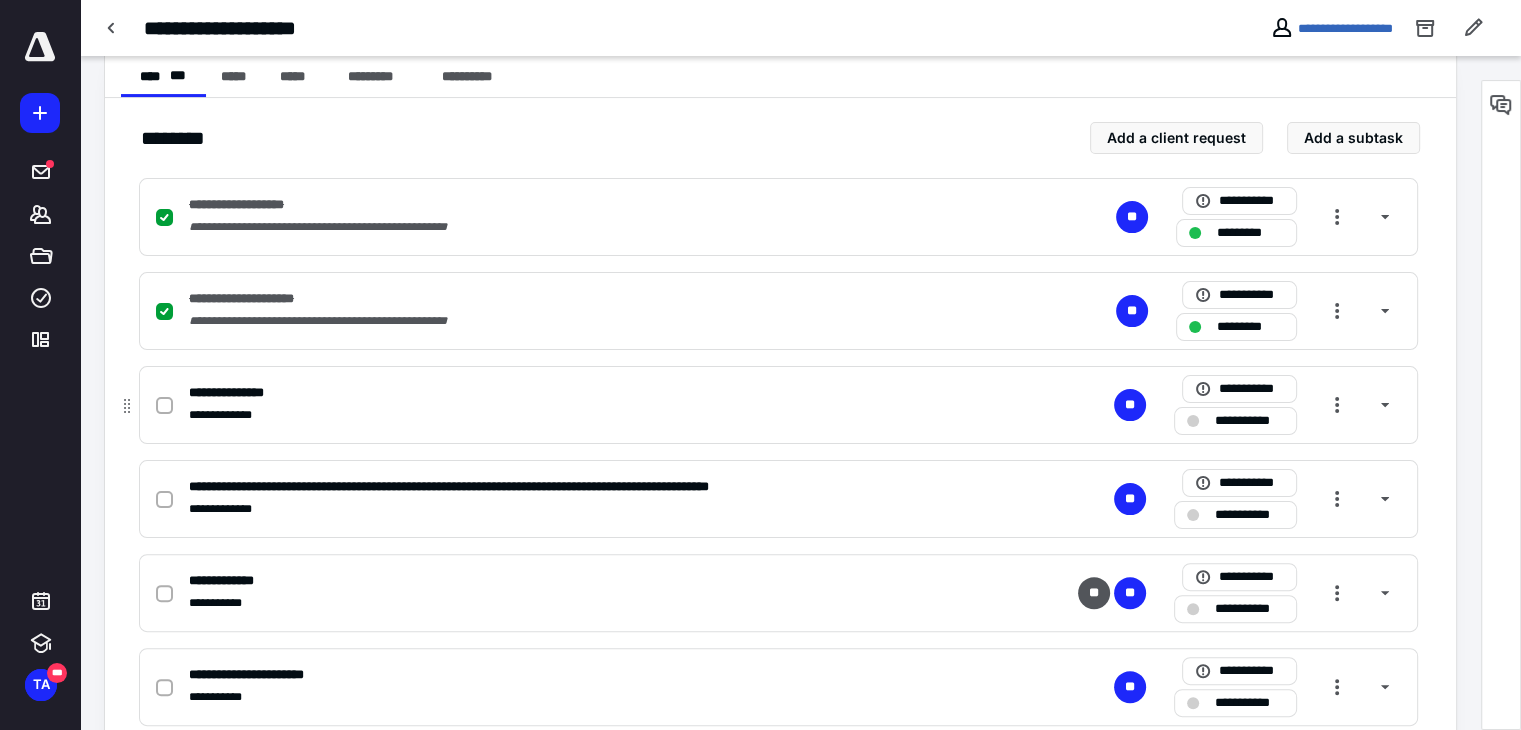 click 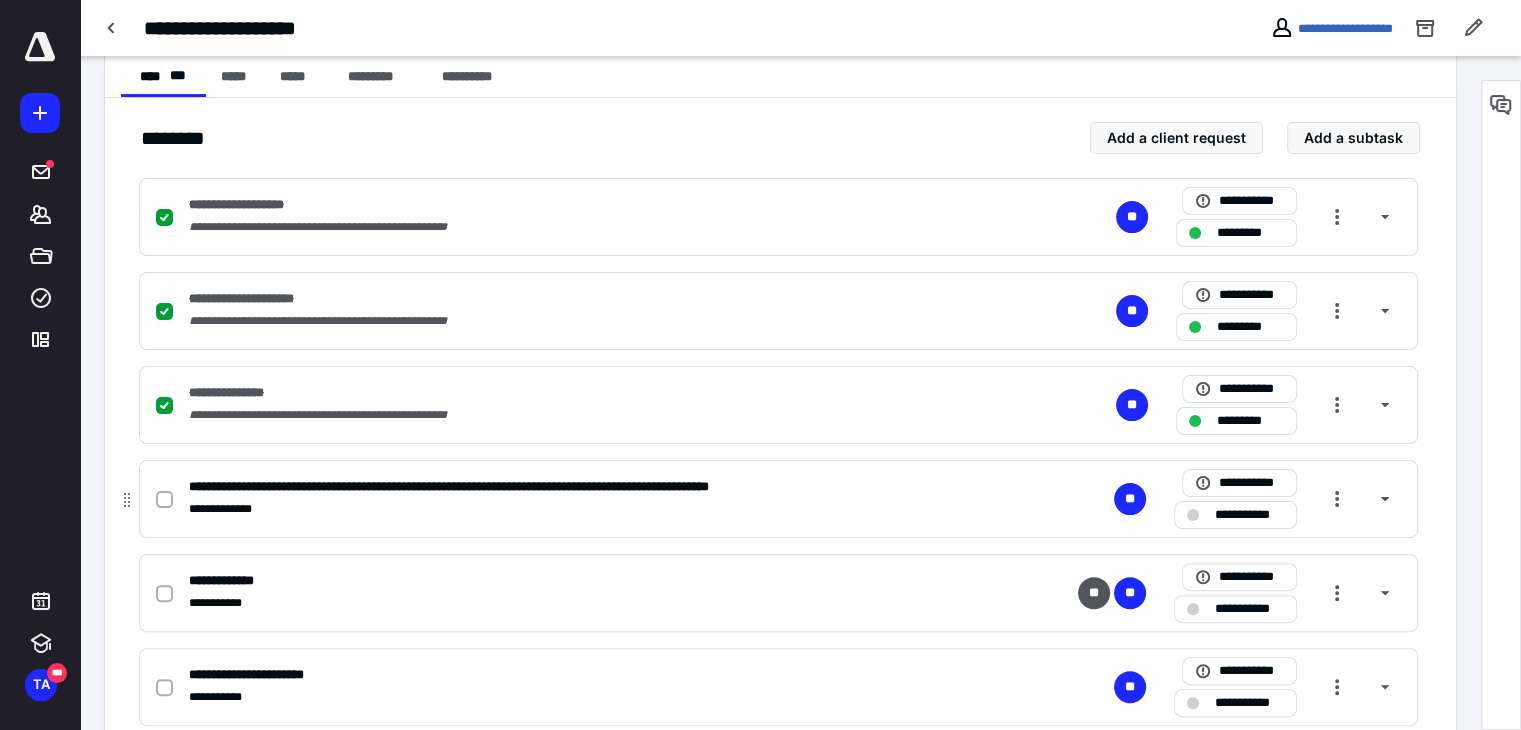 click at bounding box center (168, 499) 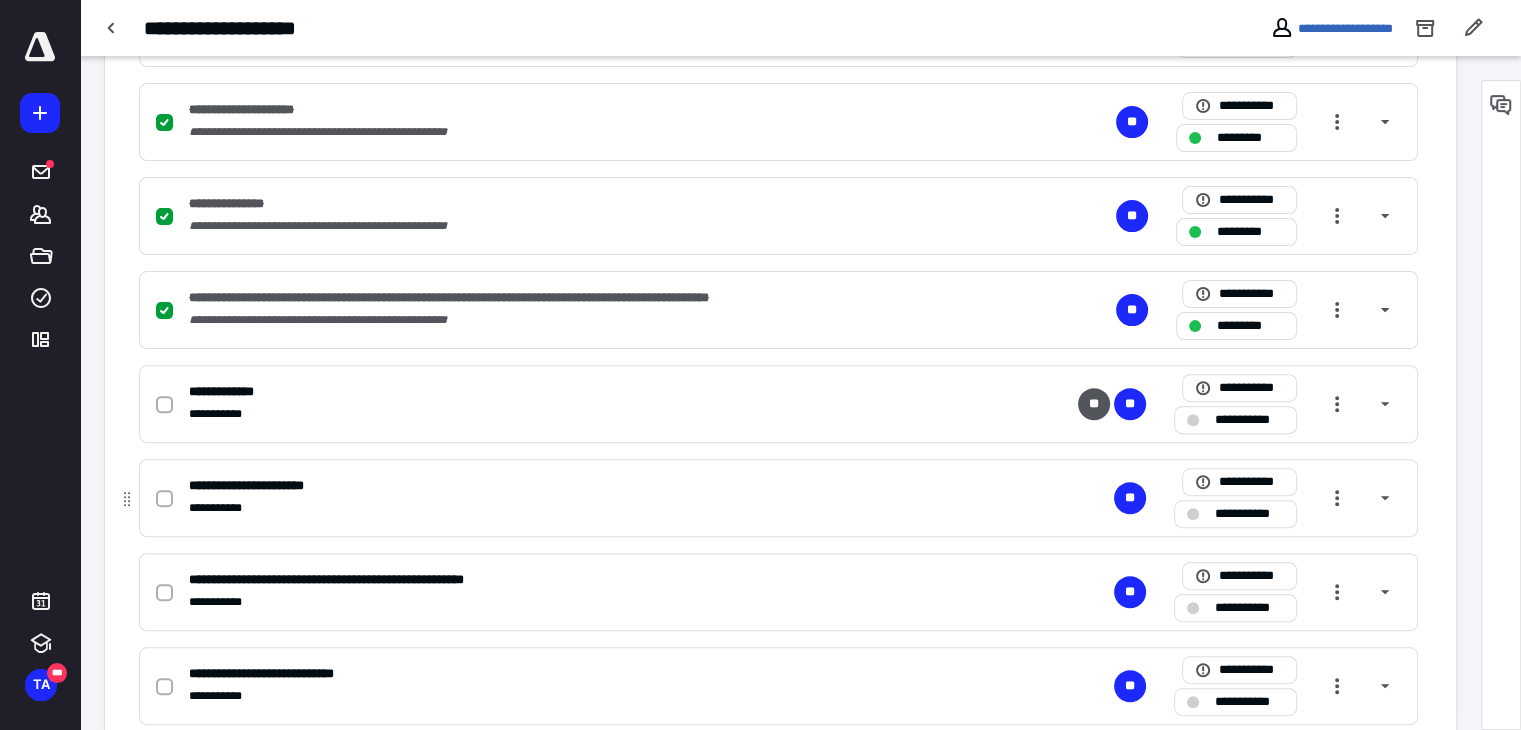 scroll, scrollTop: 600, scrollLeft: 0, axis: vertical 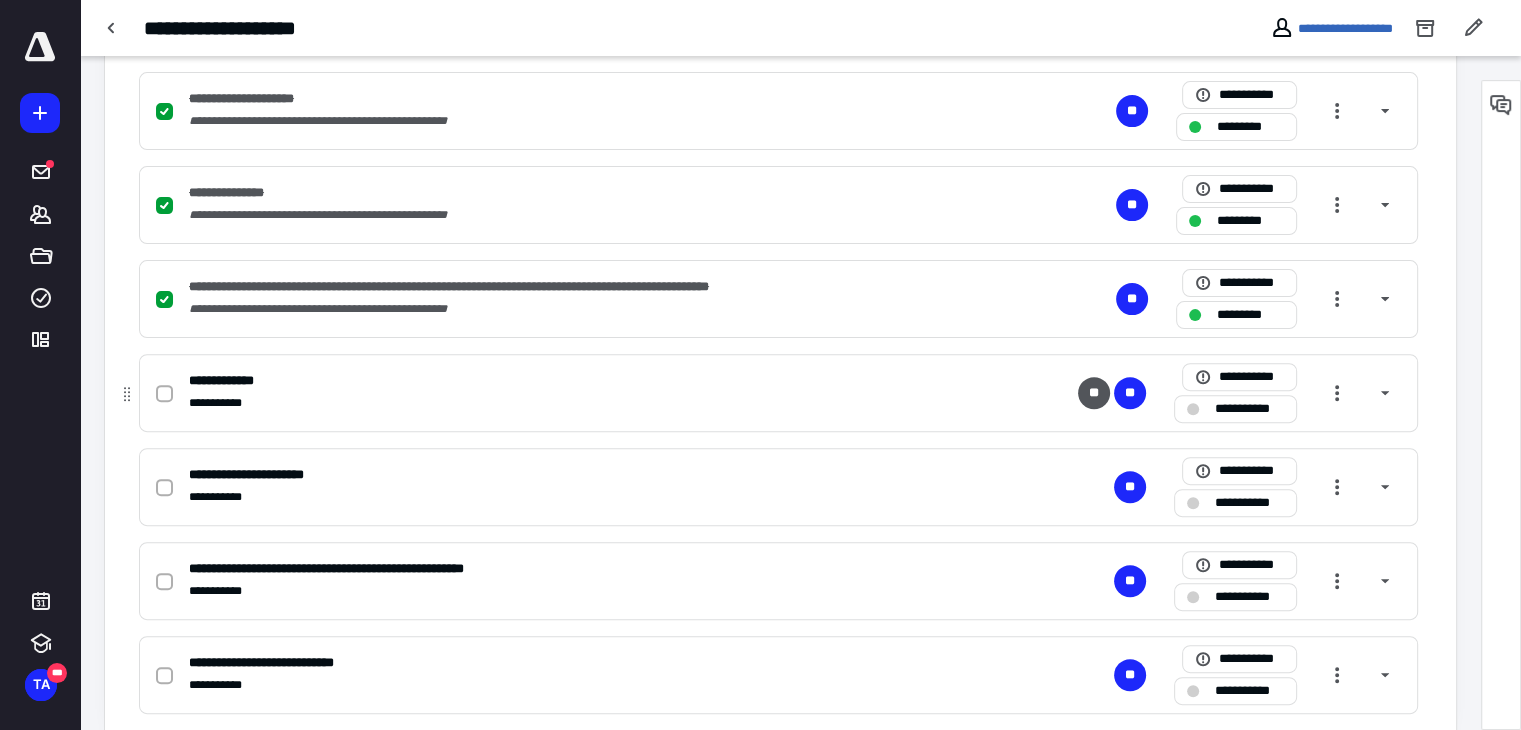 click 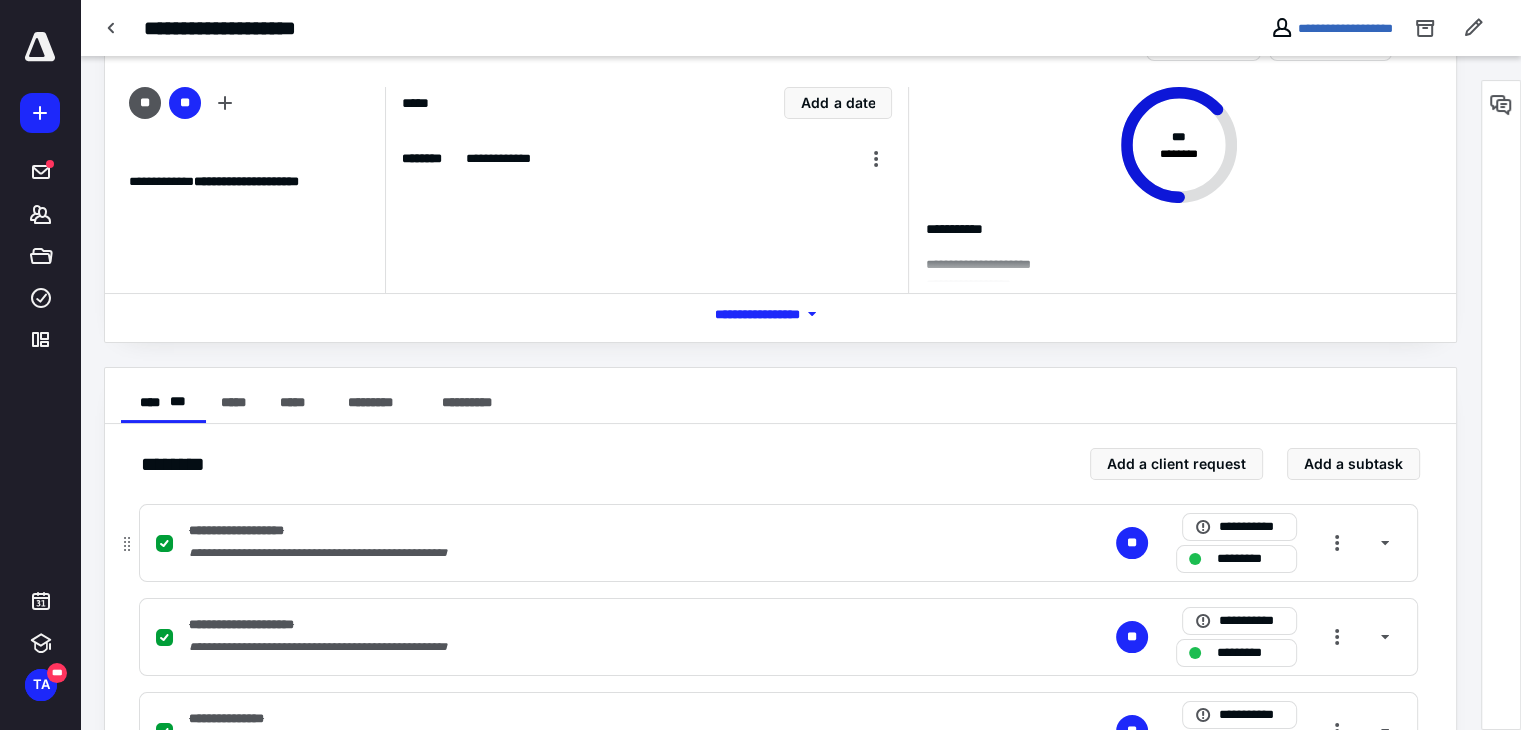 scroll, scrollTop: 0, scrollLeft: 0, axis: both 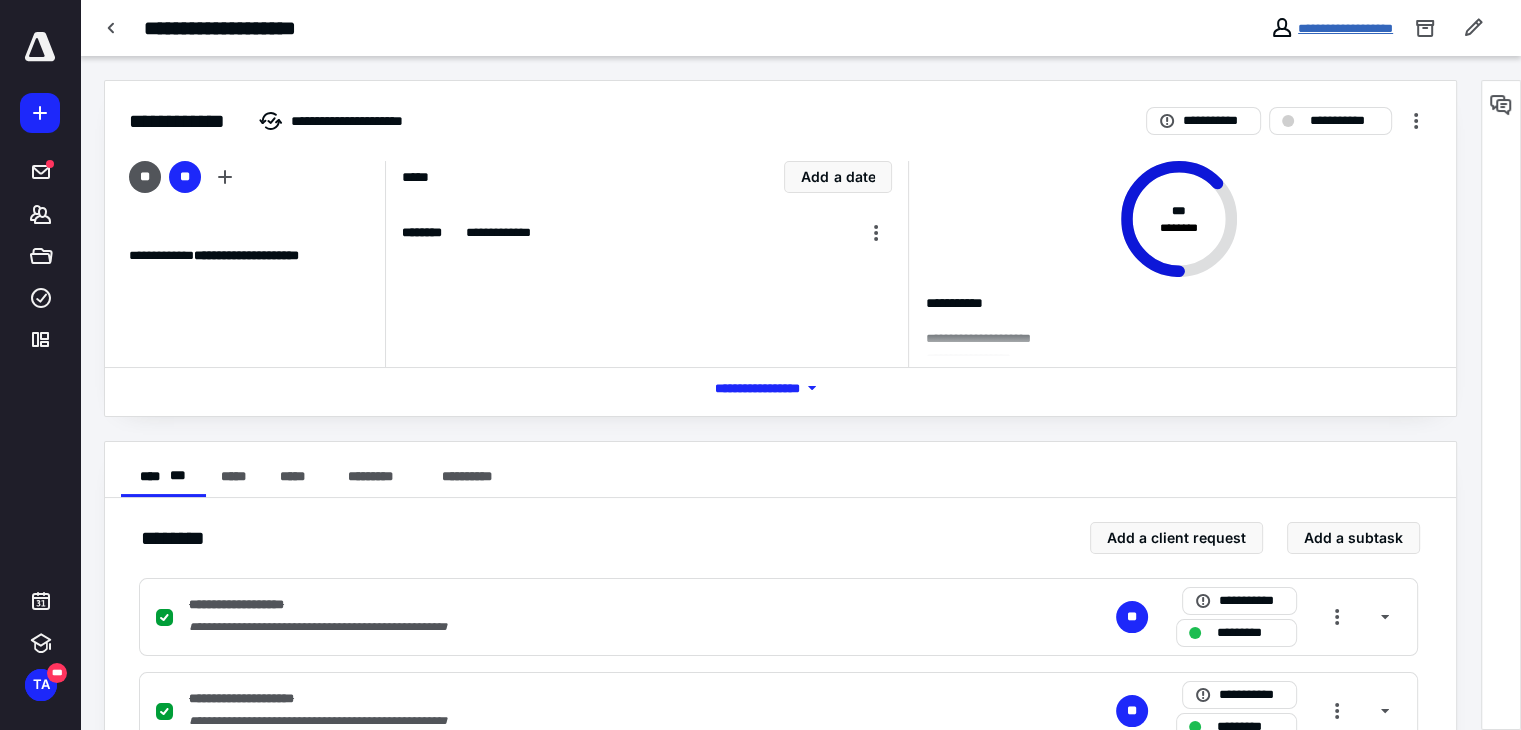 click on "**********" at bounding box center [1345, 28] 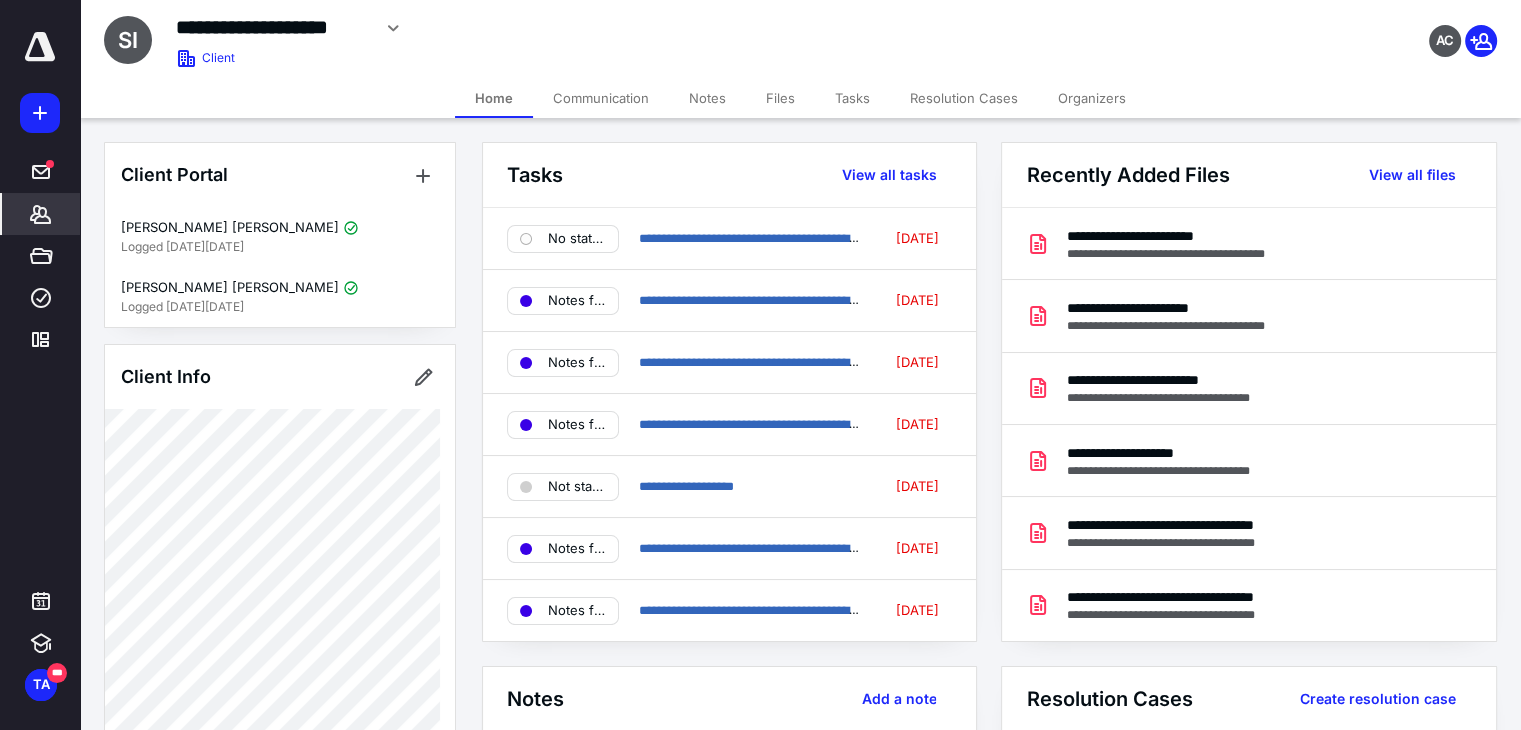 click 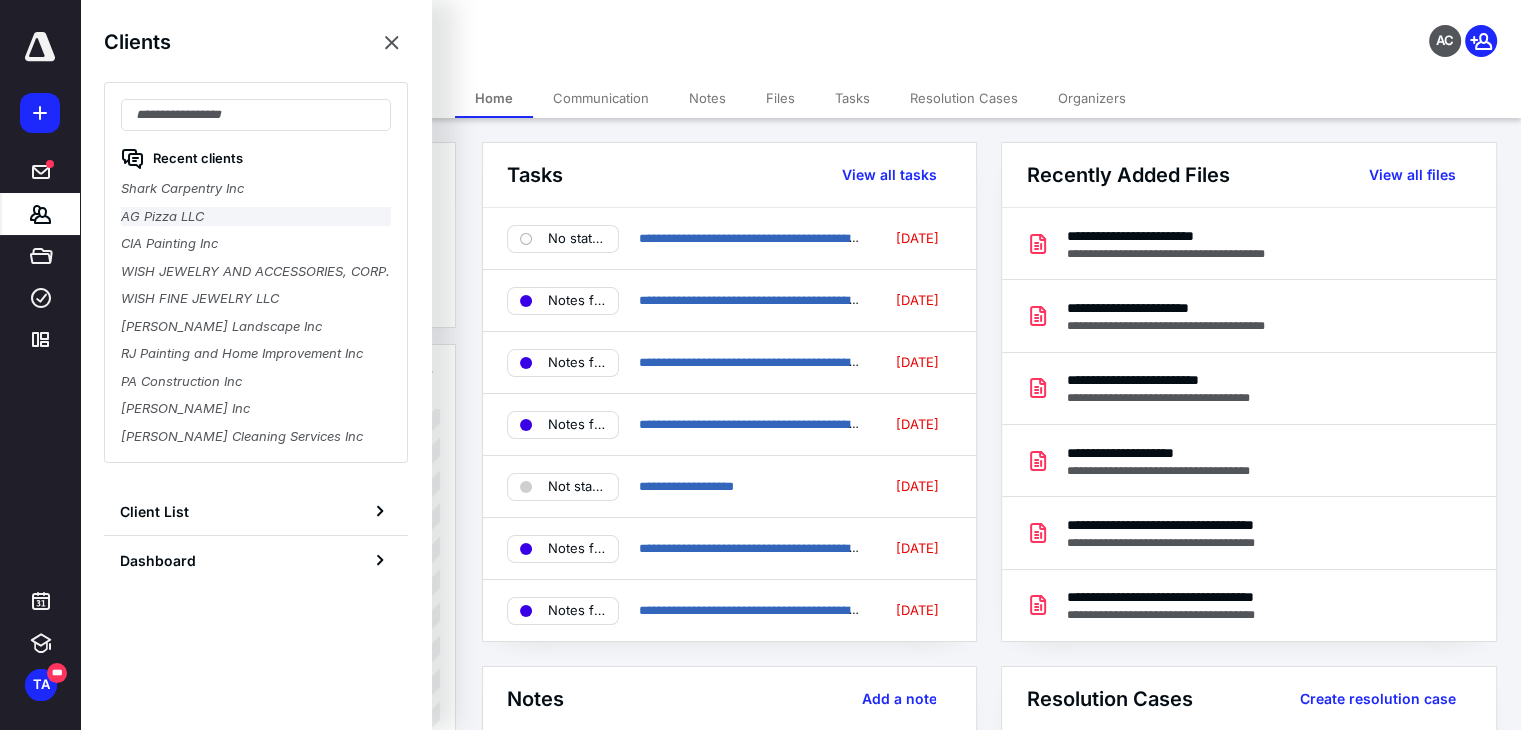 click on "AG Pizza LLC" at bounding box center (256, 217) 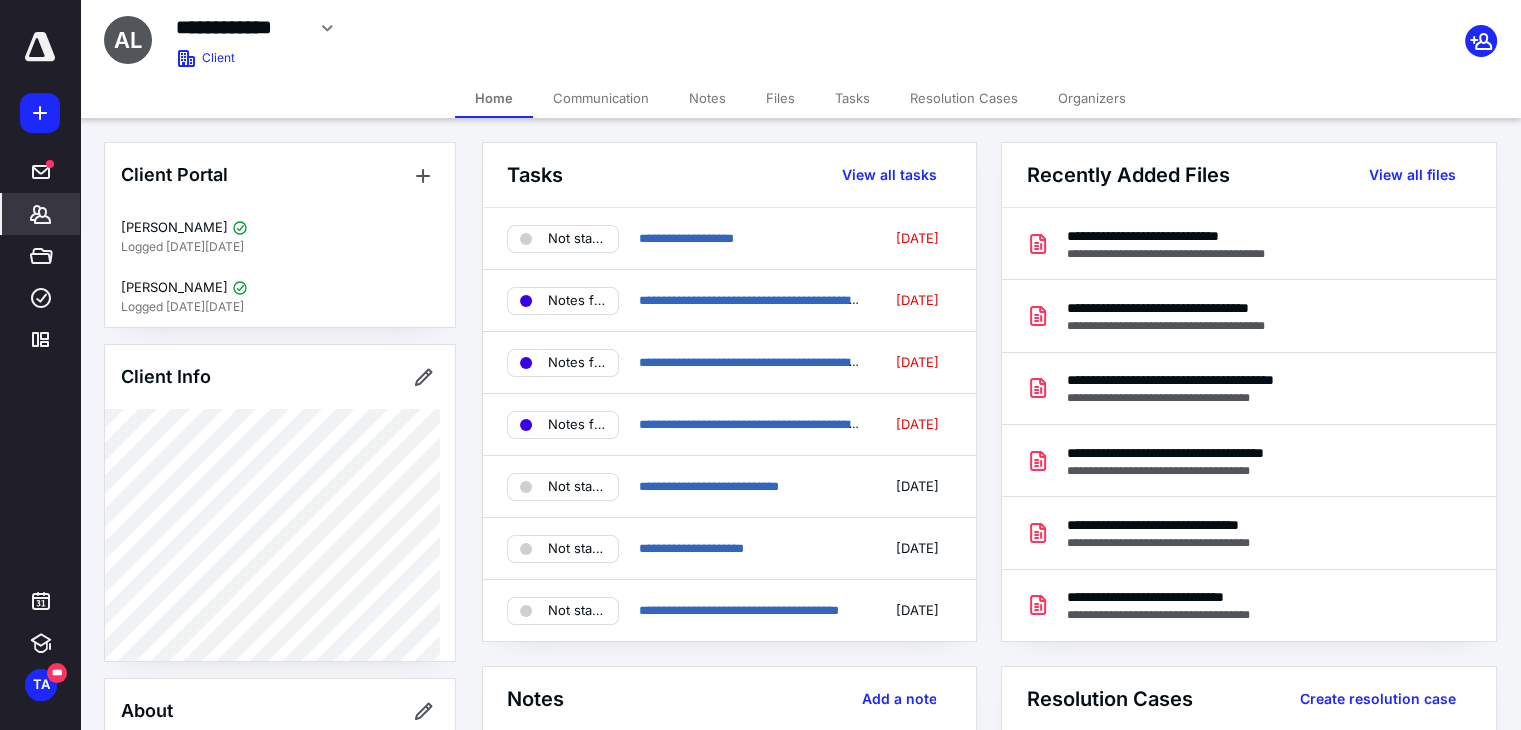 click on "Tasks" at bounding box center [852, 98] 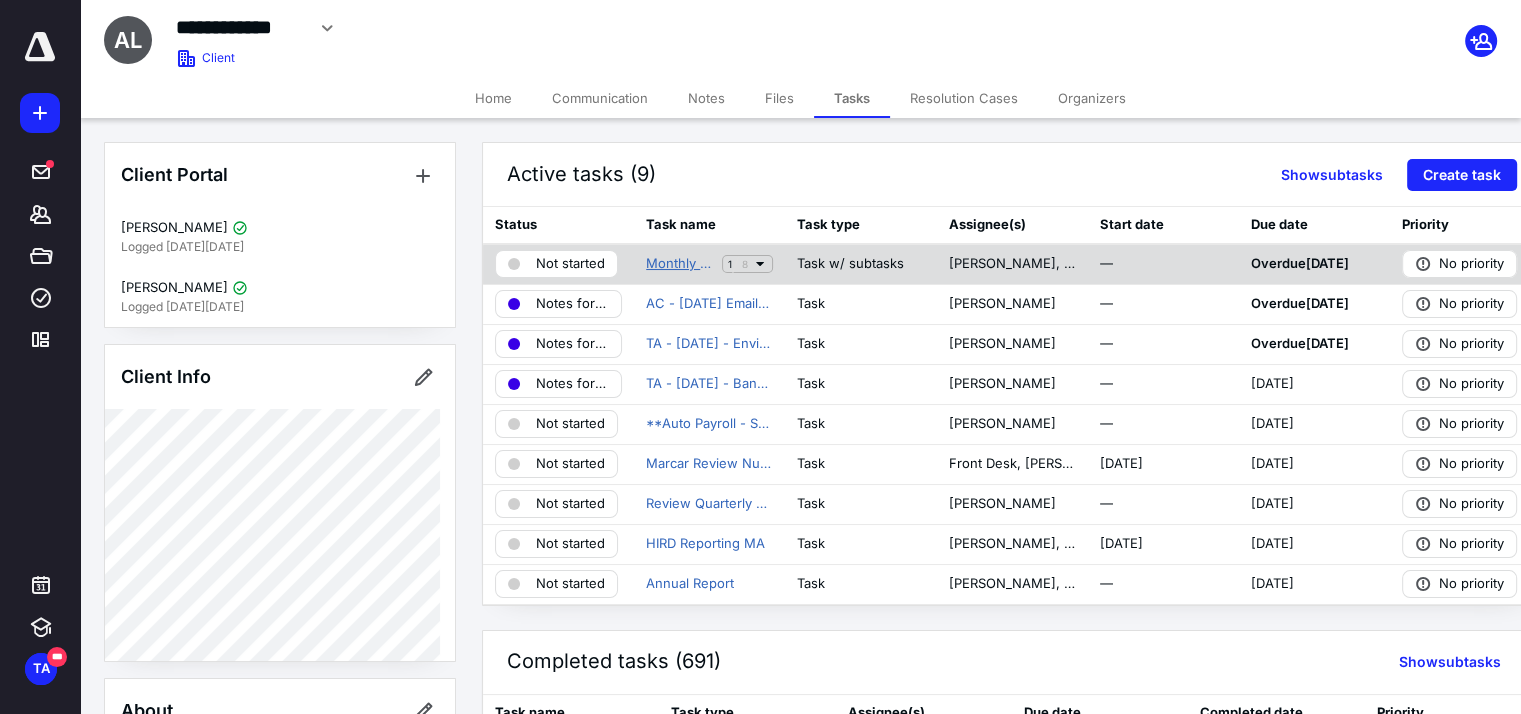 click on "Monthly Bookkeeping" at bounding box center (680, 264) 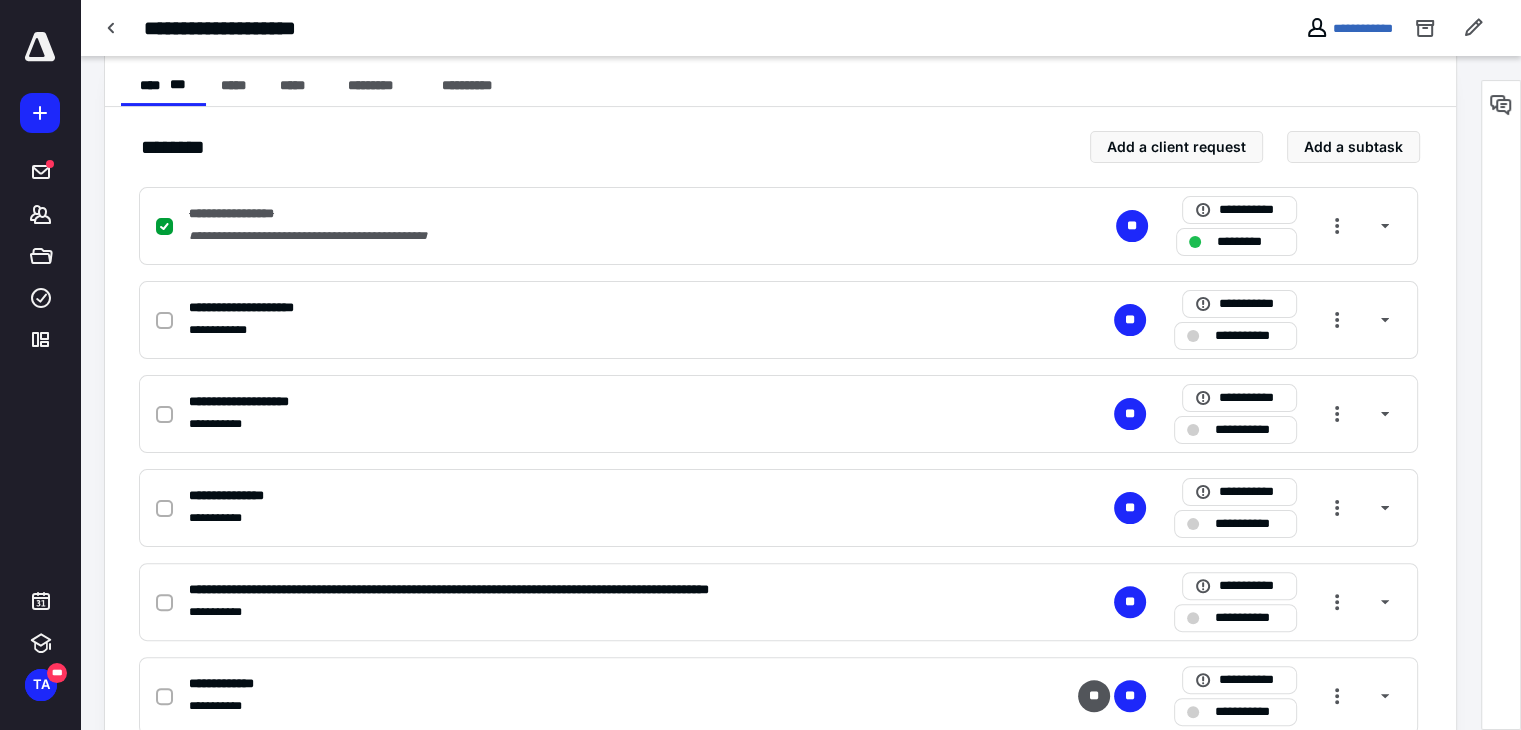 scroll, scrollTop: 400, scrollLeft: 0, axis: vertical 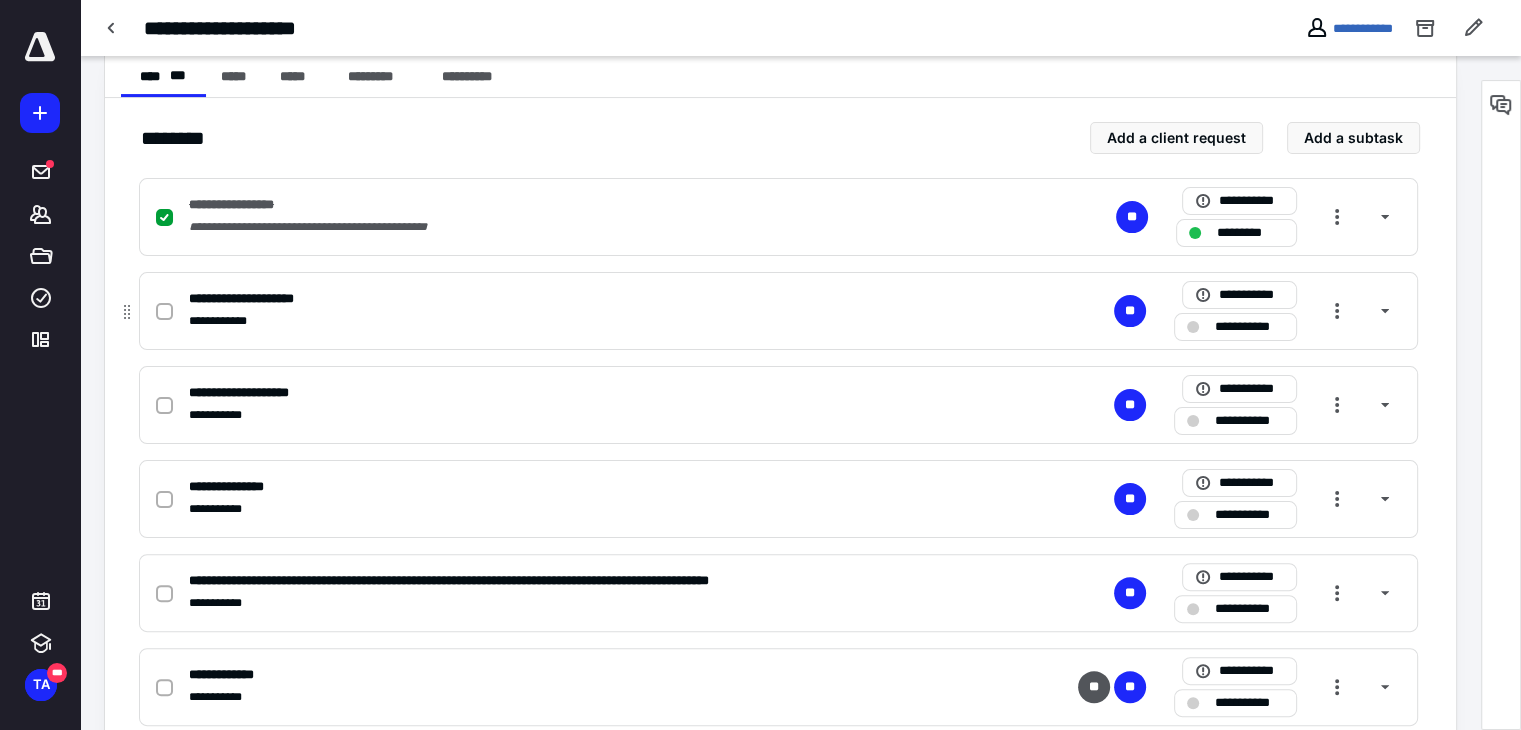 click at bounding box center (164, 312) 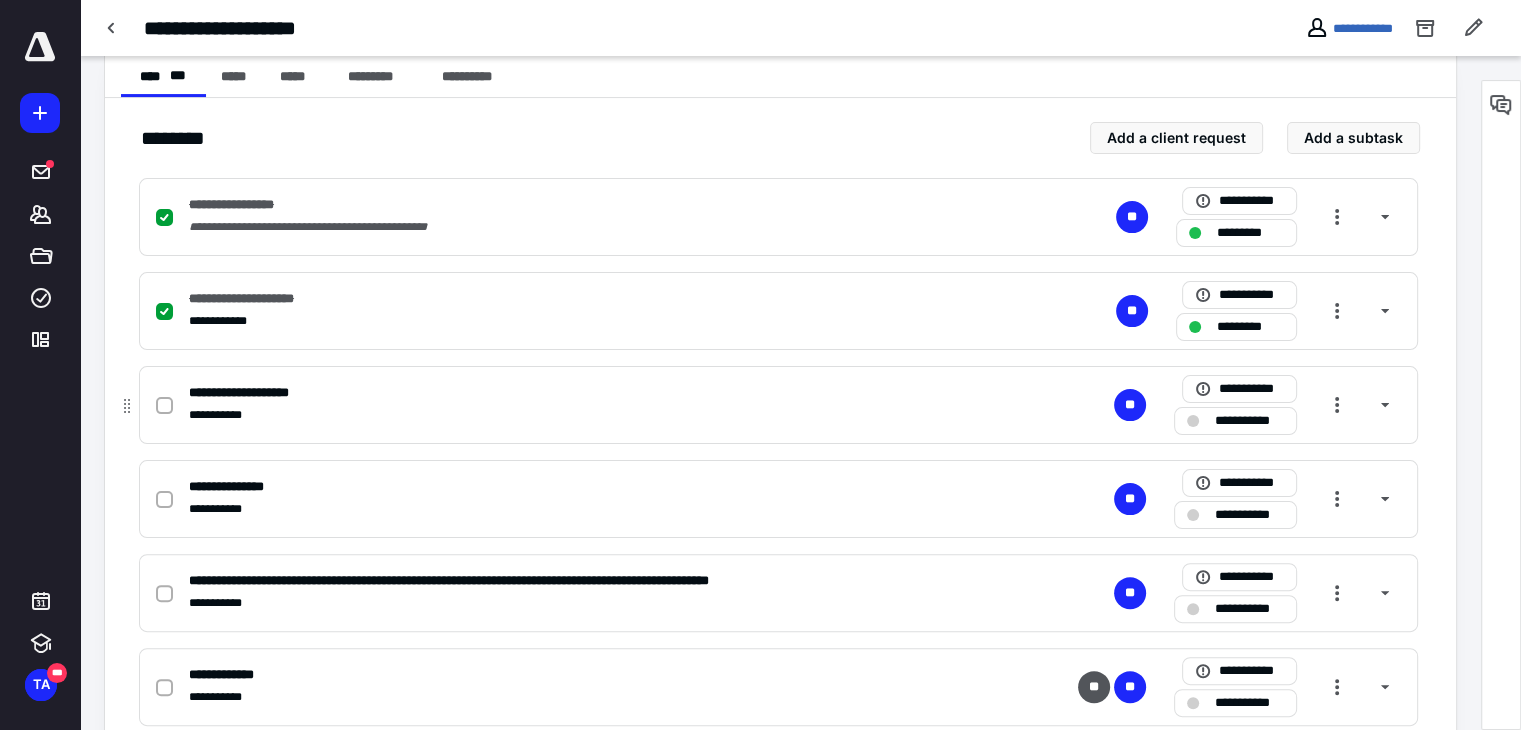 click at bounding box center (164, 406) 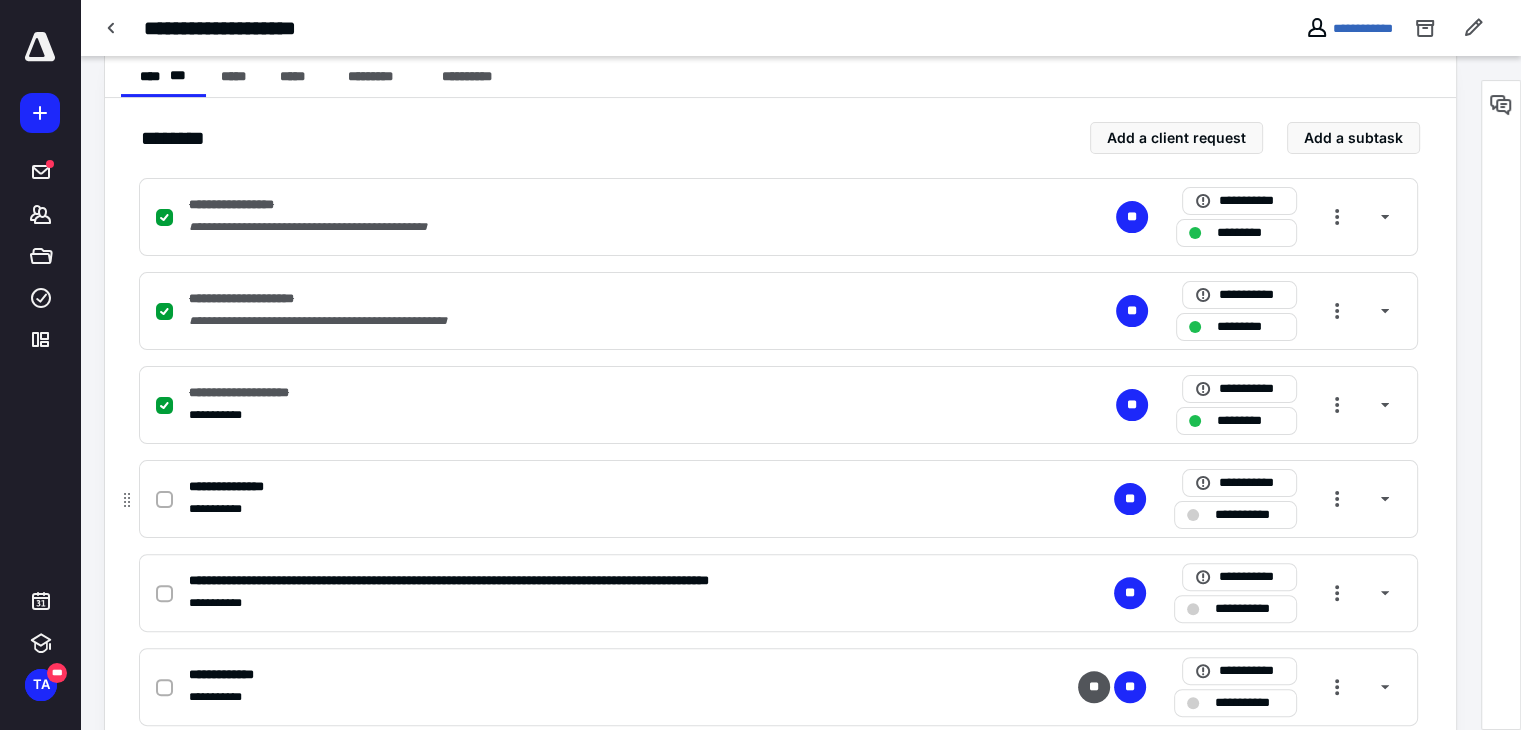click at bounding box center (164, 500) 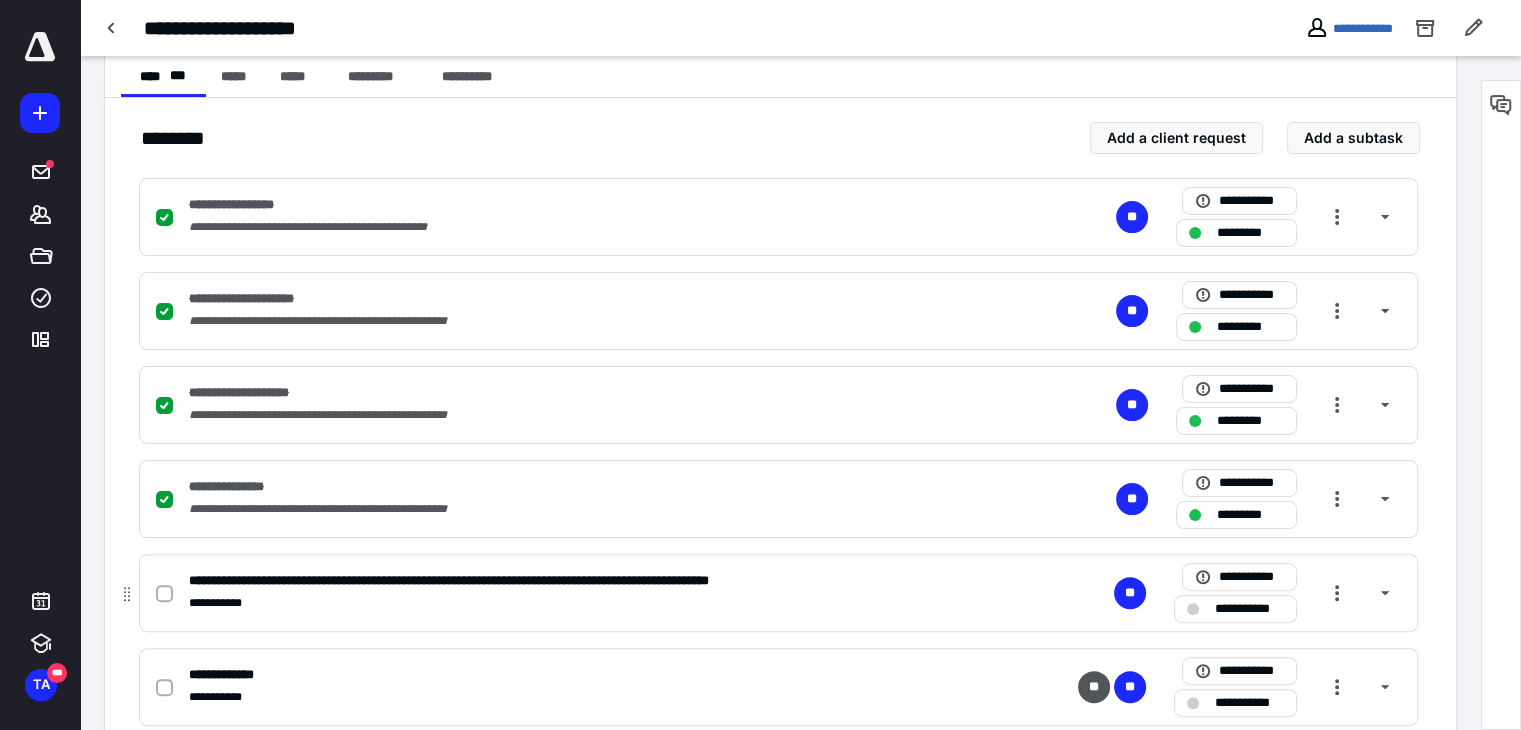 click 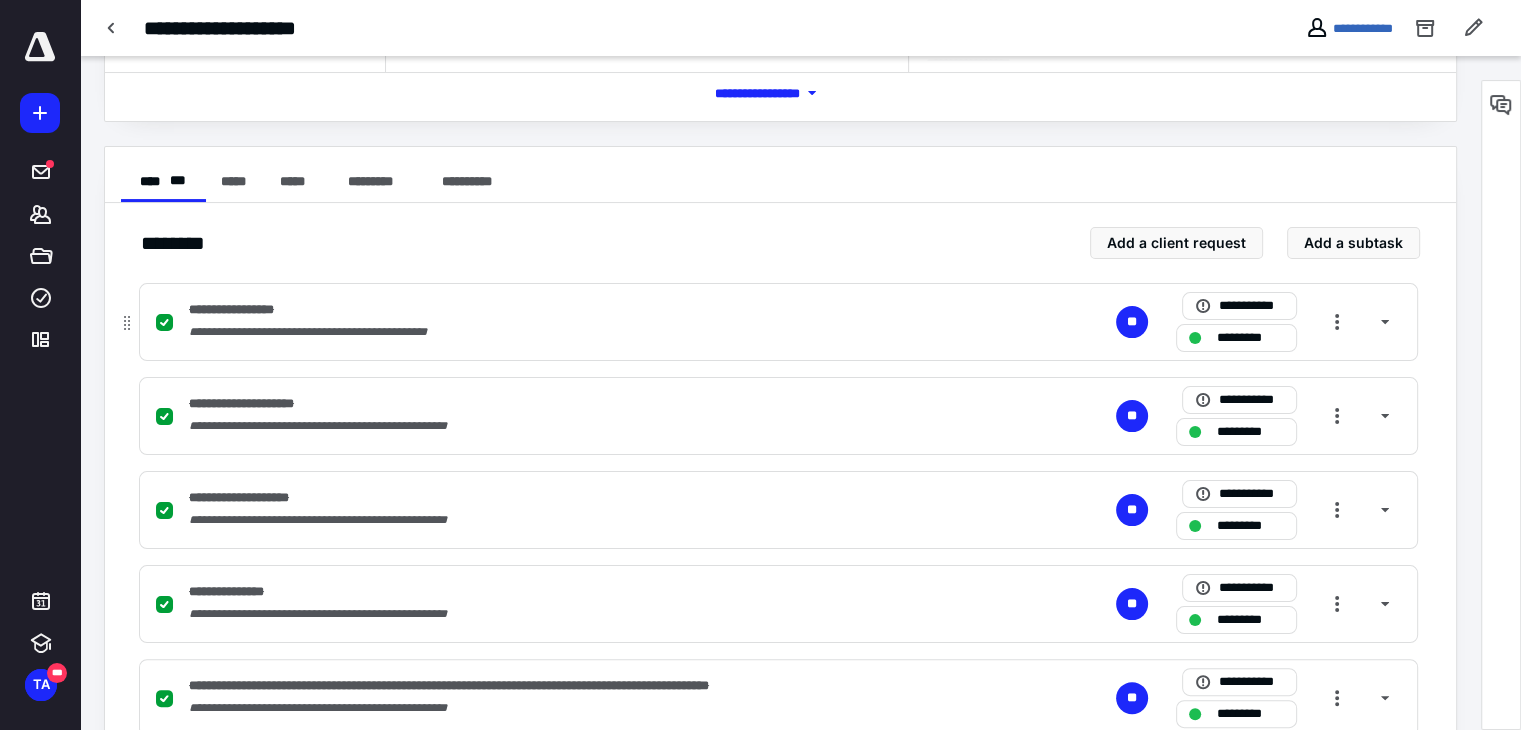 scroll, scrollTop: 532, scrollLeft: 0, axis: vertical 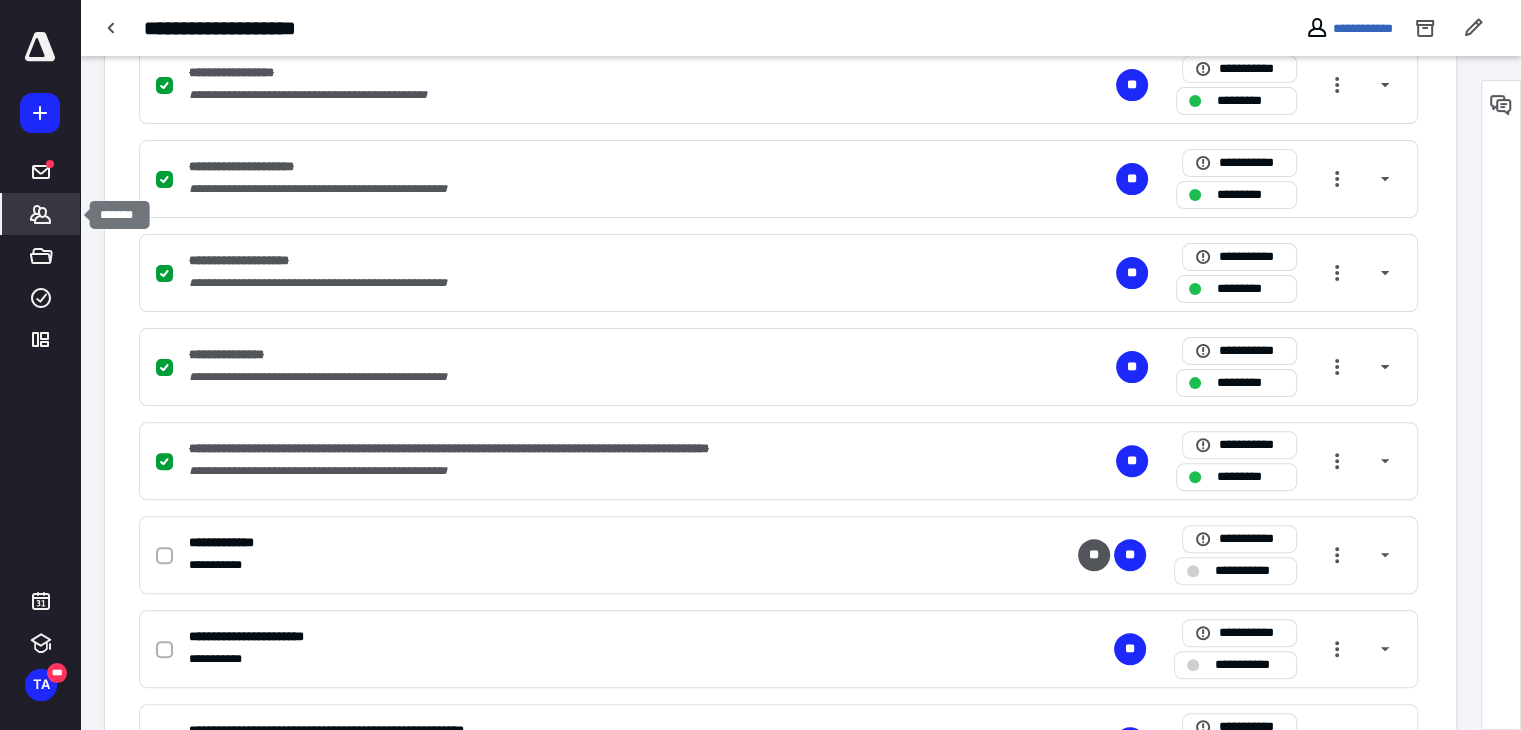 click on "*******" at bounding box center (41, 214) 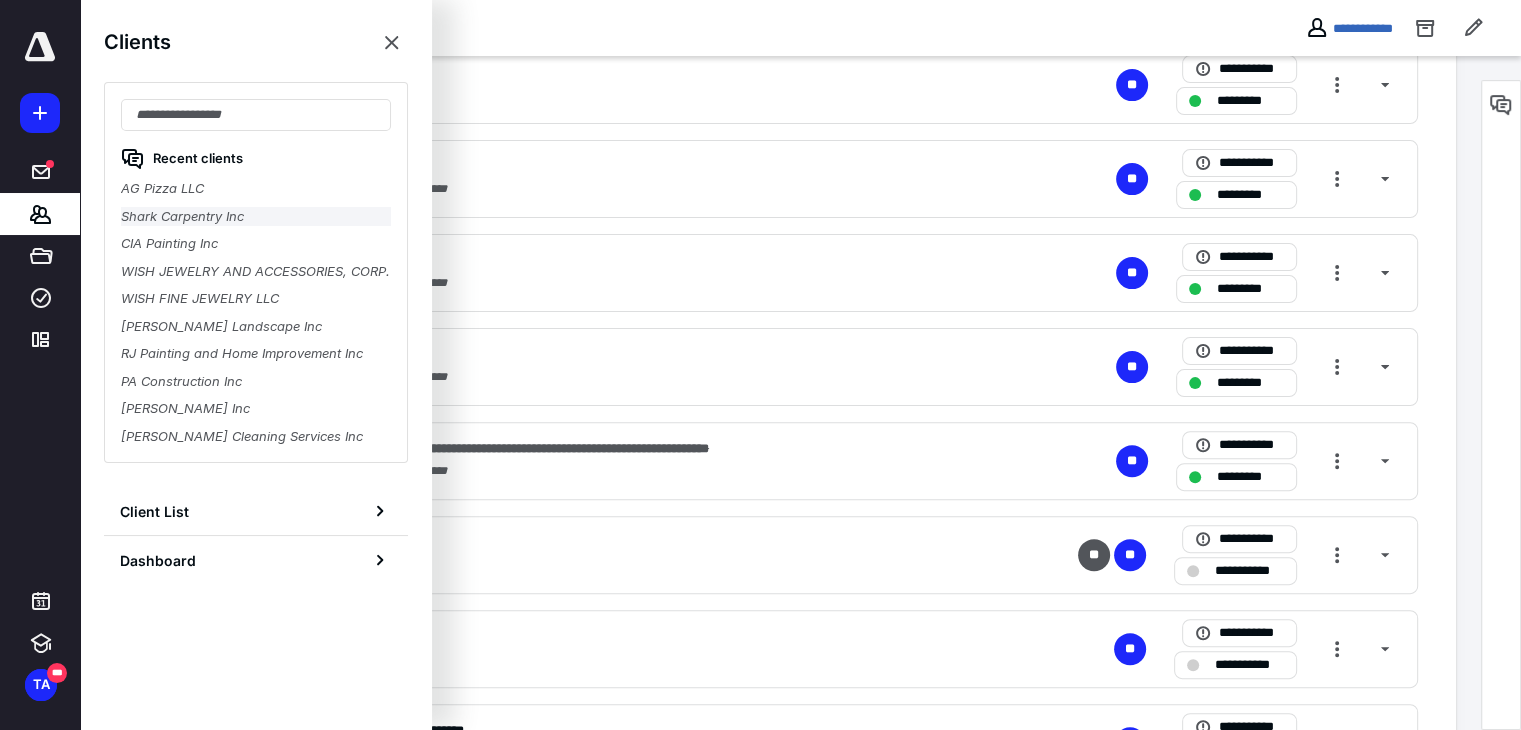 click on "Shark Carpentry Inc" at bounding box center [256, 217] 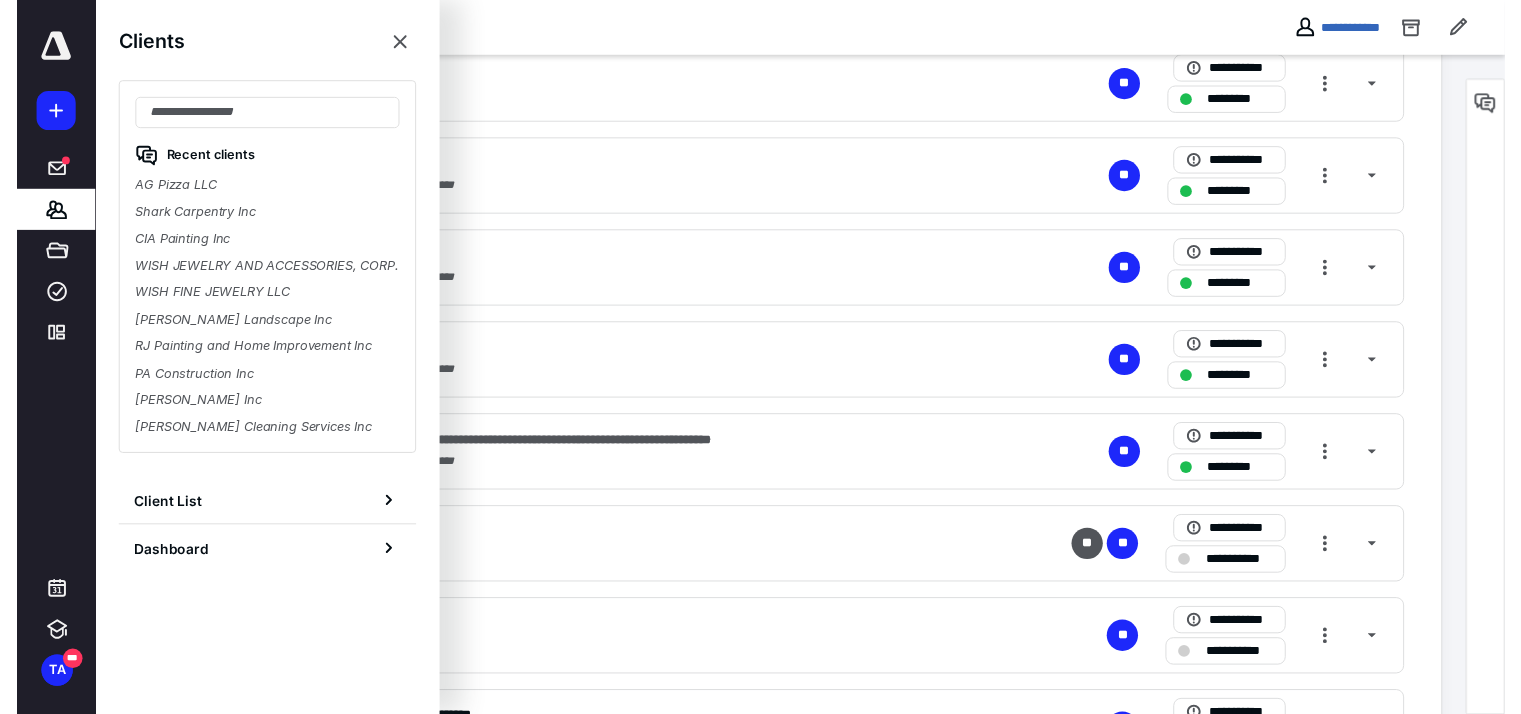 scroll, scrollTop: 0, scrollLeft: 0, axis: both 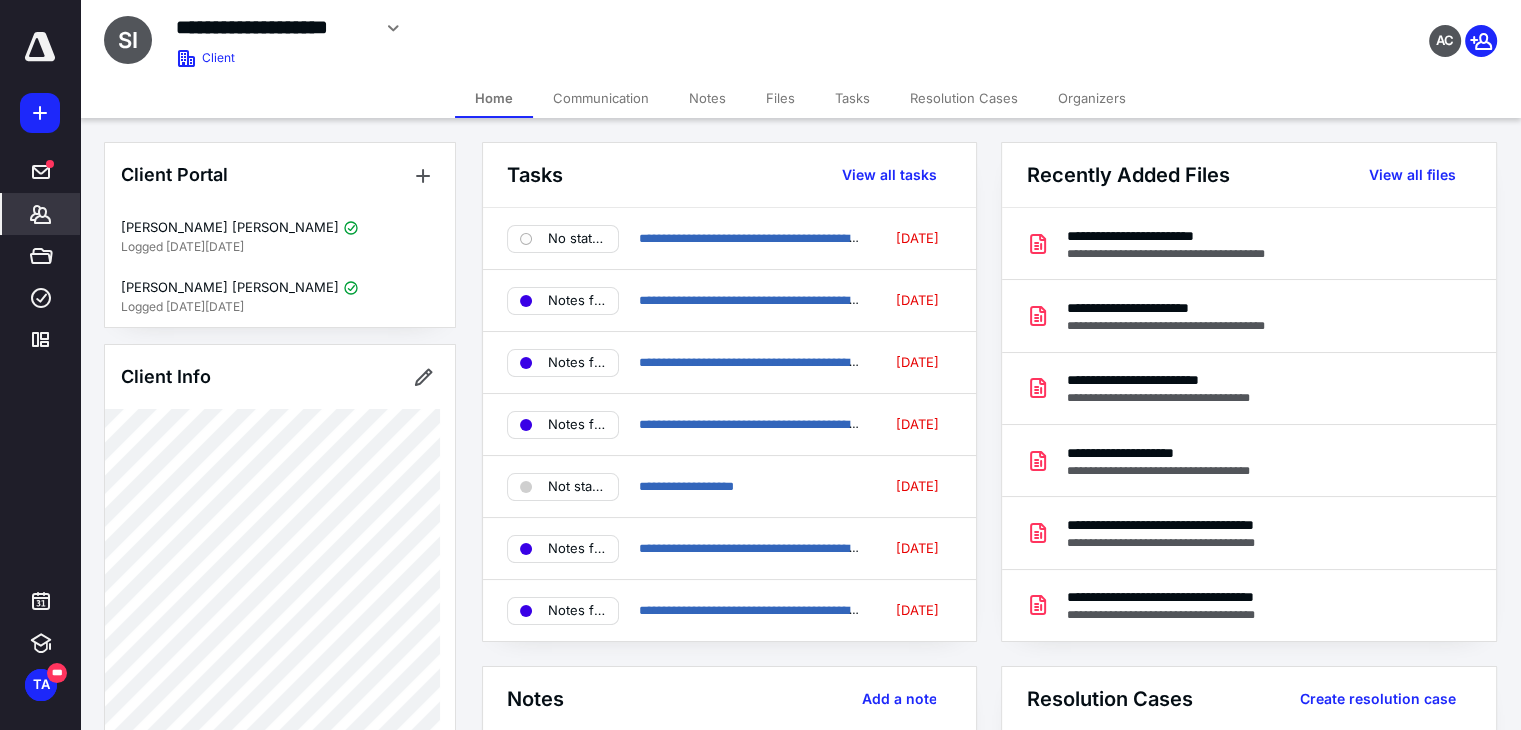 click on "Tasks" at bounding box center [852, 98] 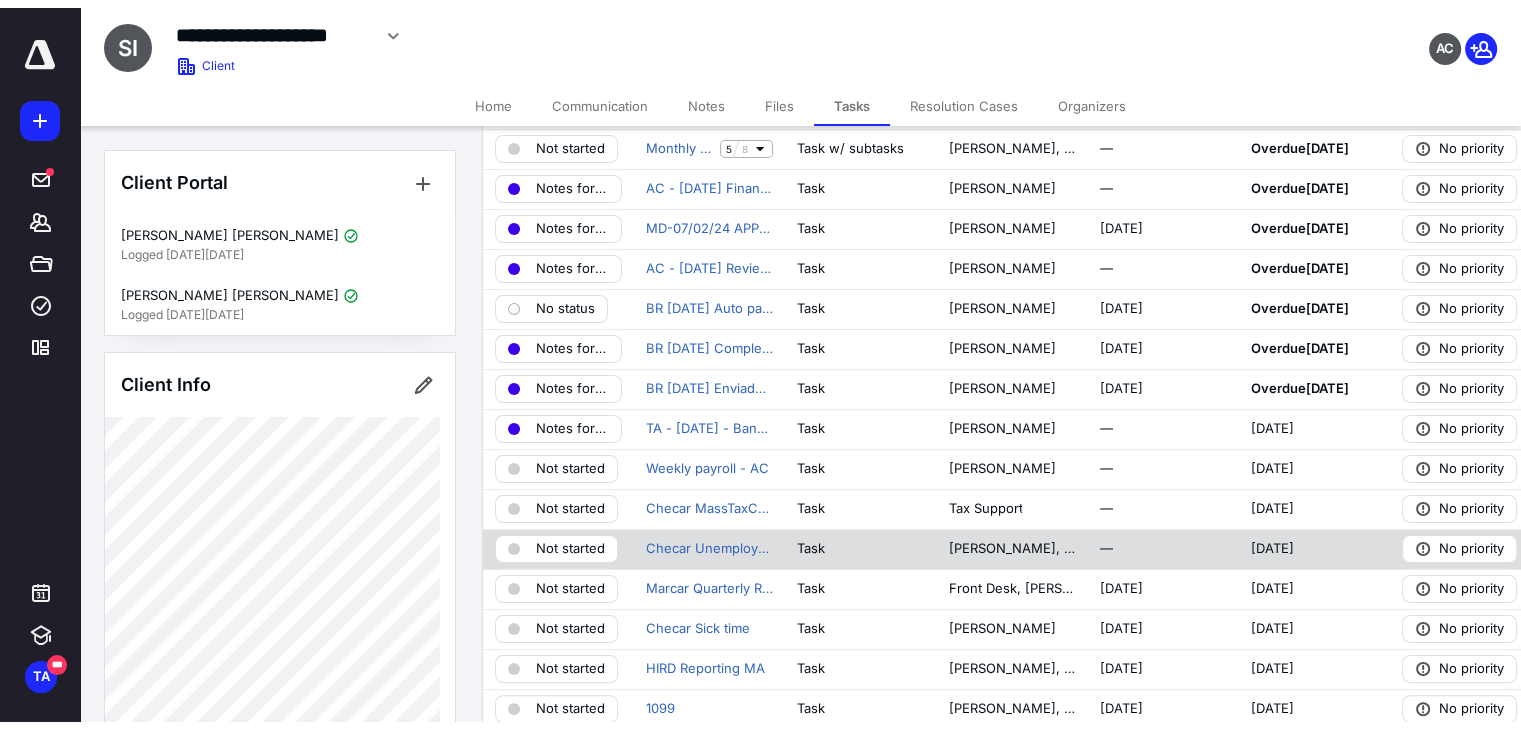 scroll, scrollTop: 0, scrollLeft: 0, axis: both 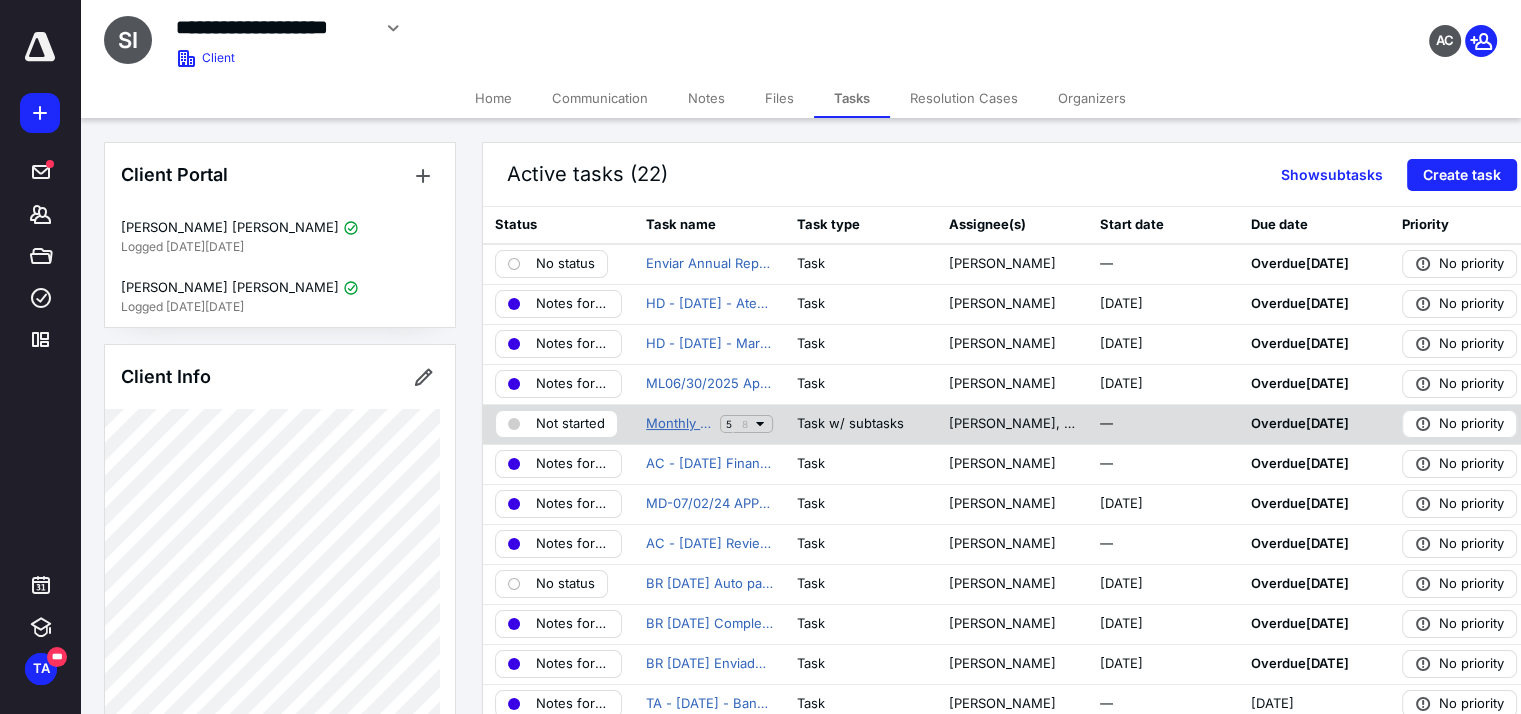 click on "Monthly Bookkeeping" at bounding box center (679, 424) 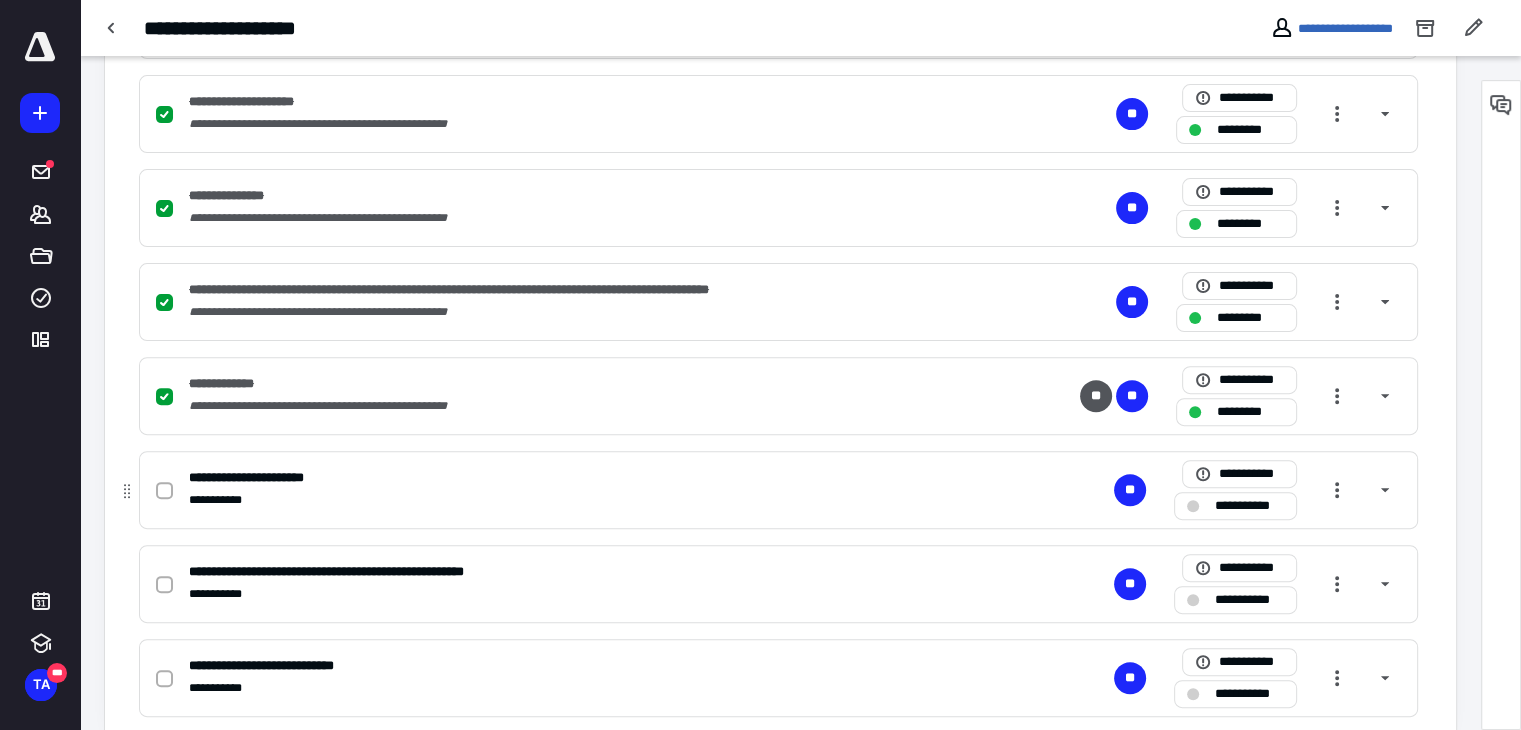 scroll, scrollTop: 600, scrollLeft: 0, axis: vertical 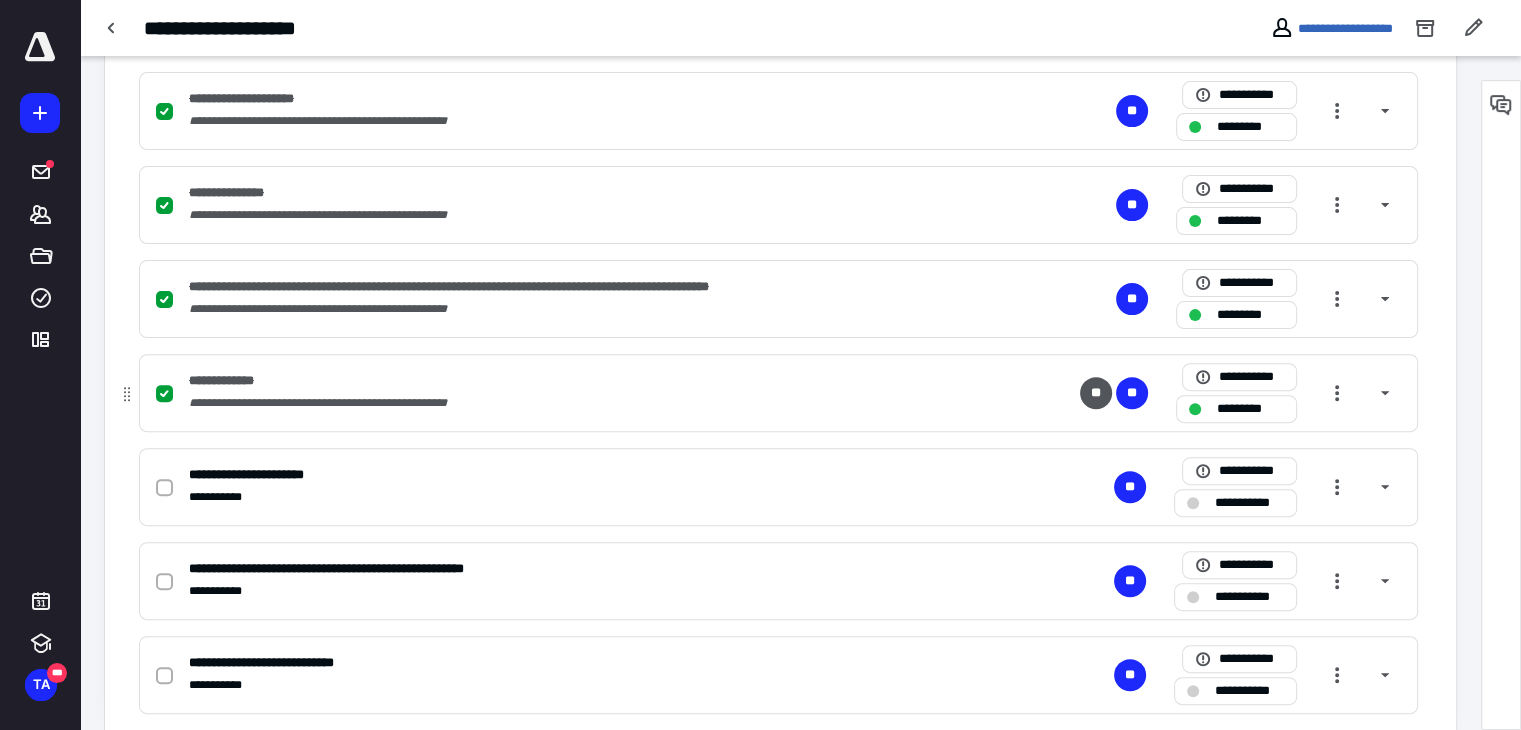 click at bounding box center (164, 394) 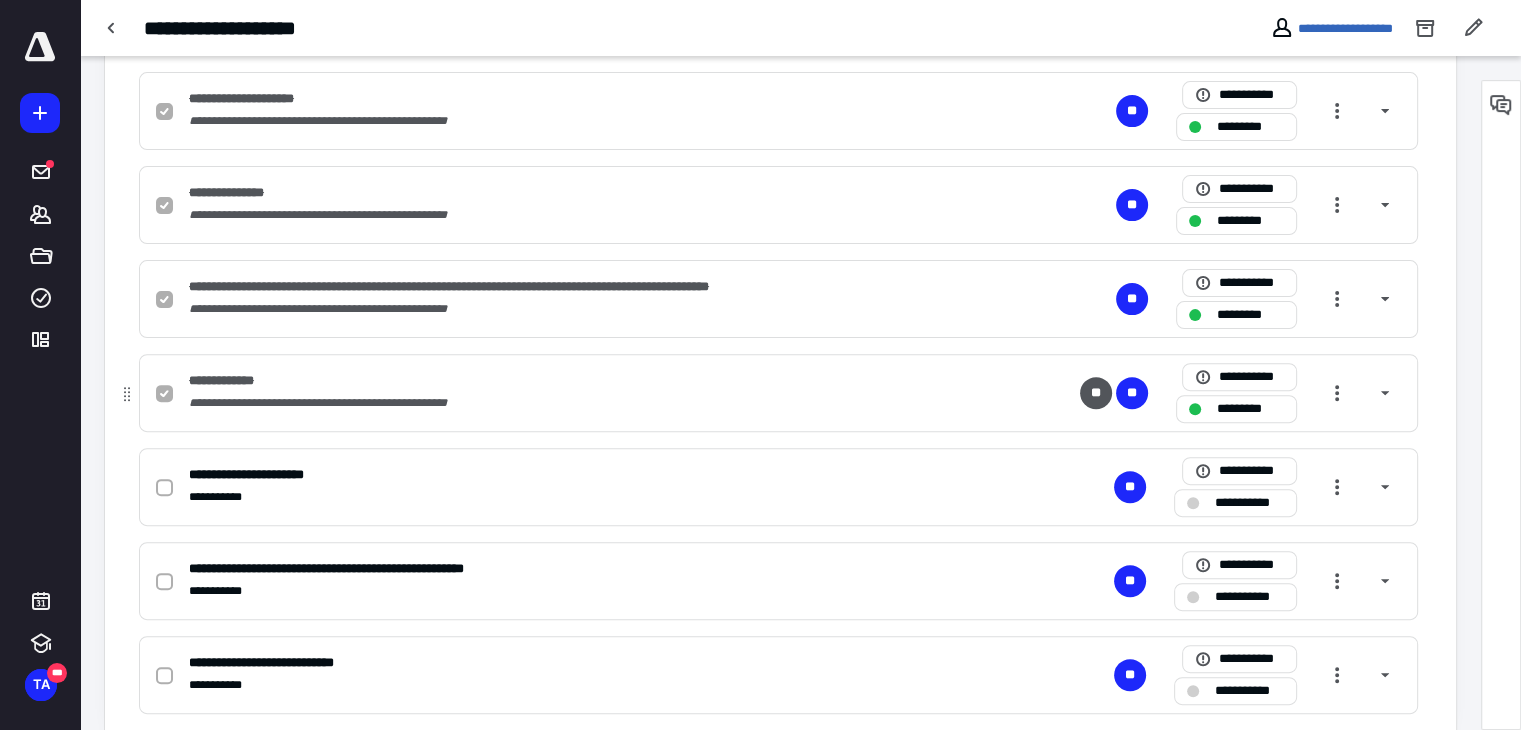 checkbox on "false" 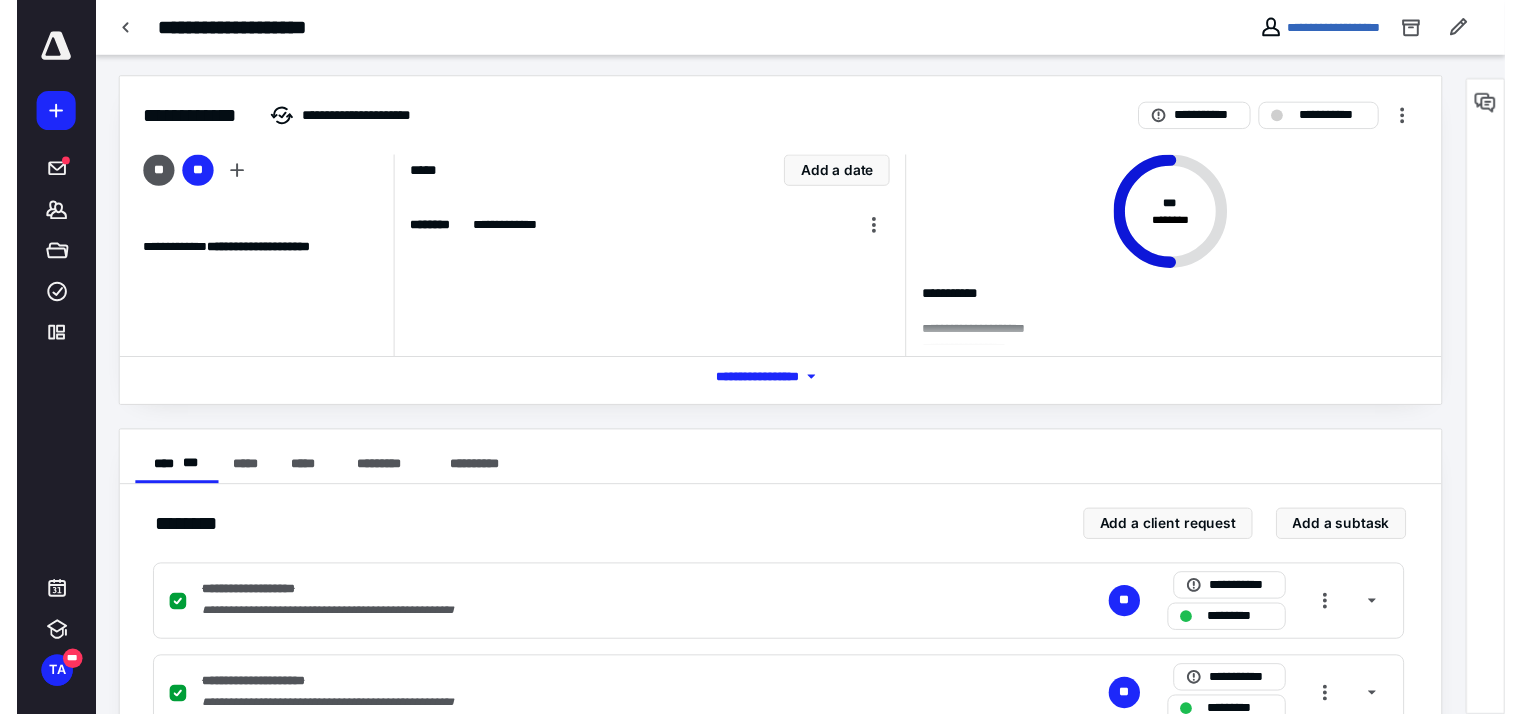 scroll, scrollTop: 0, scrollLeft: 0, axis: both 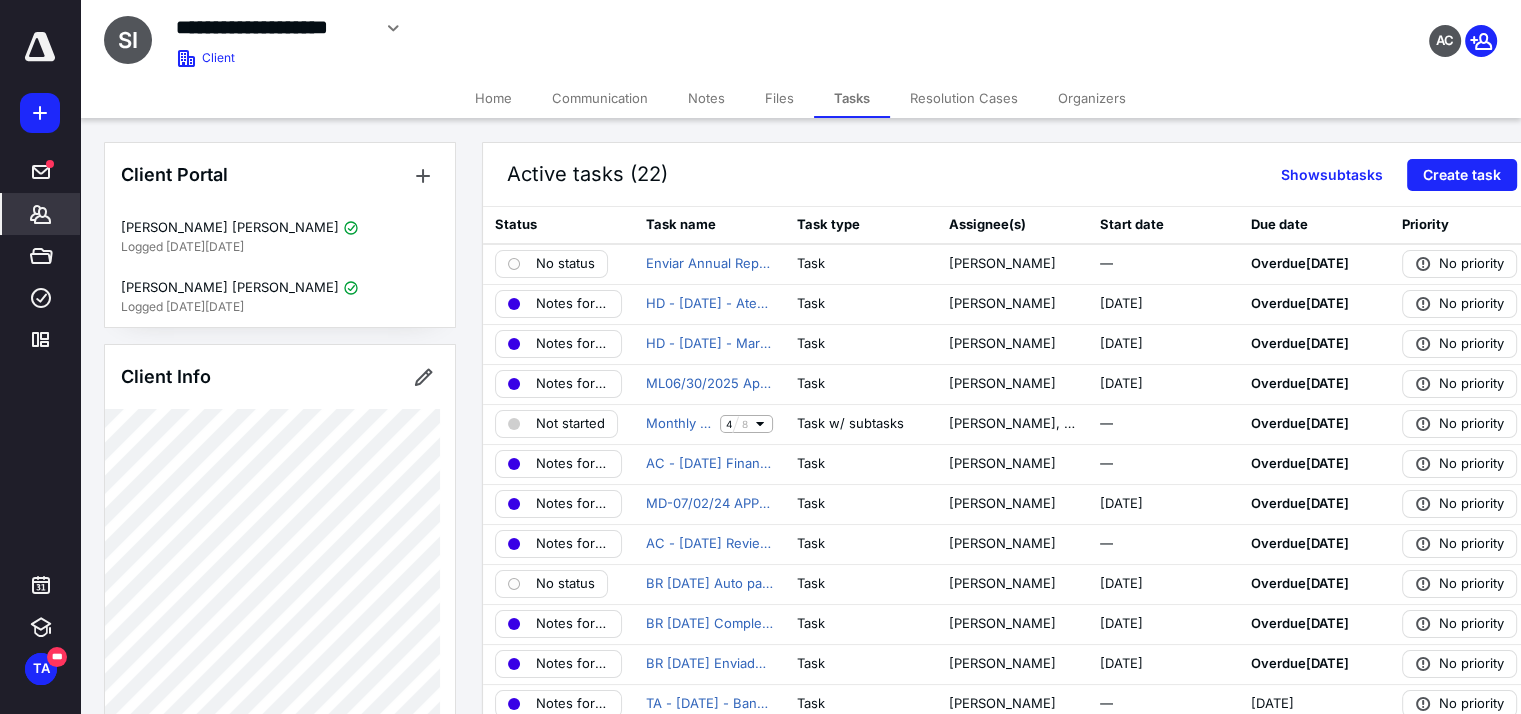 click on "*******" at bounding box center [41, 214] 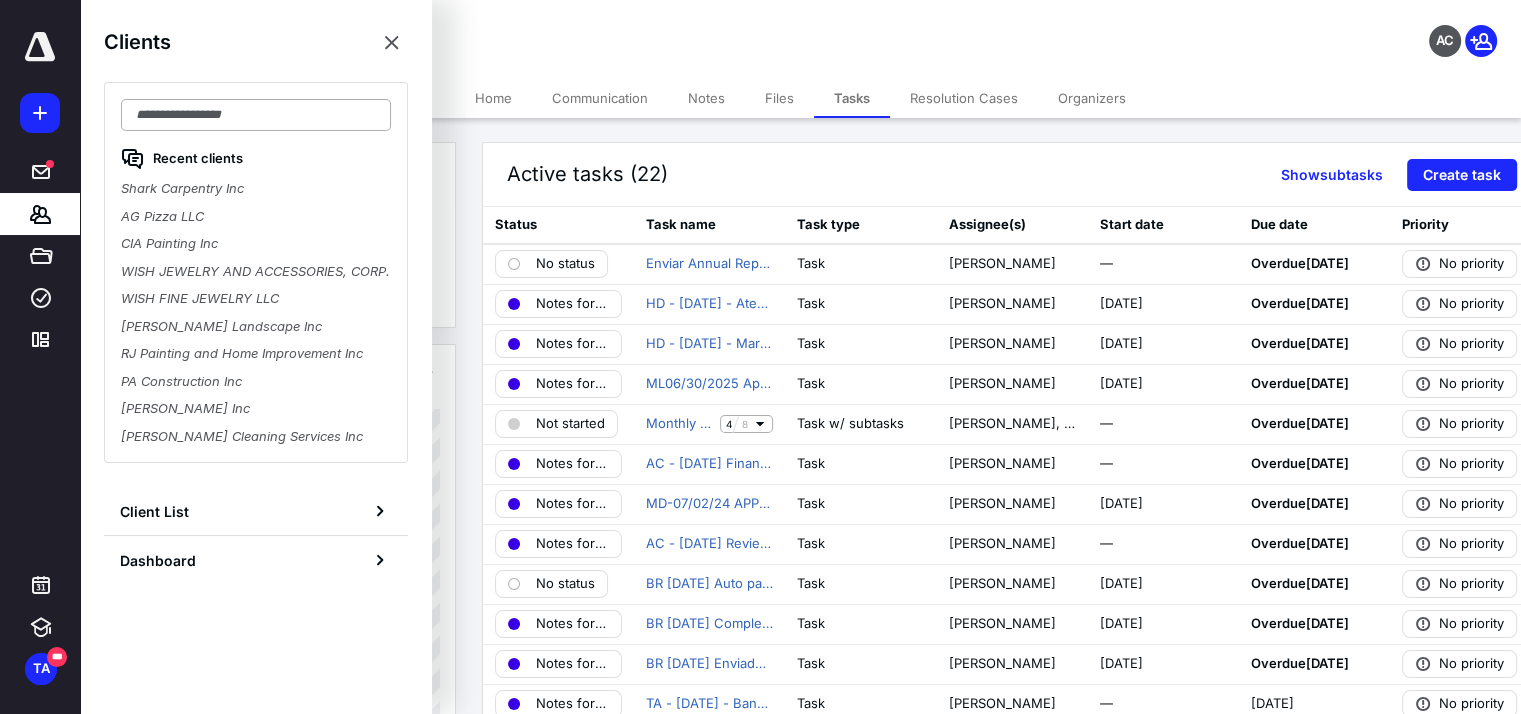 click at bounding box center [256, 115] 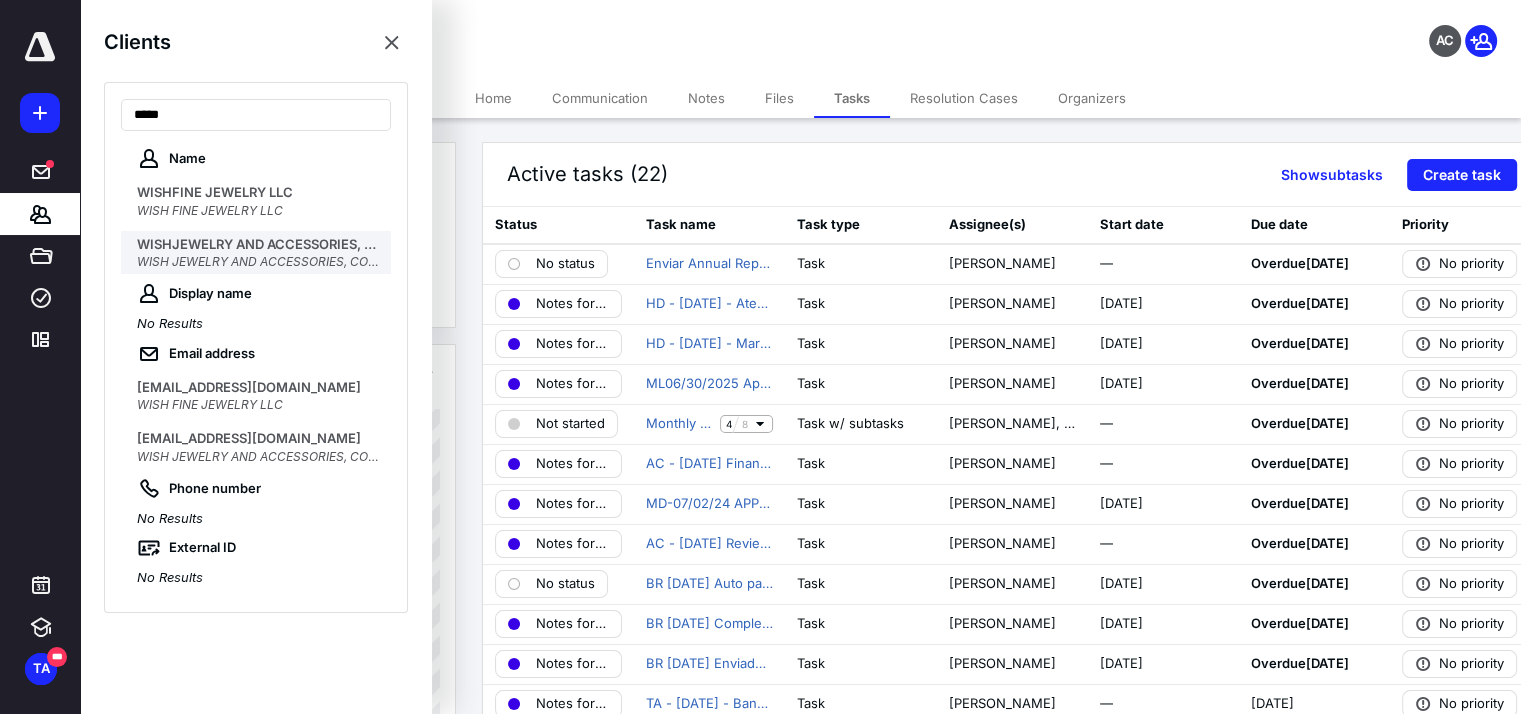 type on "****" 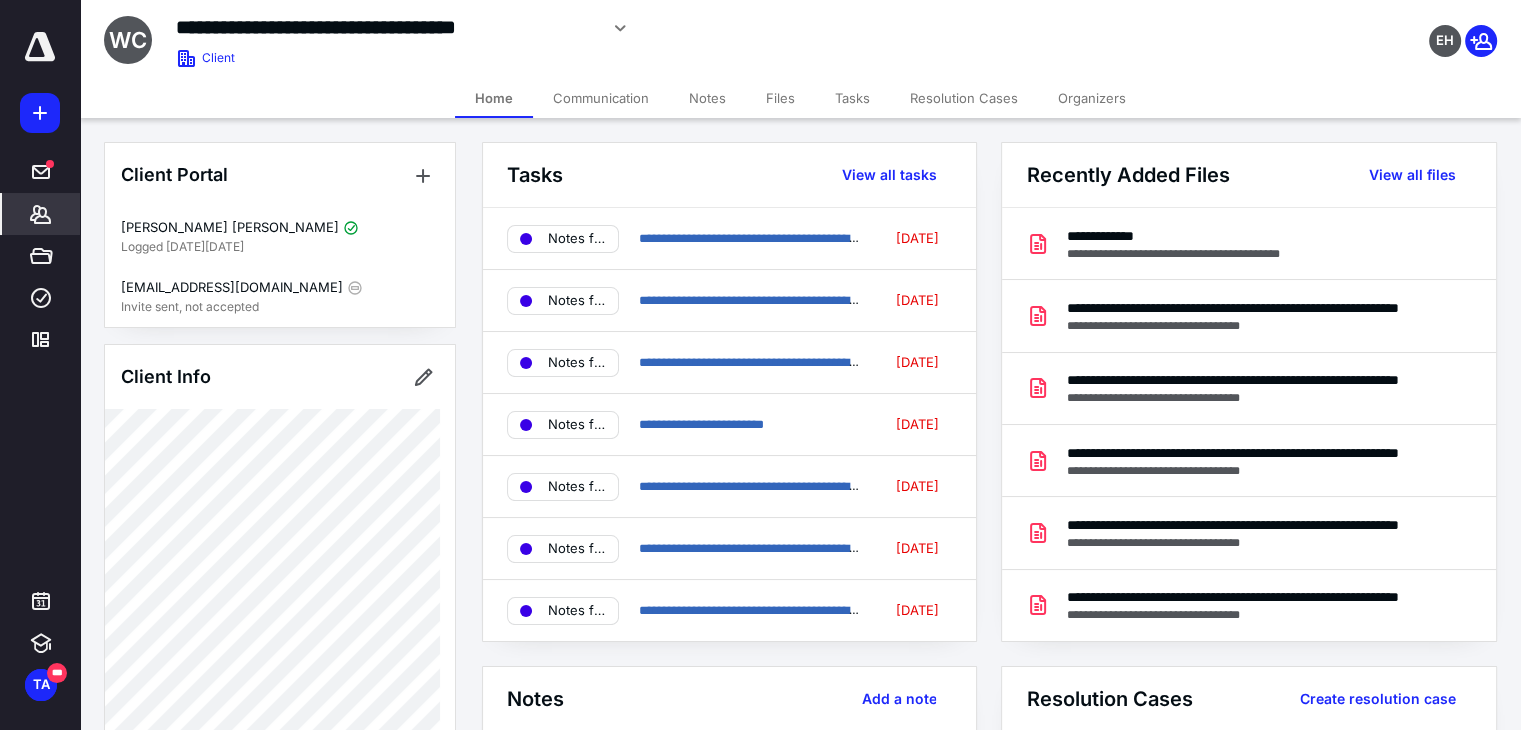 click on "Files" at bounding box center [780, 98] 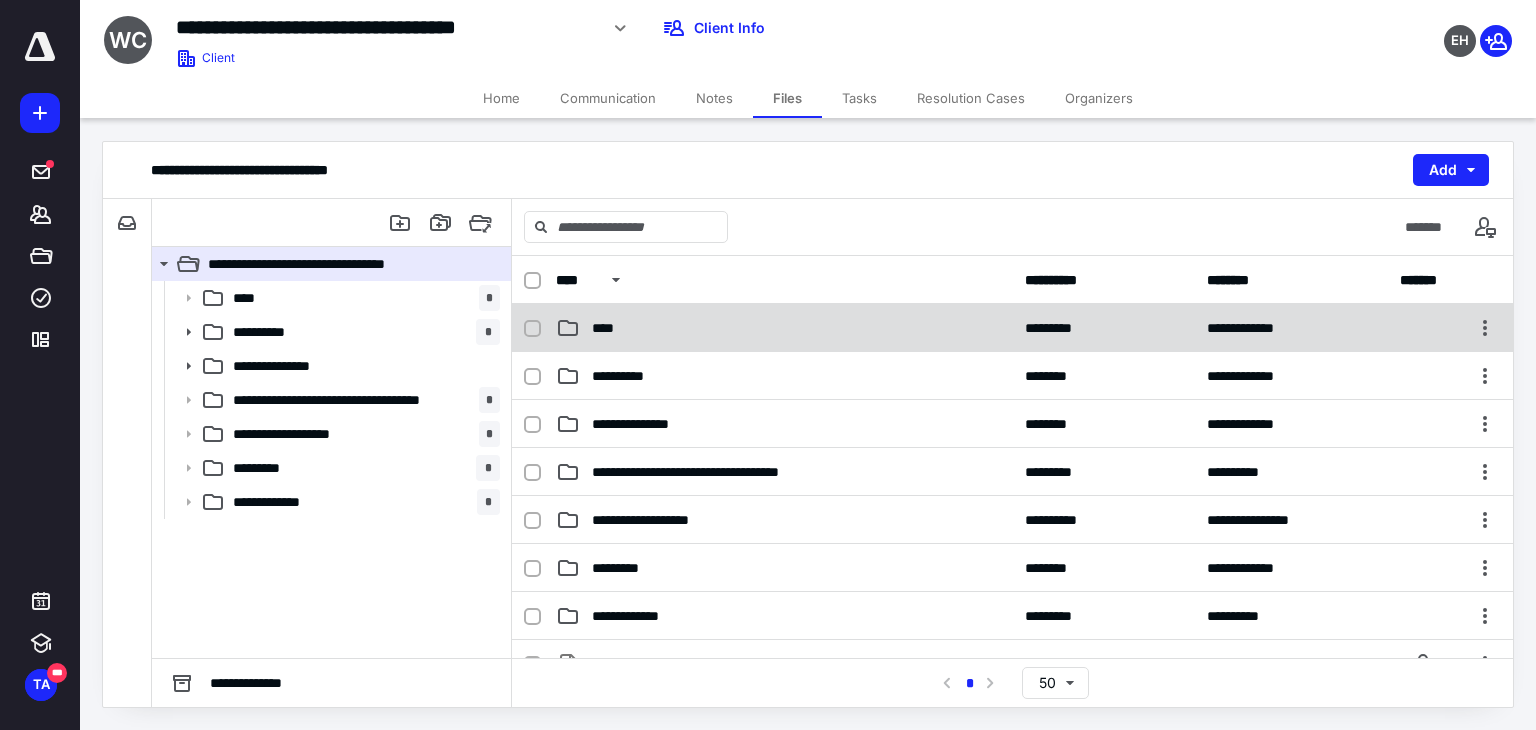 click on "****" at bounding box center (784, 328) 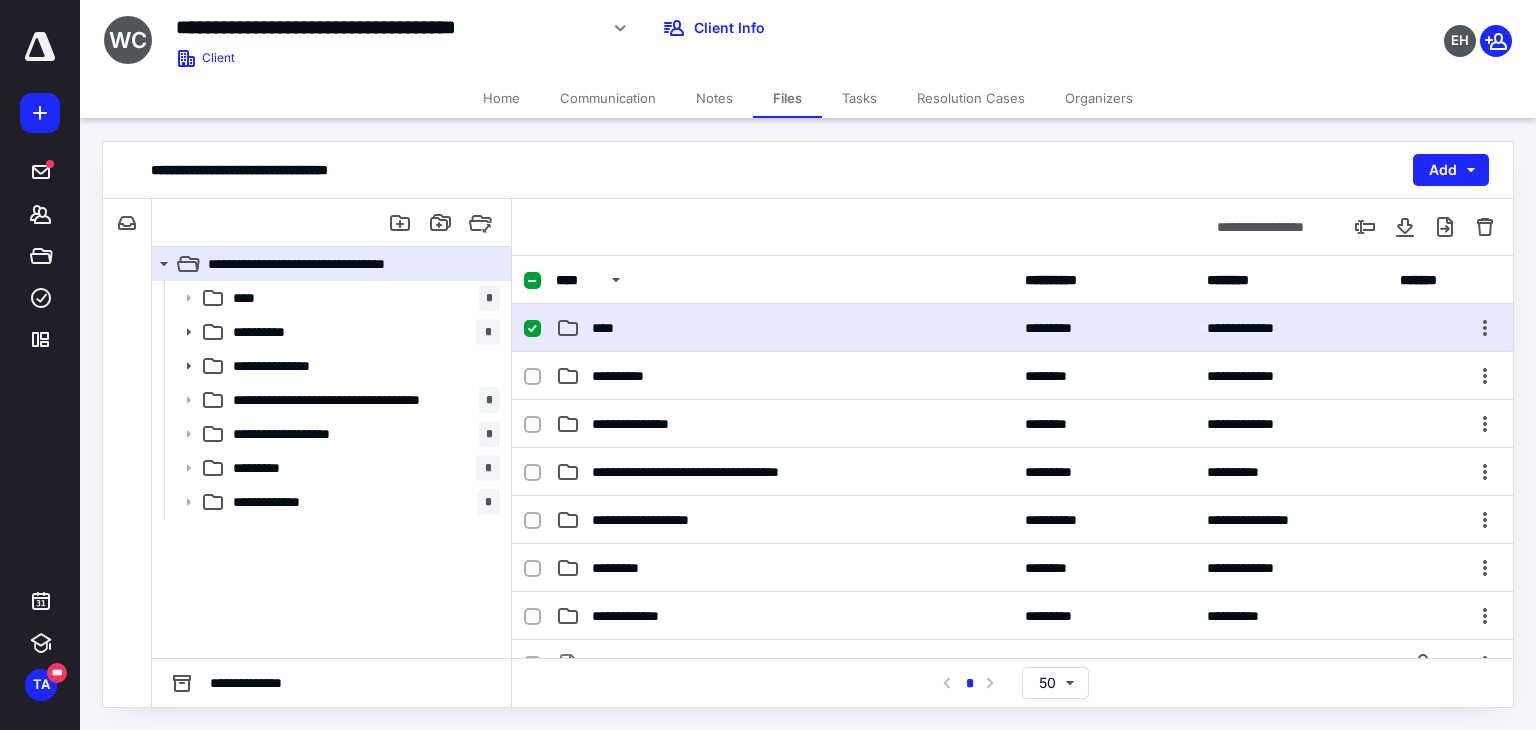 click on "****" at bounding box center [784, 328] 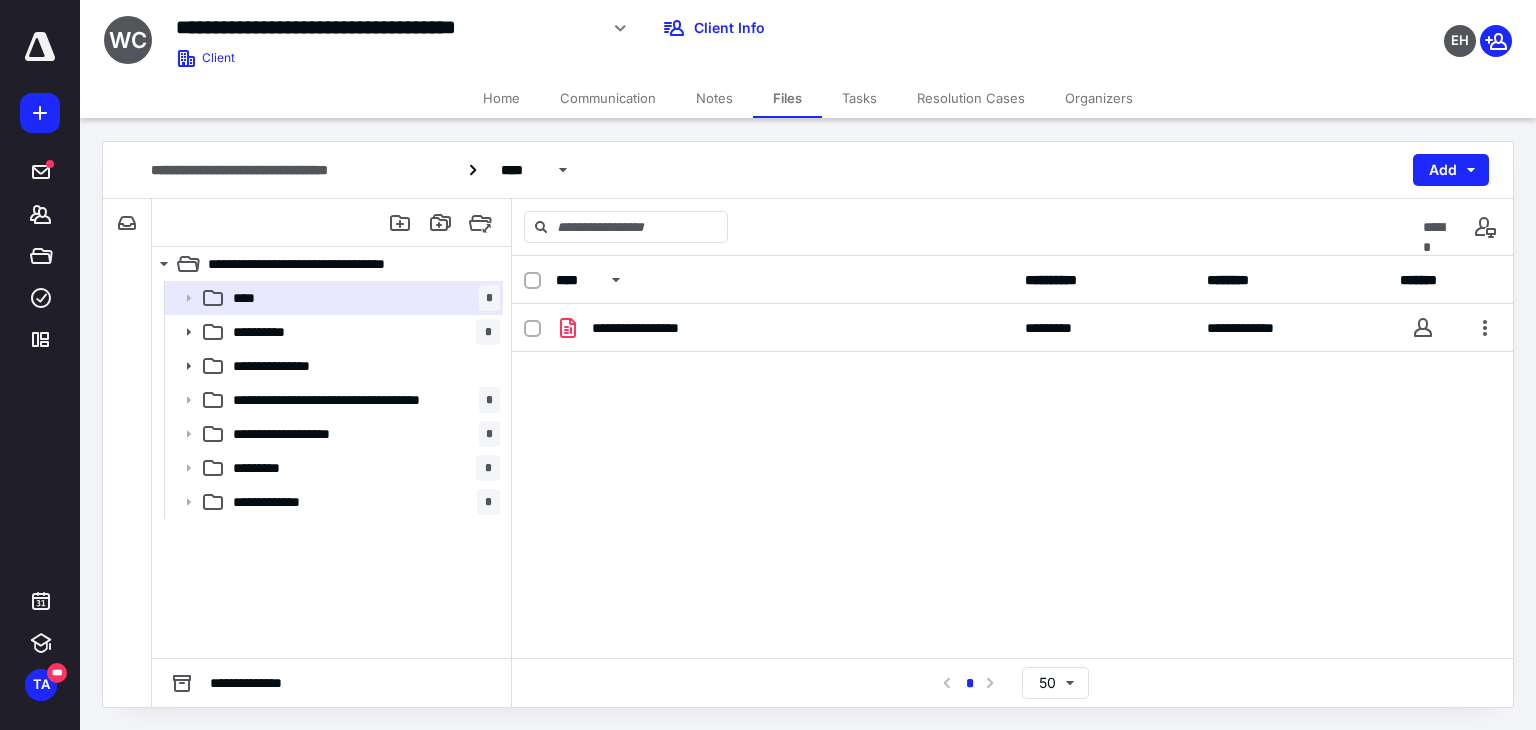 click on "**********" at bounding box center [784, 328] 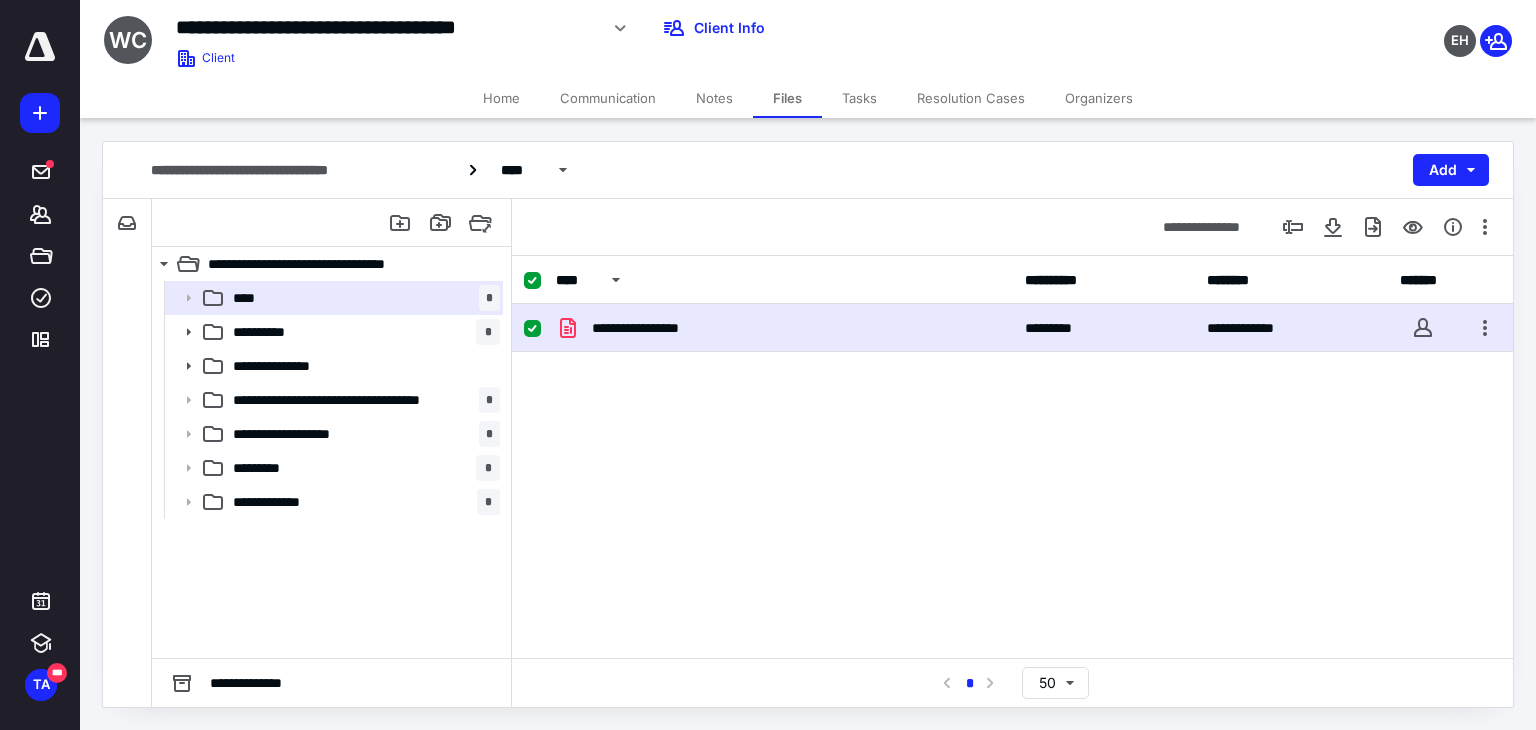 click on "**********" at bounding box center [784, 328] 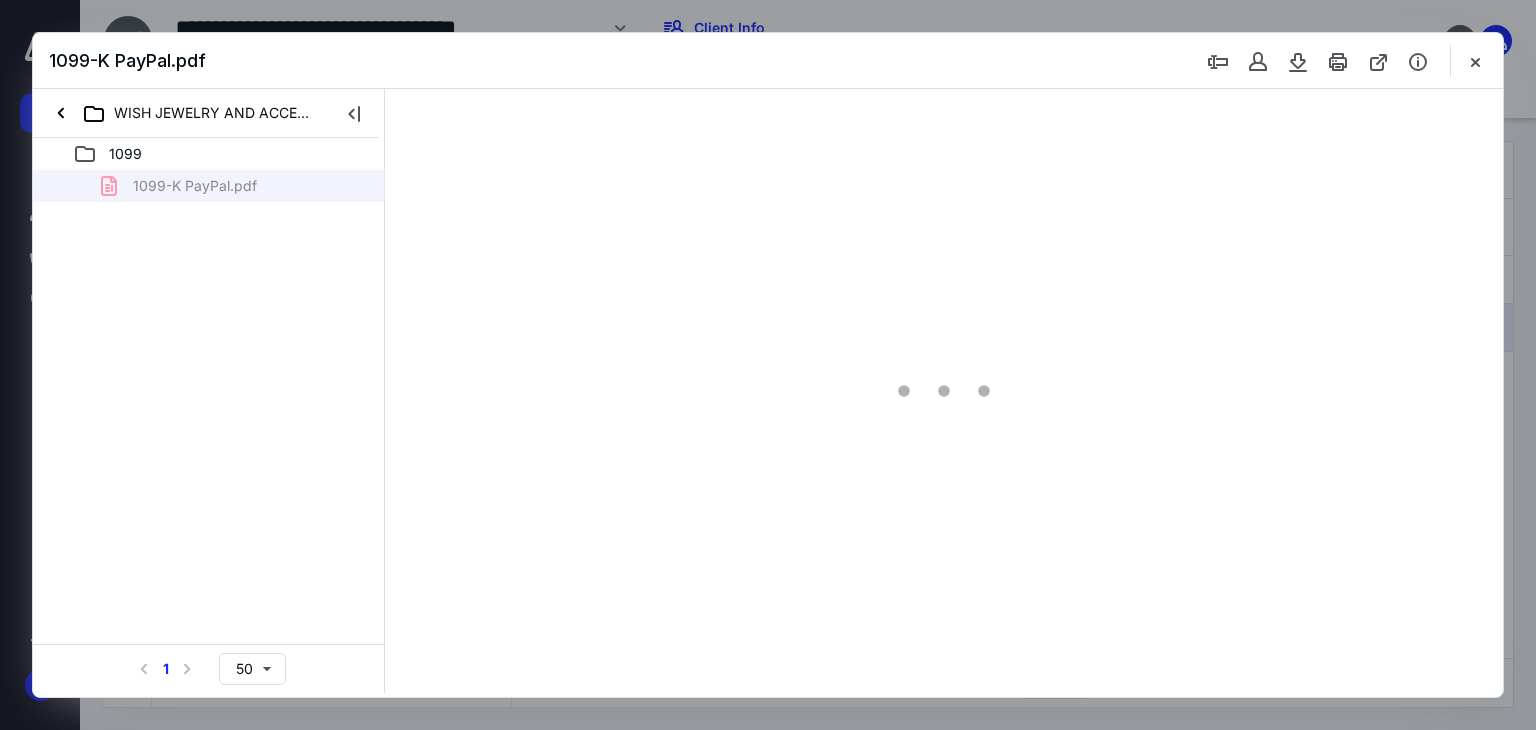 scroll, scrollTop: 0, scrollLeft: 0, axis: both 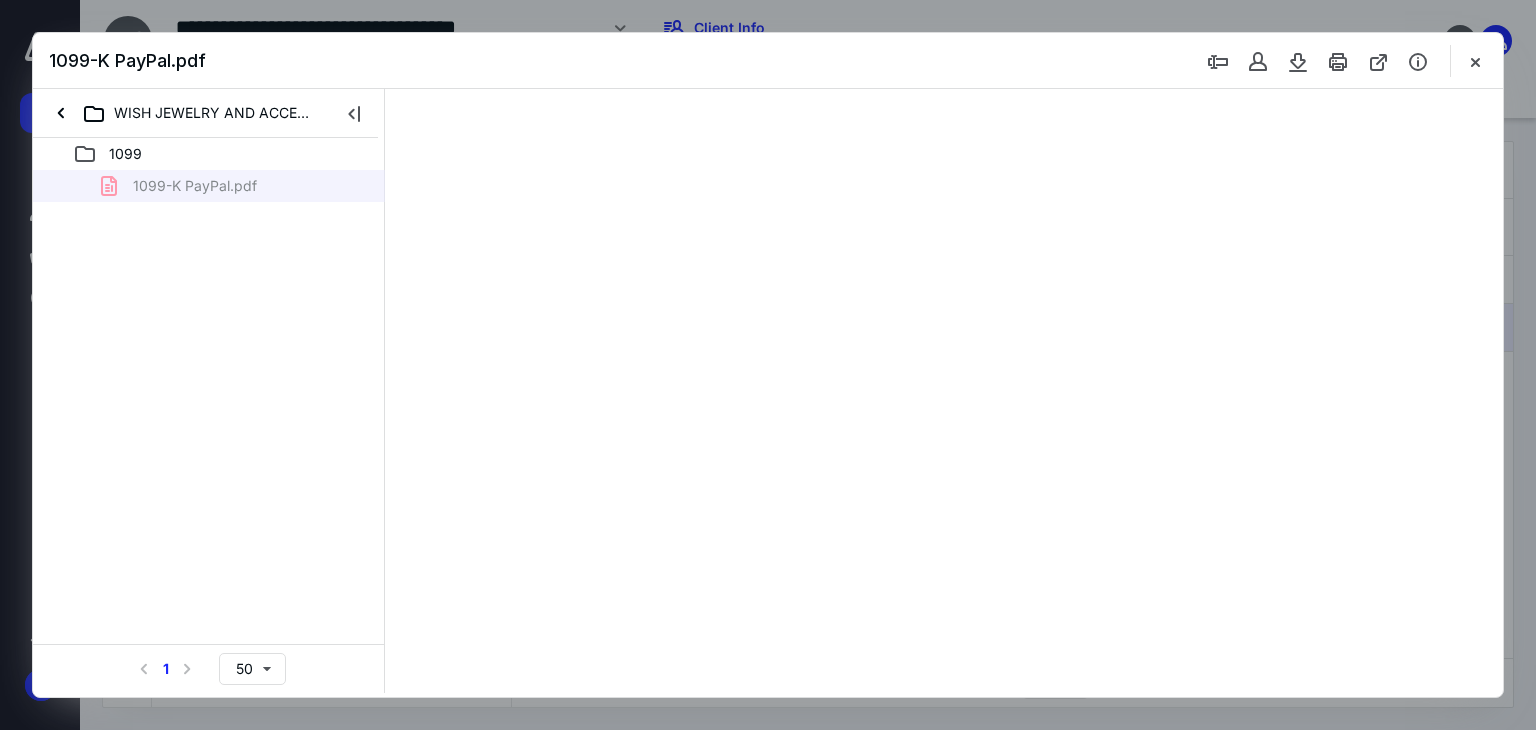 type on "71" 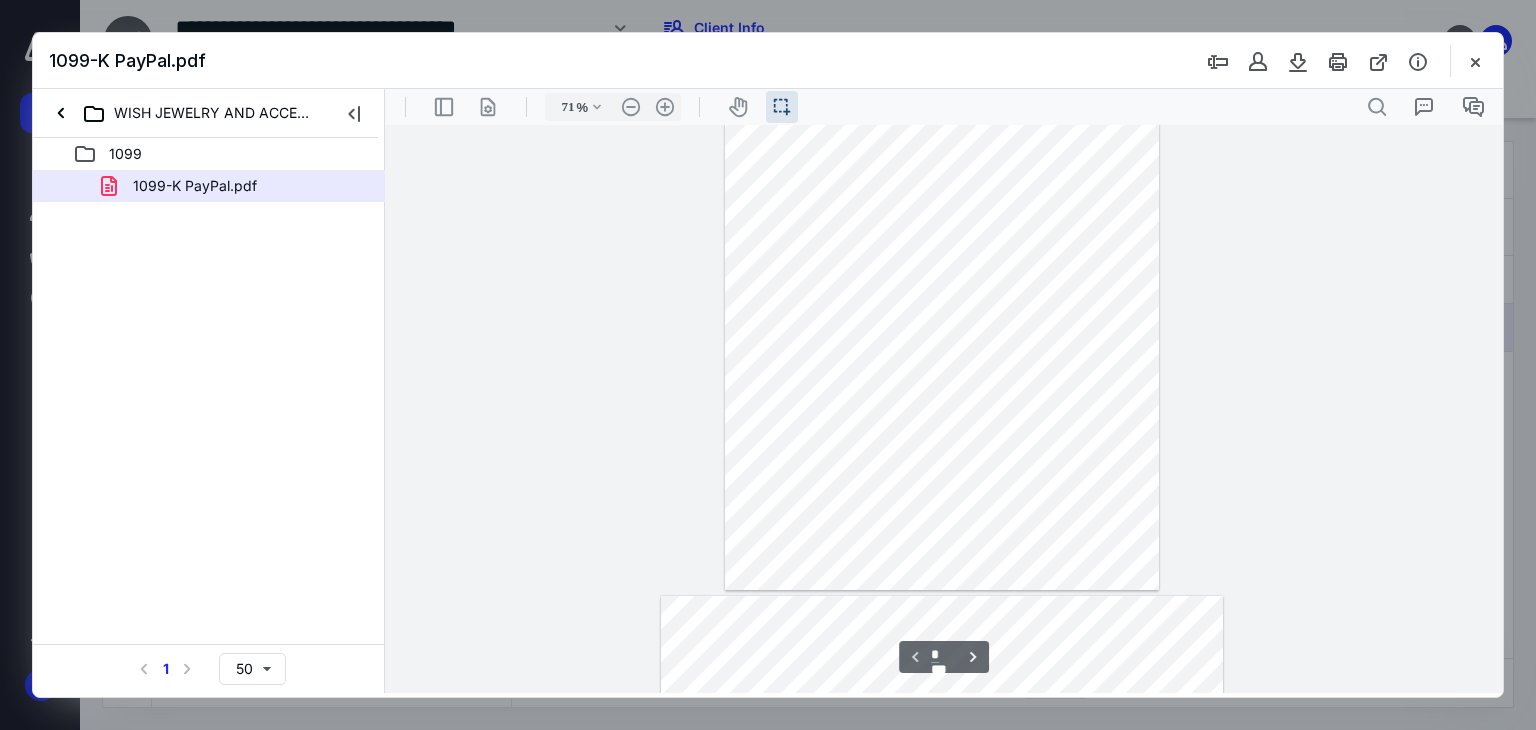 scroll, scrollTop: 0, scrollLeft: 0, axis: both 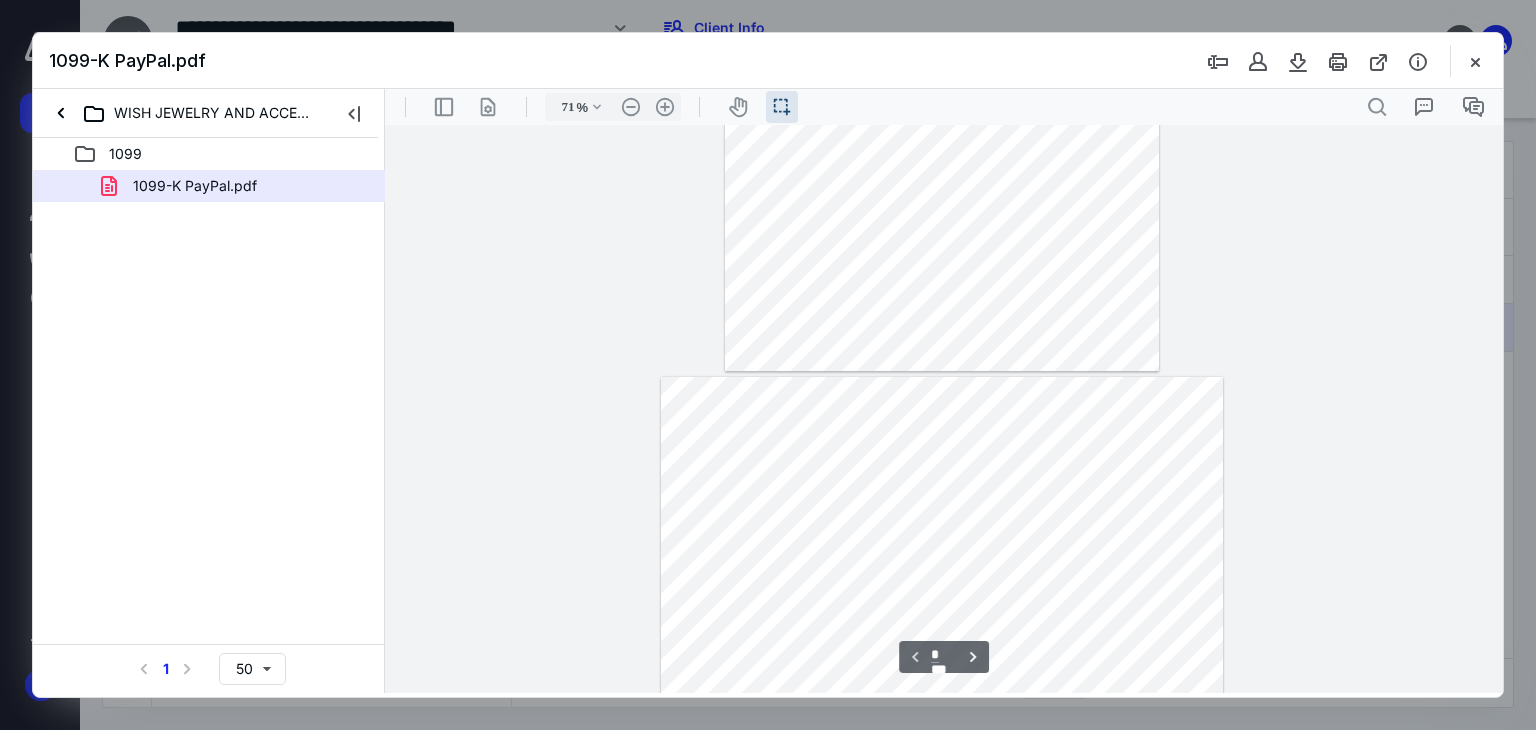 type on "*" 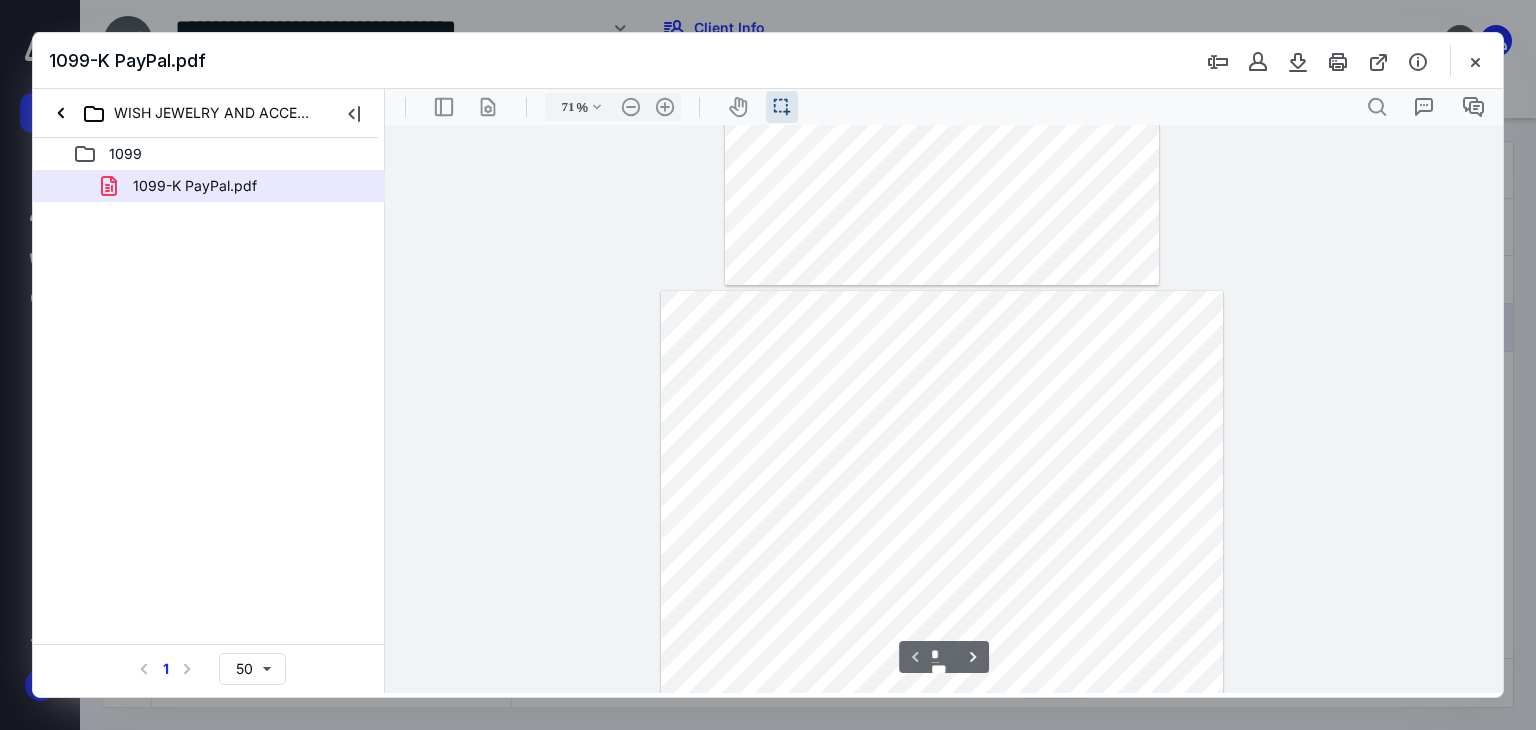scroll, scrollTop: 440, scrollLeft: 0, axis: vertical 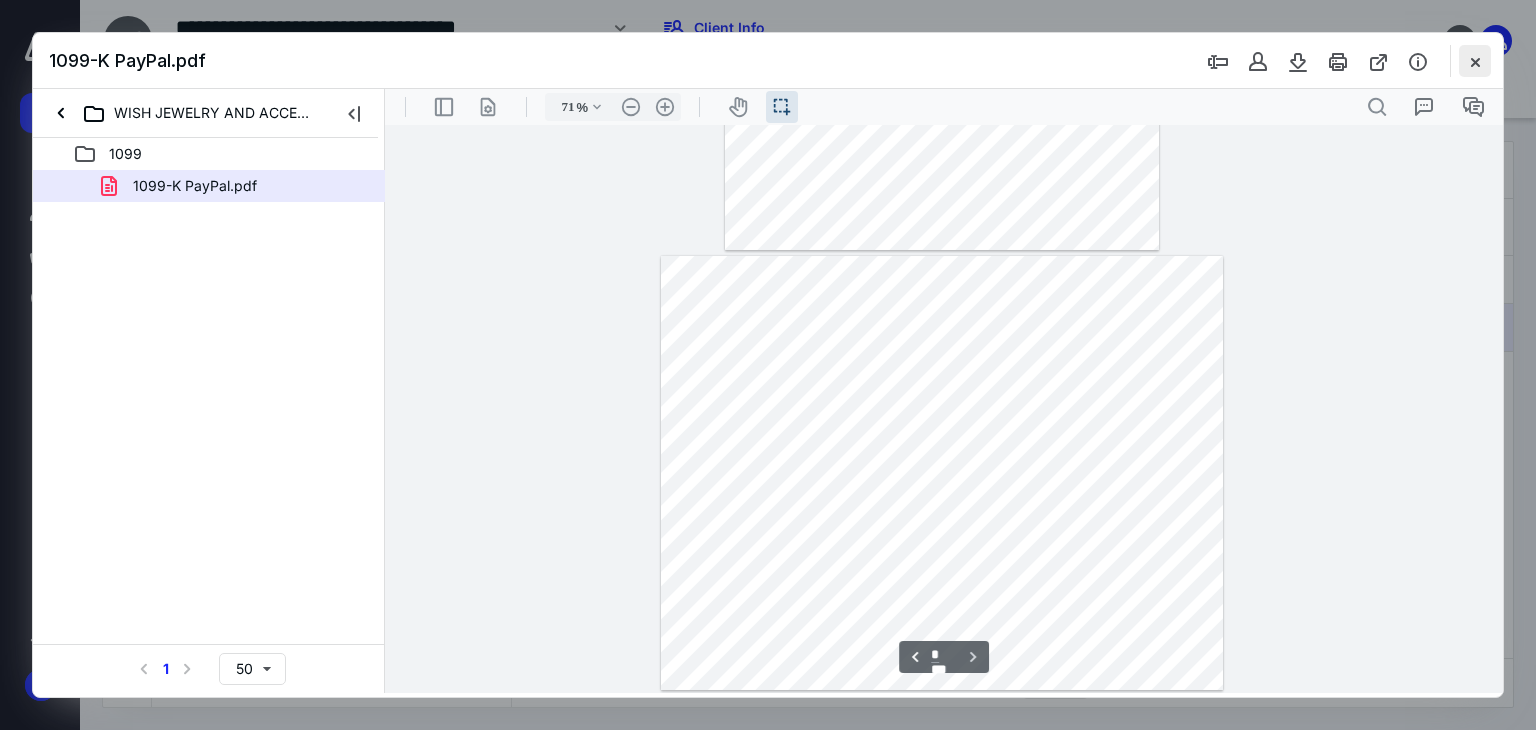 click at bounding box center [1475, 61] 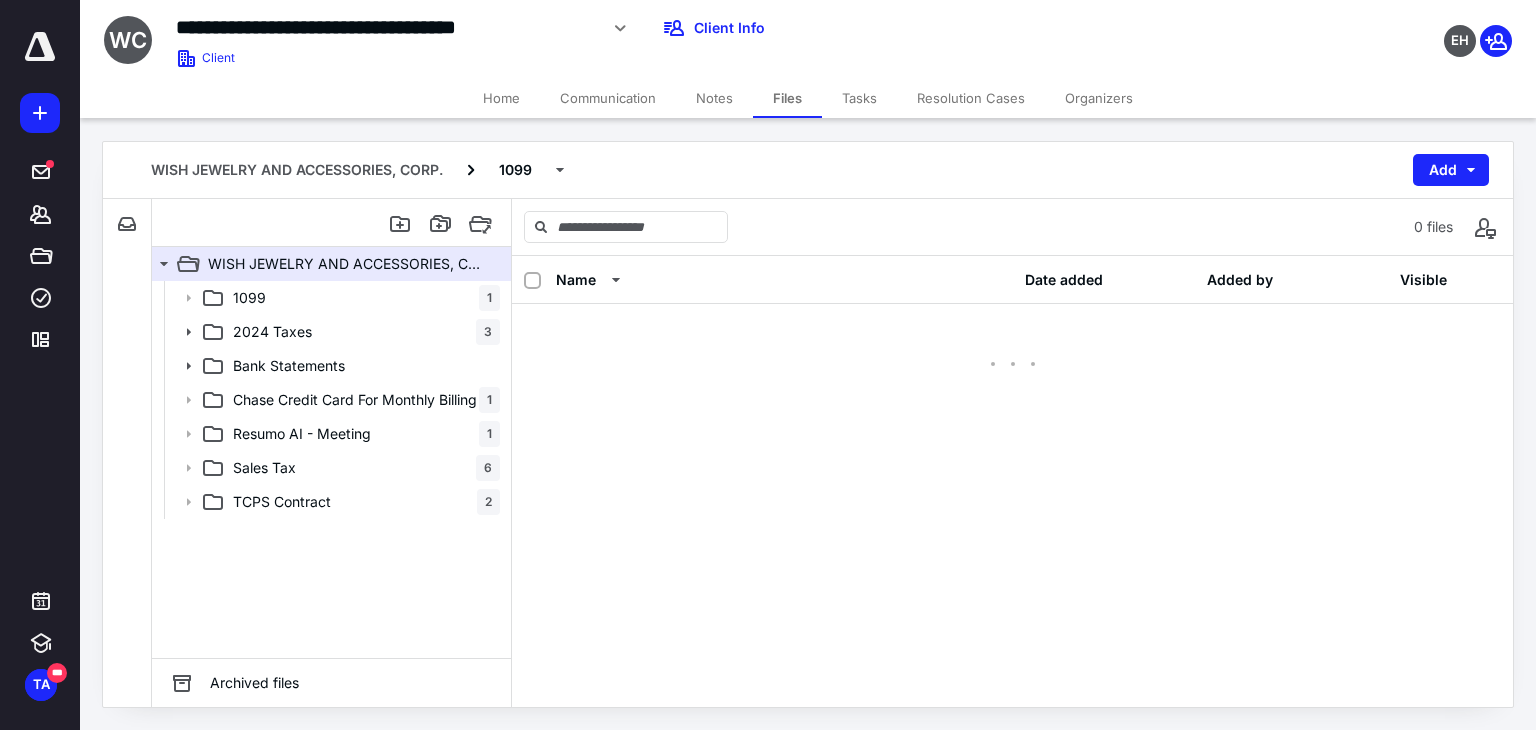 checkbox on "false" 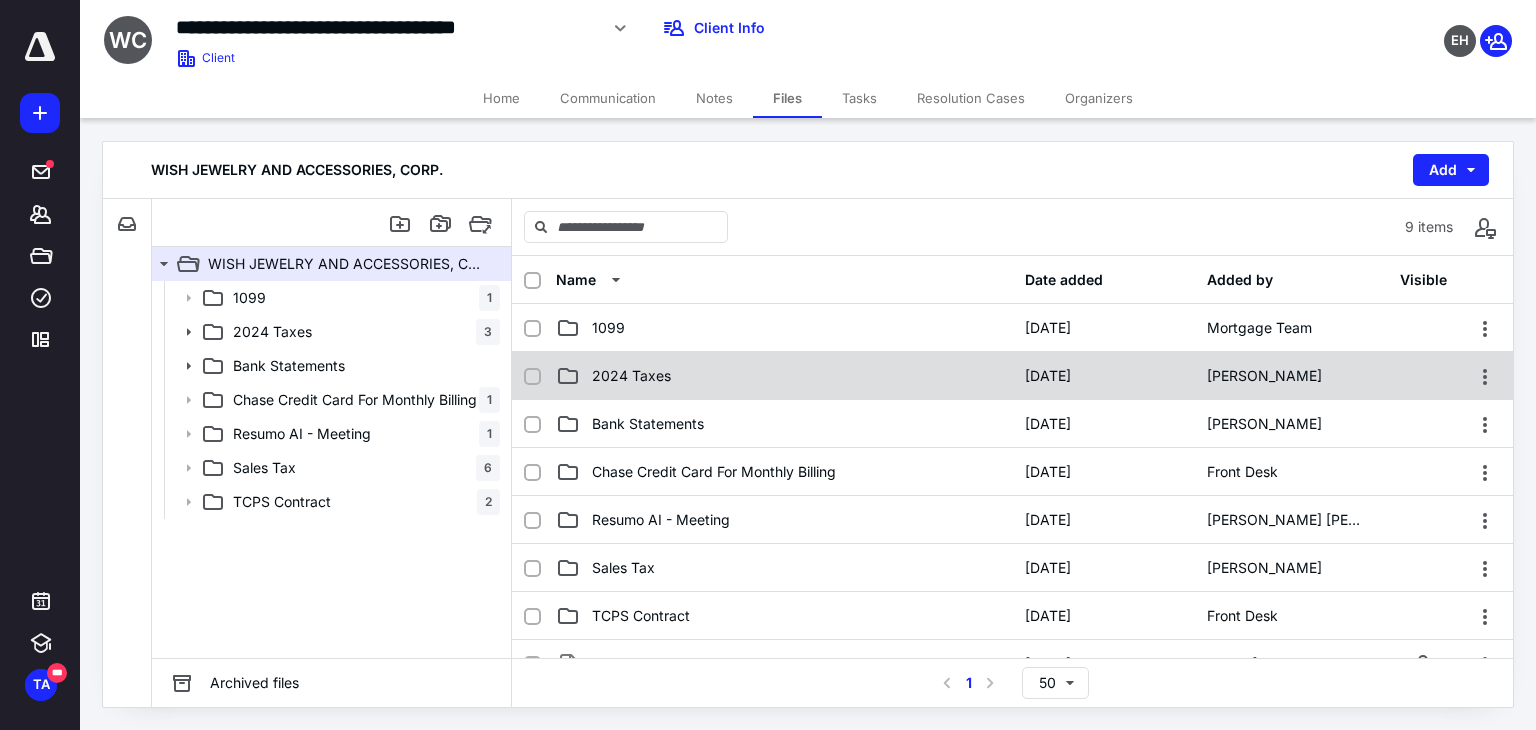 drag, startPoint x: 631, startPoint y: 349, endPoint x: 637, endPoint y: 365, distance: 17.088007 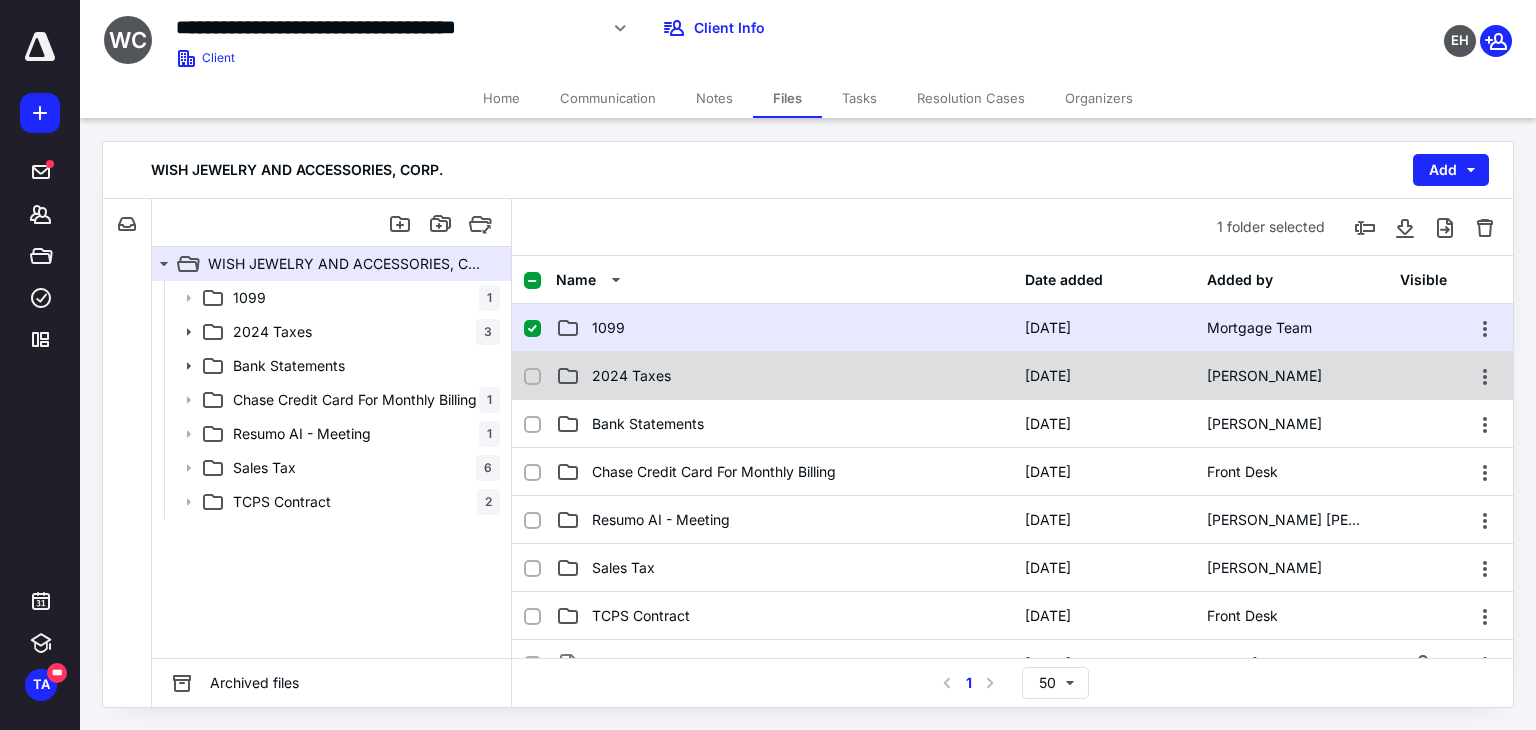 click on "2024 Taxes" at bounding box center (631, 376) 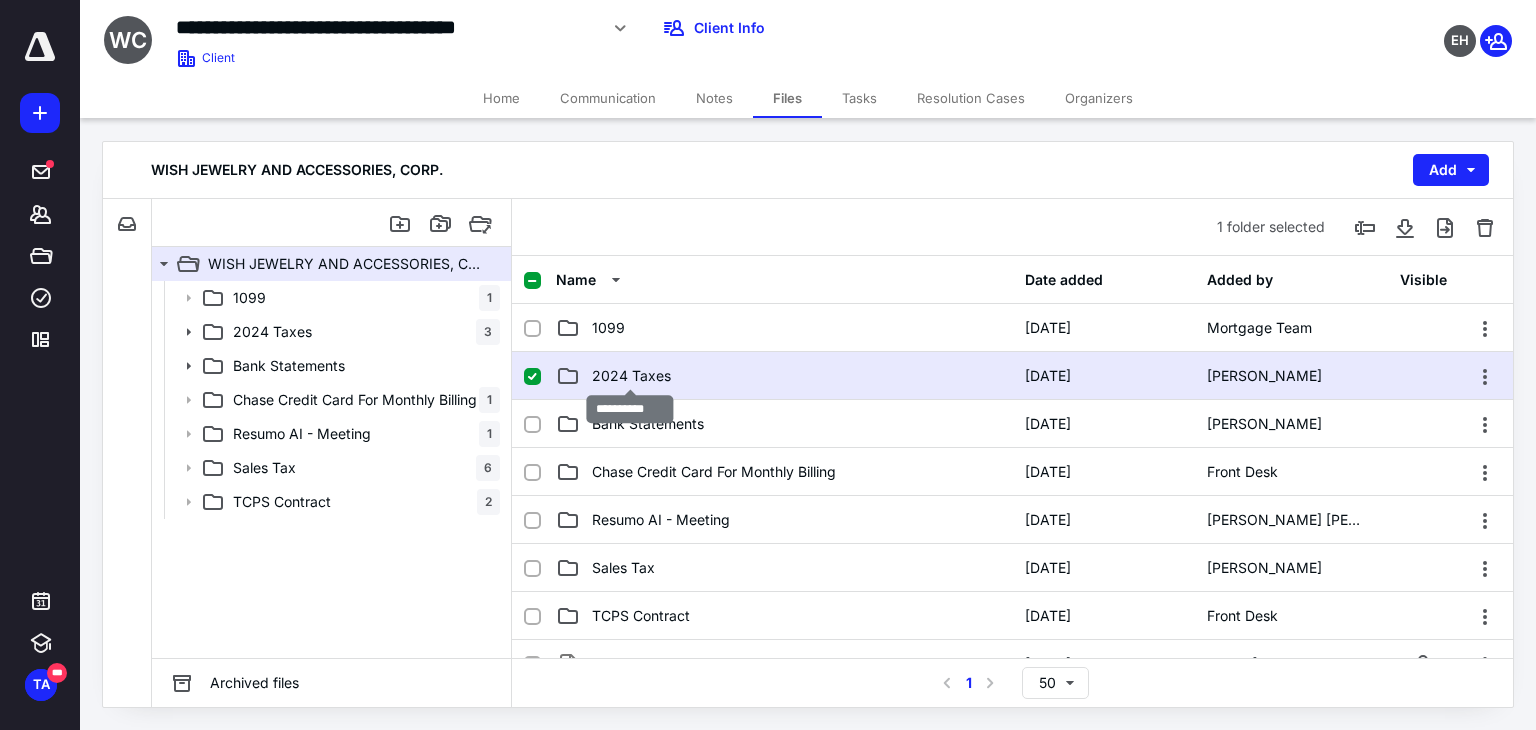 click on "2024 Taxes" at bounding box center (631, 376) 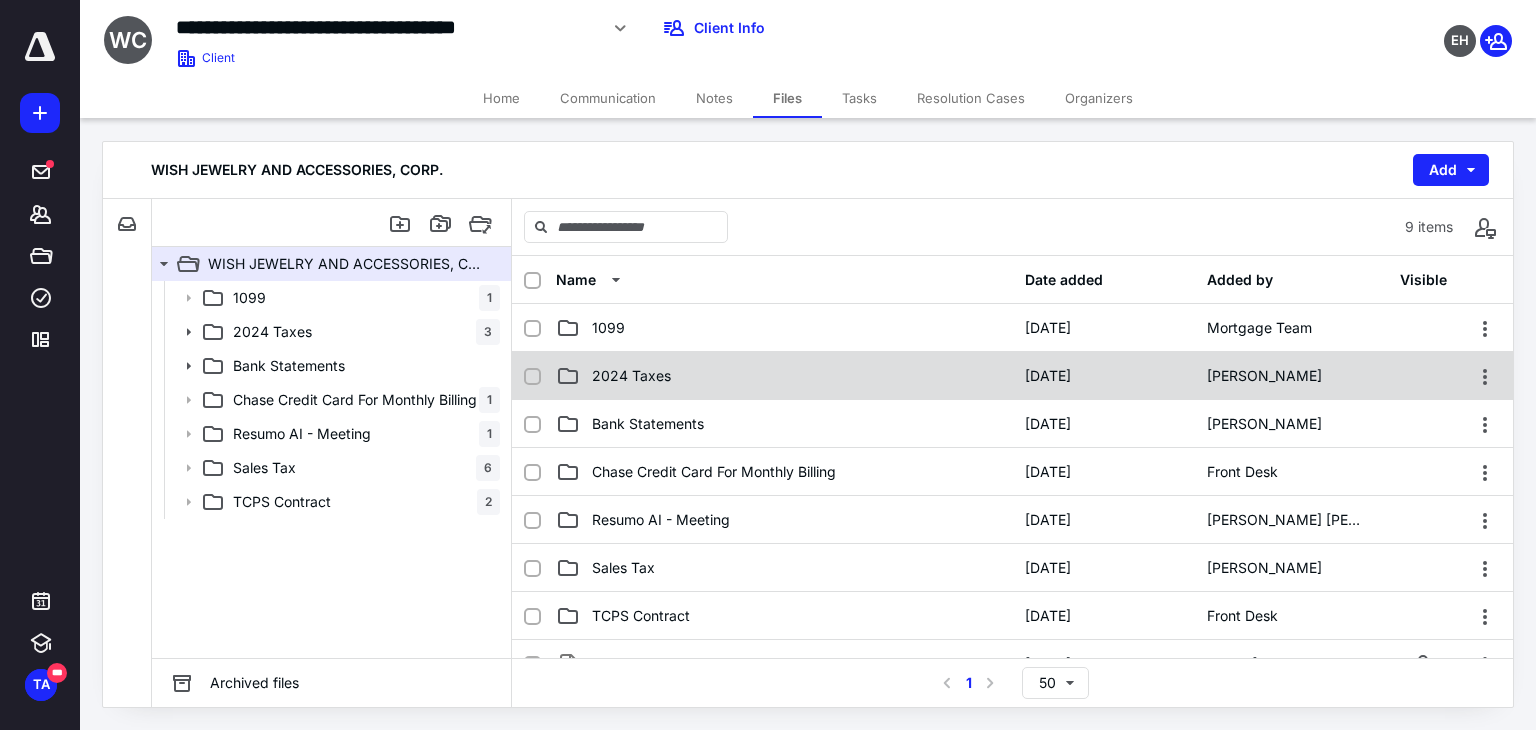 click on "2024 Taxes" at bounding box center [784, 376] 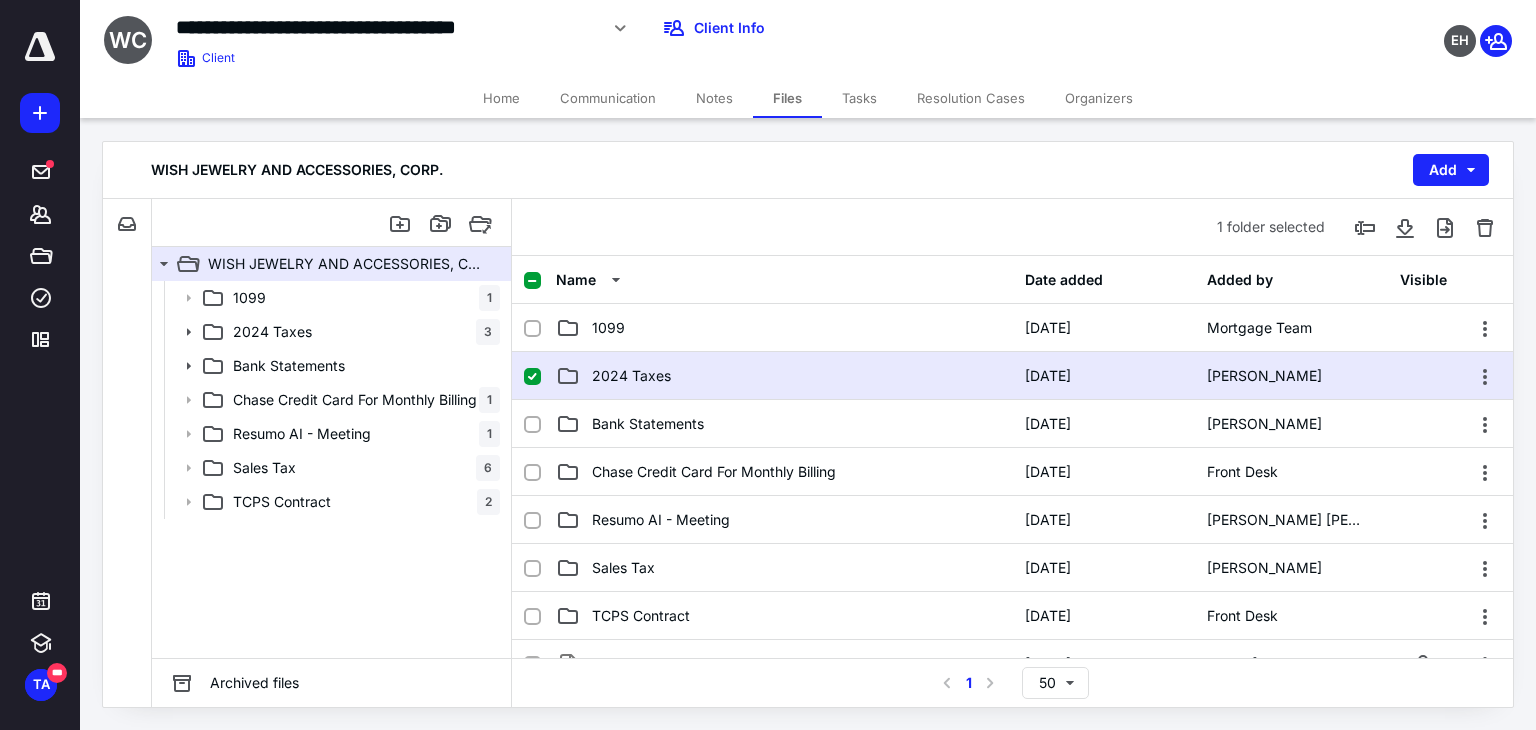 click on "2024 Taxes" at bounding box center (784, 376) 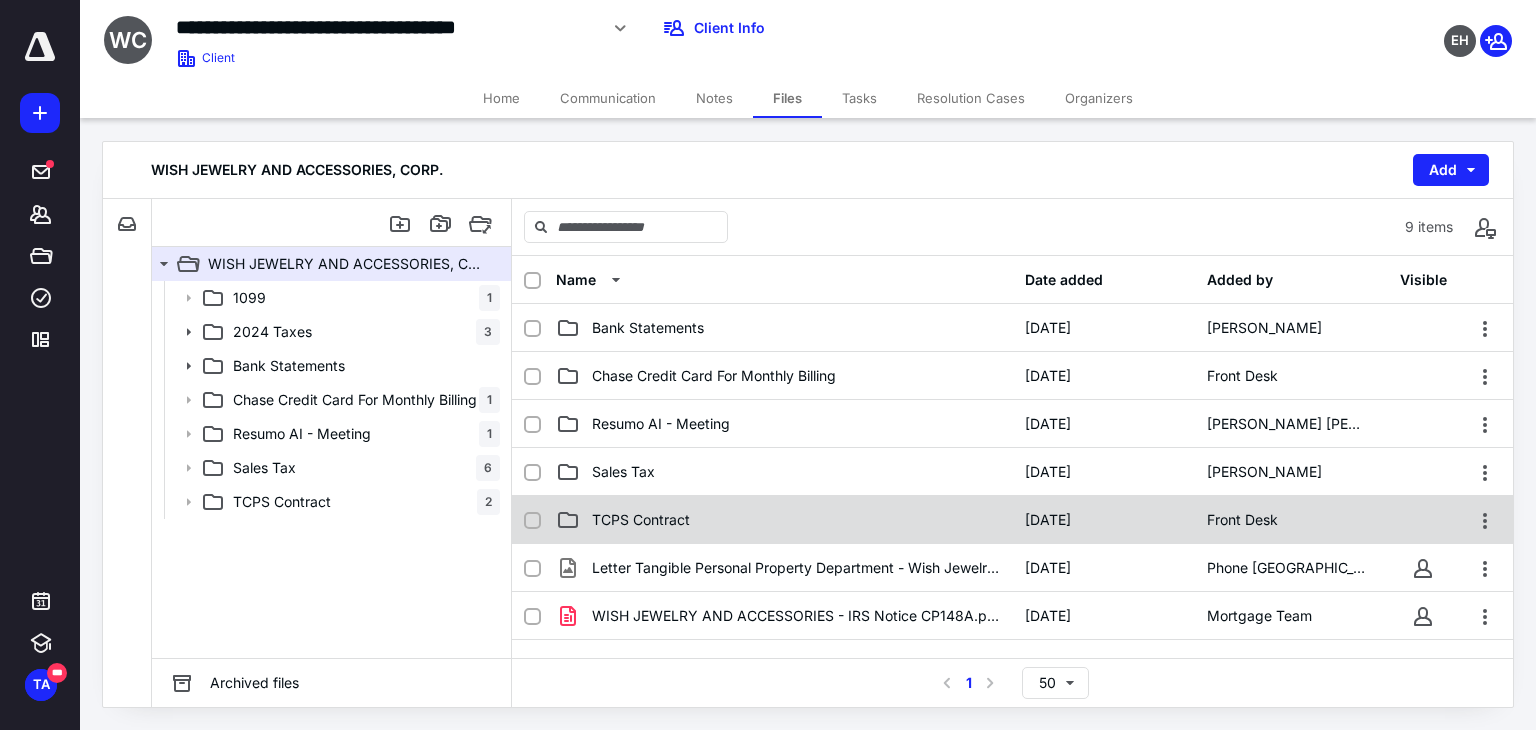scroll, scrollTop: 100, scrollLeft: 0, axis: vertical 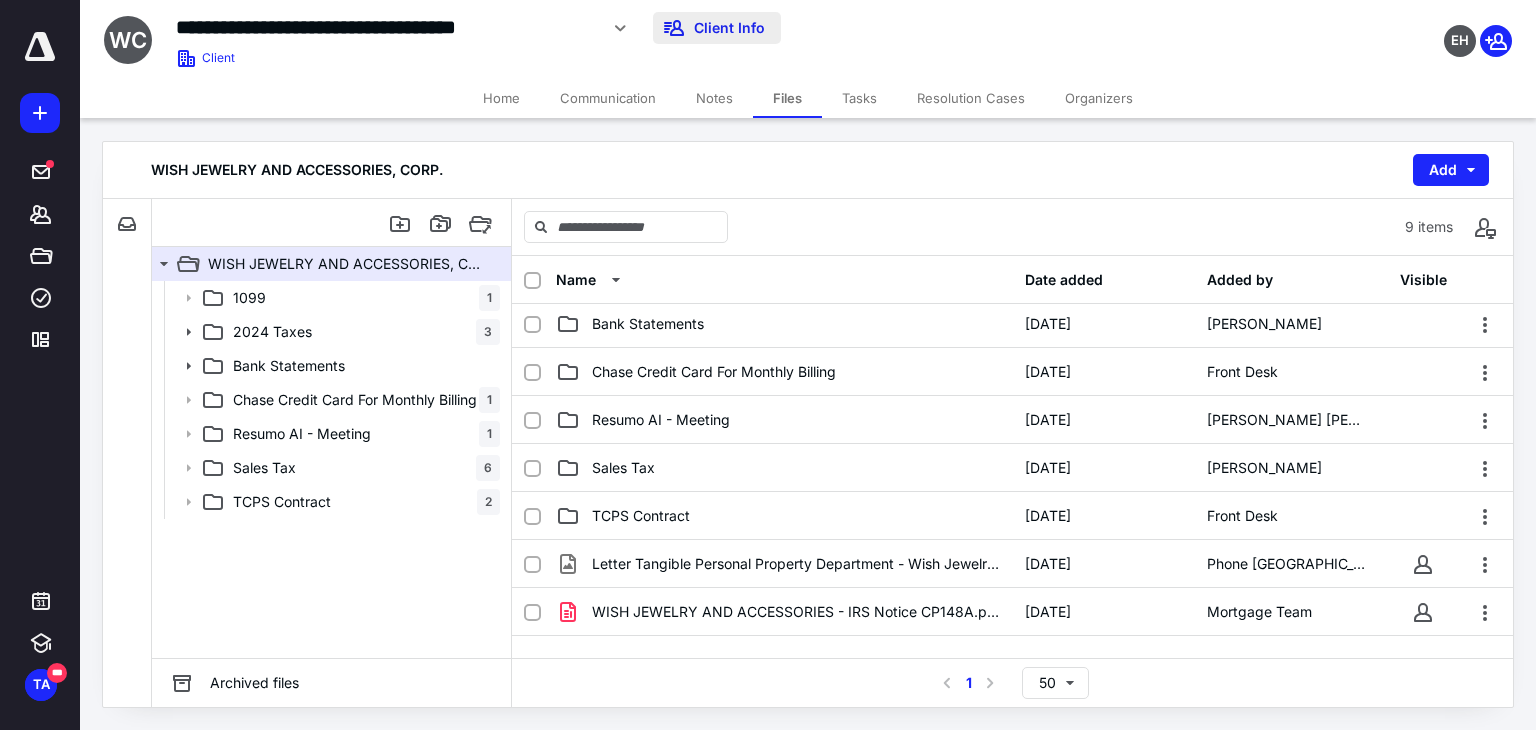 click on "Client Info" at bounding box center [717, 28] 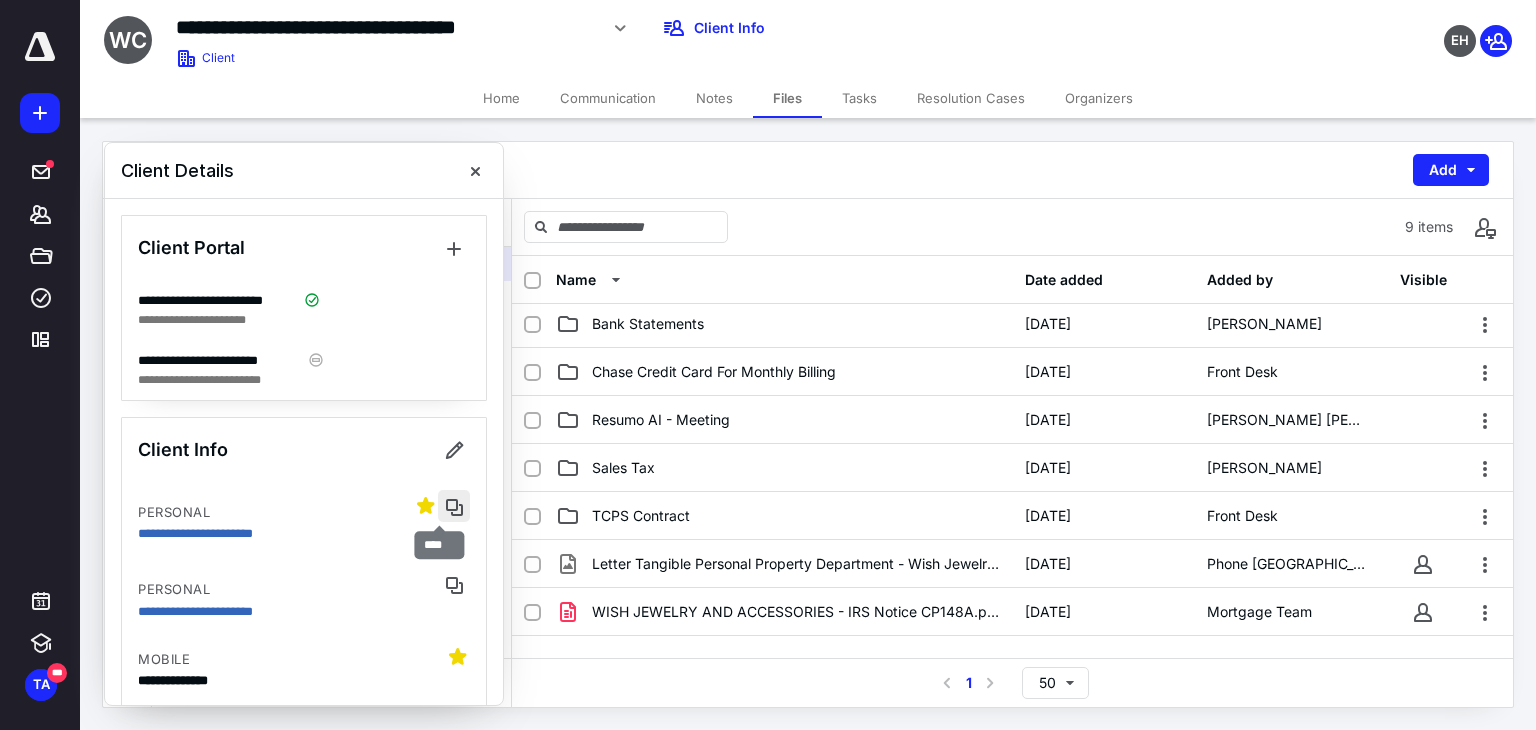 click at bounding box center [454, 506] 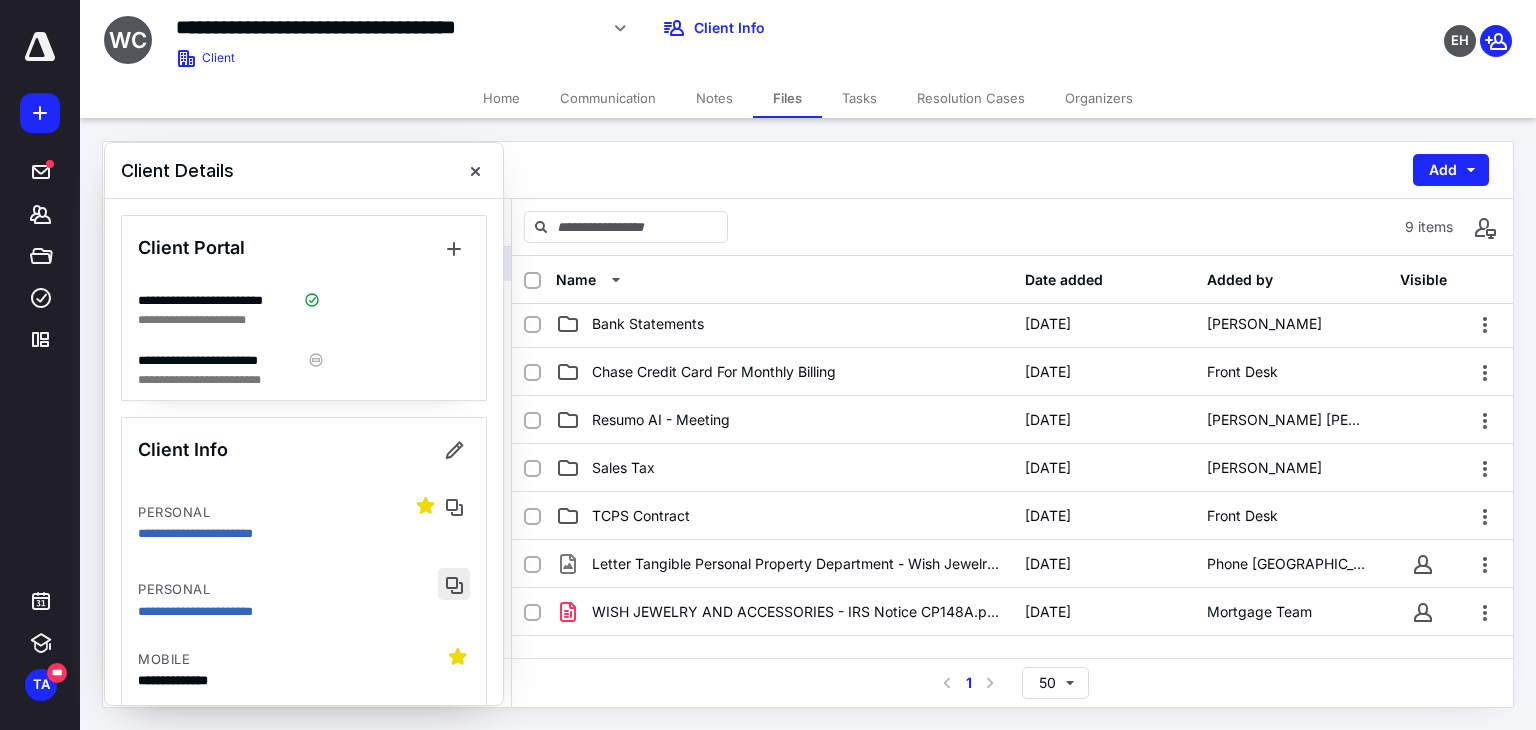 click at bounding box center [454, 584] 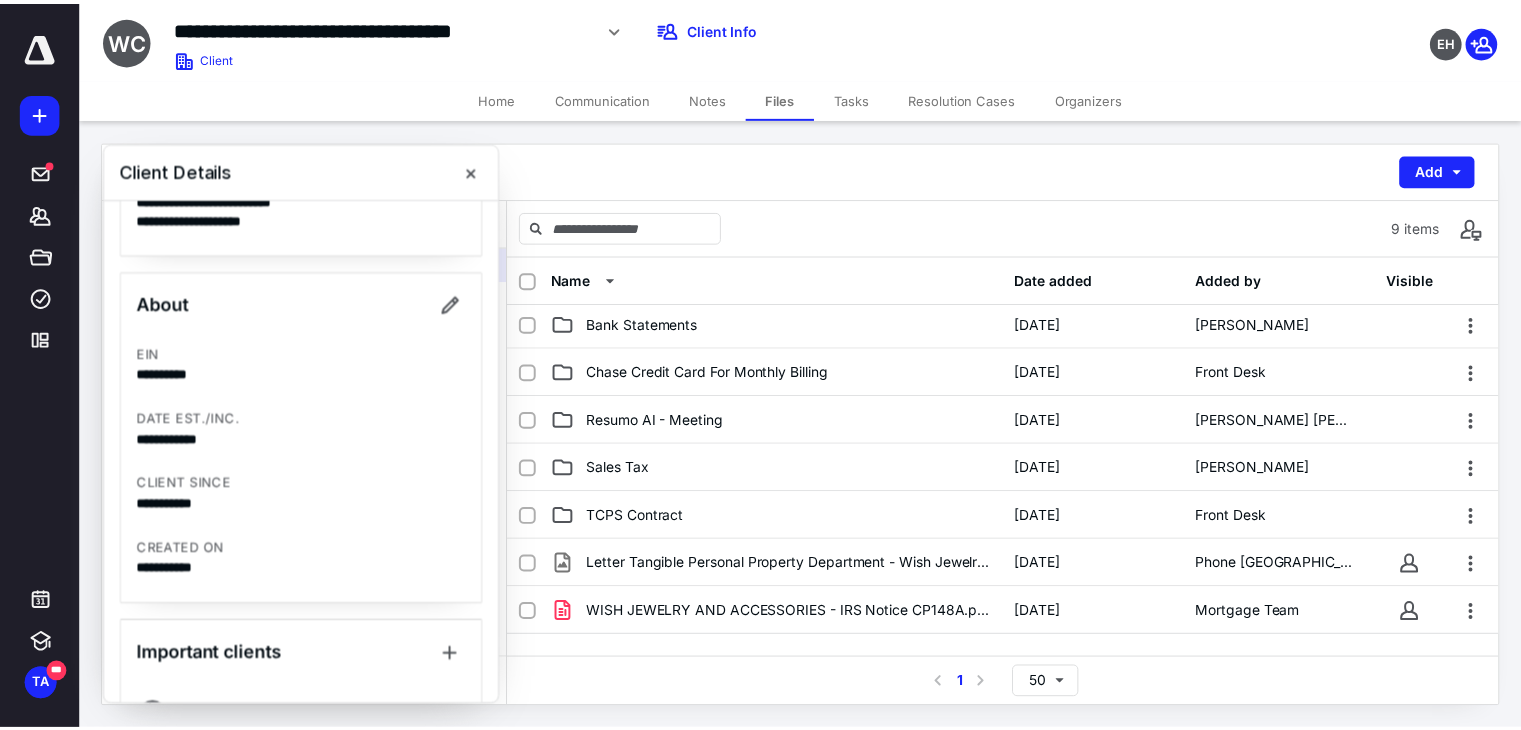 scroll, scrollTop: 547, scrollLeft: 0, axis: vertical 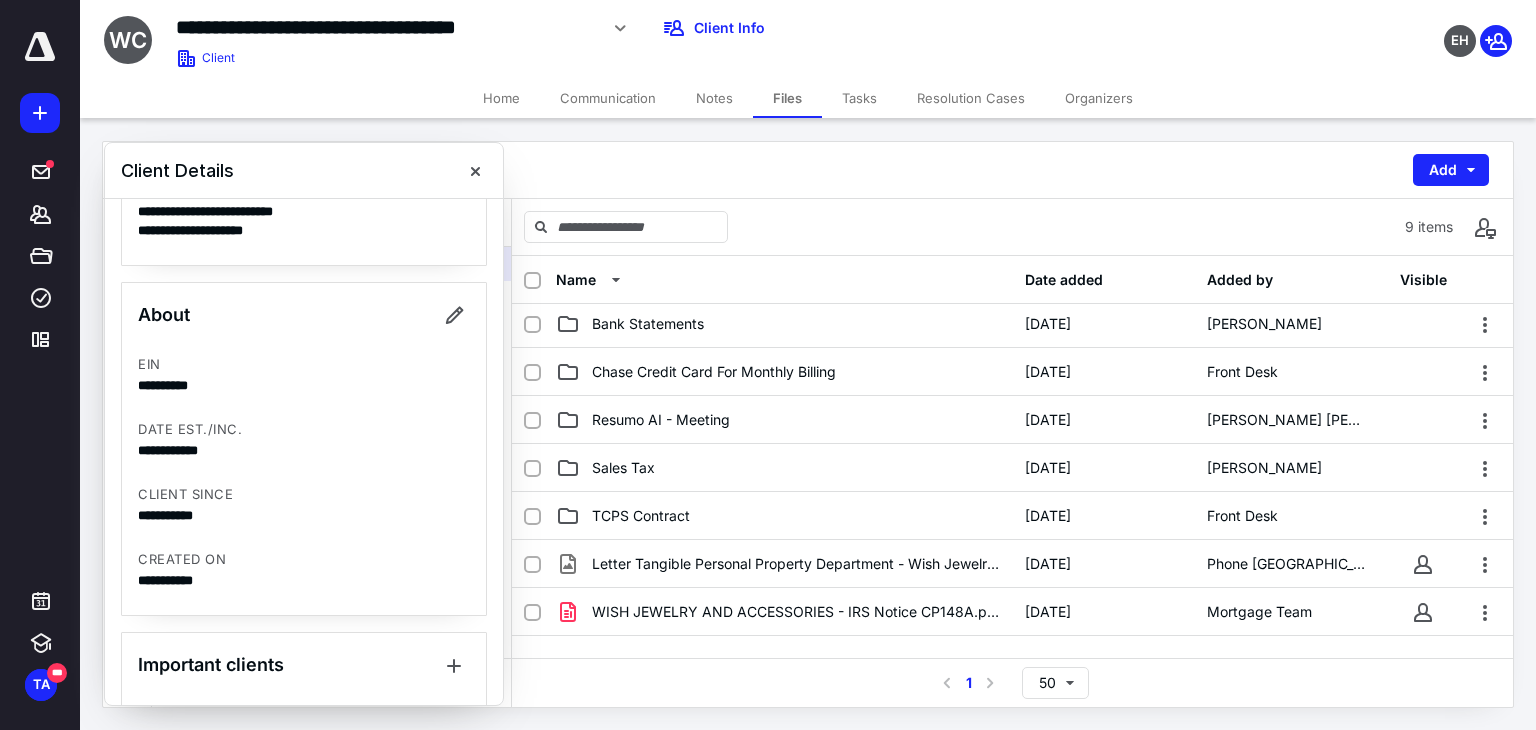 click on "Notes" at bounding box center (714, 98) 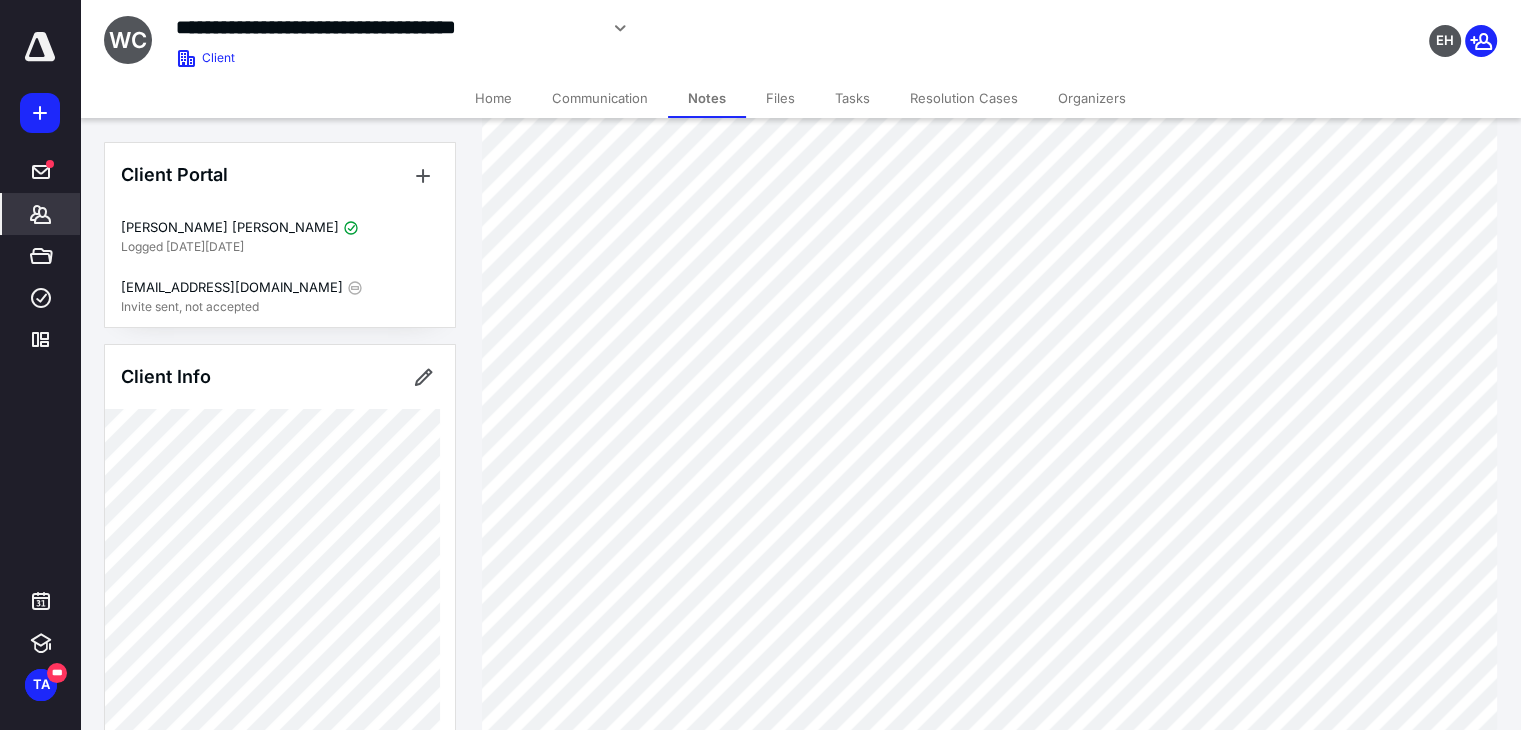 scroll, scrollTop: 4300, scrollLeft: 0, axis: vertical 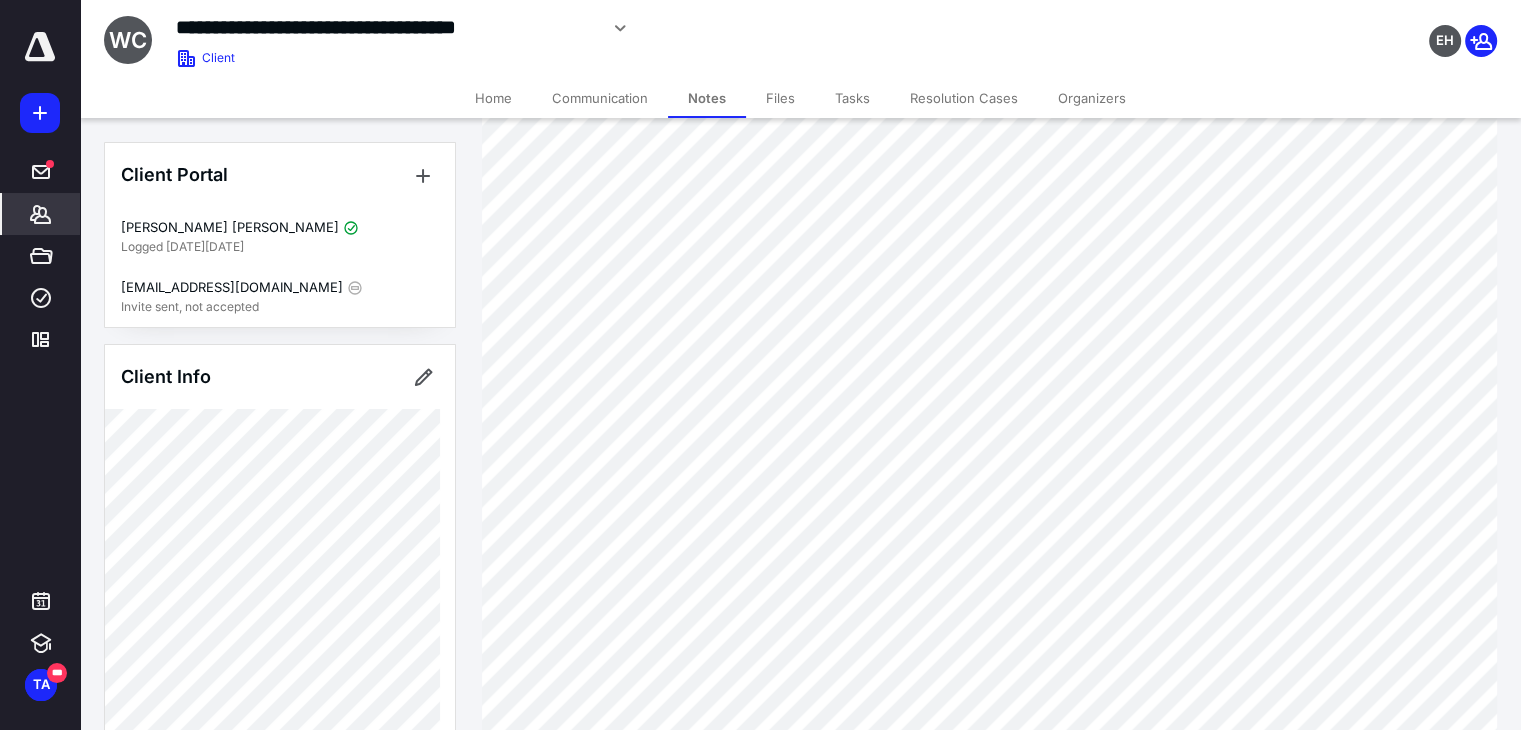 click on "Notes" at bounding box center (707, 98) 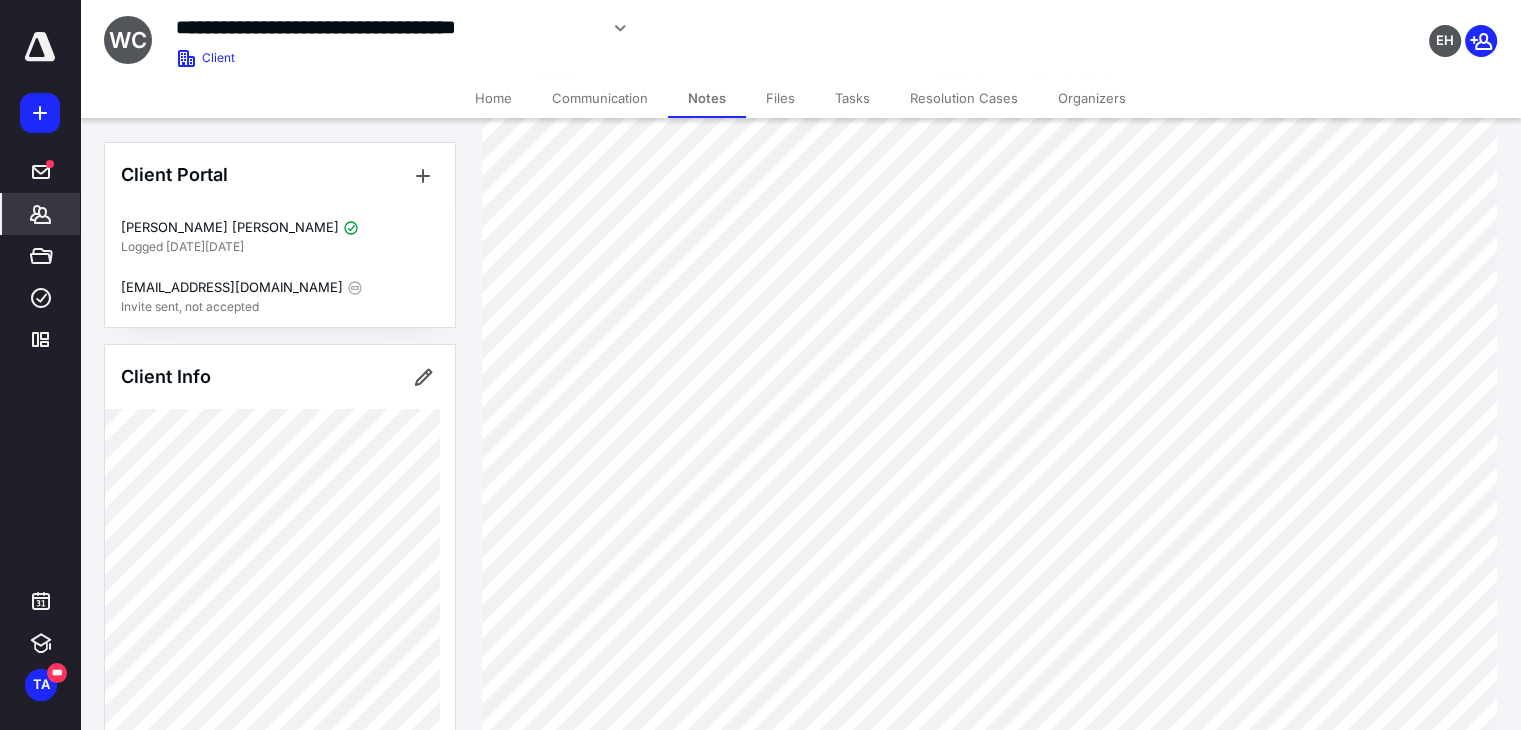 scroll, scrollTop: 0, scrollLeft: 0, axis: both 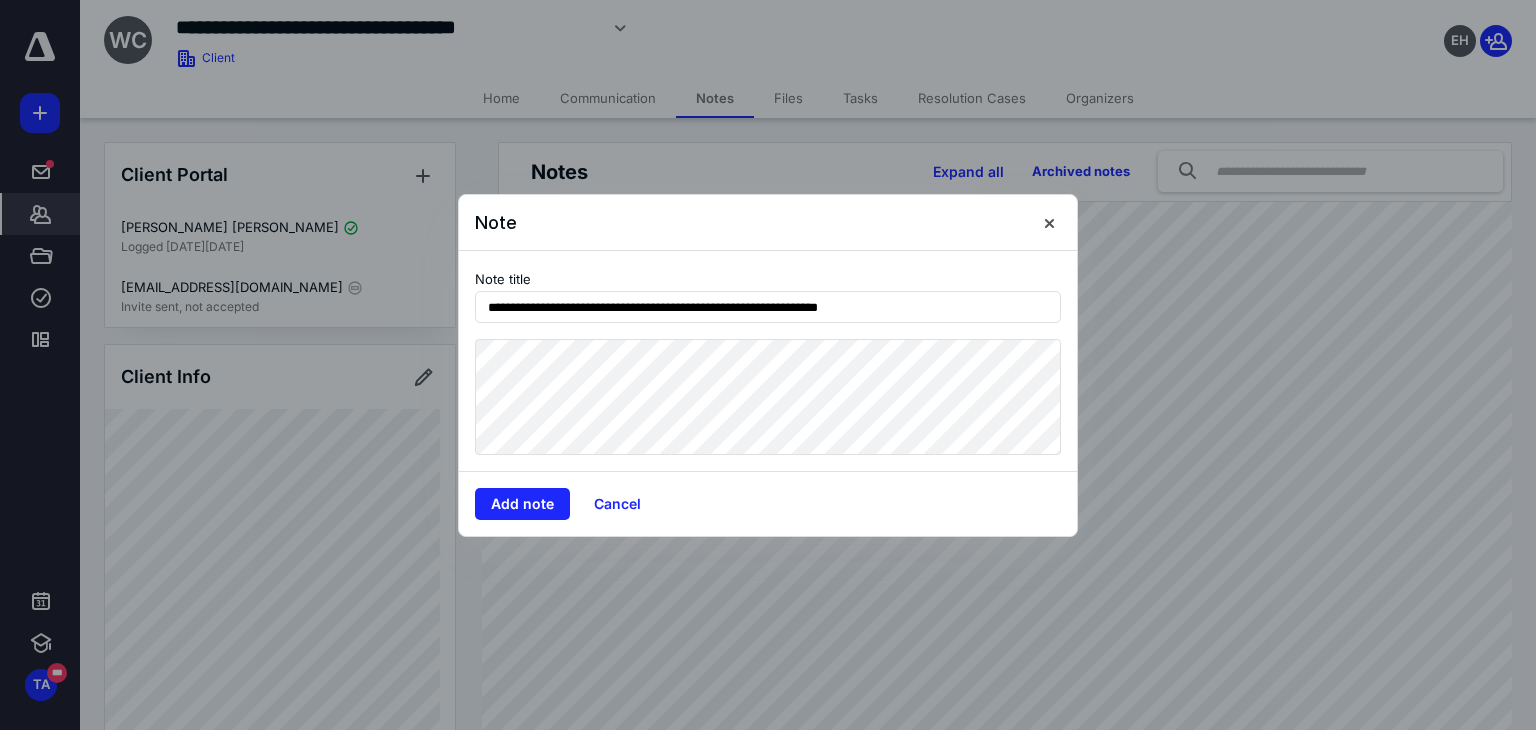 type on "**********" 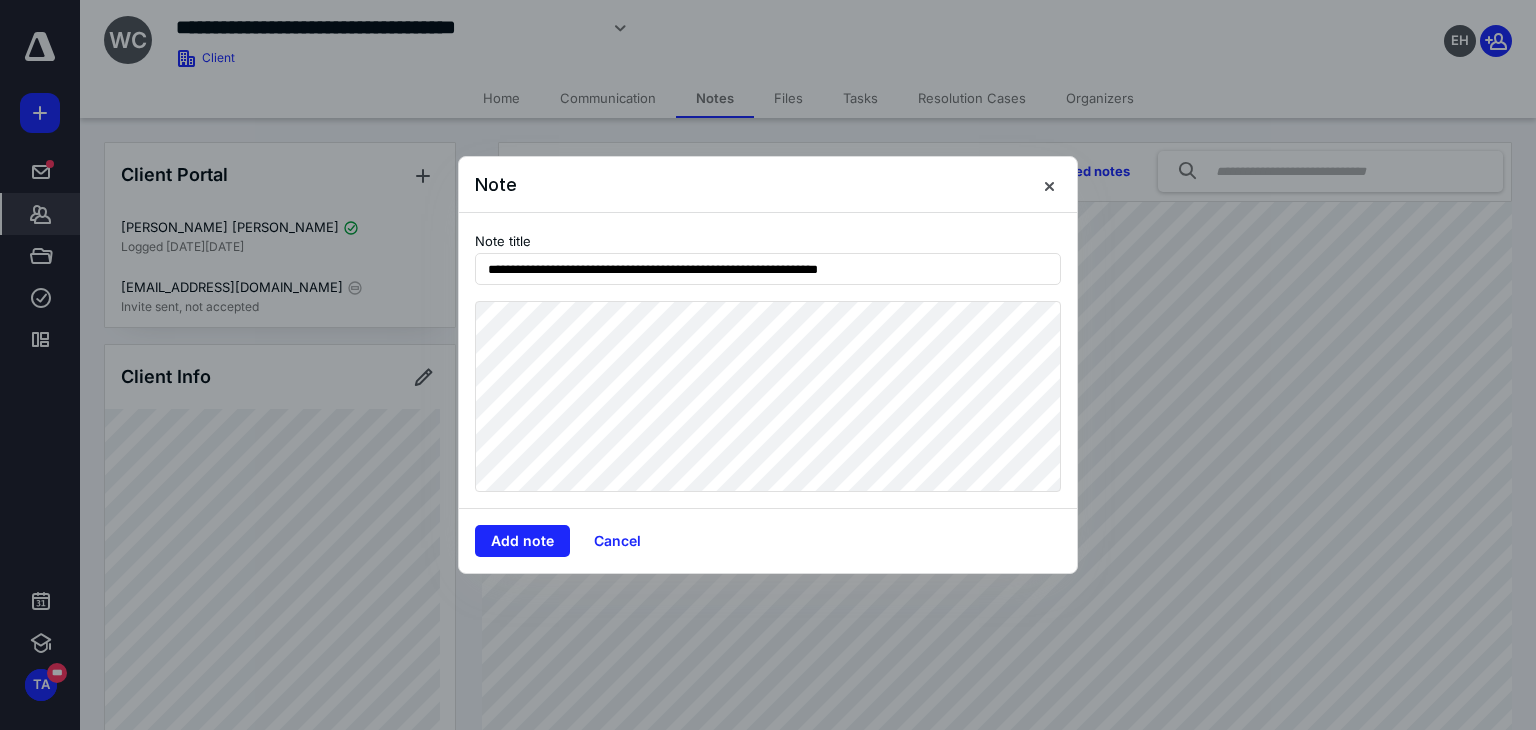 click on "**********" at bounding box center [768, 365] 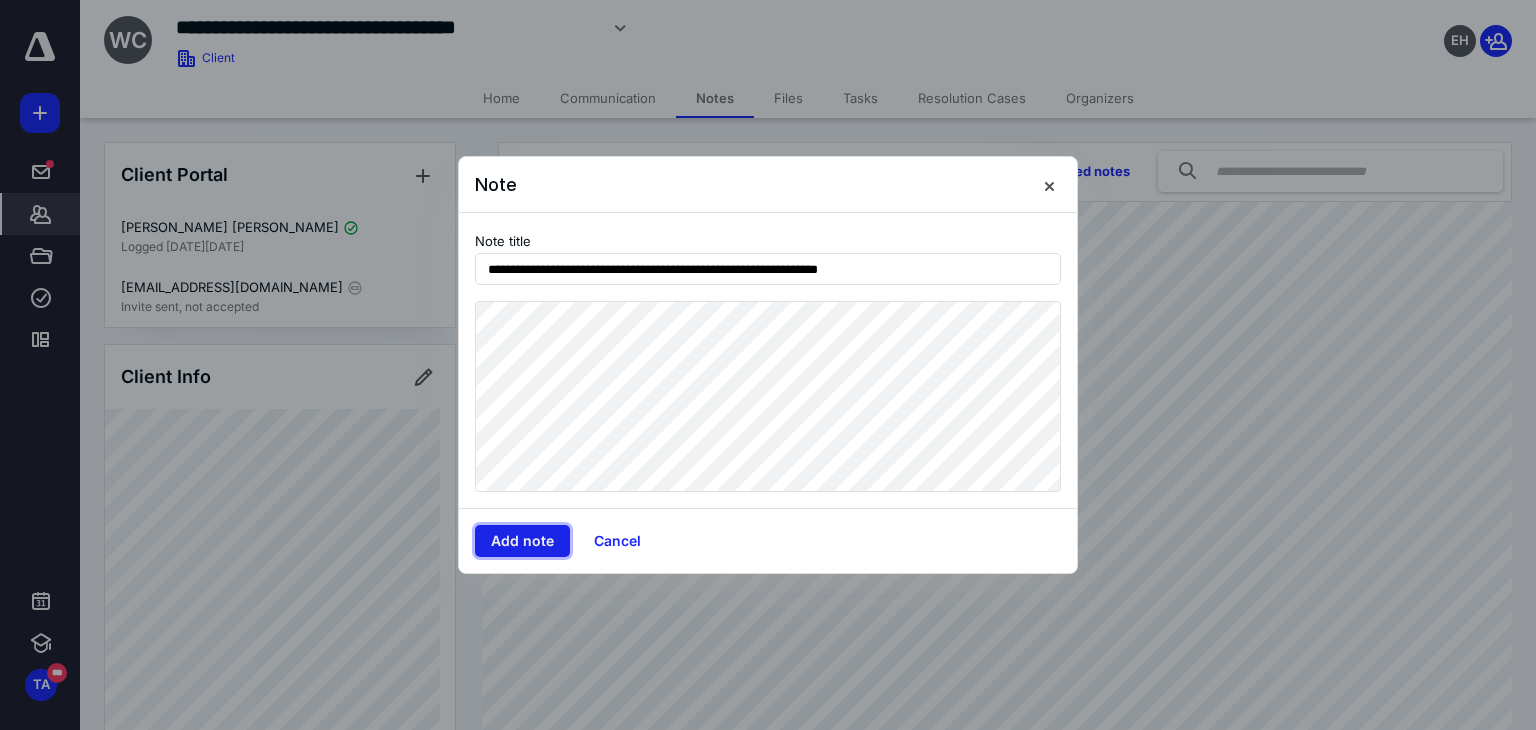 click on "Add note" at bounding box center (522, 541) 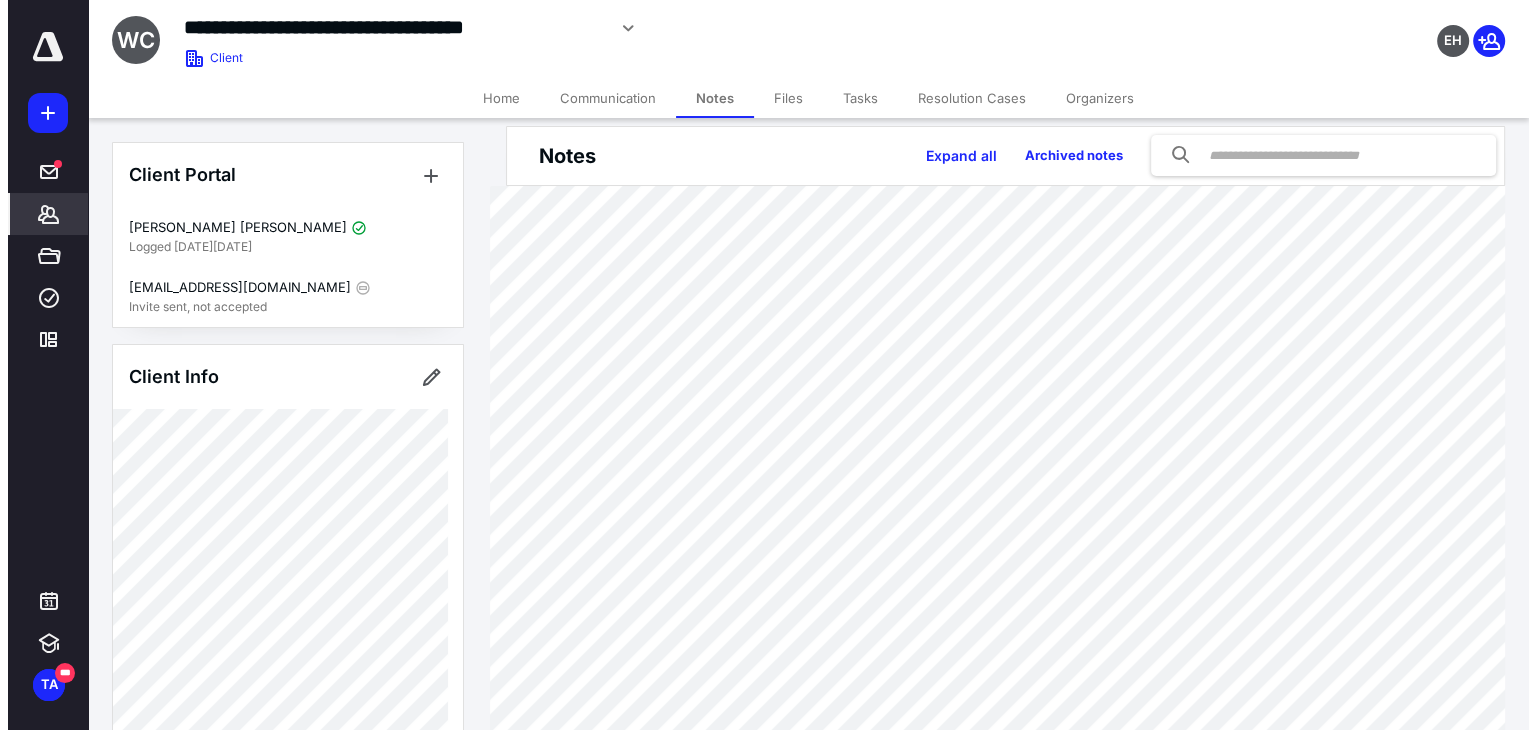 scroll, scrollTop: 0, scrollLeft: 0, axis: both 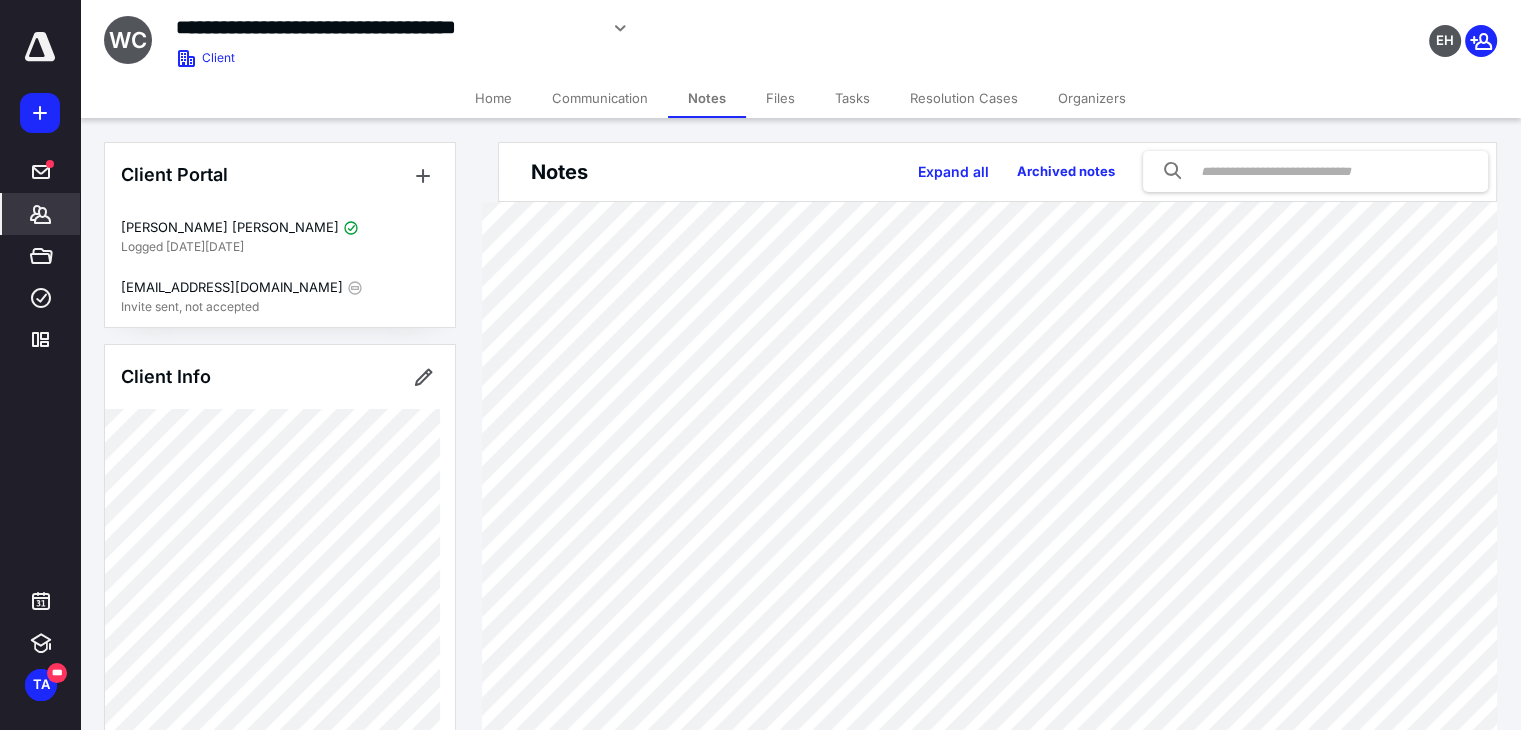 click 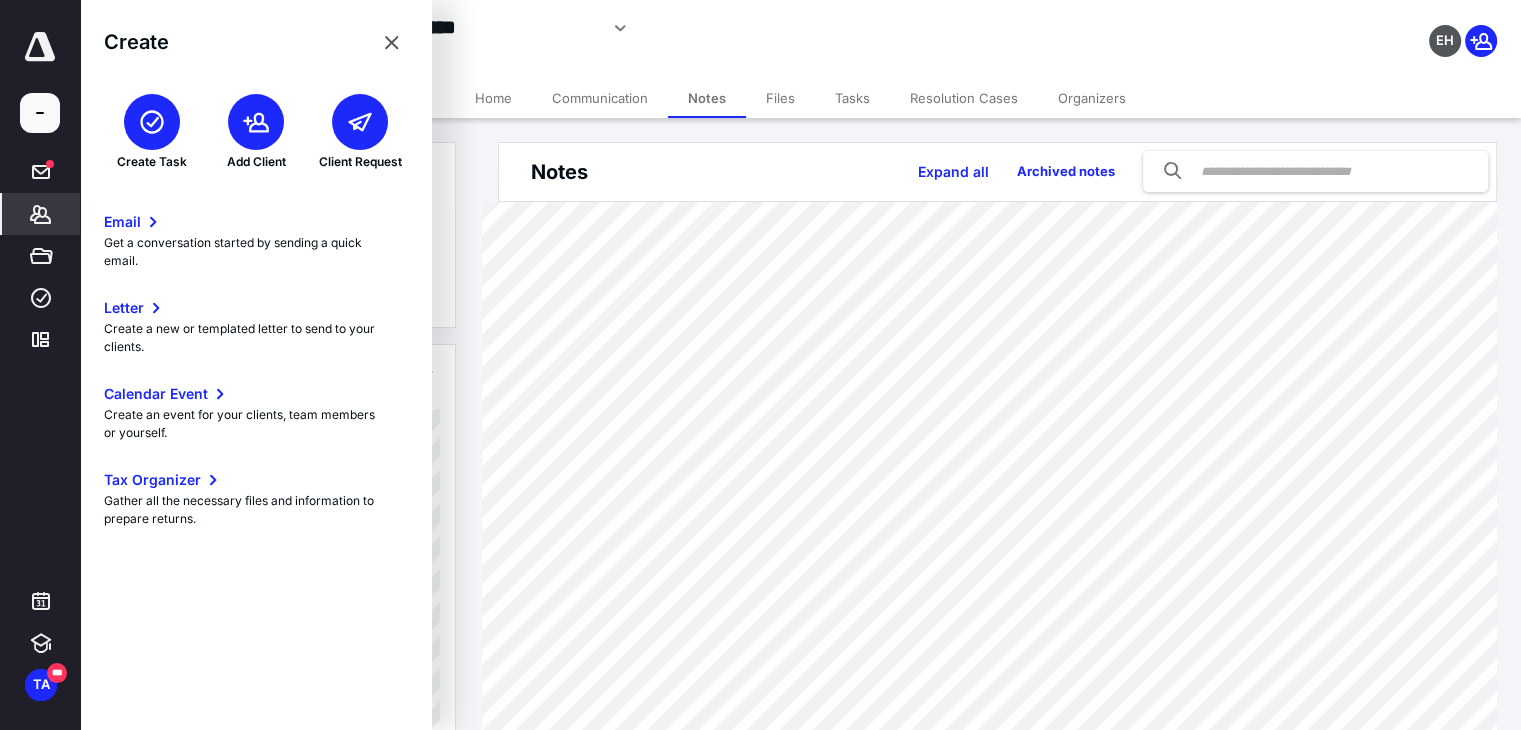 click at bounding box center [152, 122] 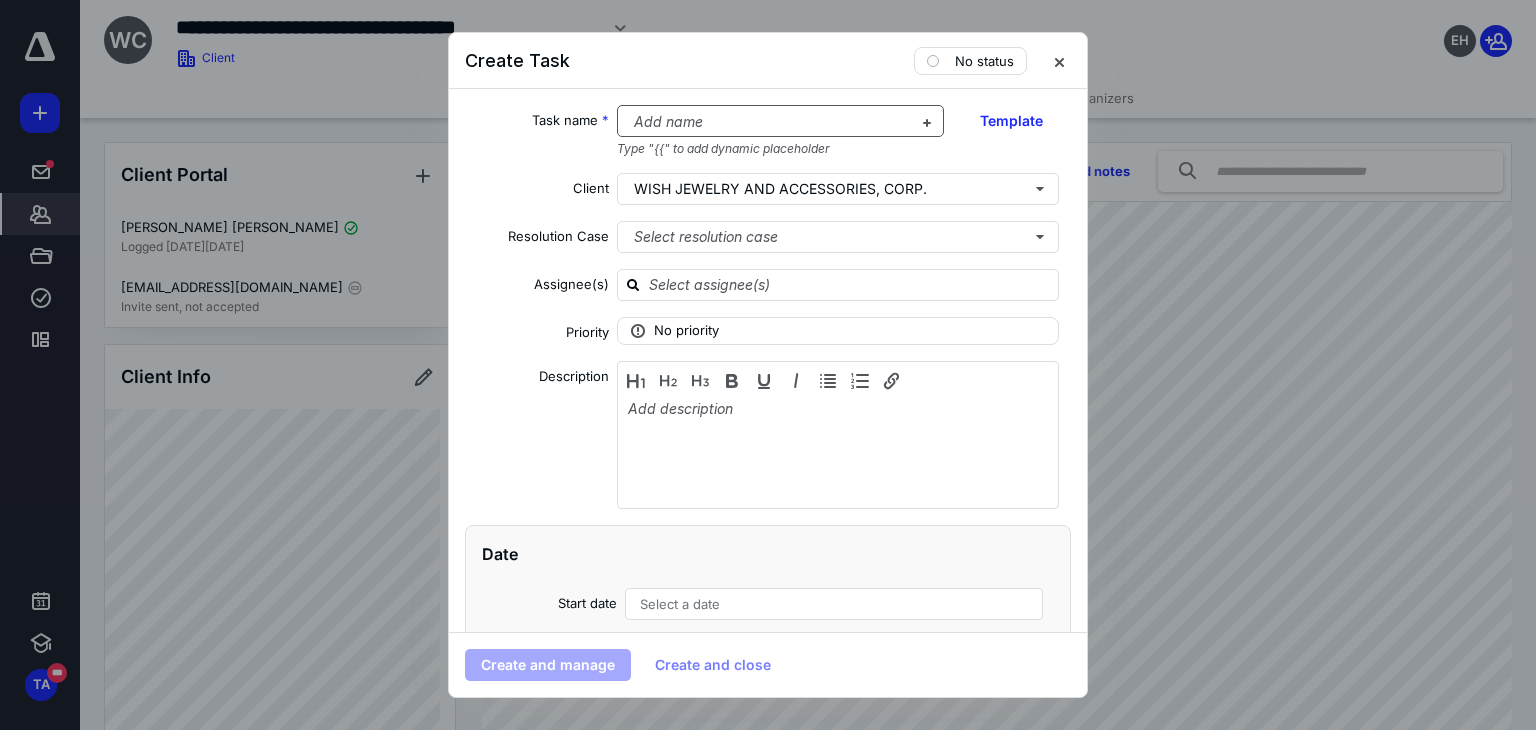 click at bounding box center (769, 122) 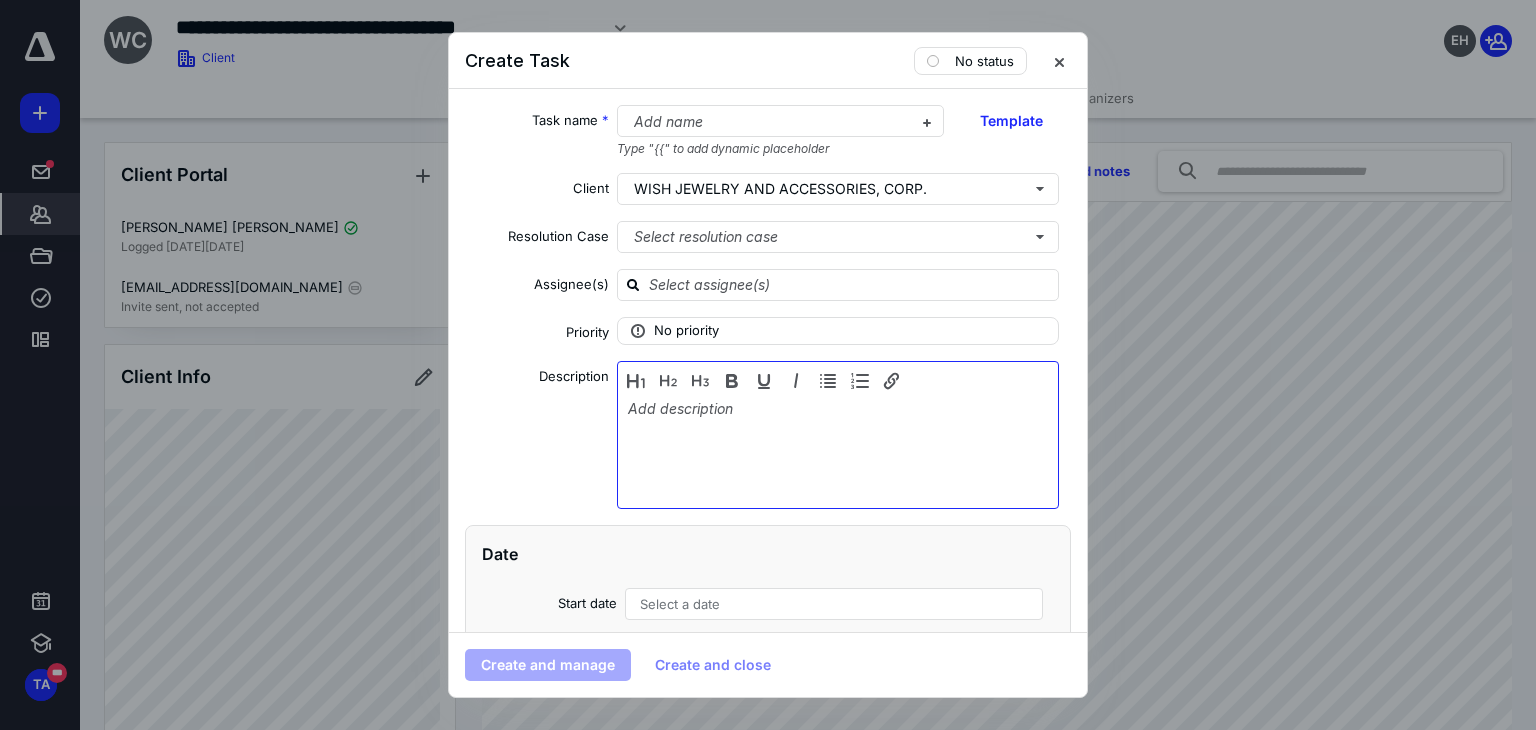 click at bounding box center [838, 450] 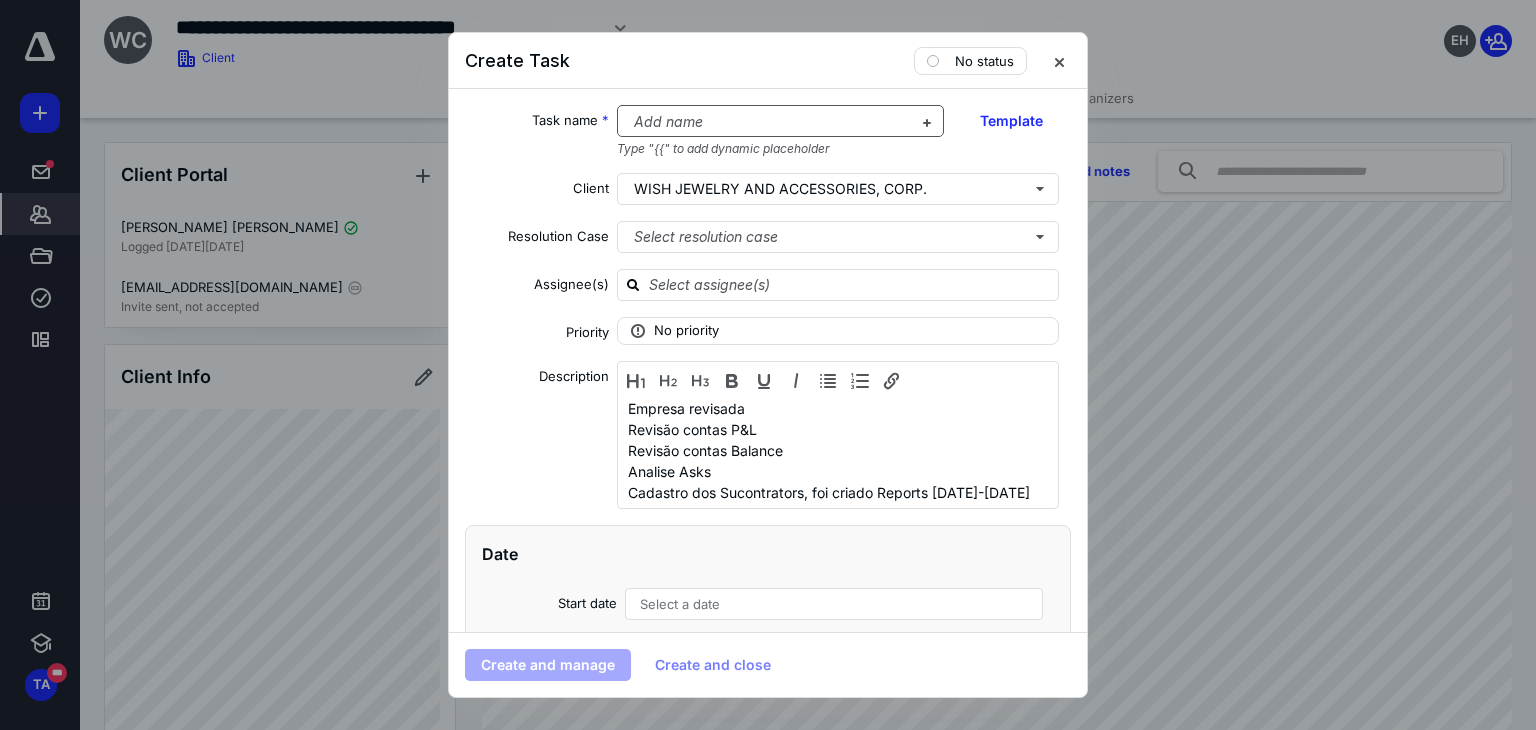 click at bounding box center [769, 122] 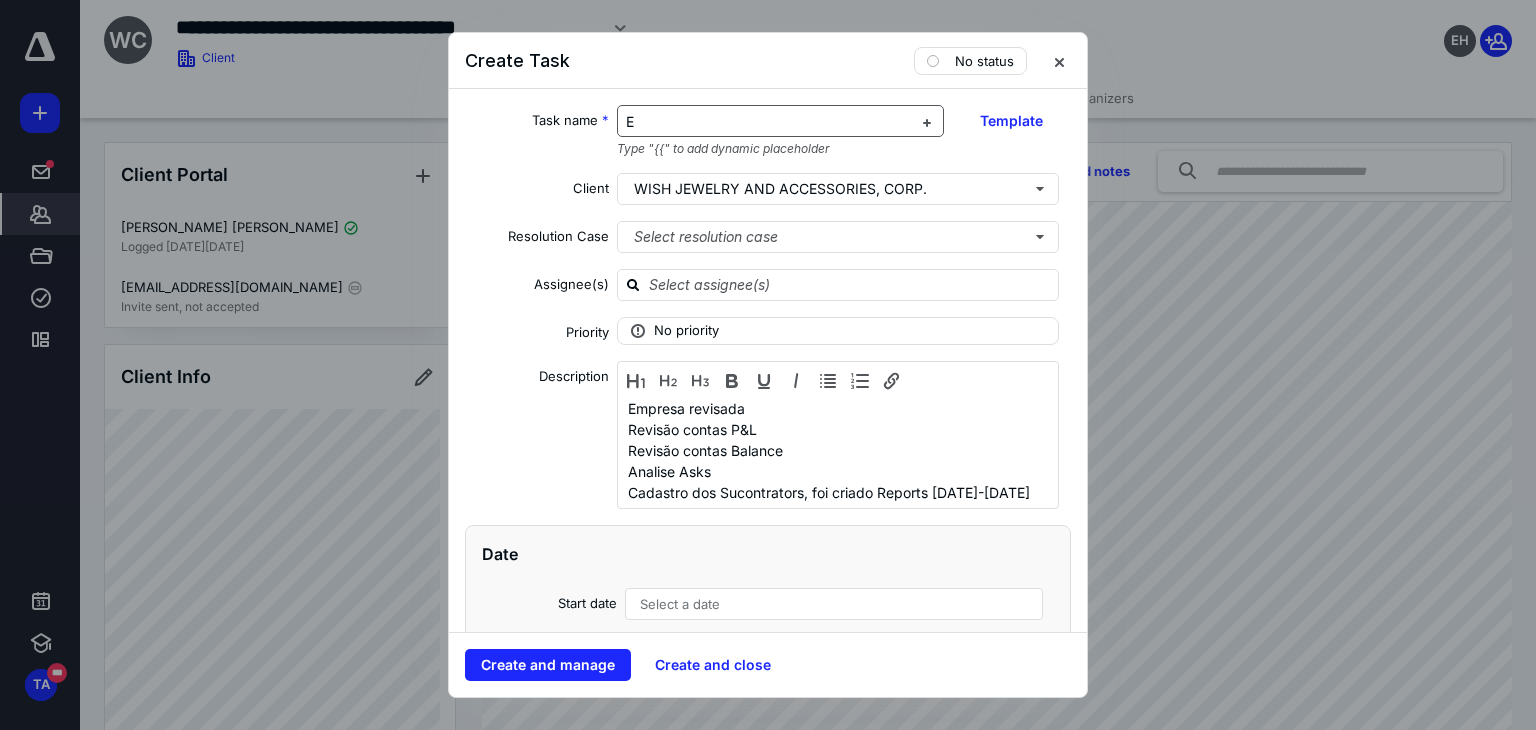 type 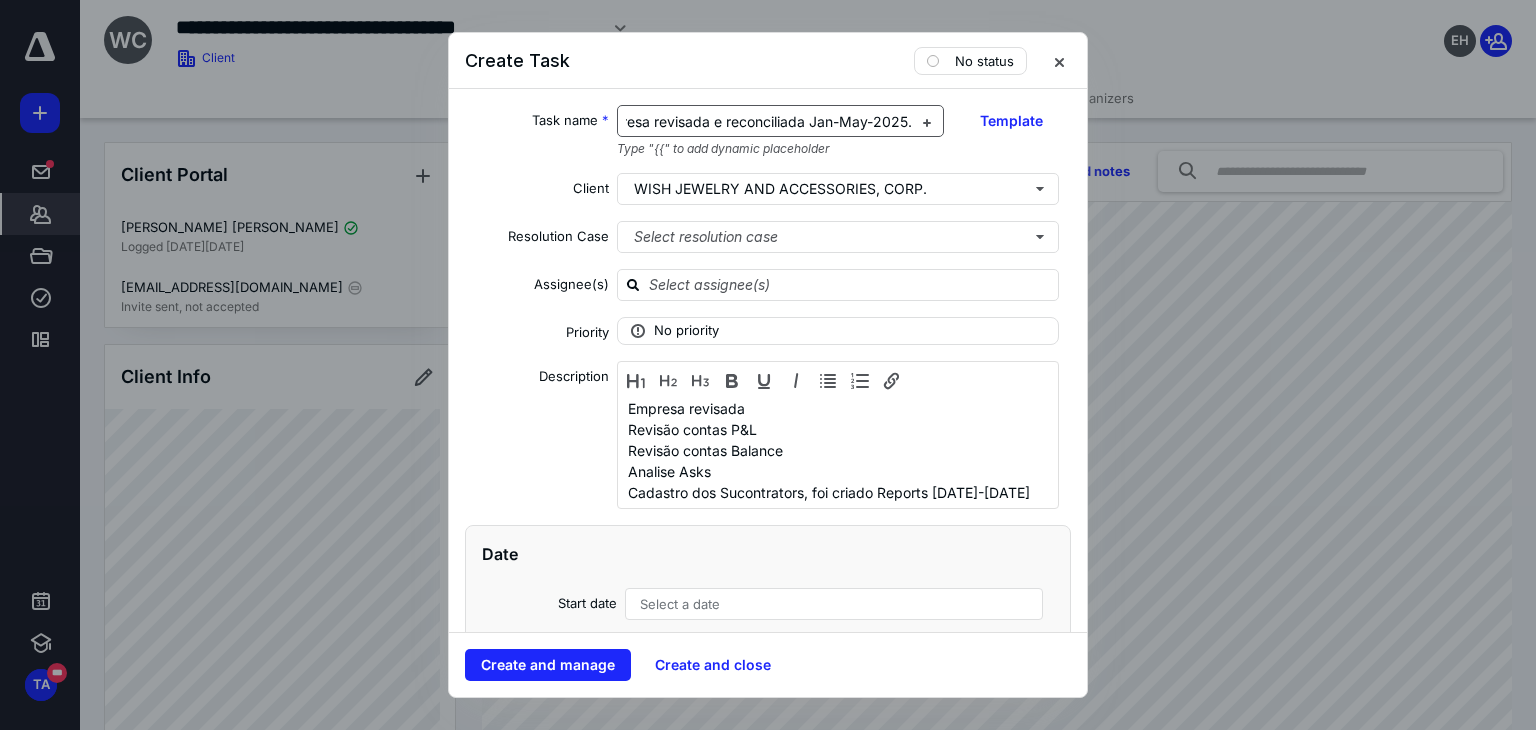 scroll, scrollTop: 0, scrollLeft: 44, axis: horizontal 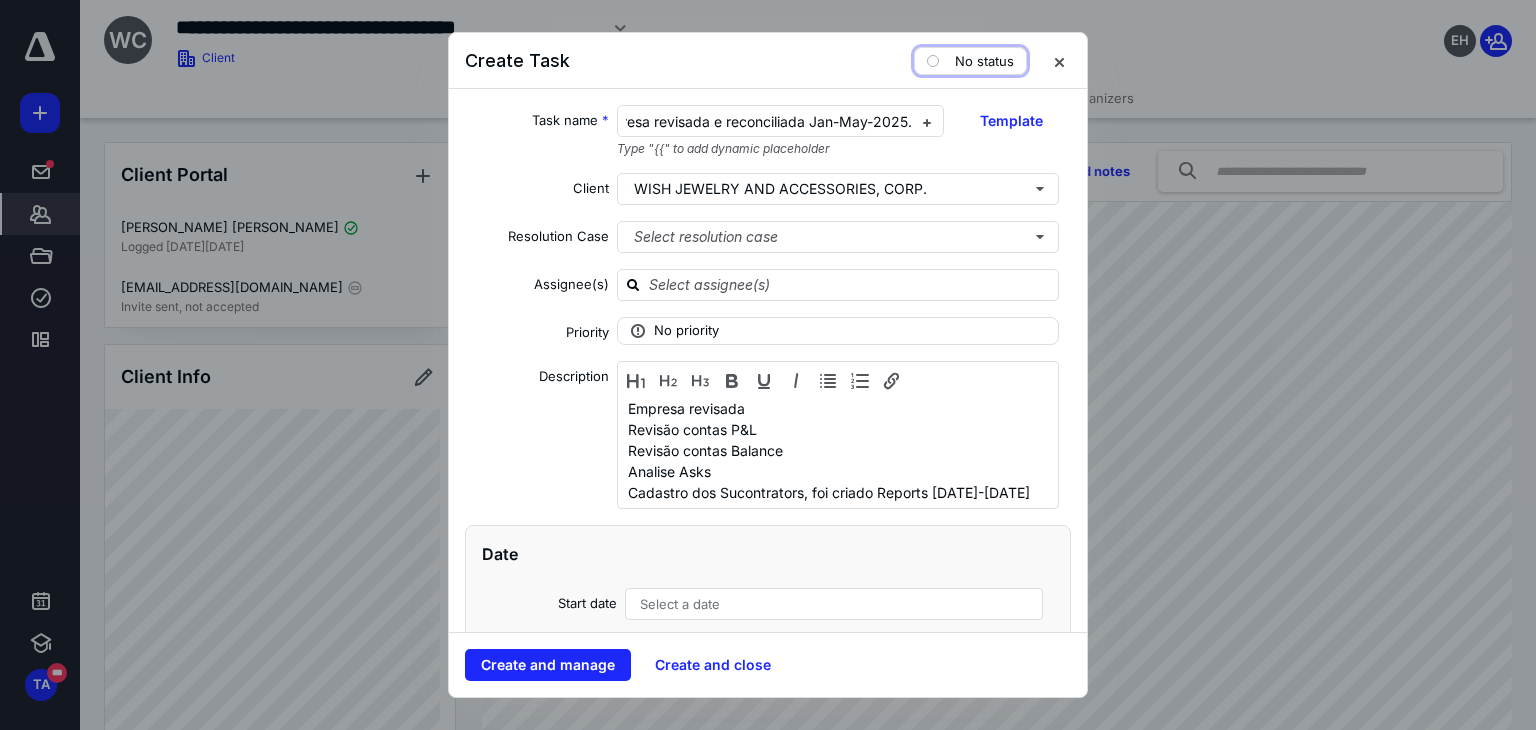 click on "No status" at bounding box center [984, 61] 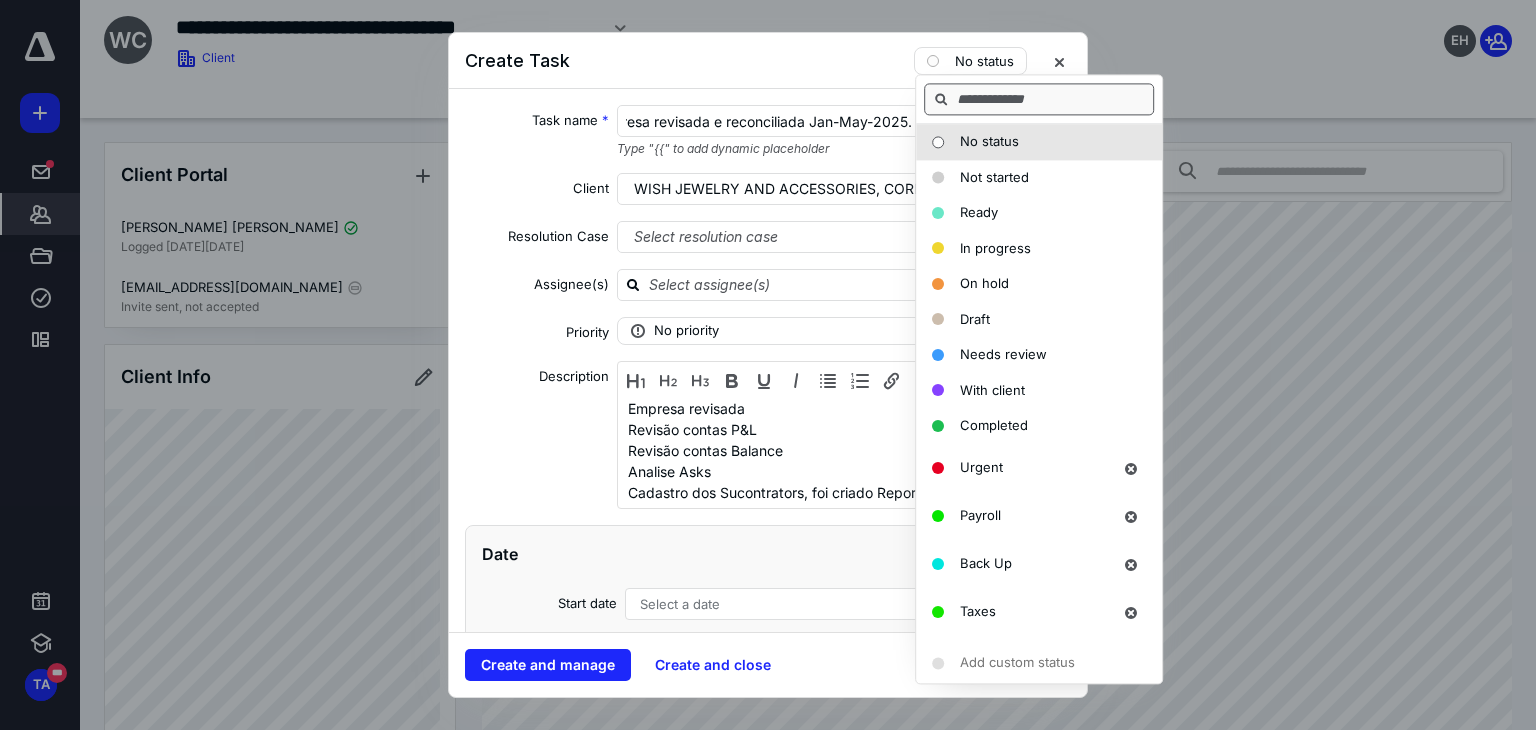 click at bounding box center [1039, 99] 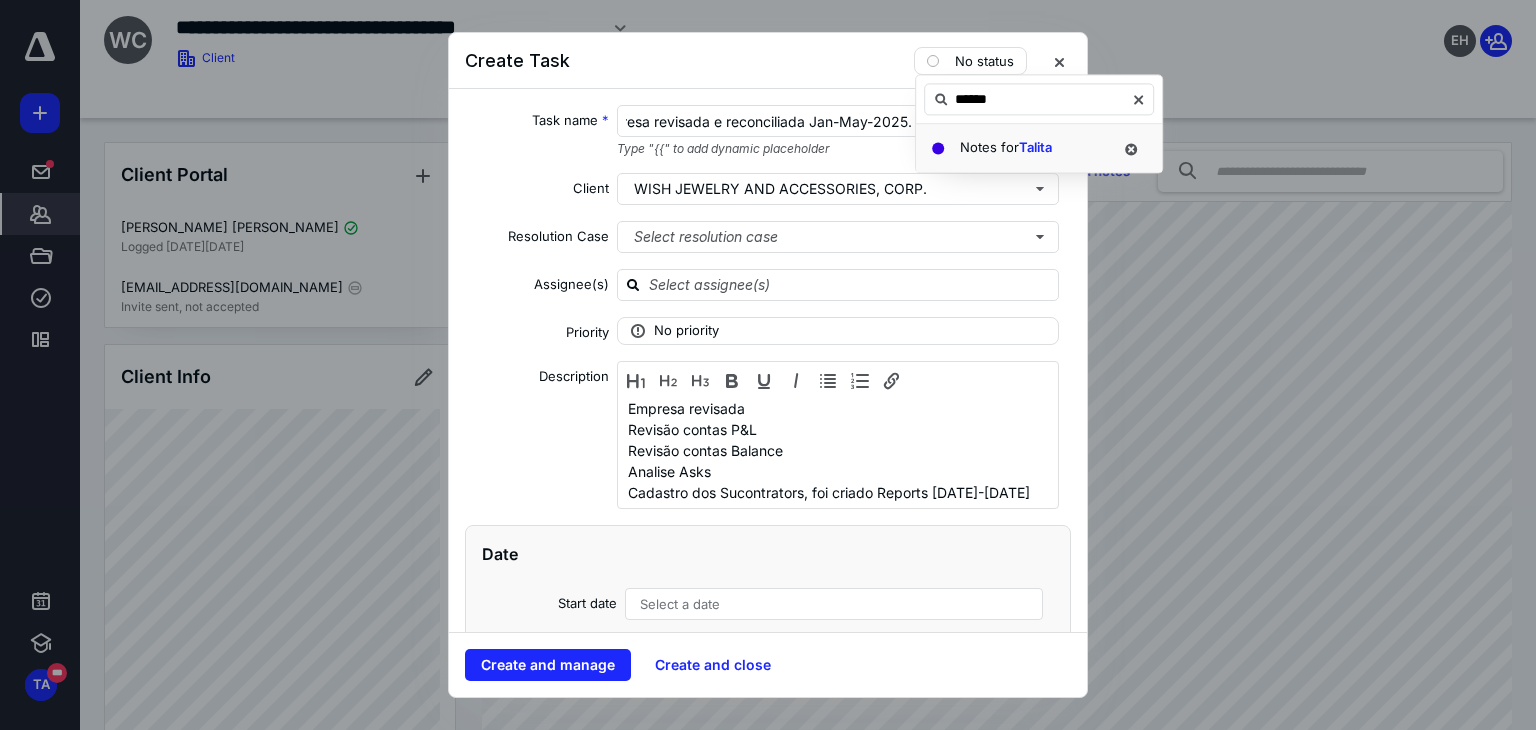 type on "******" 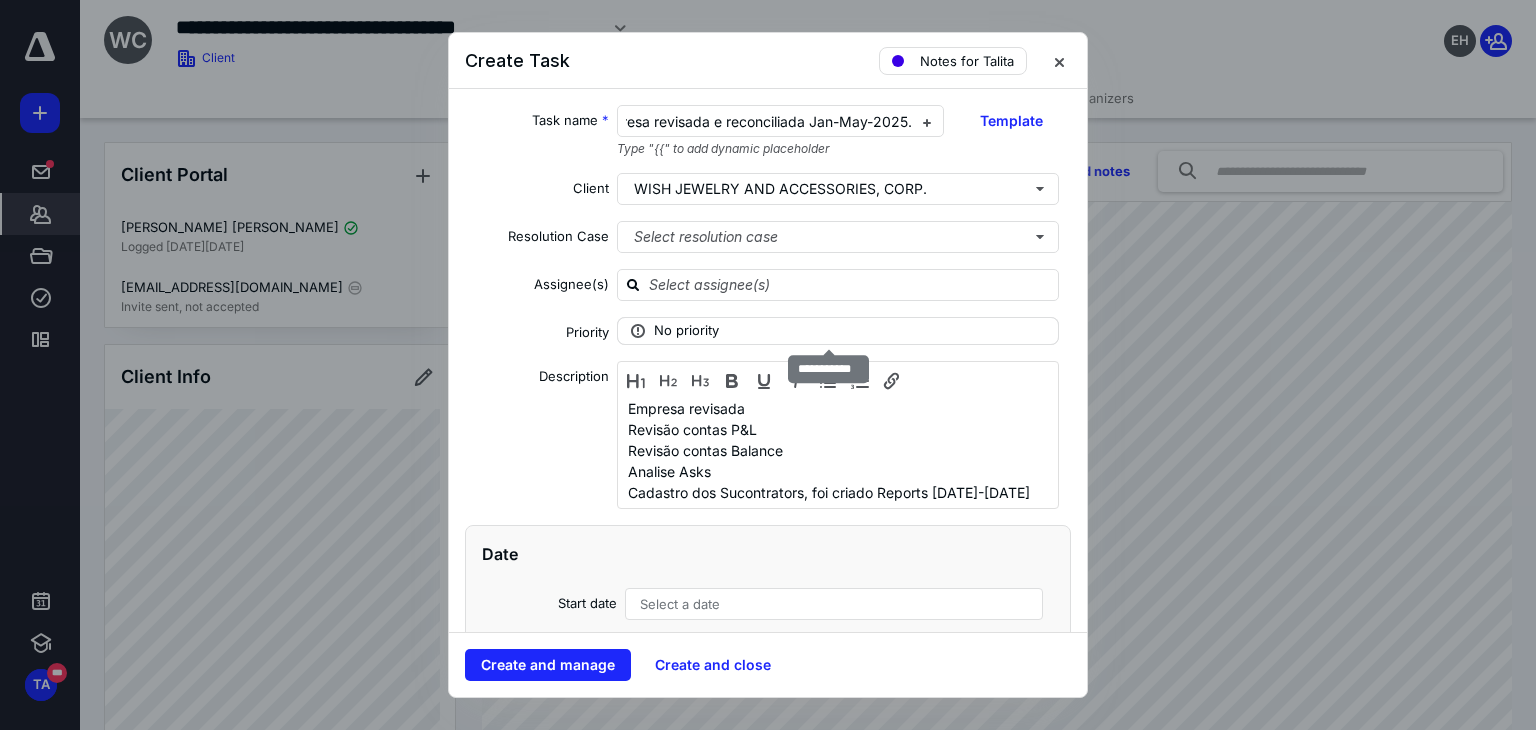 click on "No priority" at bounding box center (686, 331) 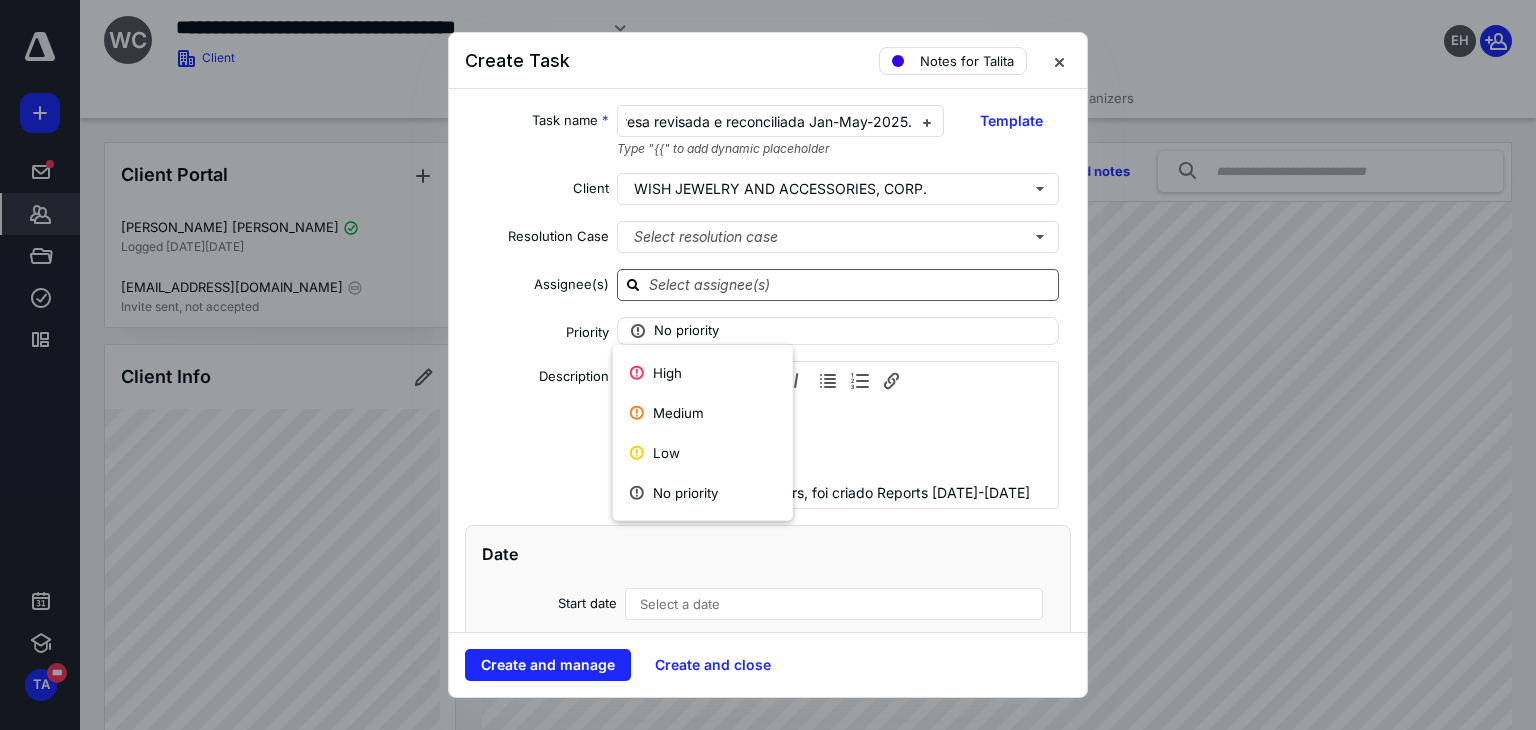 click at bounding box center (850, 284) 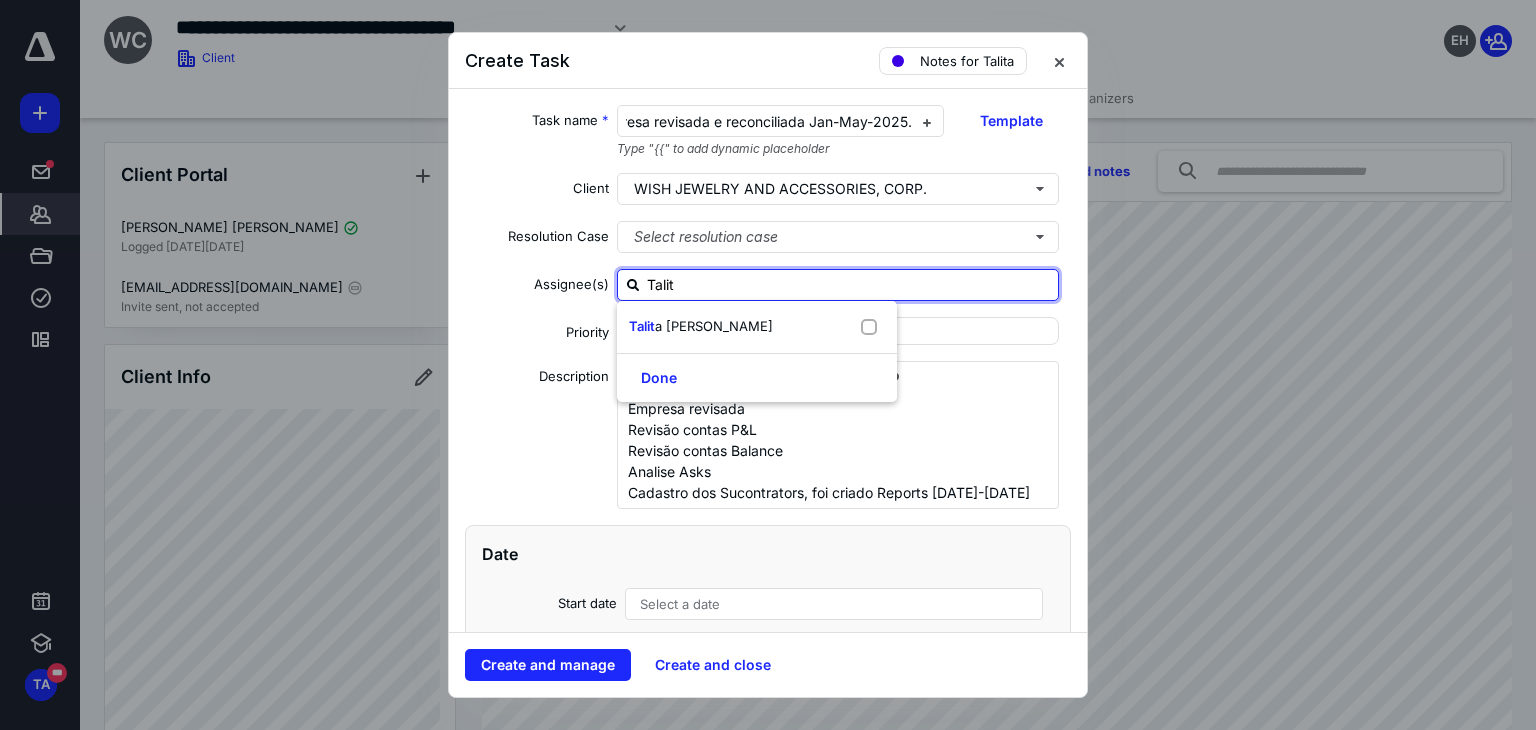 type on "Talita" 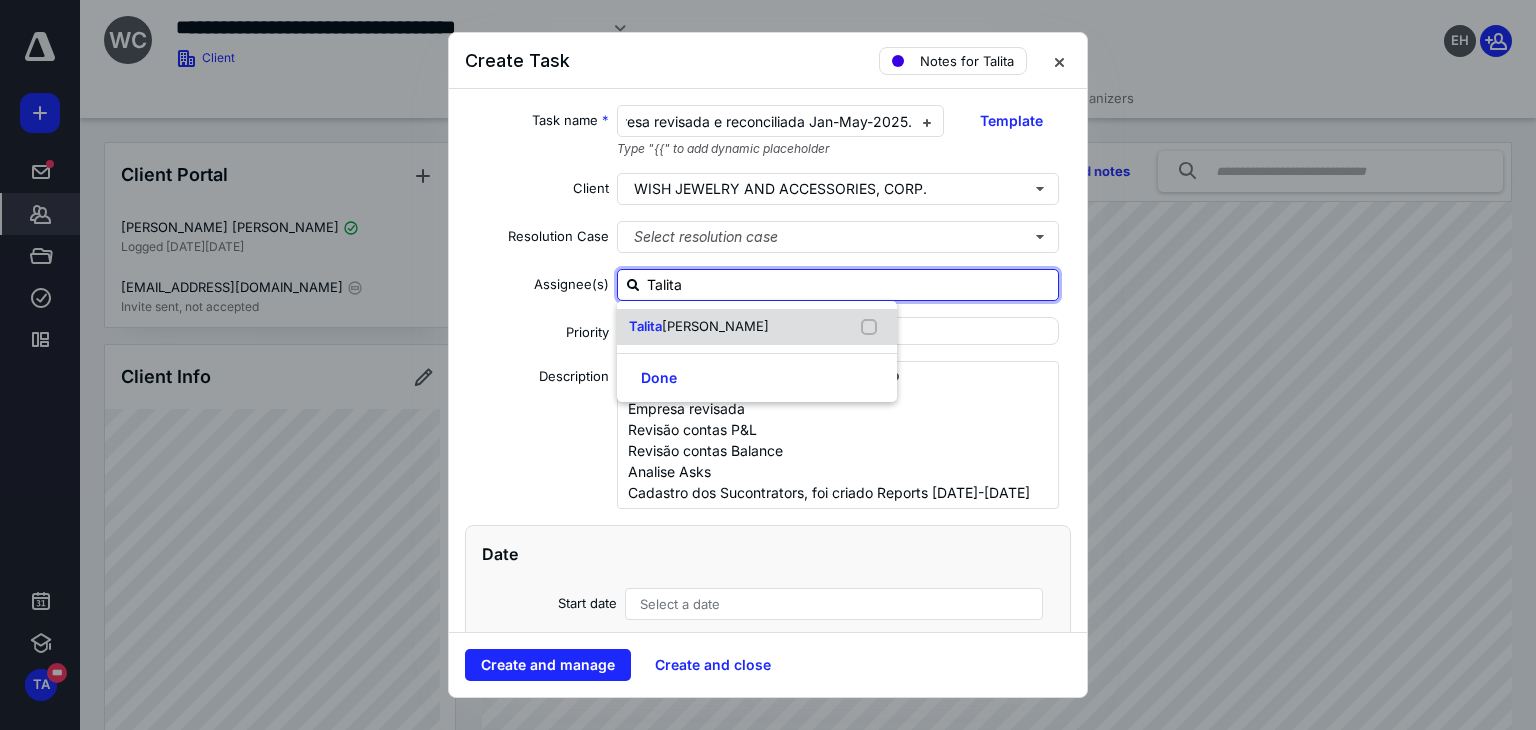 click on "[PERSON_NAME]" at bounding box center (715, 326) 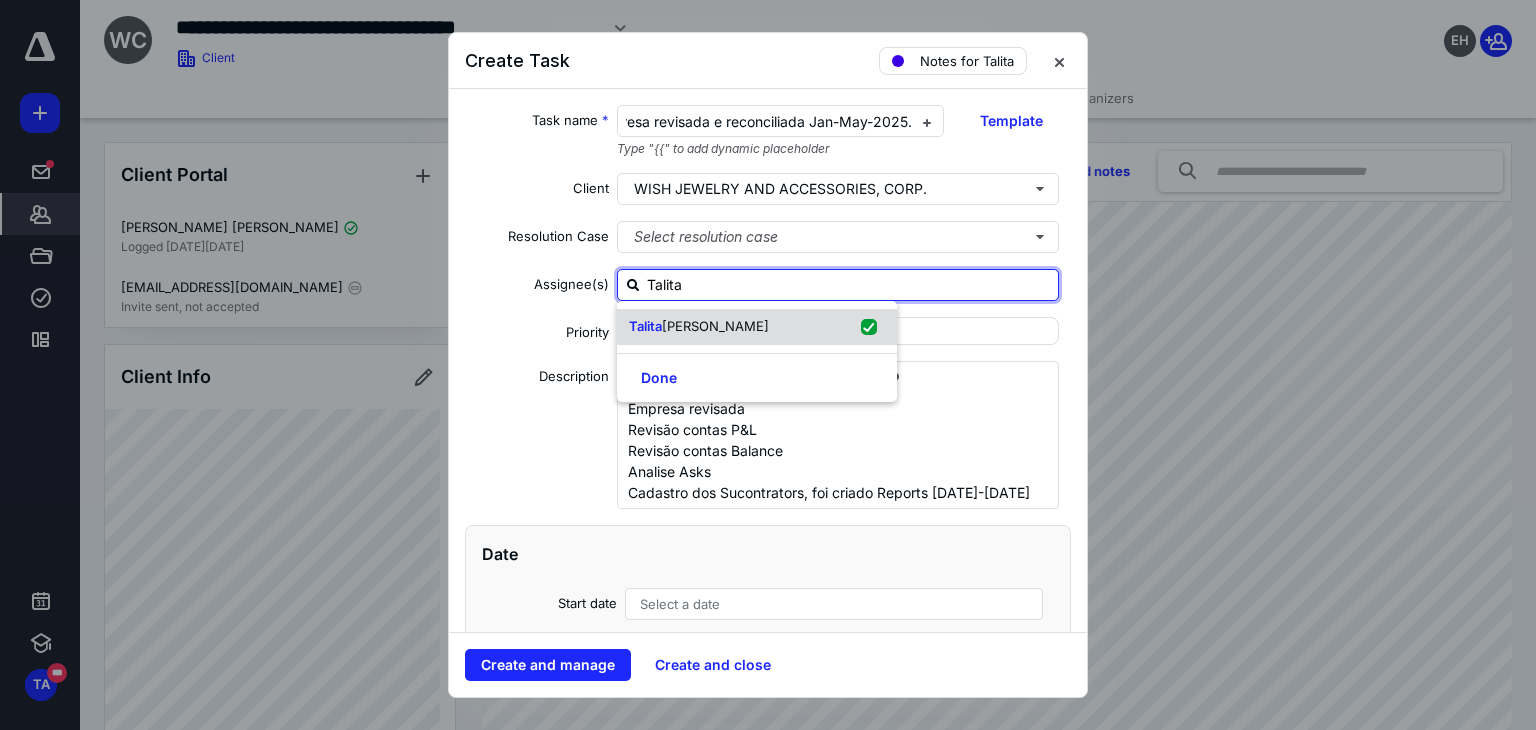 checkbox on "true" 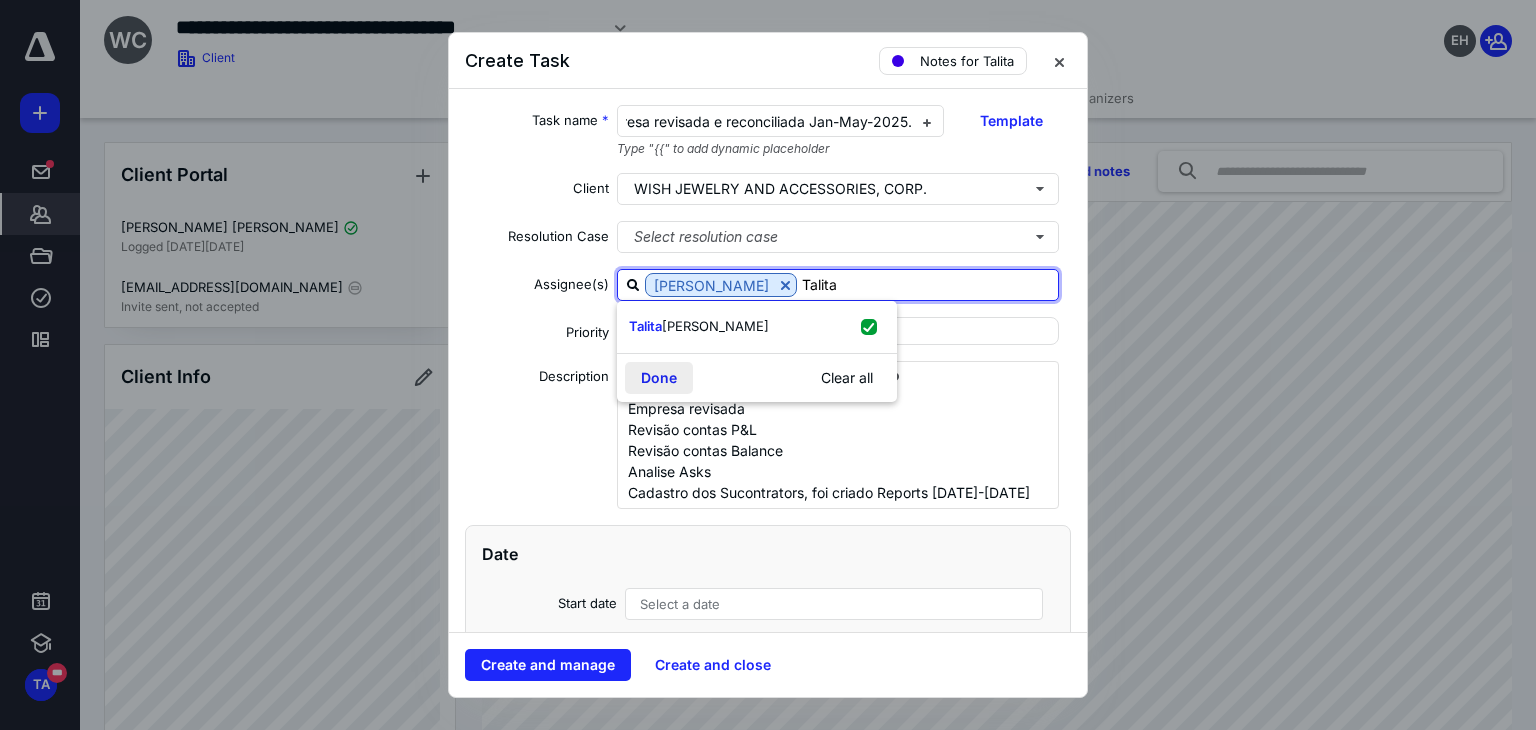 type on "Talita" 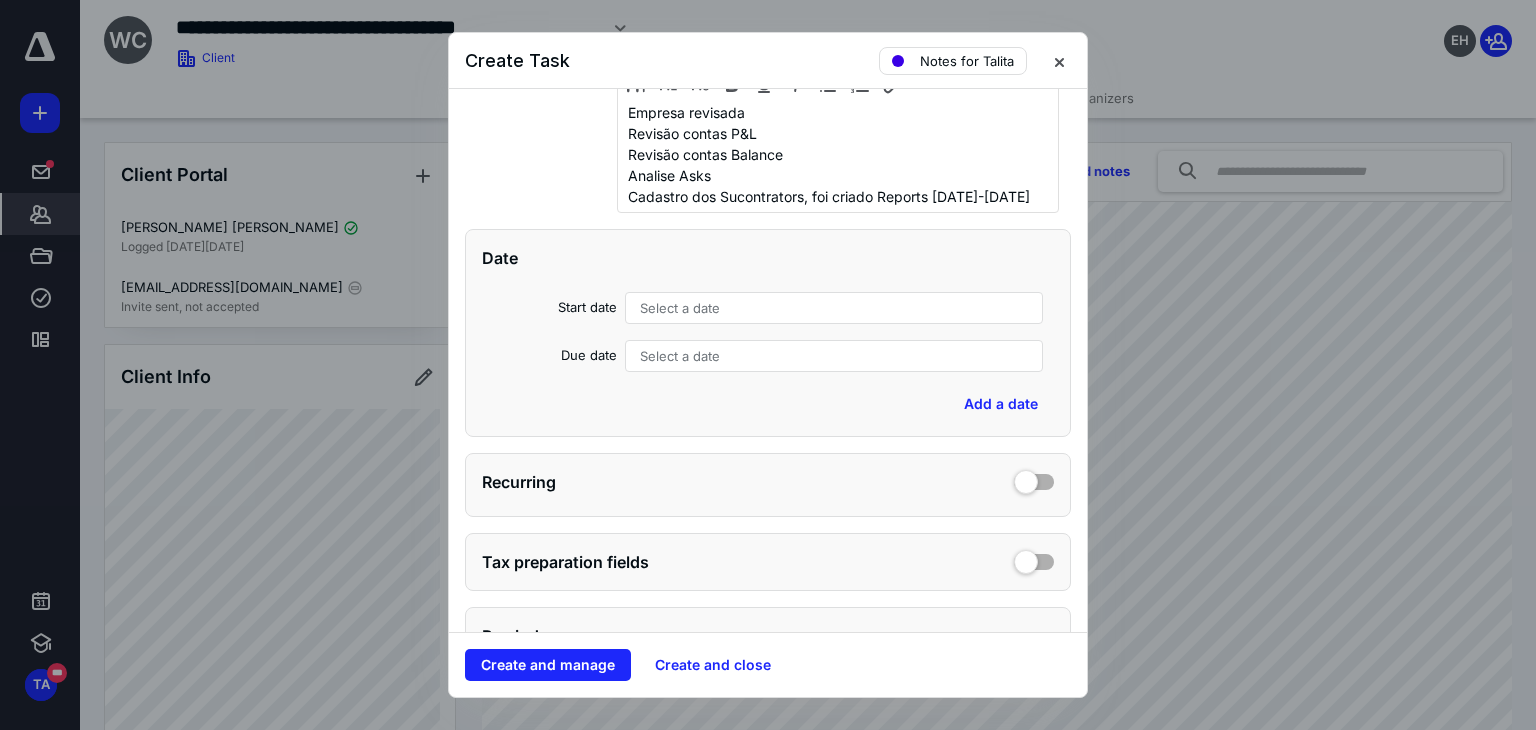 scroll, scrollTop: 400, scrollLeft: 0, axis: vertical 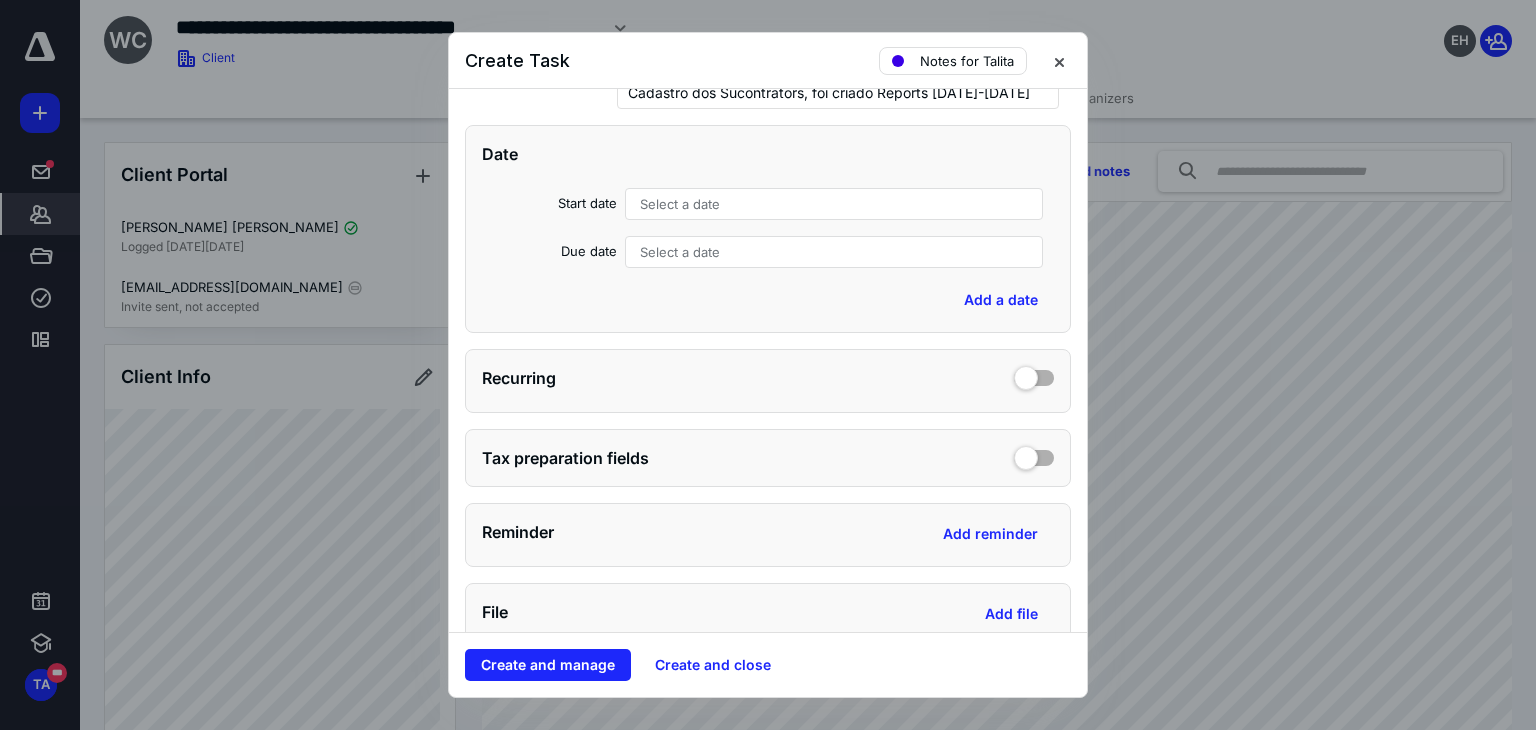 click on "Select a date" at bounding box center [680, 252] 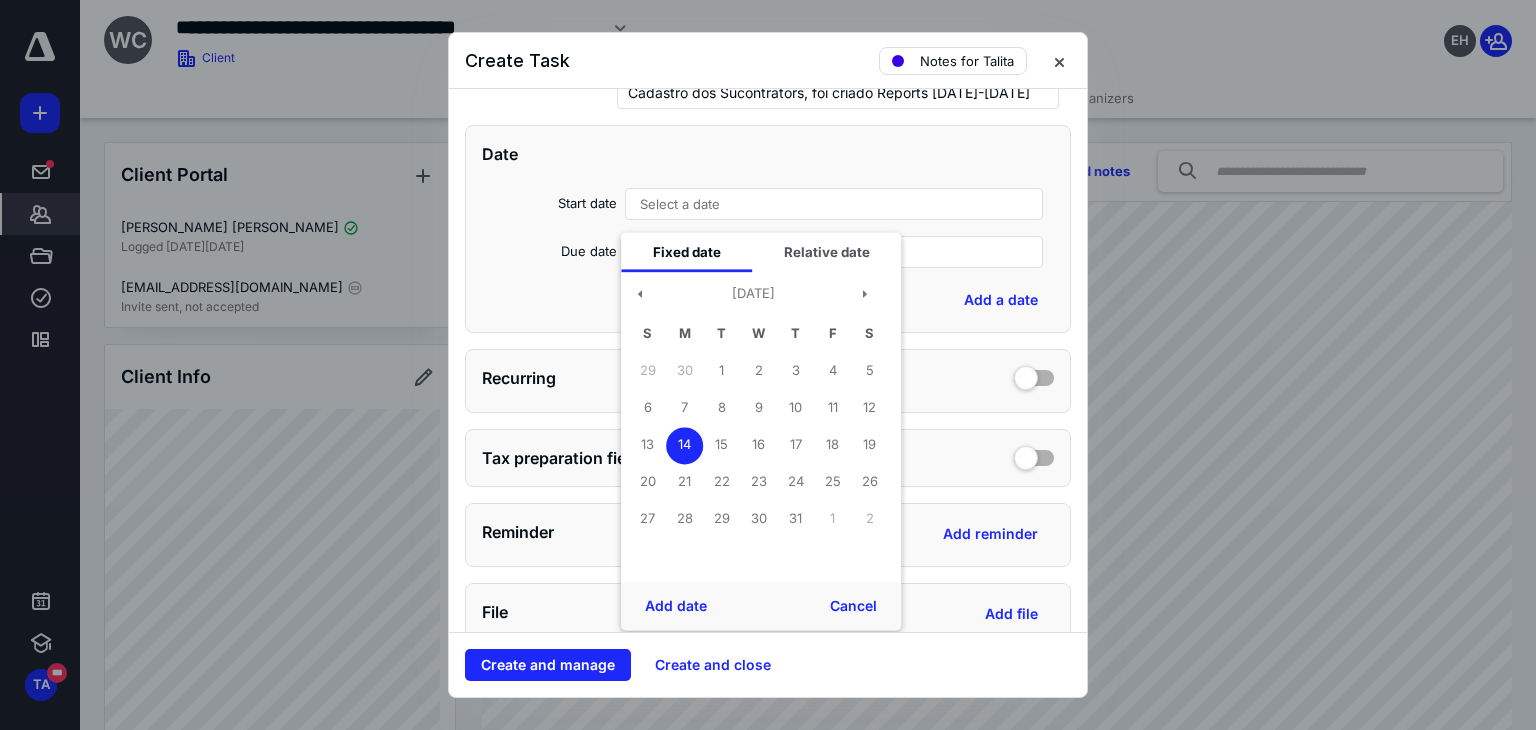 click on "14" at bounding box center [684, 445] 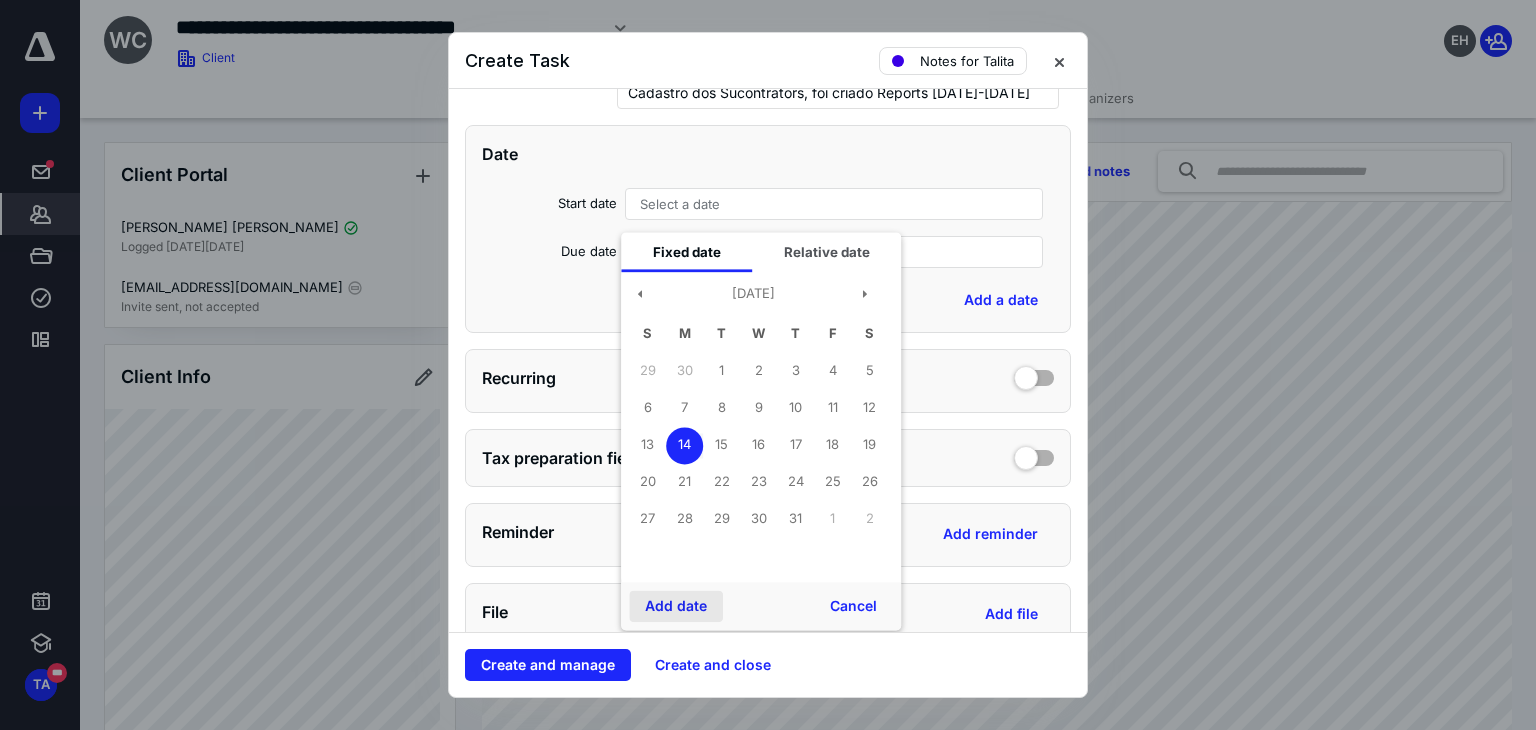 click on "Add date" at bounding box center (676, 606) 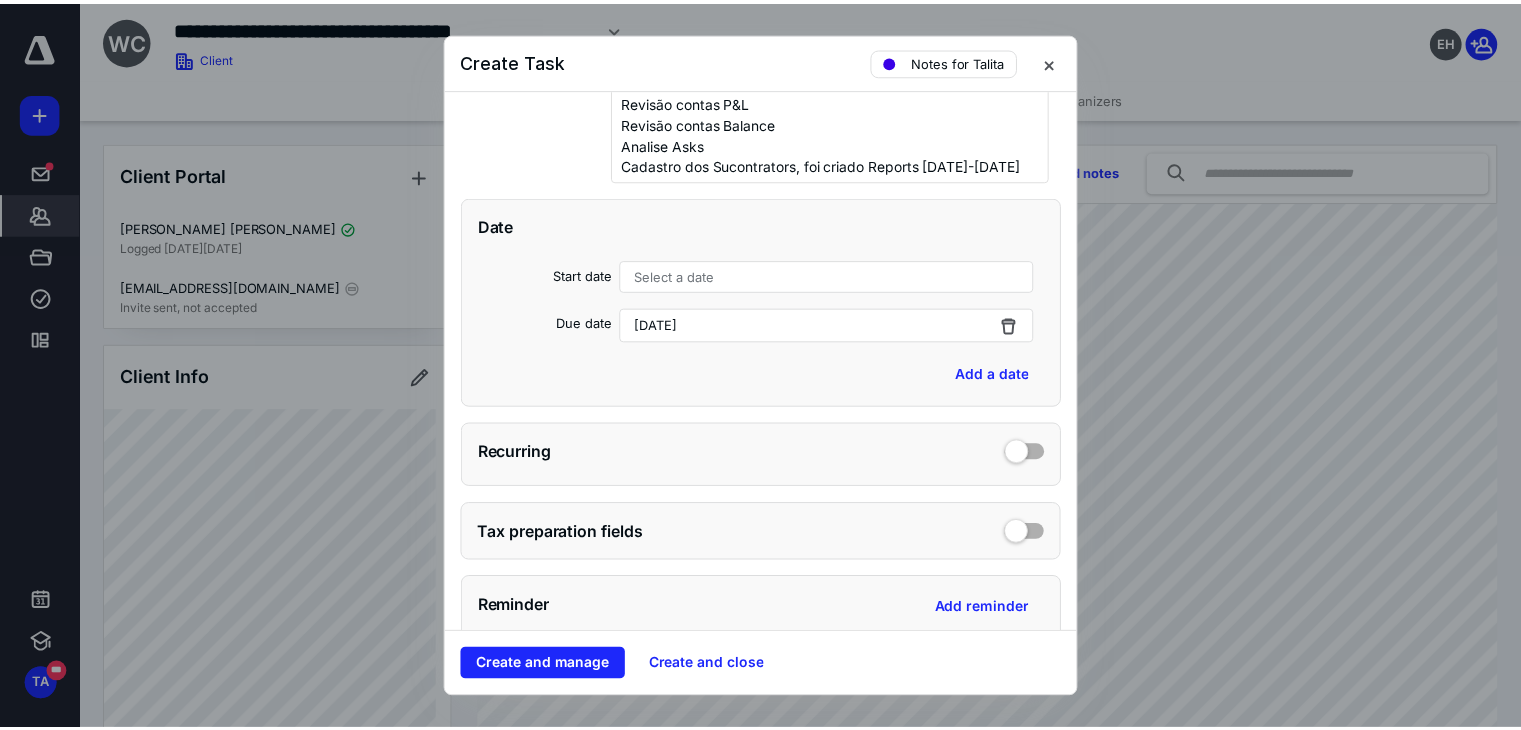 scroll, scrollTop: 0, scrollLeft: 0, axis: both 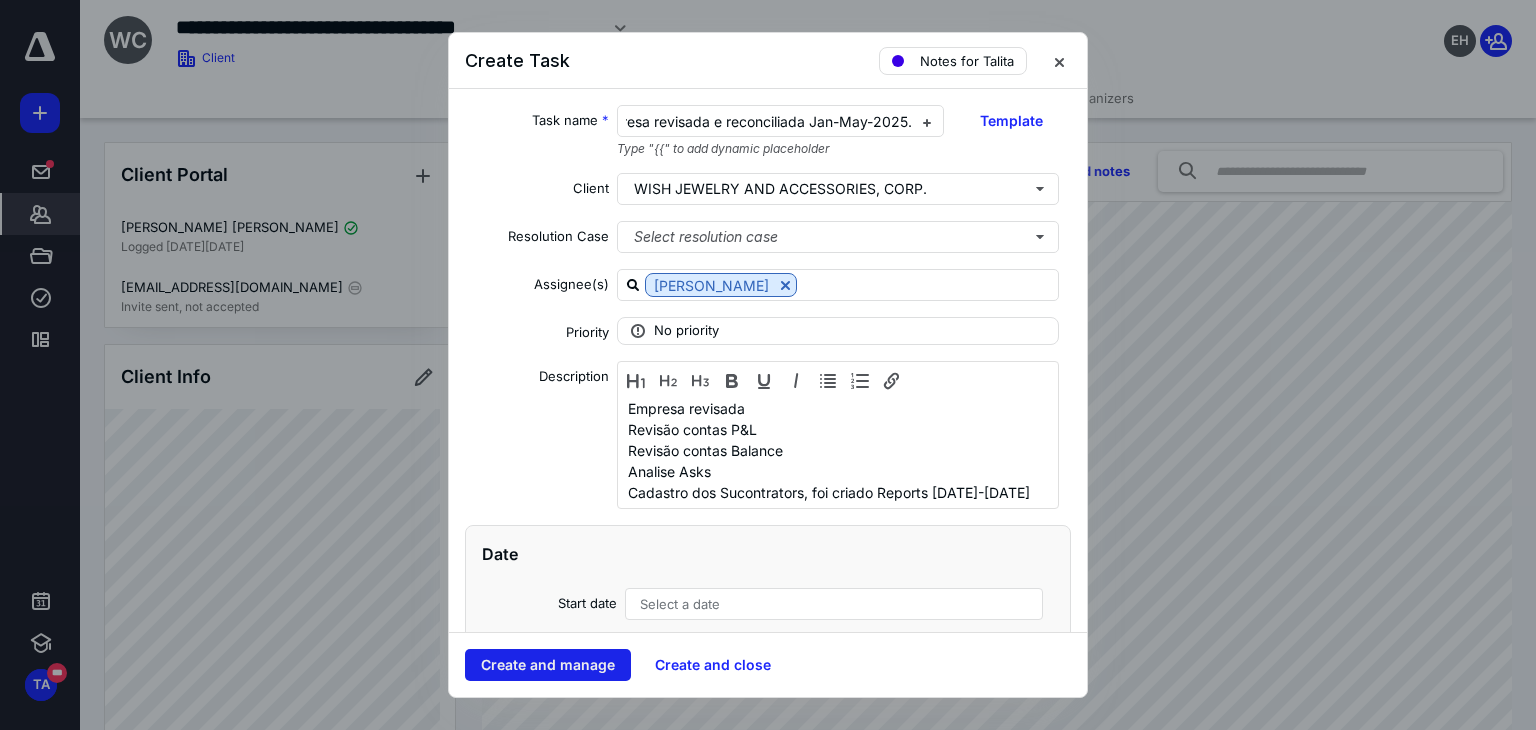 click on "Create and manage" at bounding box center (548, 665) 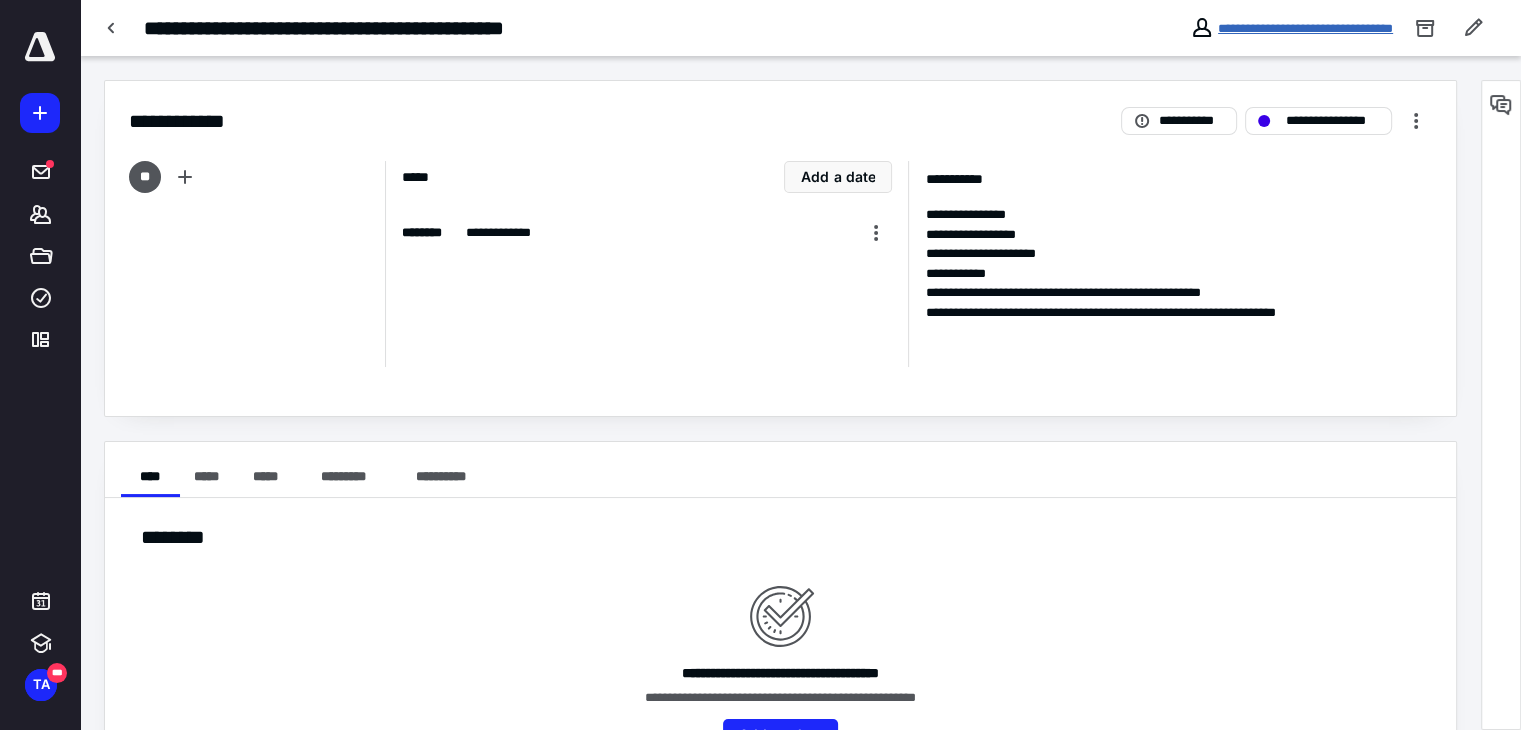 click on "**********" at bounding box center (1305, 28) 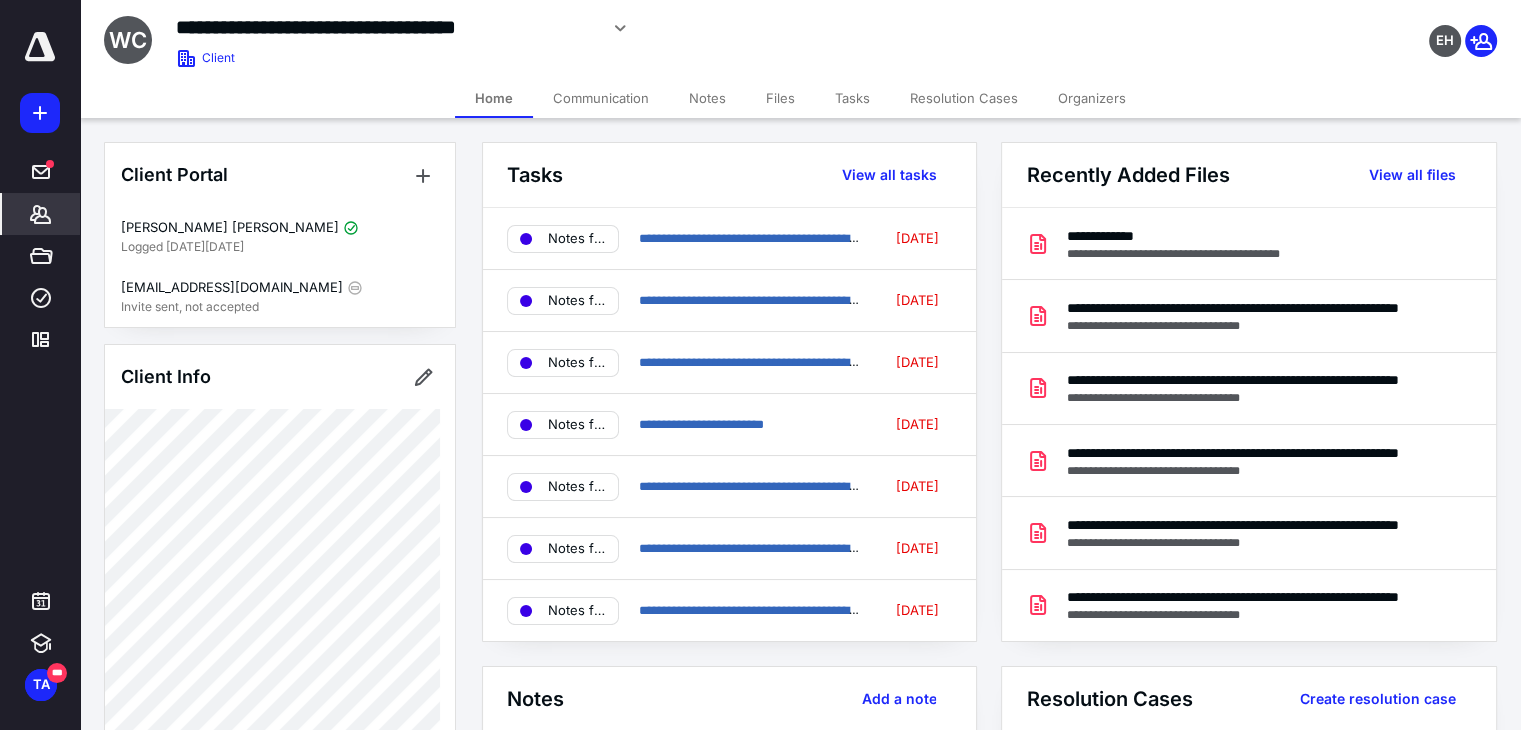 click on "Tasks" at bounding box center (852, 98) 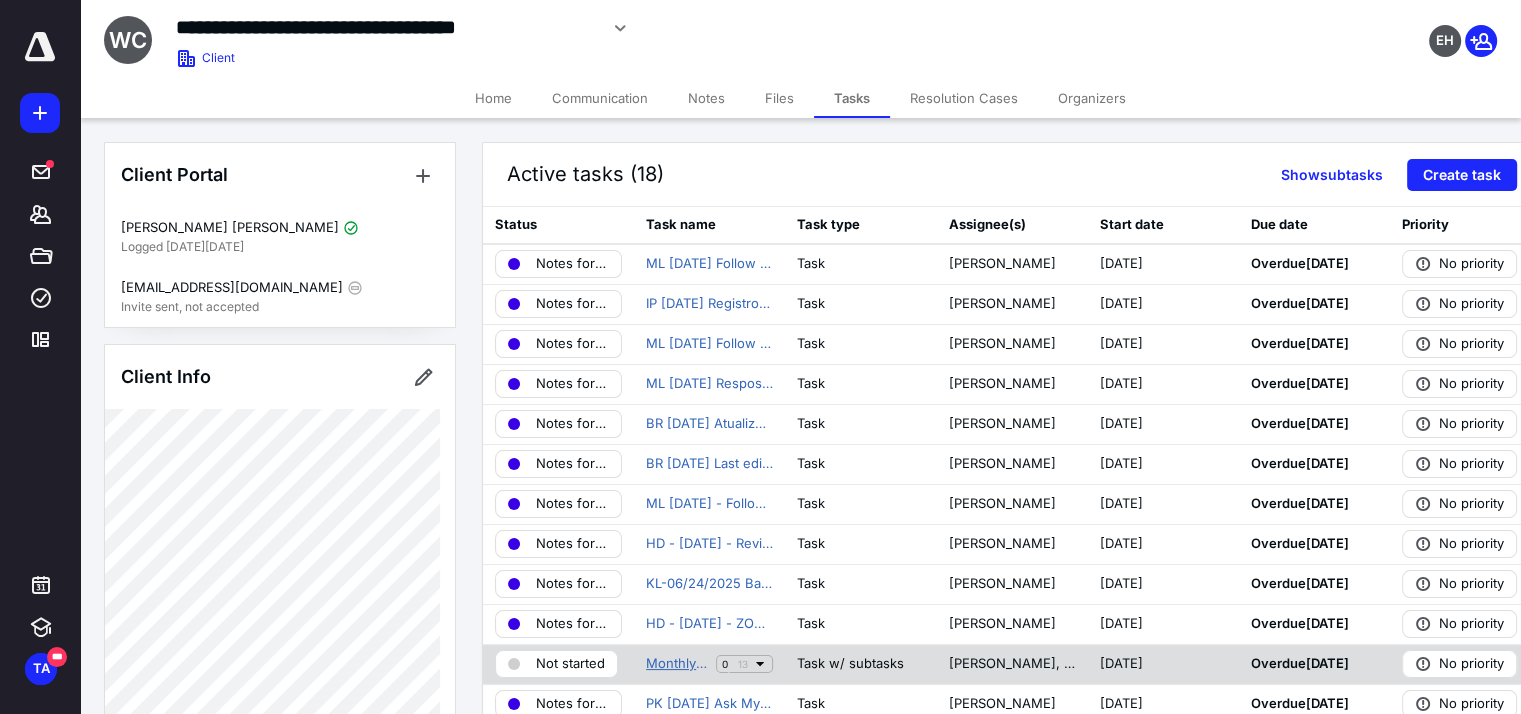 click on "Monthly Bookkeeping" at bounding box center [677, 664] 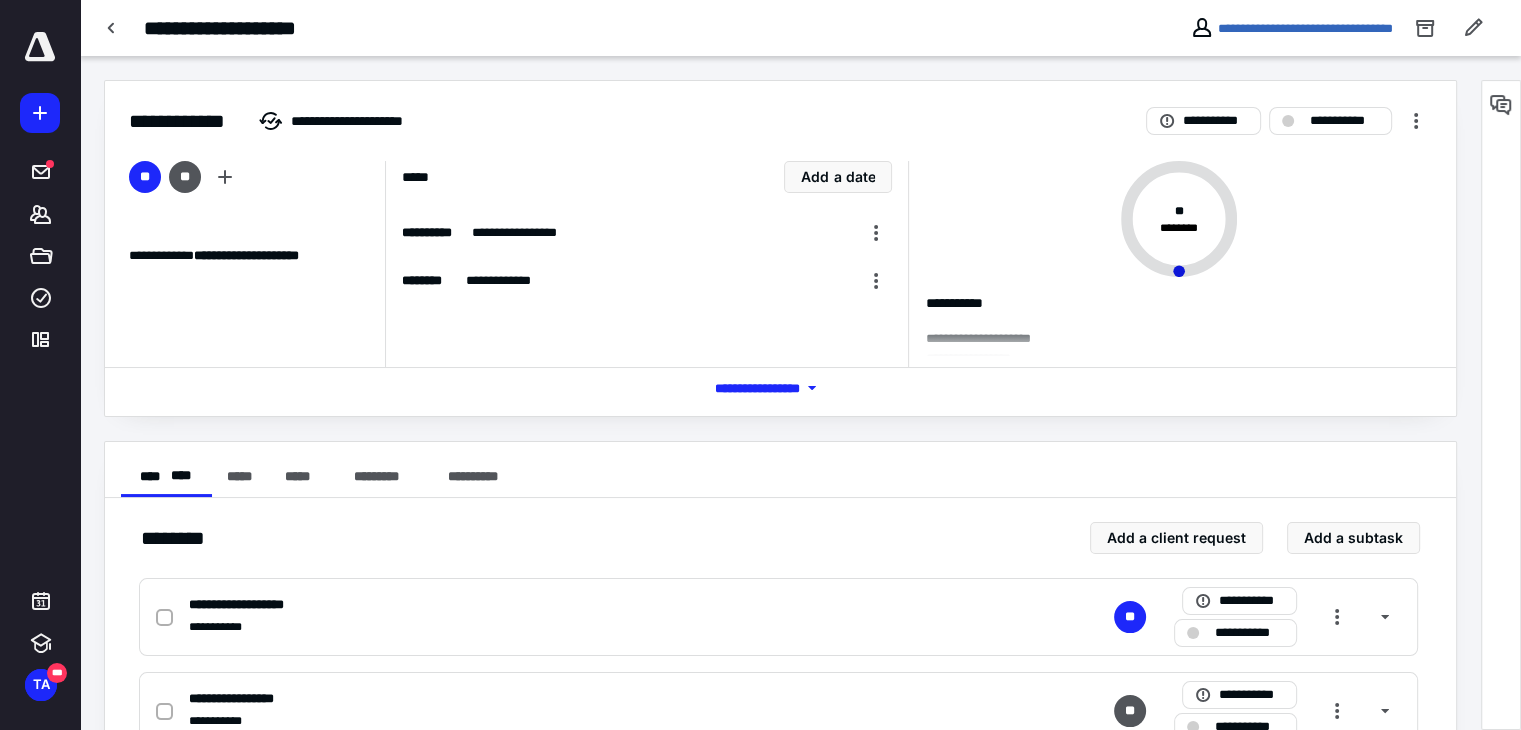 scroll, scrollTop: 300, scrollLeft: 0, axis: vertical 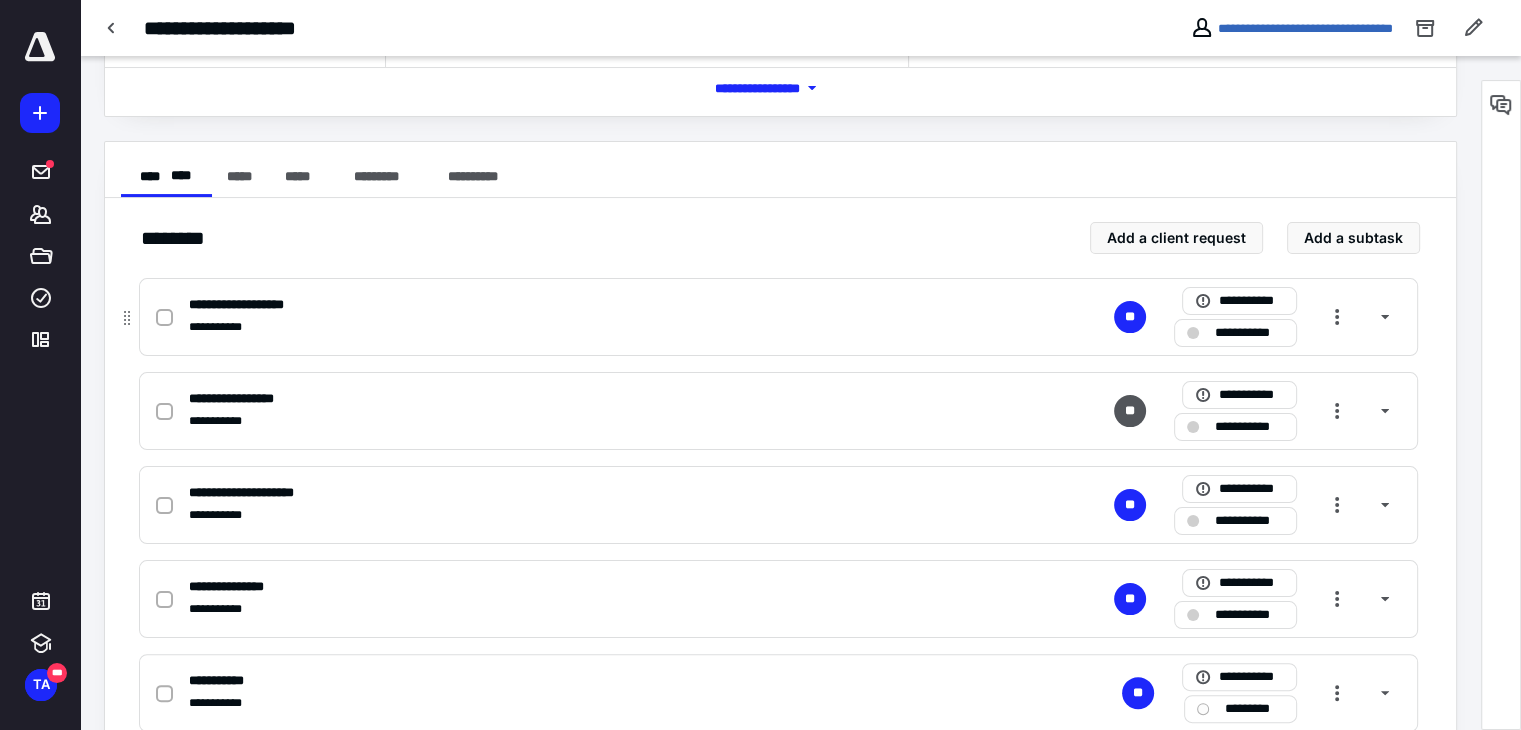 click 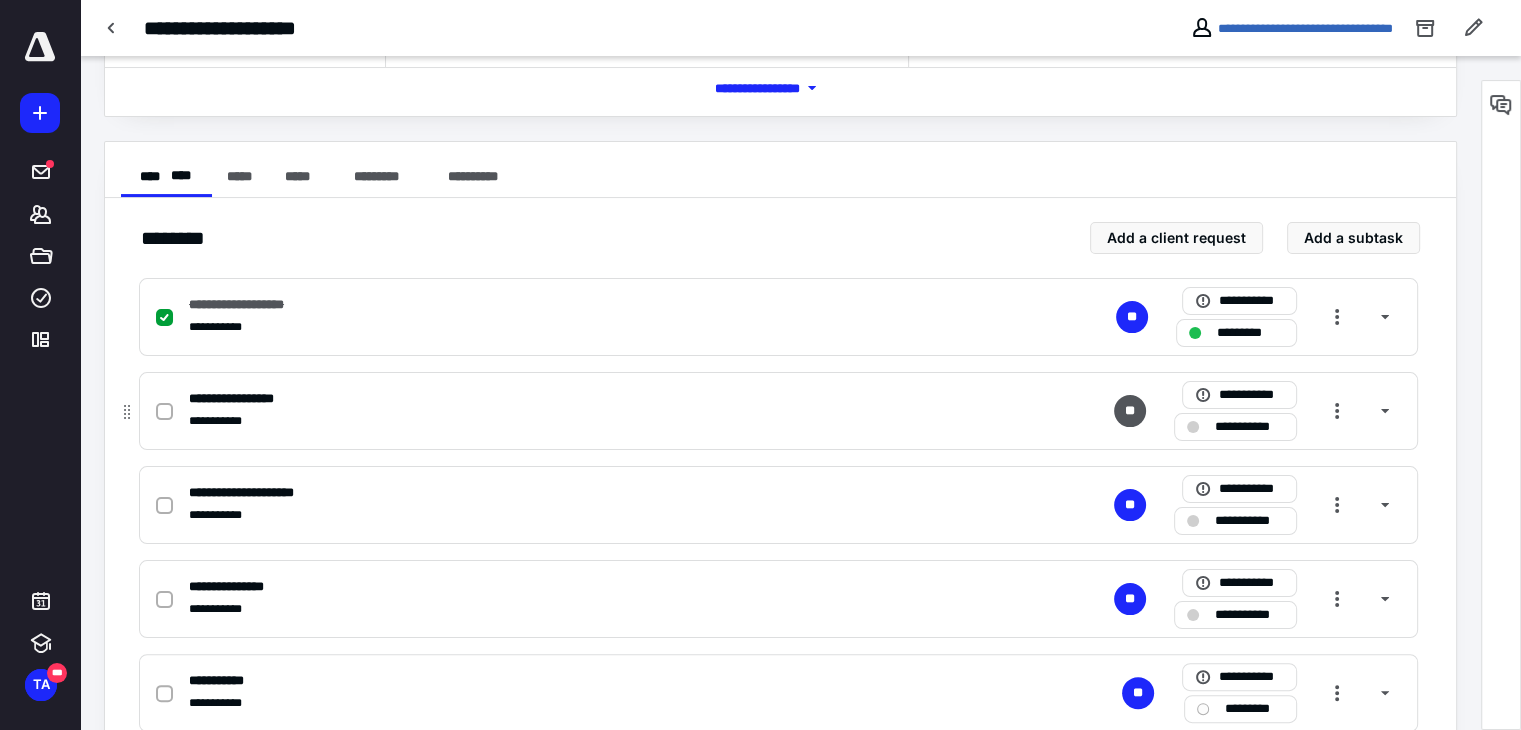 click at bounding box center (164, 412) 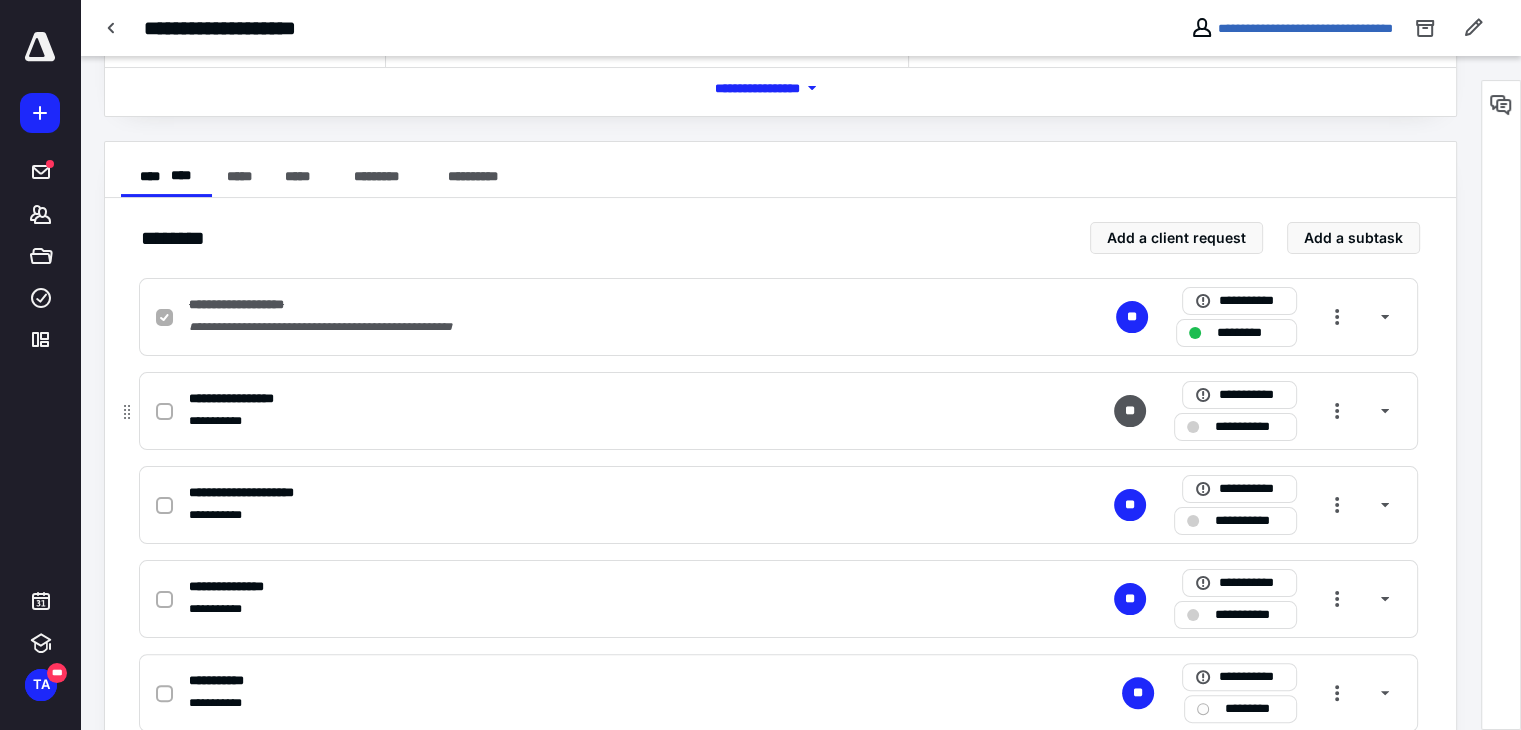 checkbox on "true" 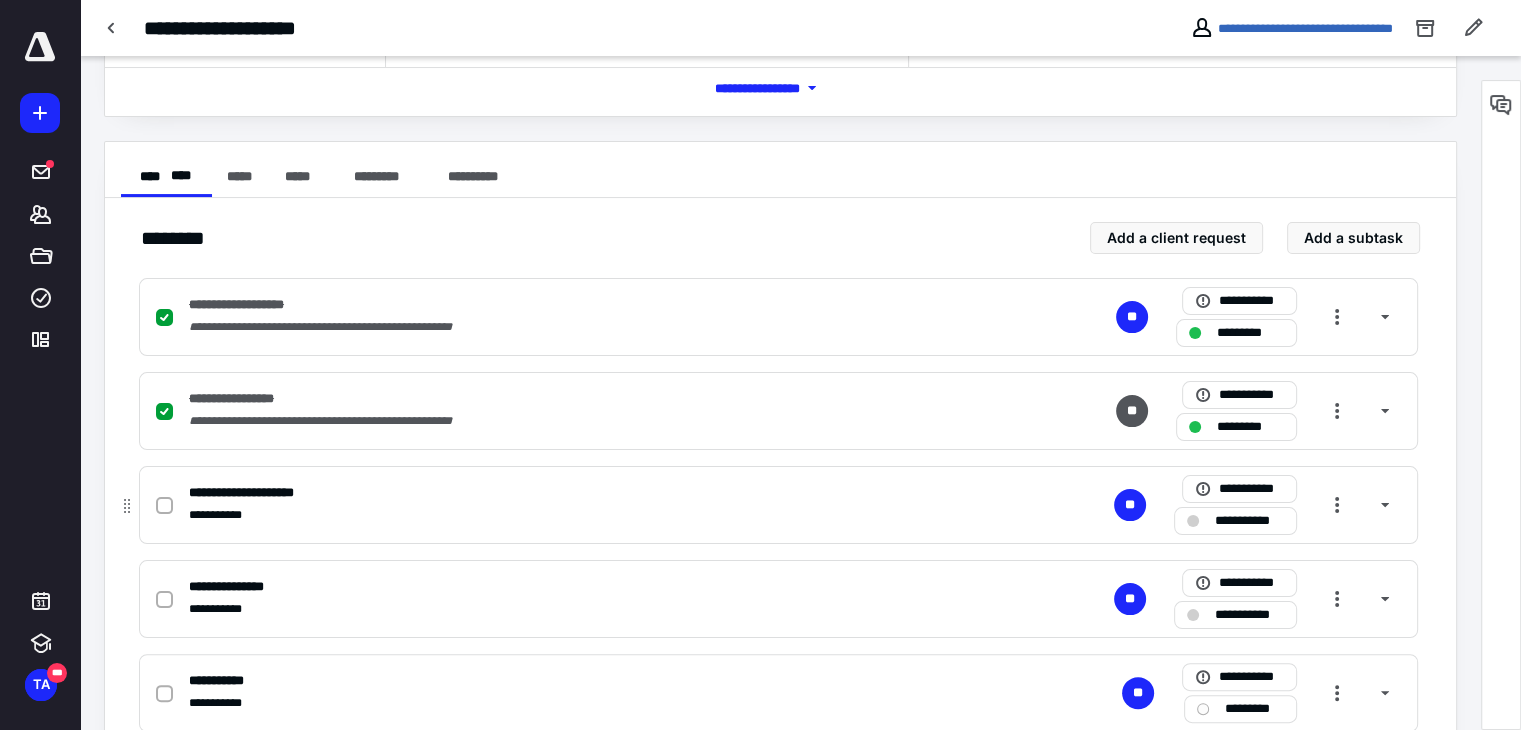 click at bounding box center (168, 505) 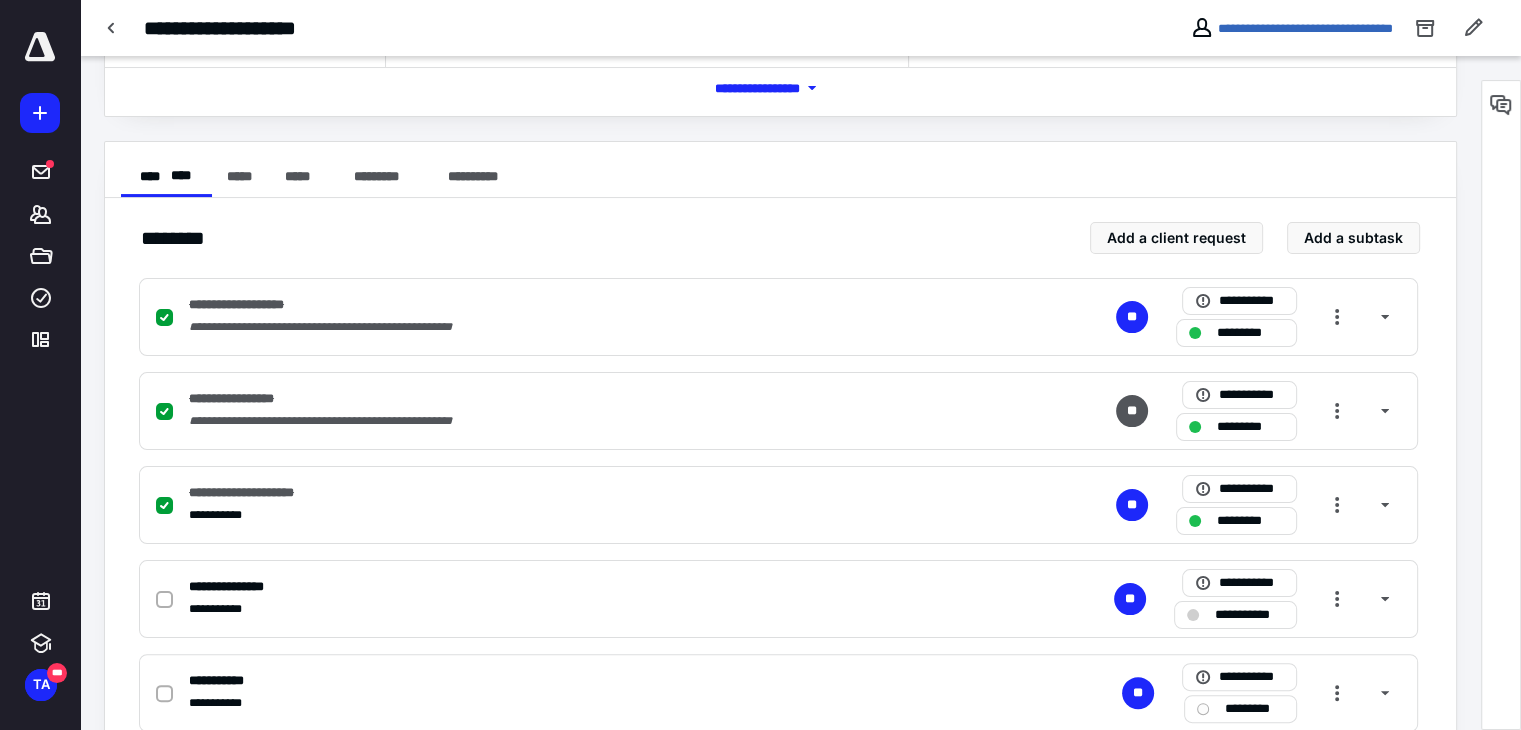 scroll, scrollTop: 600, scrollLeft: 0, axis: vertical 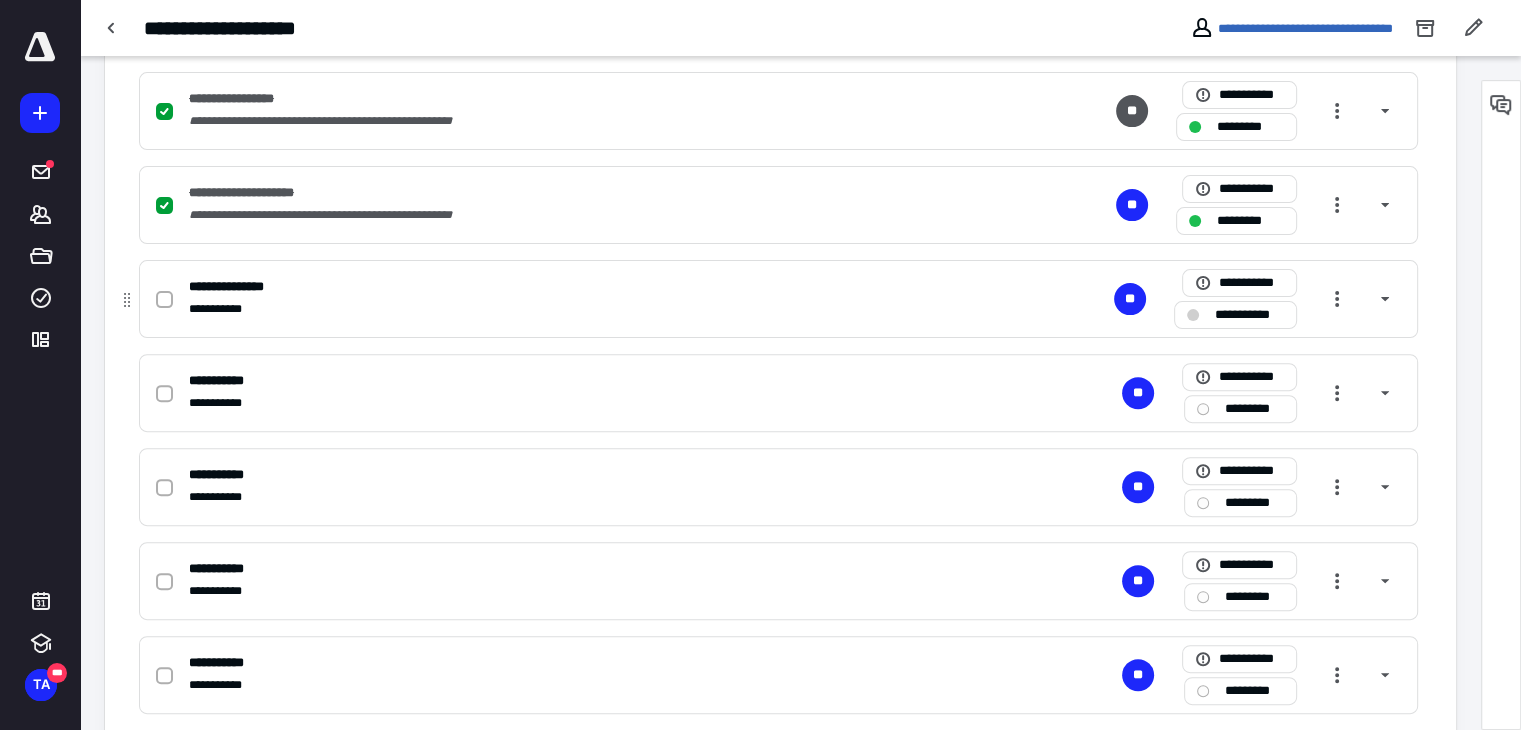click at bounding box center (164, 300) 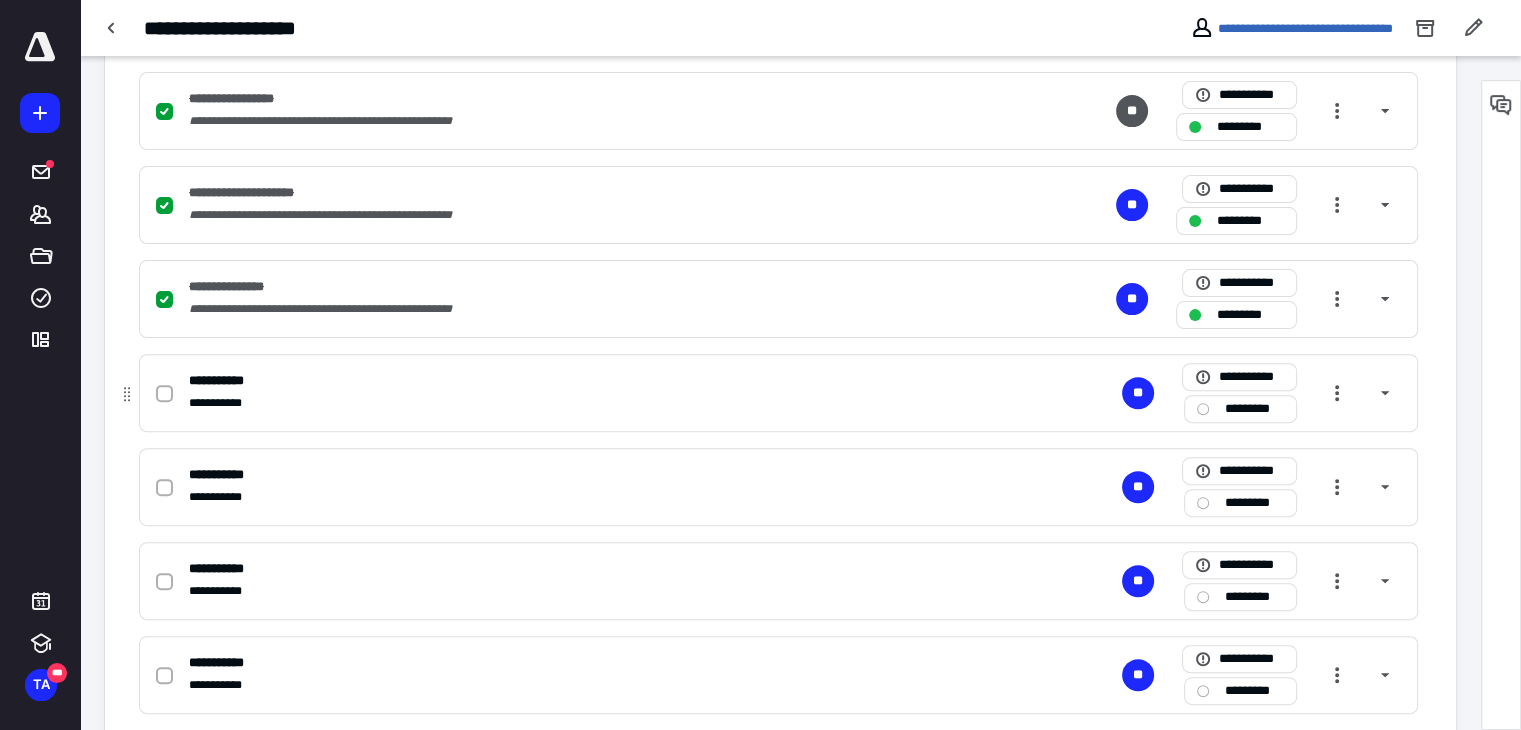 click at bounding box center [164, 394] 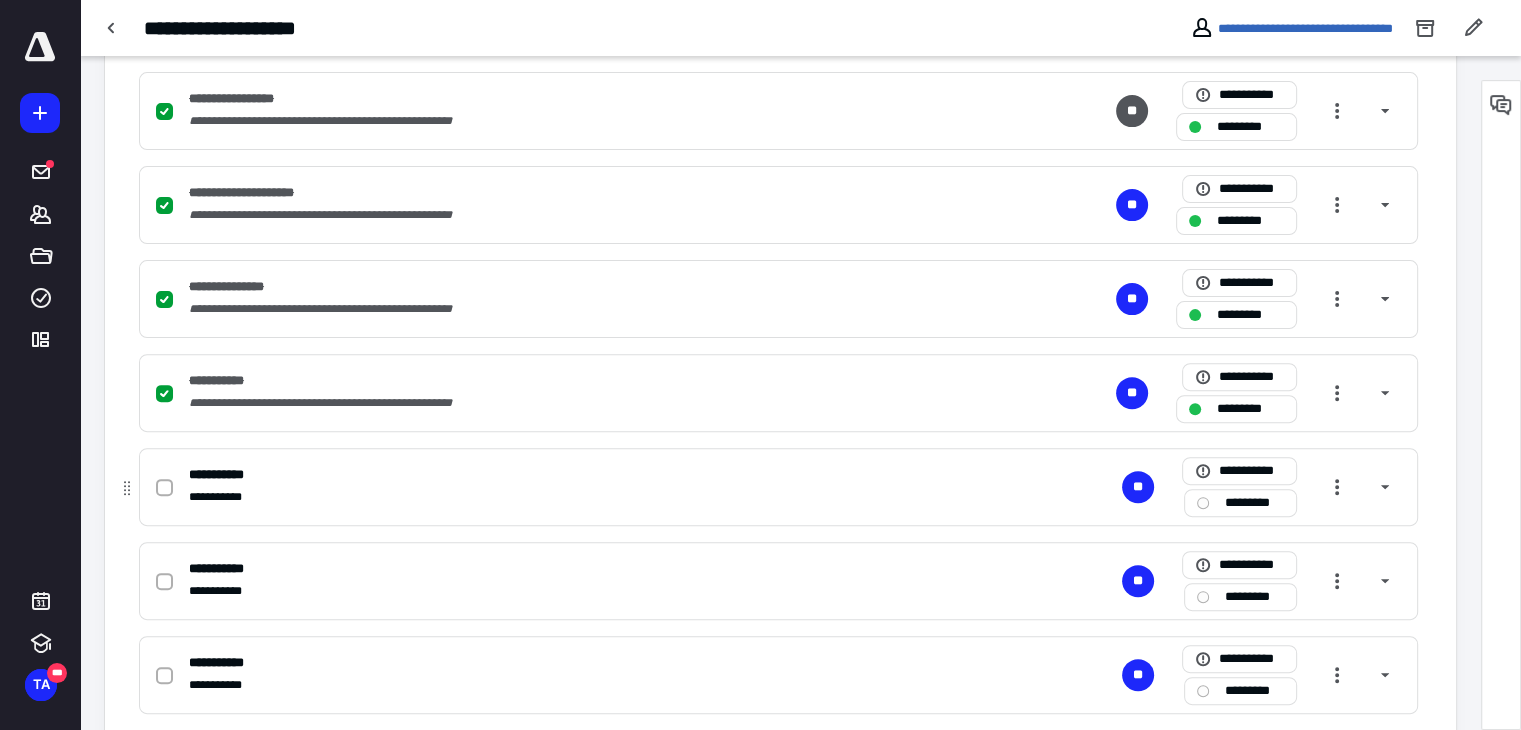 click at bounding box center (164, 488) 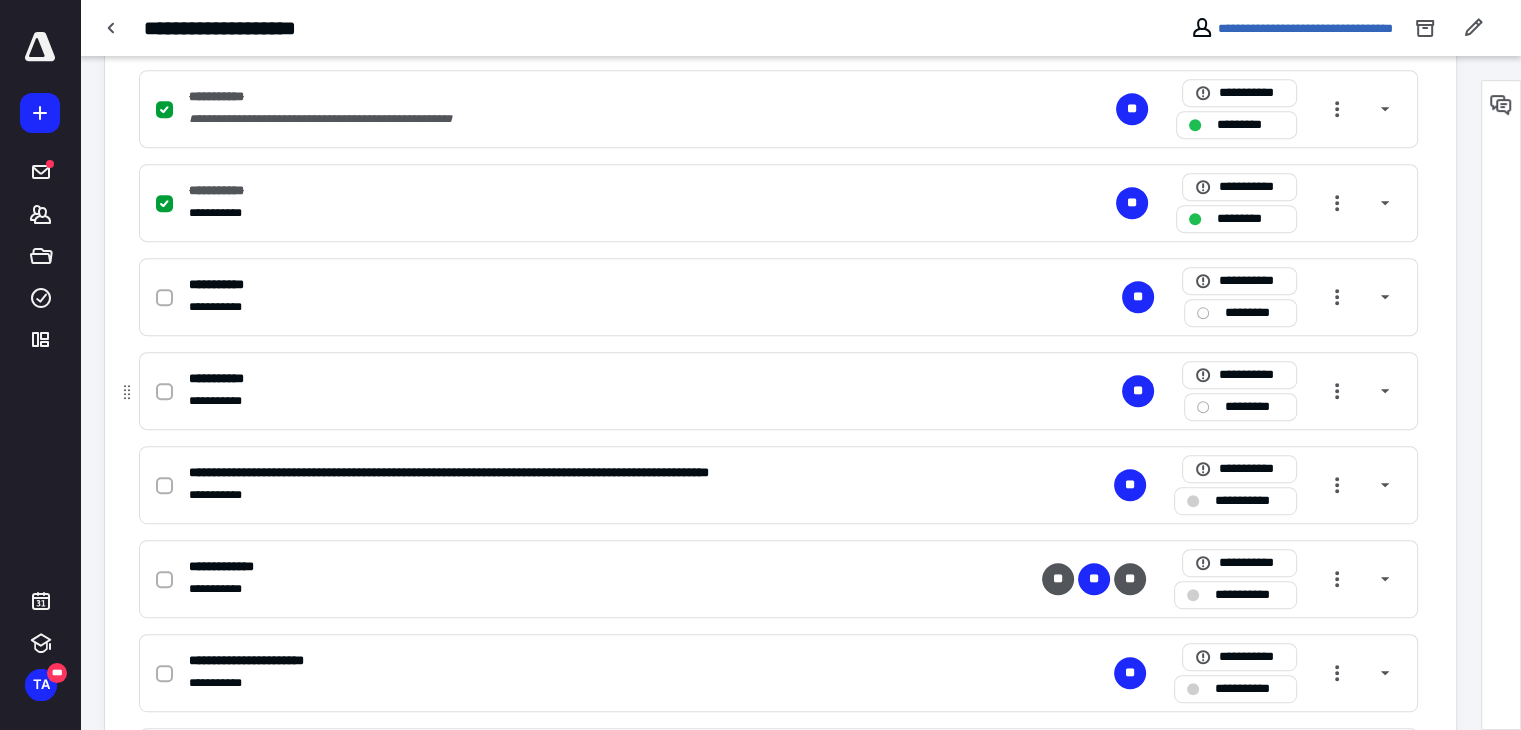 scroll, scrollTop: 900, scrollLeft: 0, axis: vertical 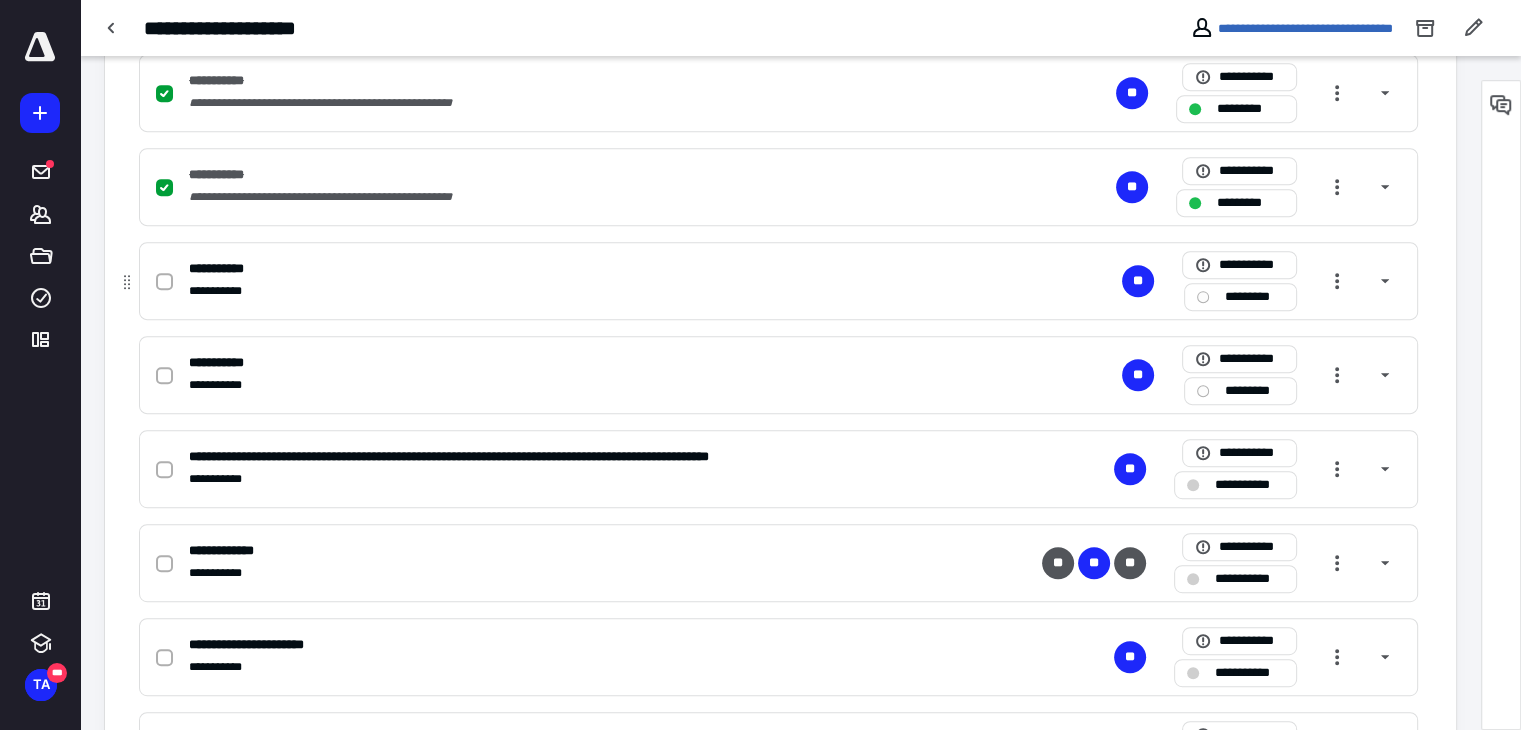 click at bounding box center (164, 282) 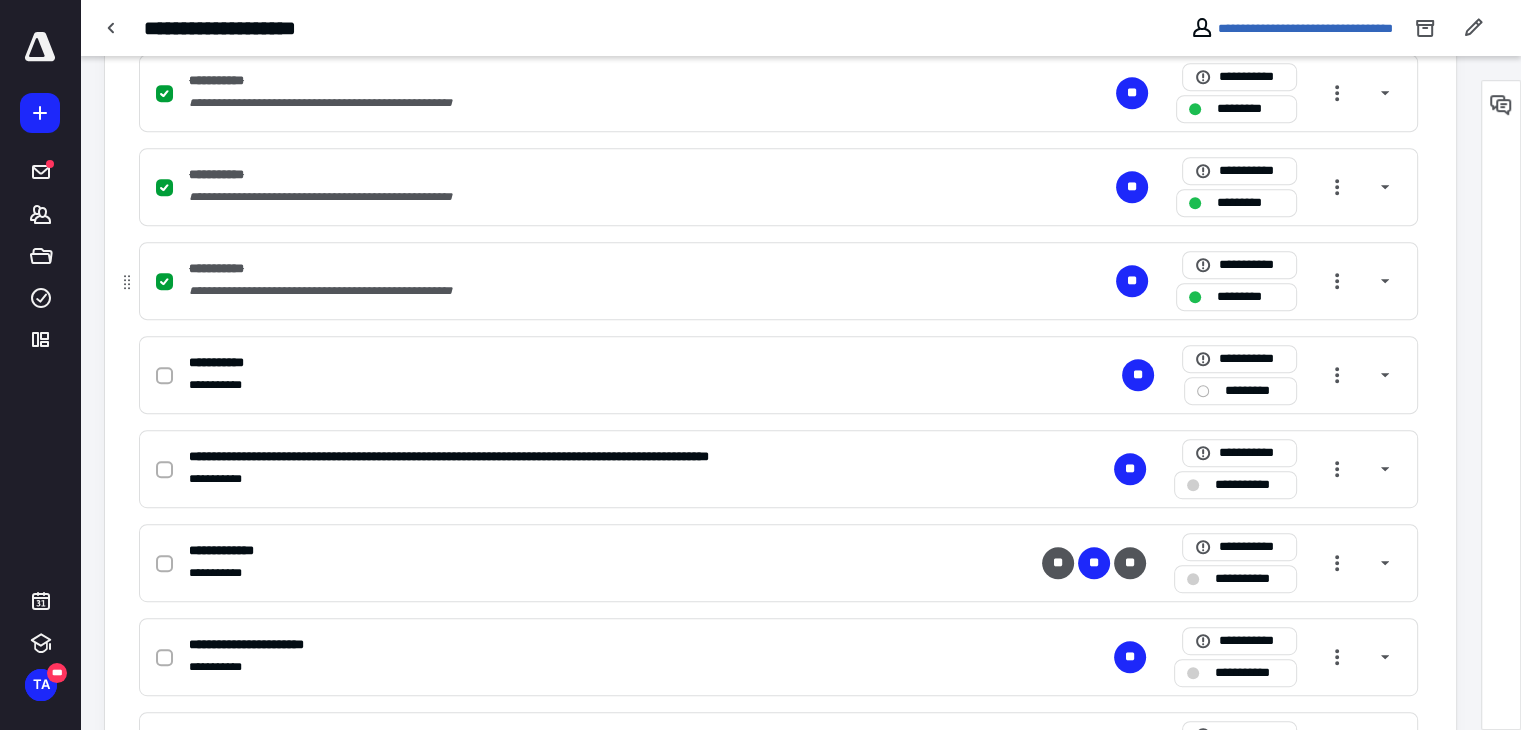 click at bounding box center (164, 282) 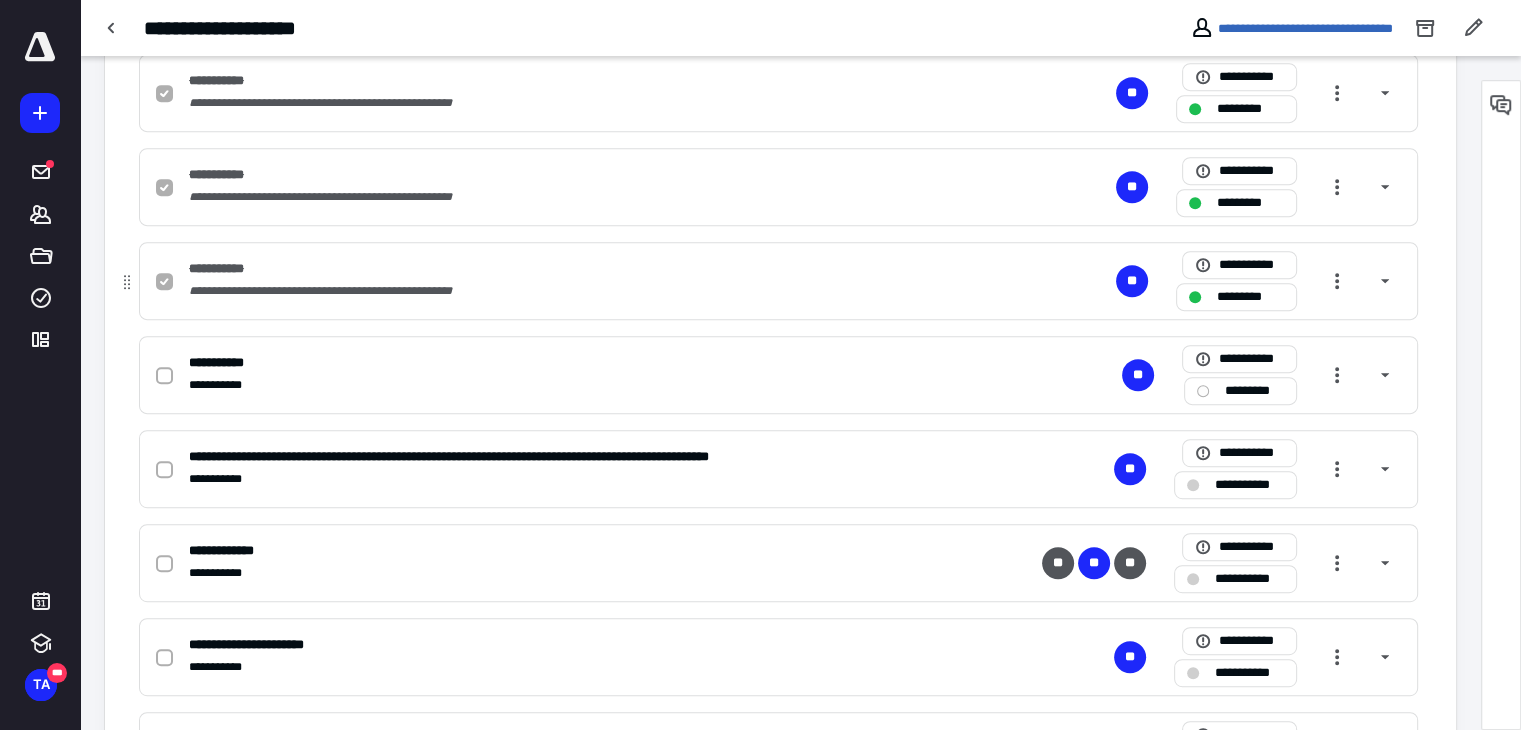 checkbox on "false" 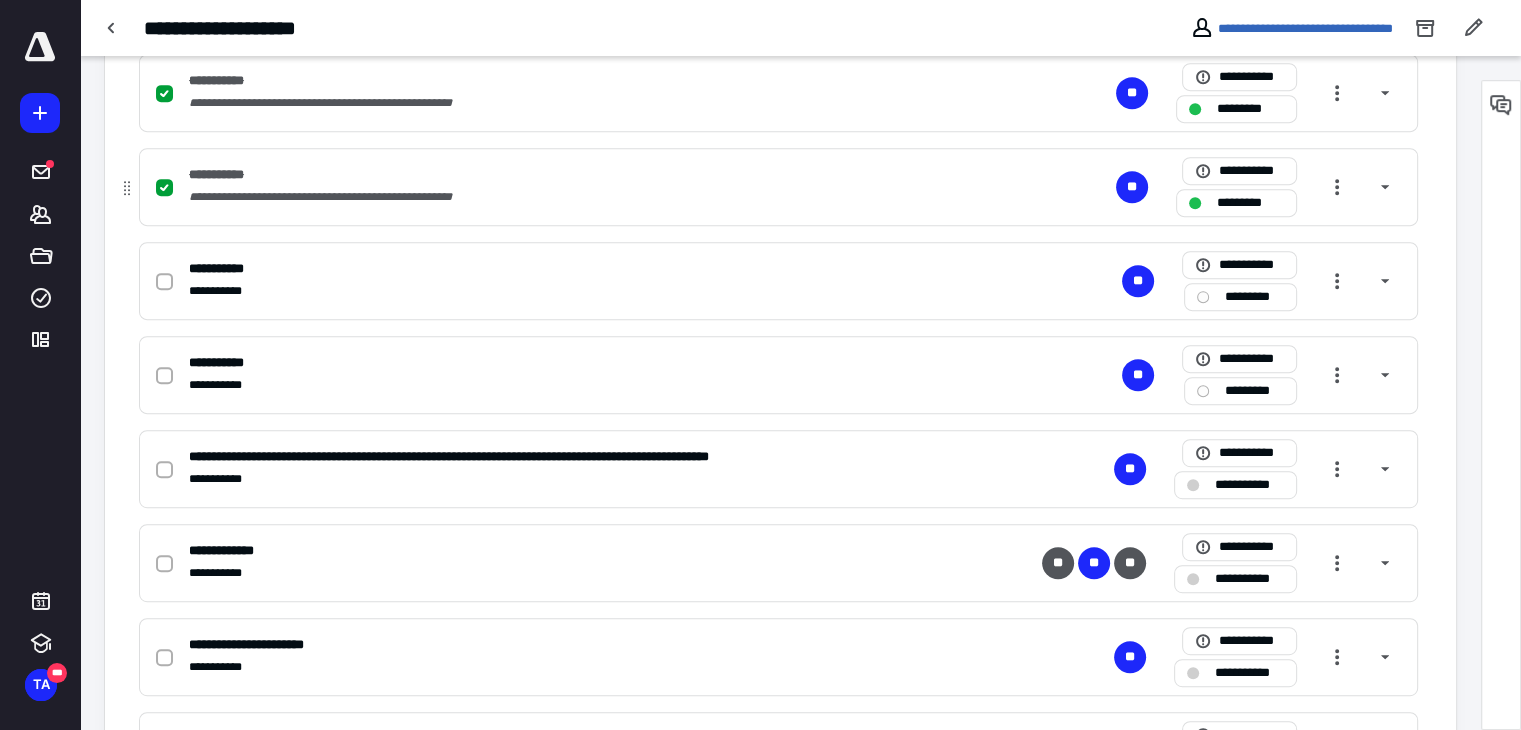 click 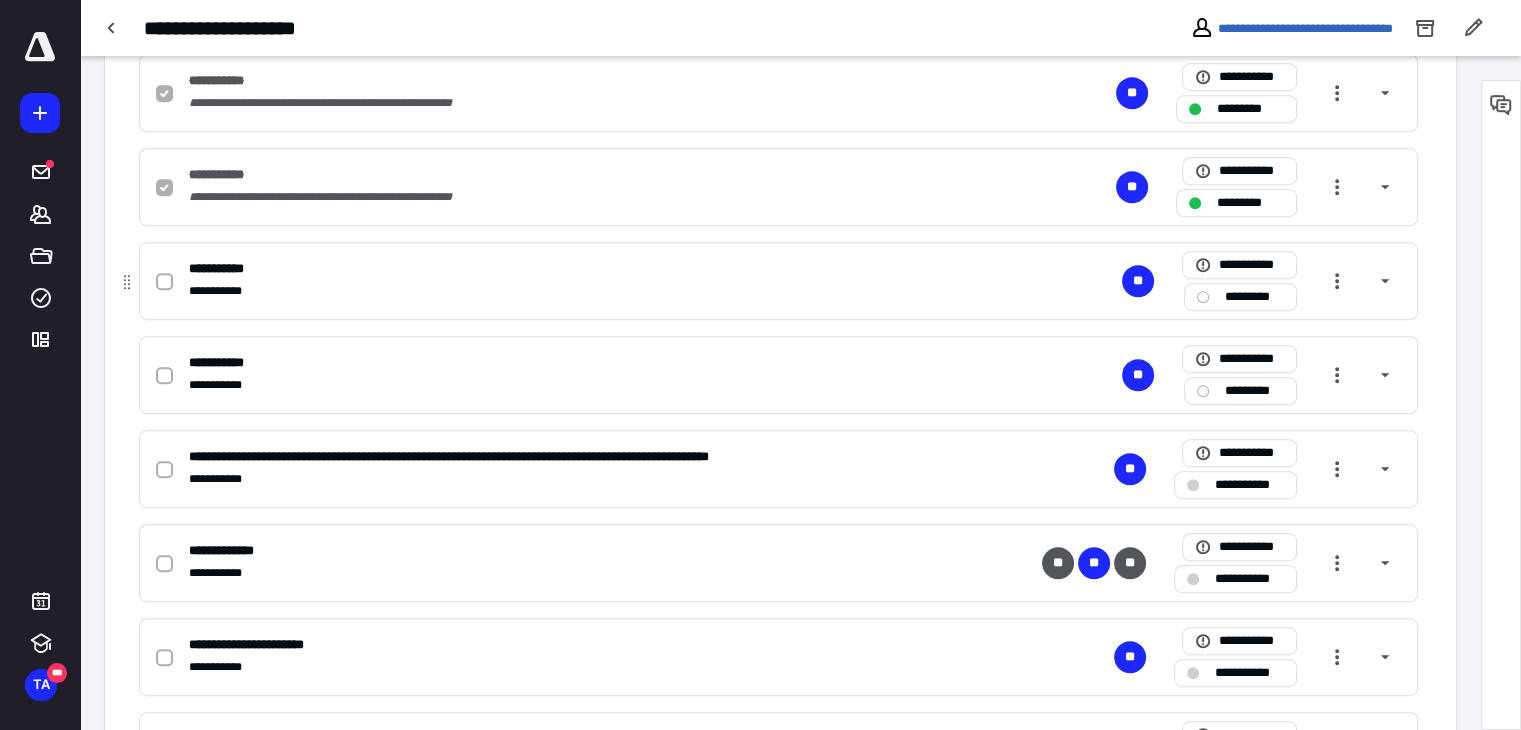 checkbox on "false" 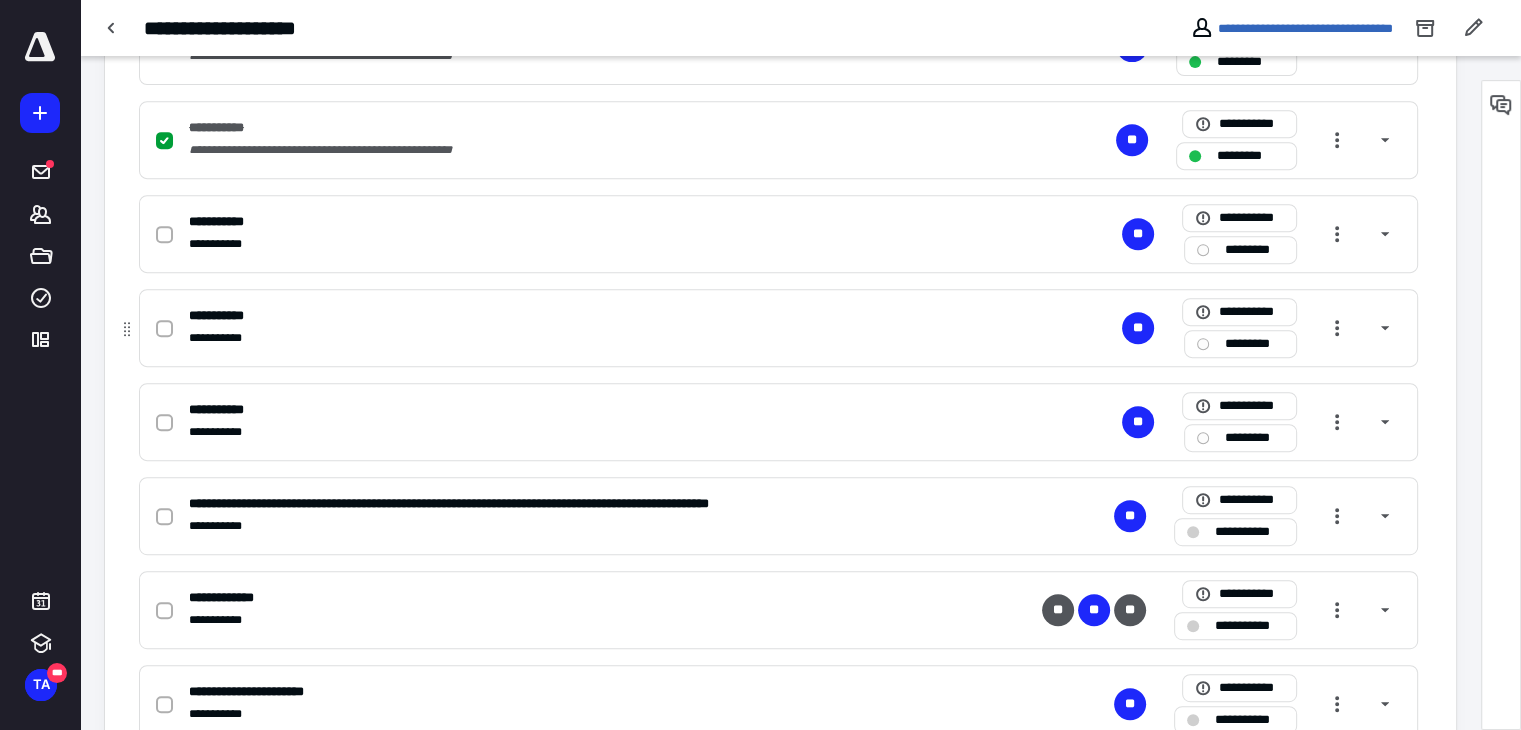 scroll, scrollTop: 700, scrollLeft: 0, axis: vertical 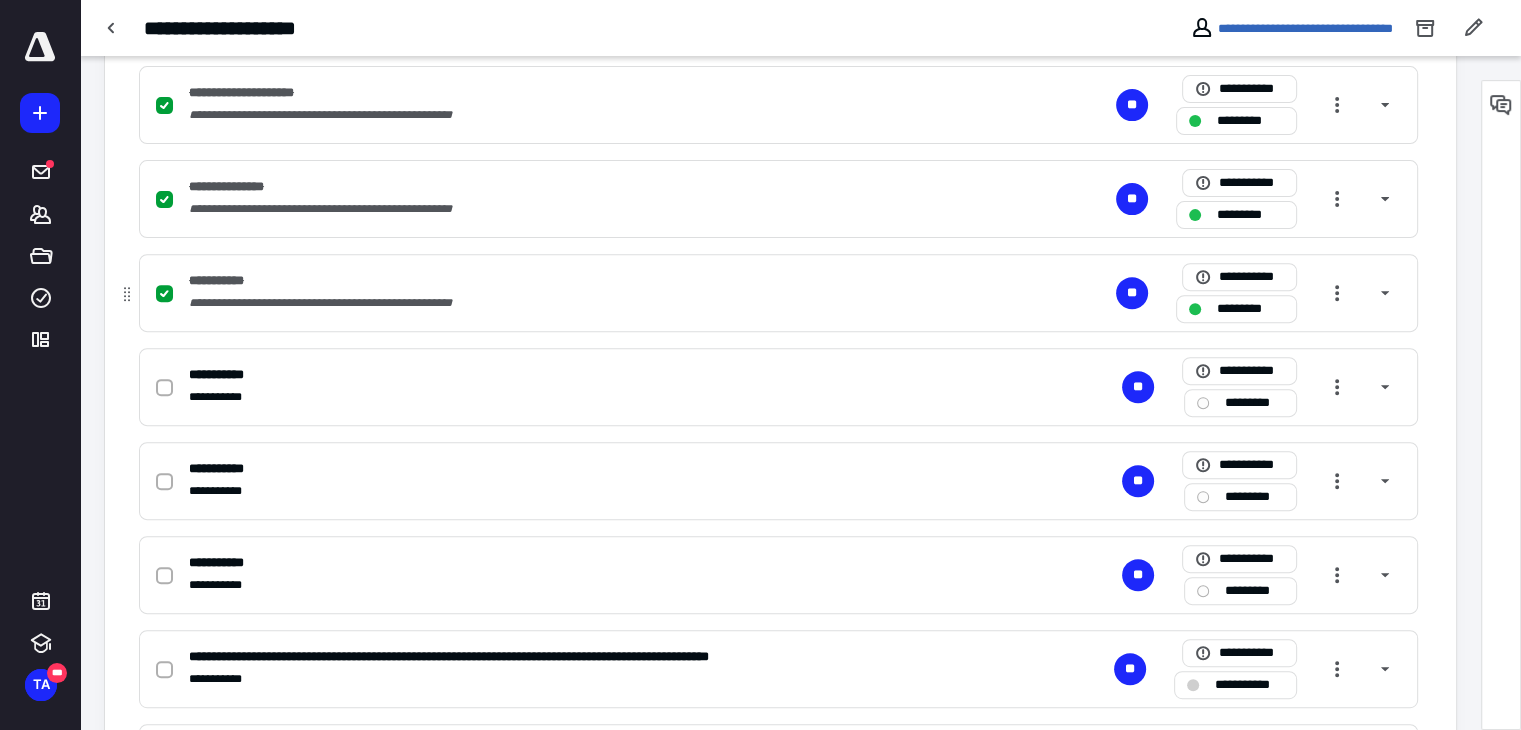 click at bounding box center (164, 294) 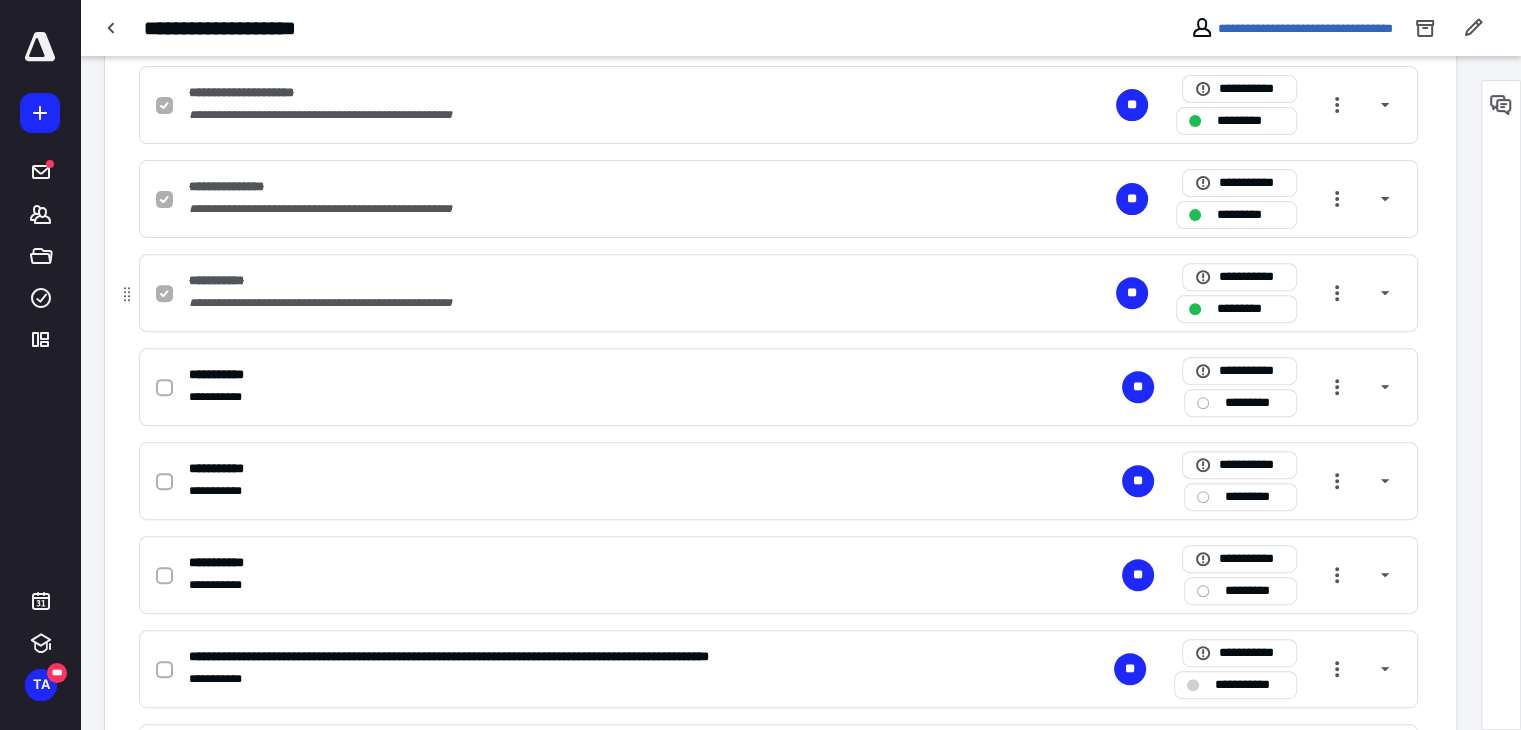 checkbox on "false" 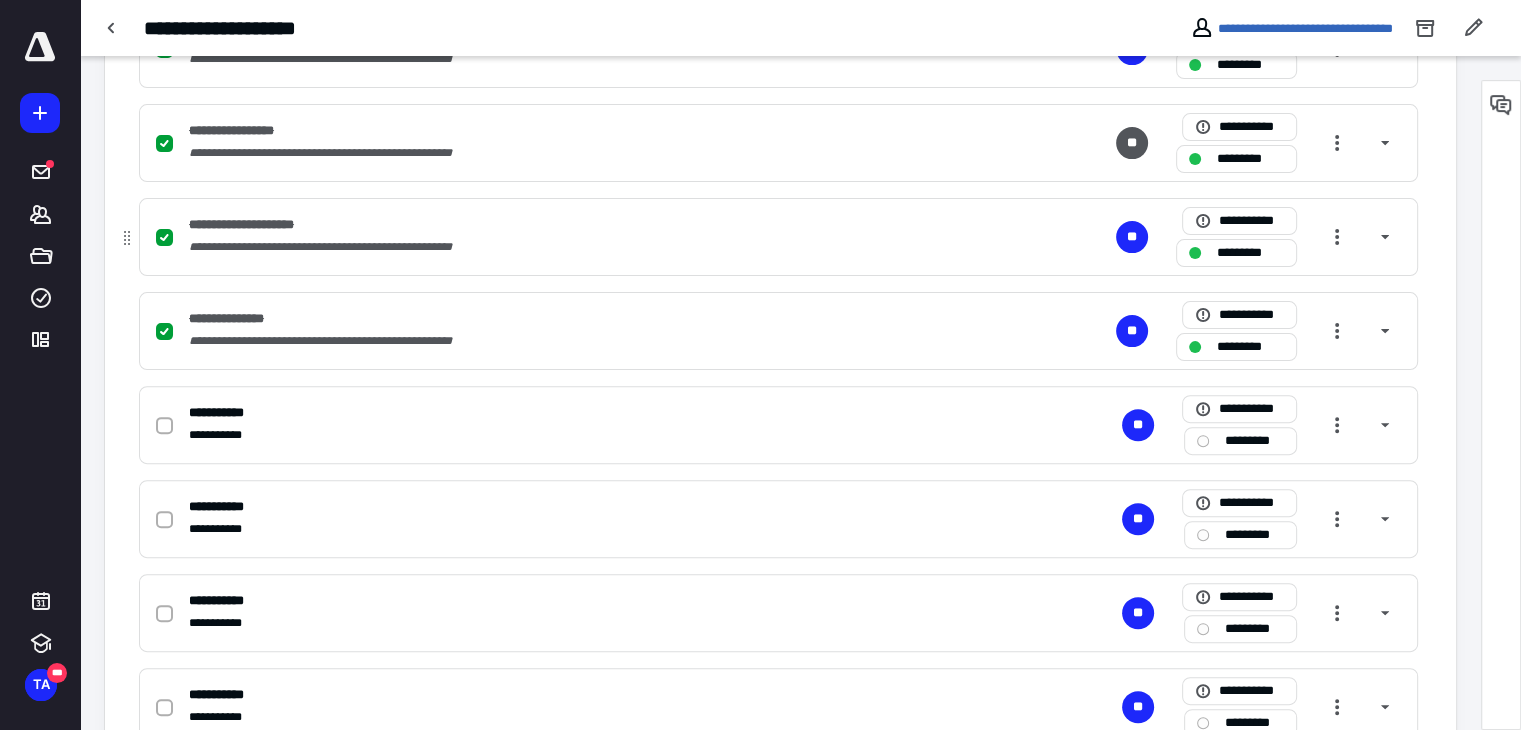 scroll, scrollTop: 800, scrollLeft: 0, axis: vertical 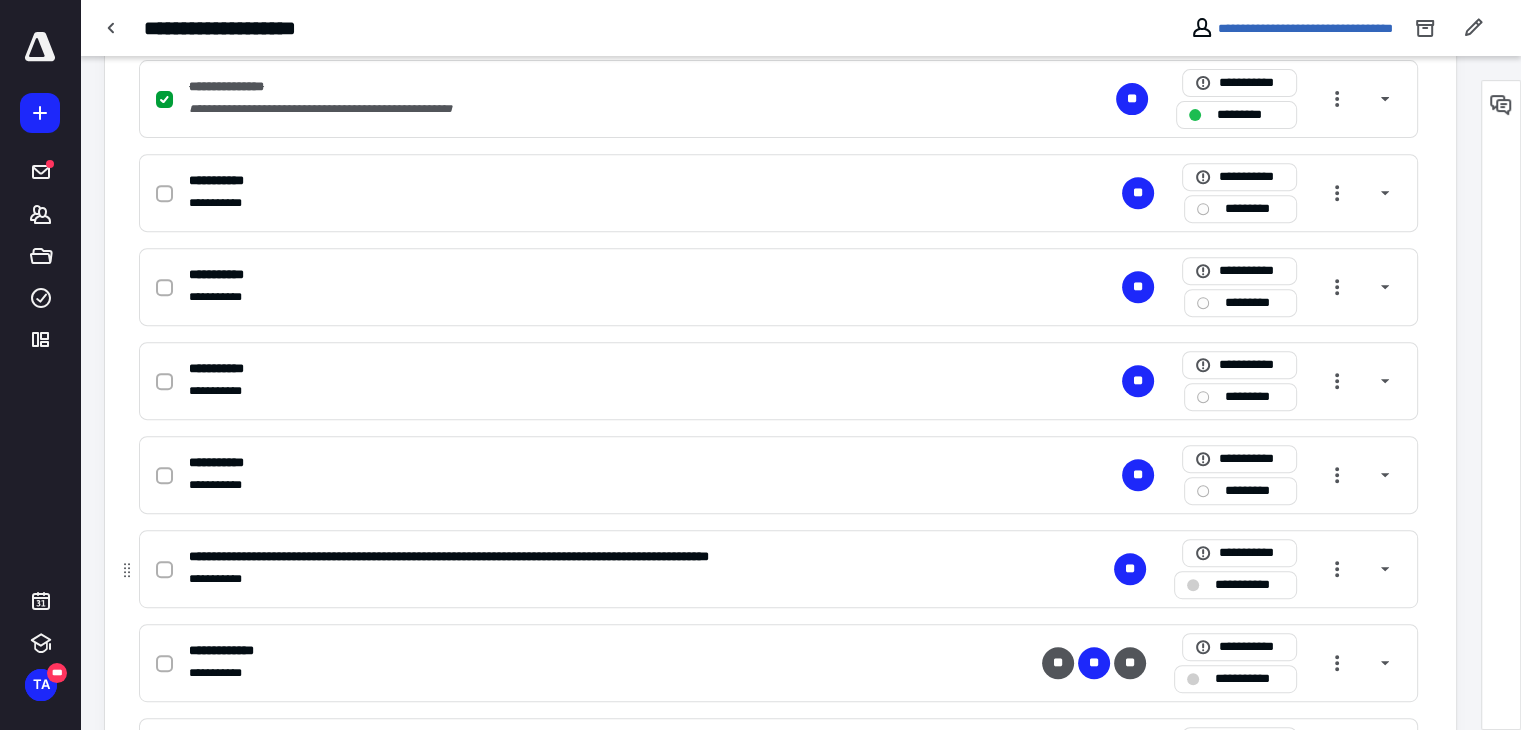click at bounding box center (164, 570) 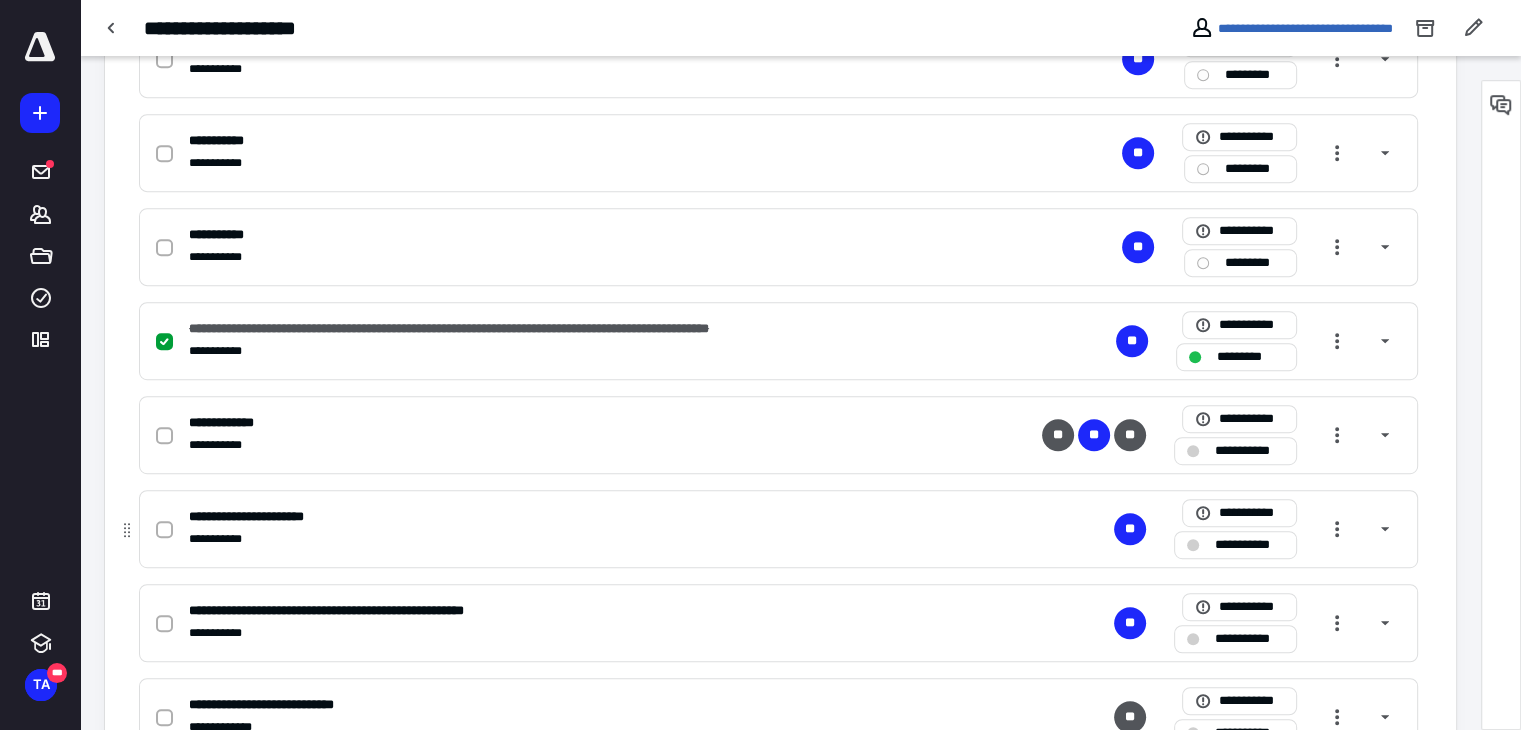scroll, scrollTop: 1100, scrollLeft: 0, axis: vertical 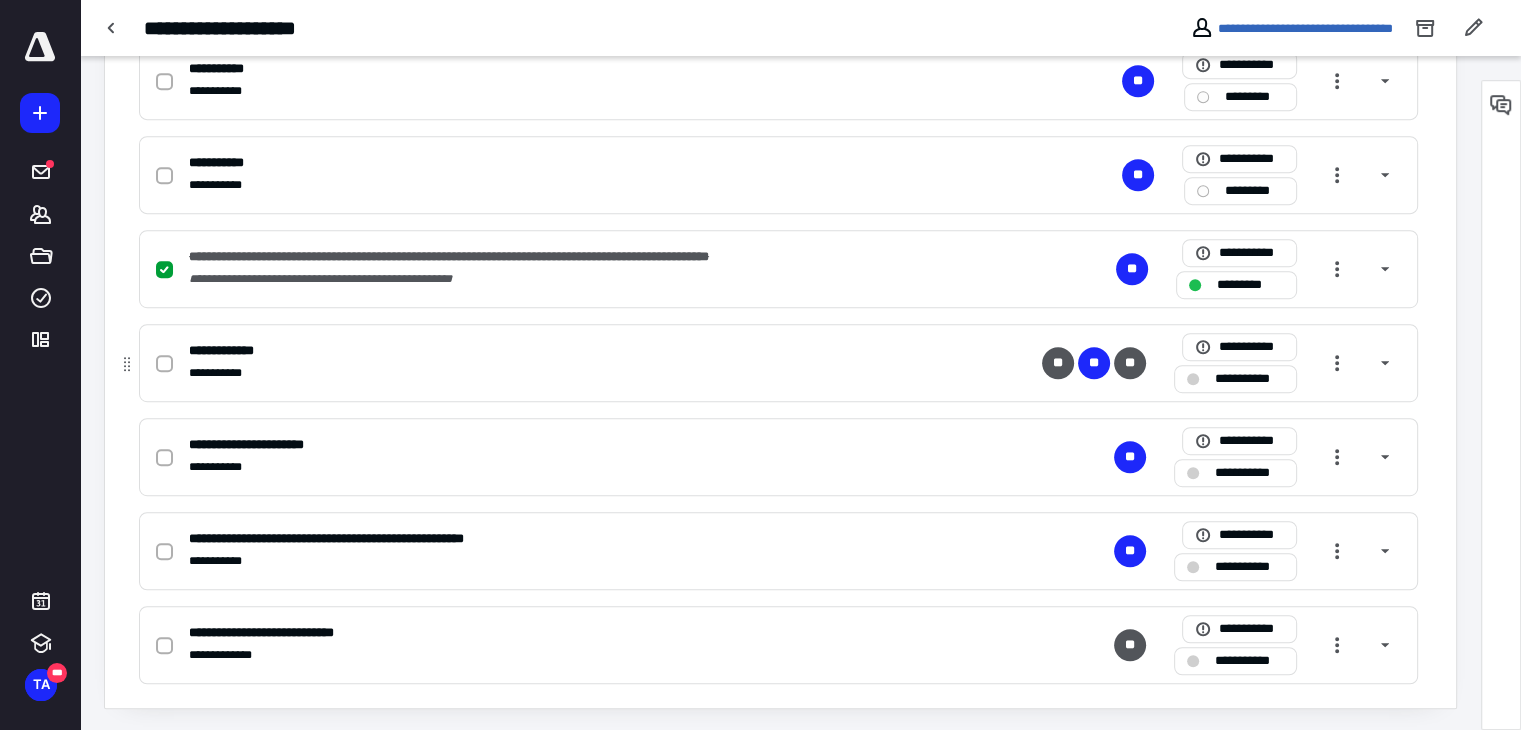 click 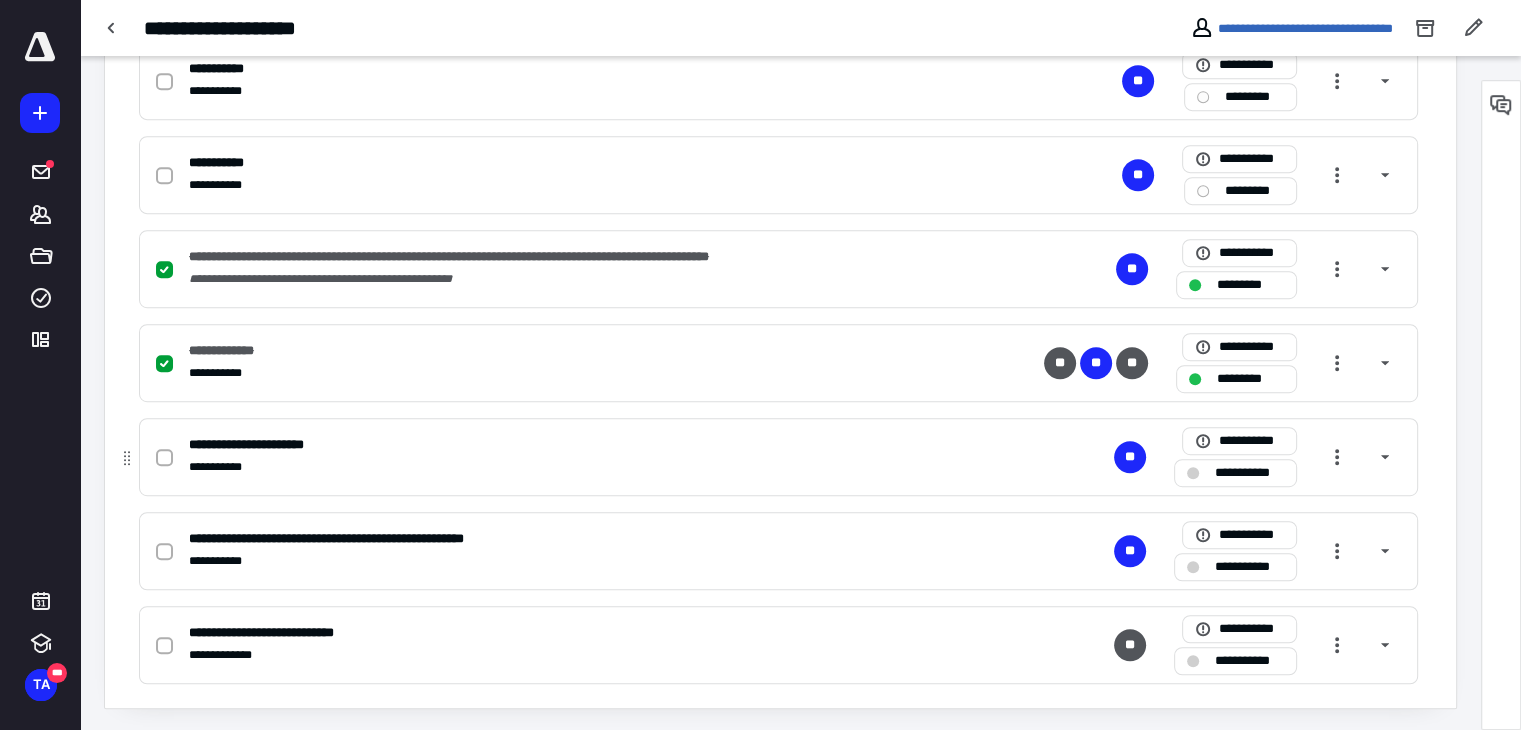 click 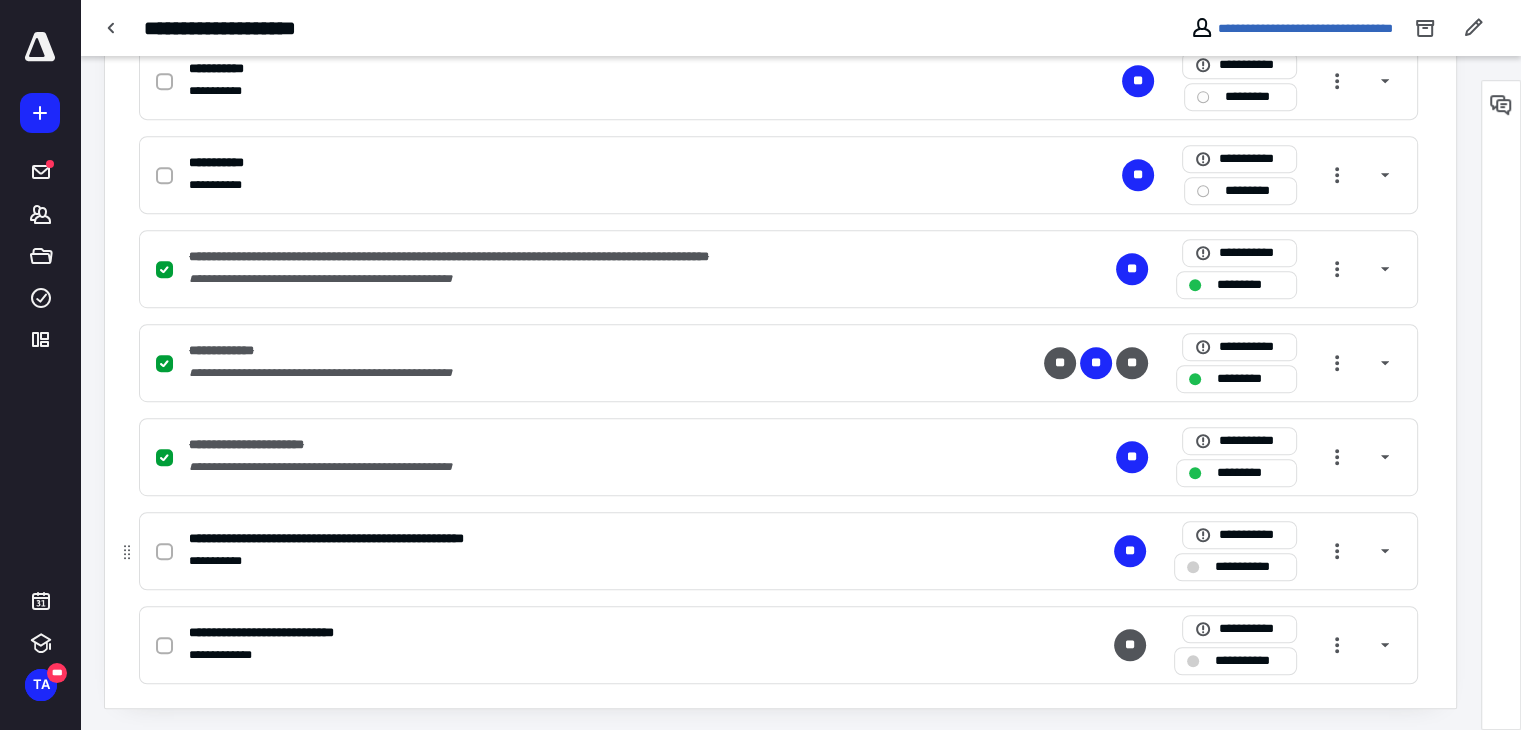 click at bounding box center [164, 552] 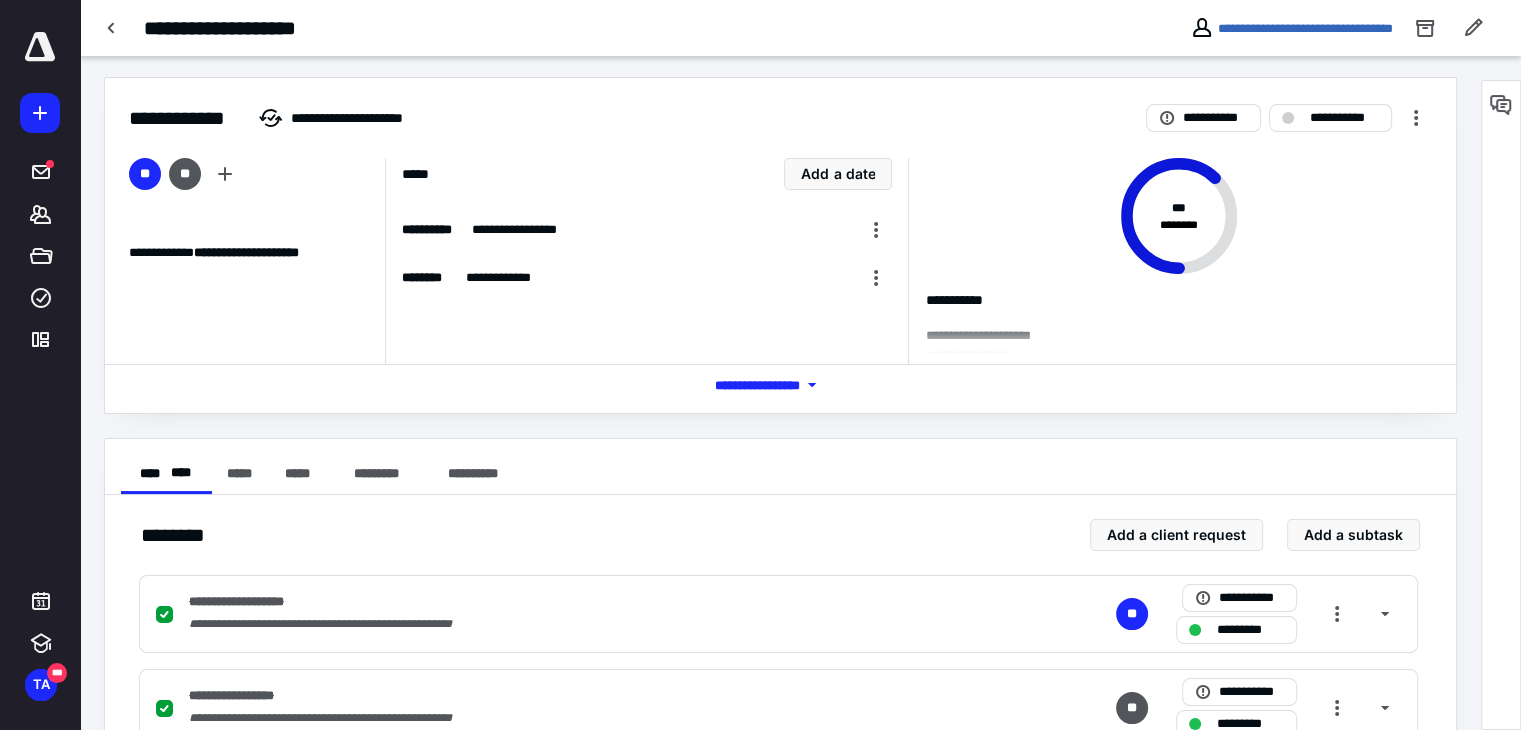 scroll, scrollTop: 0, scrollLeft: 0, axis: both 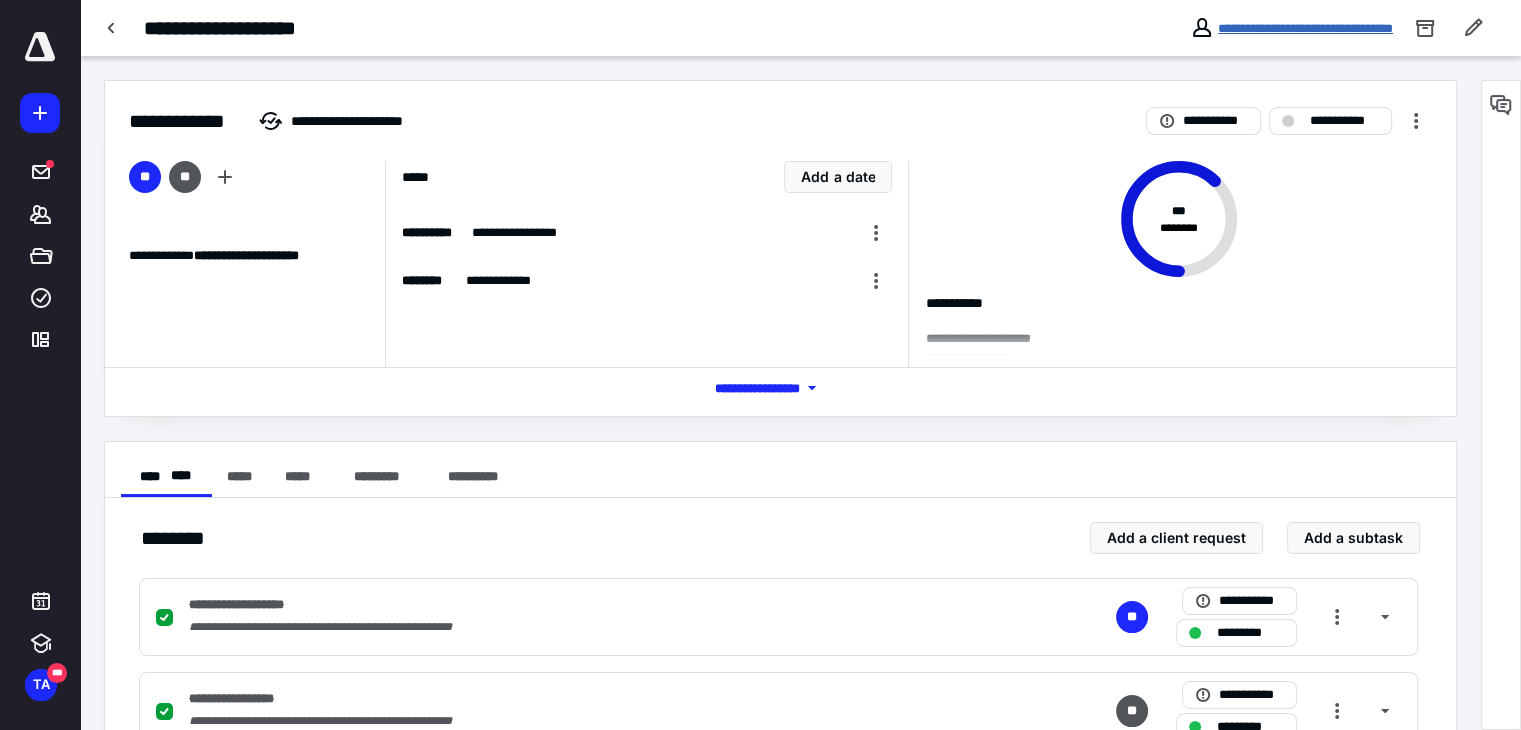 click on "**********" at bounding box center (1305, 28) 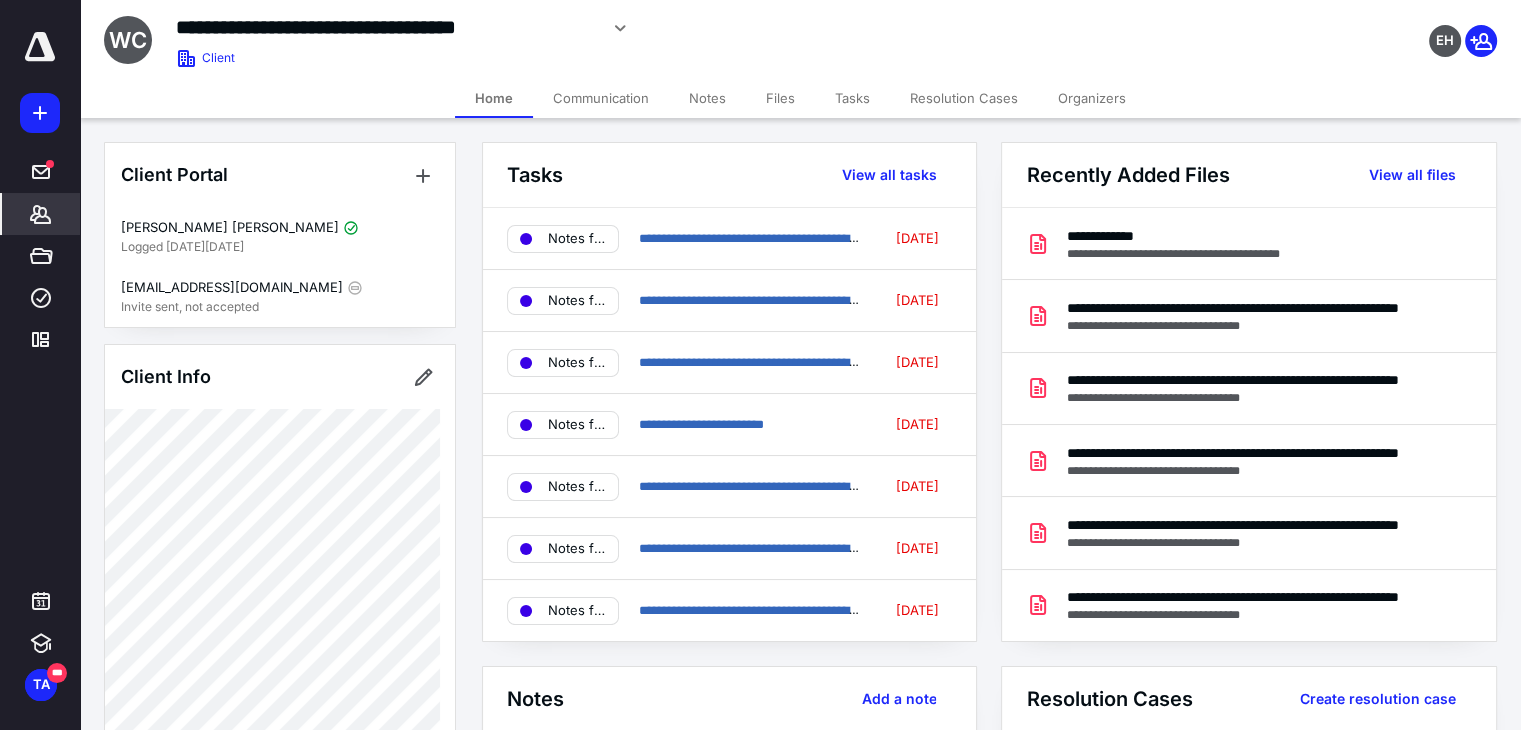 click on "Notes" at bounding box center (707, 98) 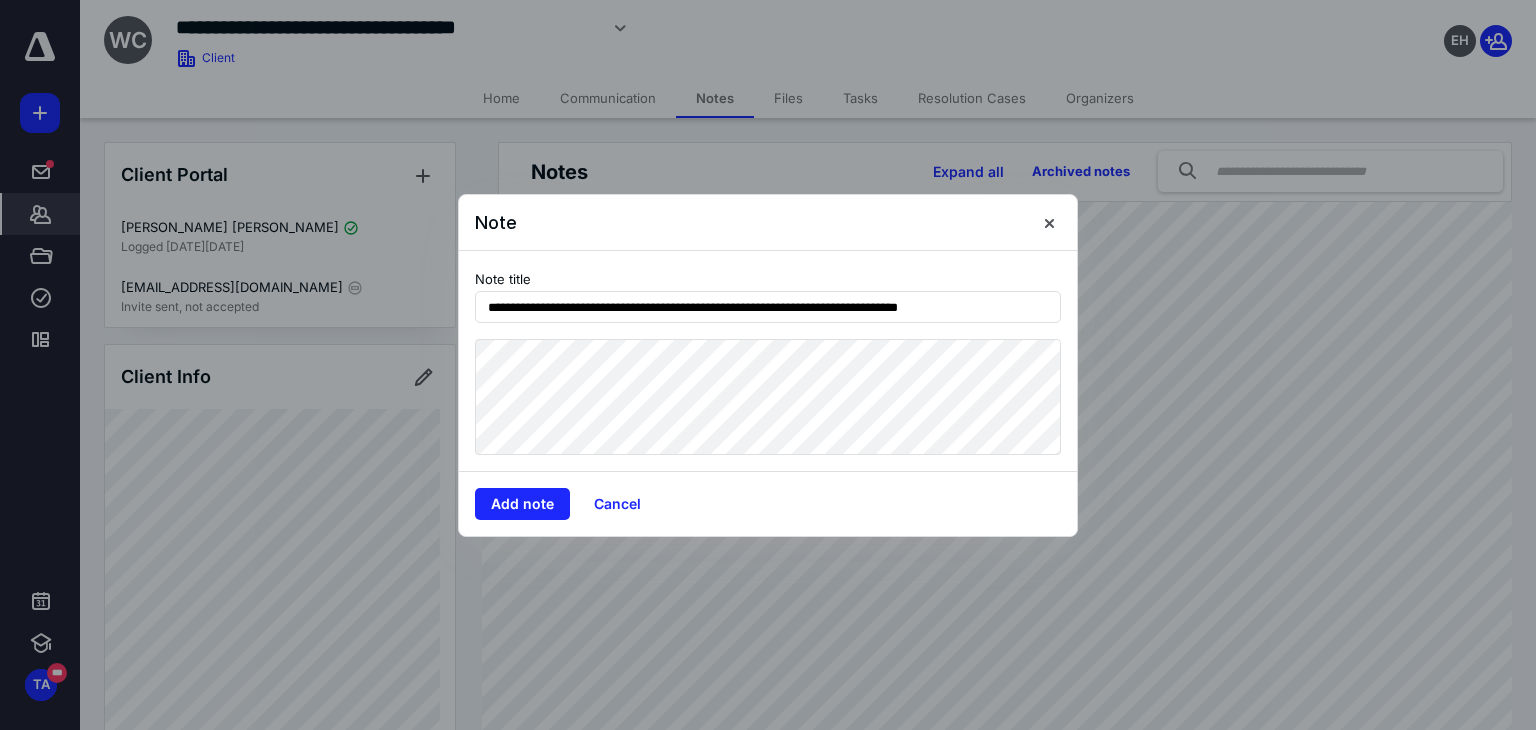 type on "**********" 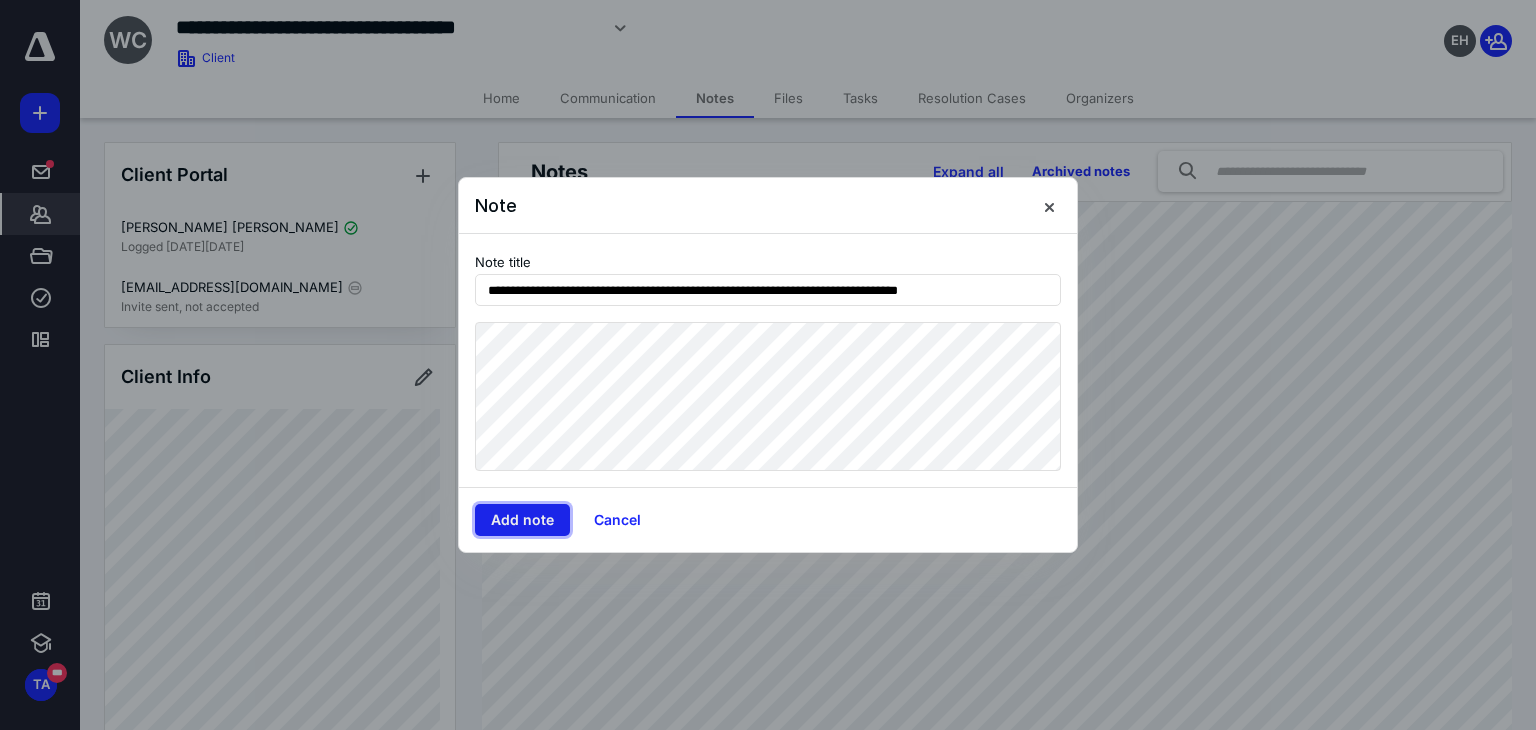 click on "Add note" at bounding box center (522, 520) 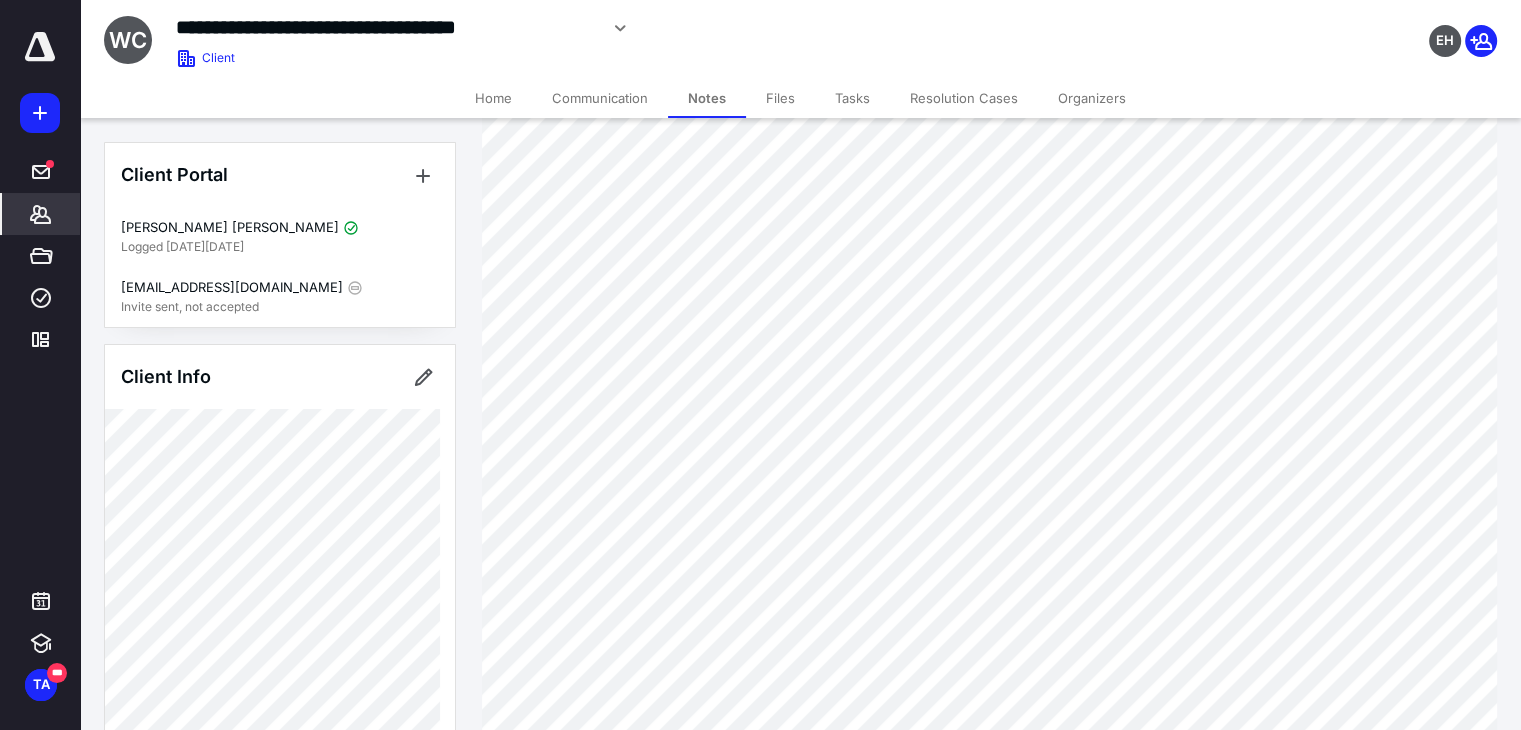scroll, scrollTop: 200, scrollLeft: 0, axis: vertical 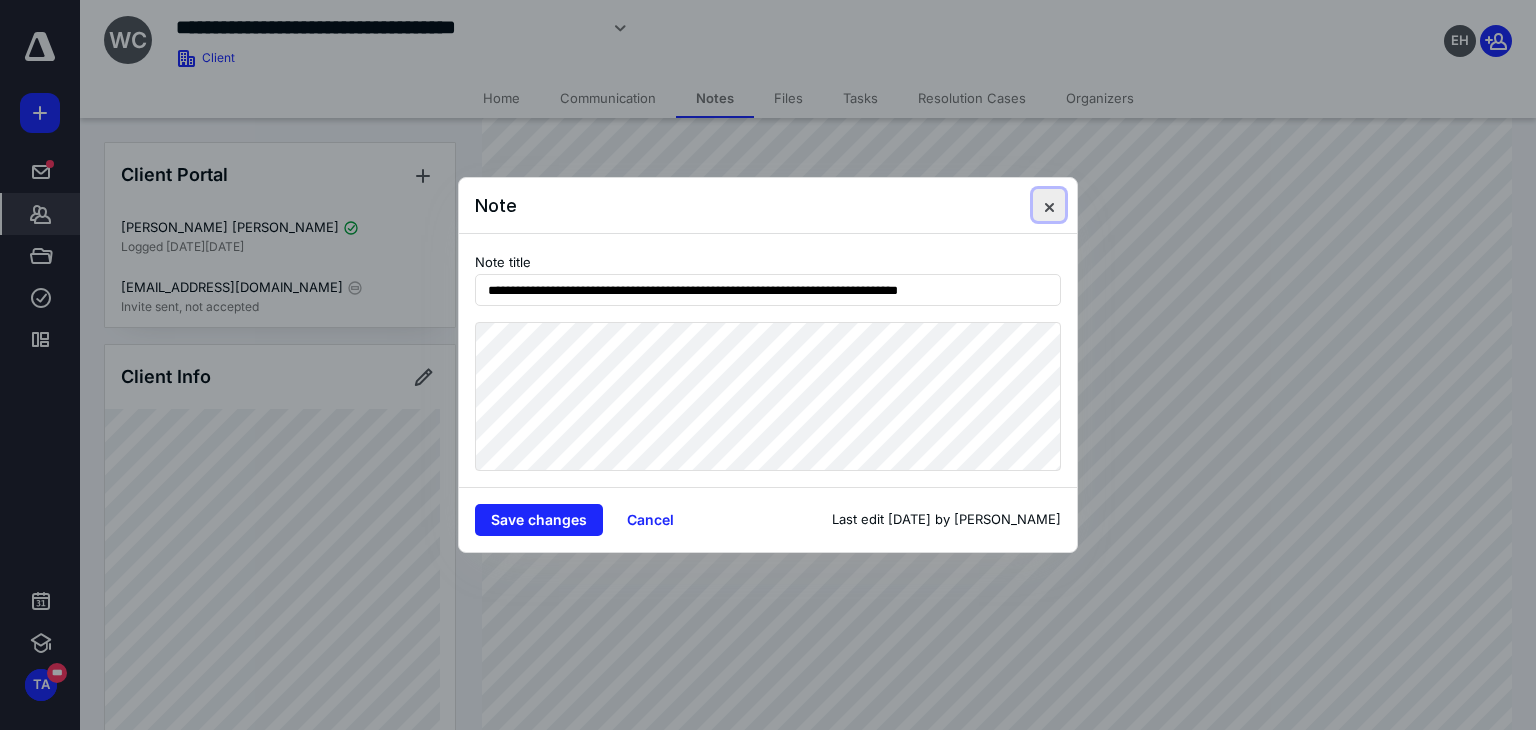 click at bounding box center [1049, 205] 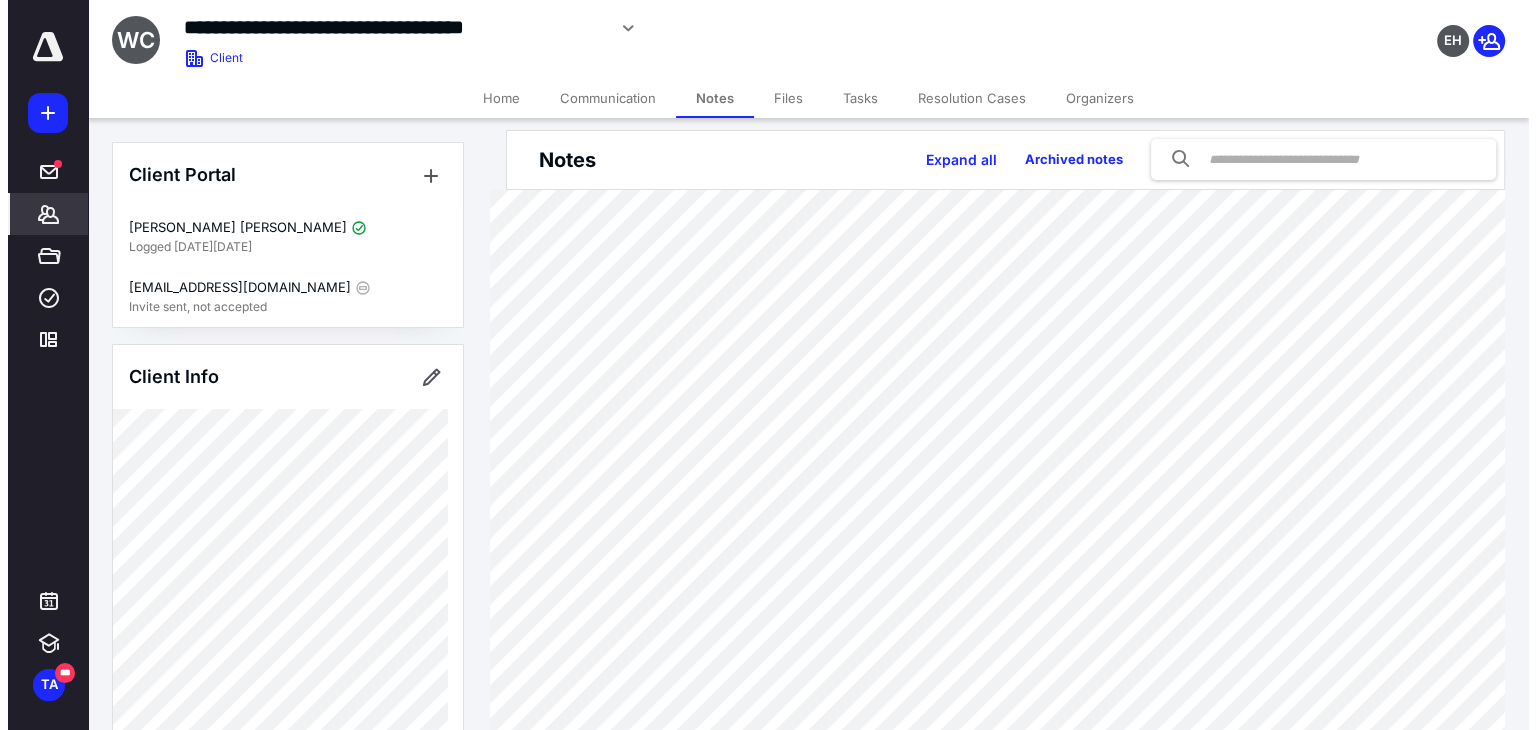 scroll, scrollTop: 0, scrollLeft: 0, axis: both 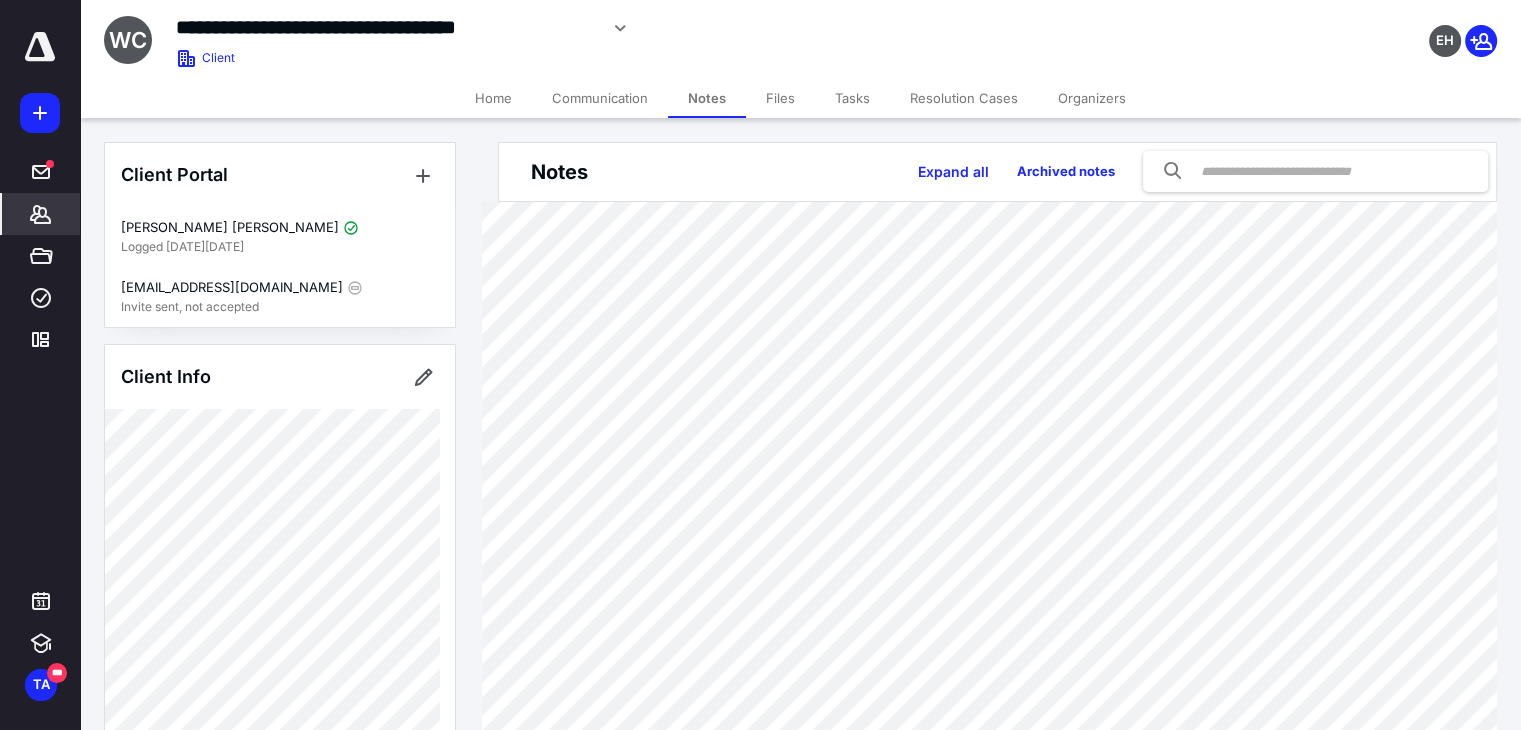 click 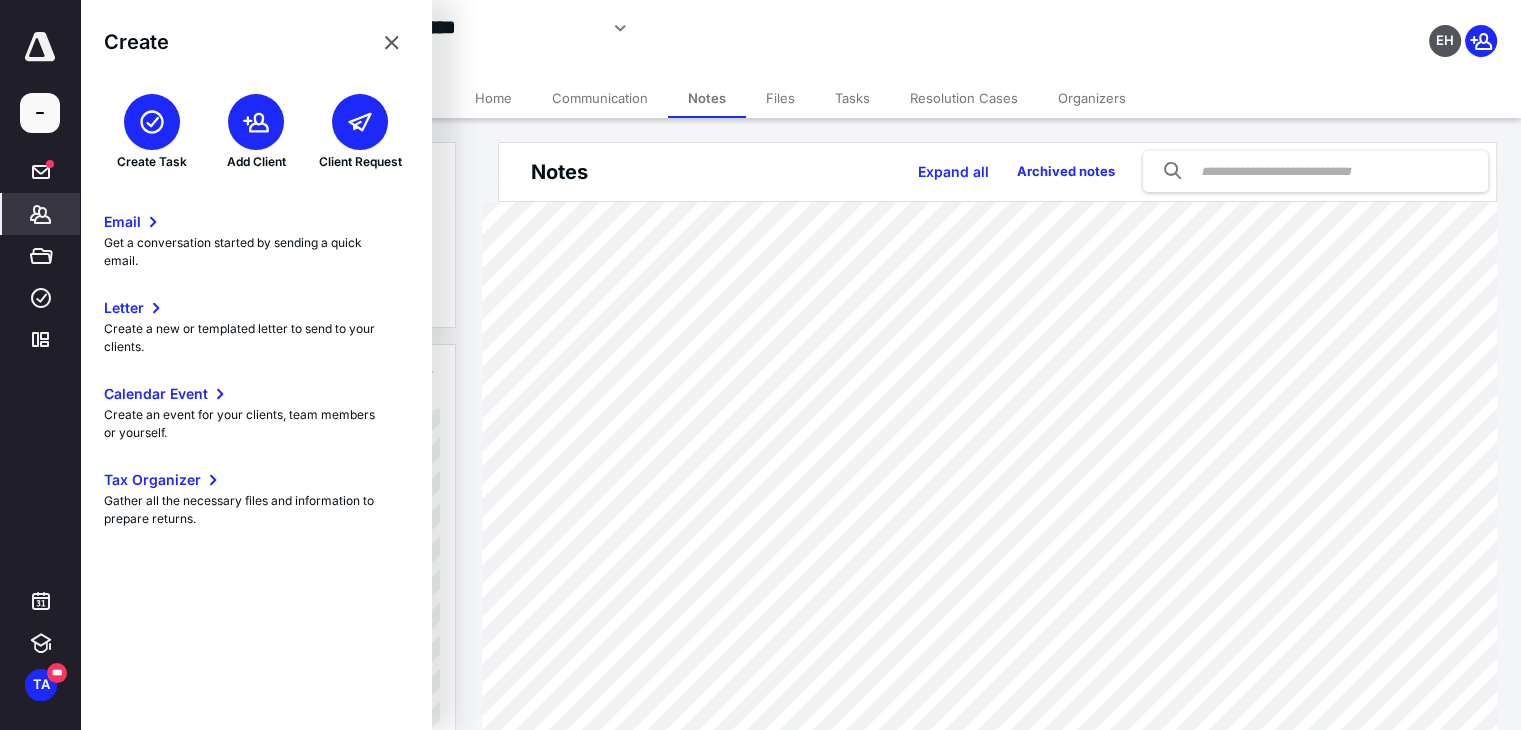 click 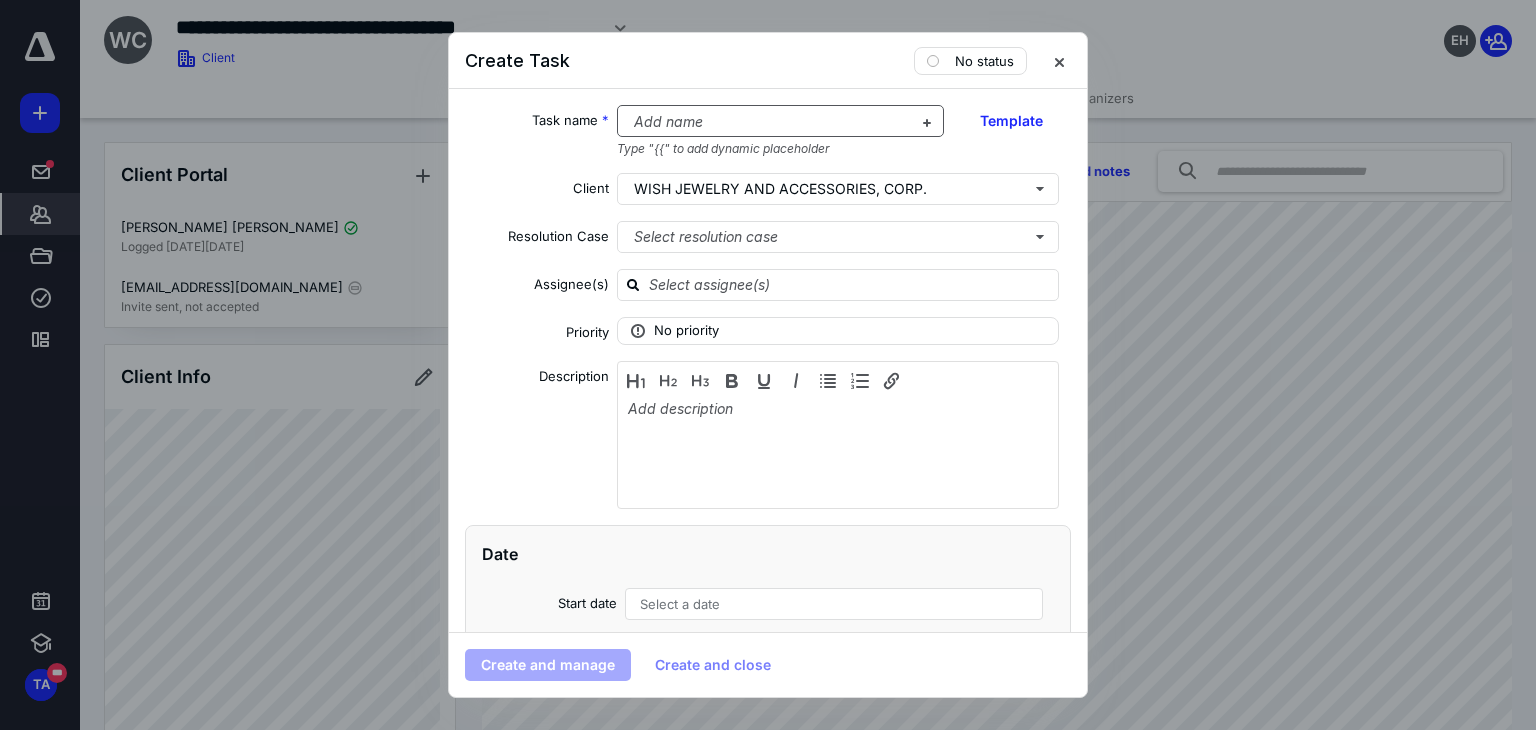 click at bounding box center (769, 122) 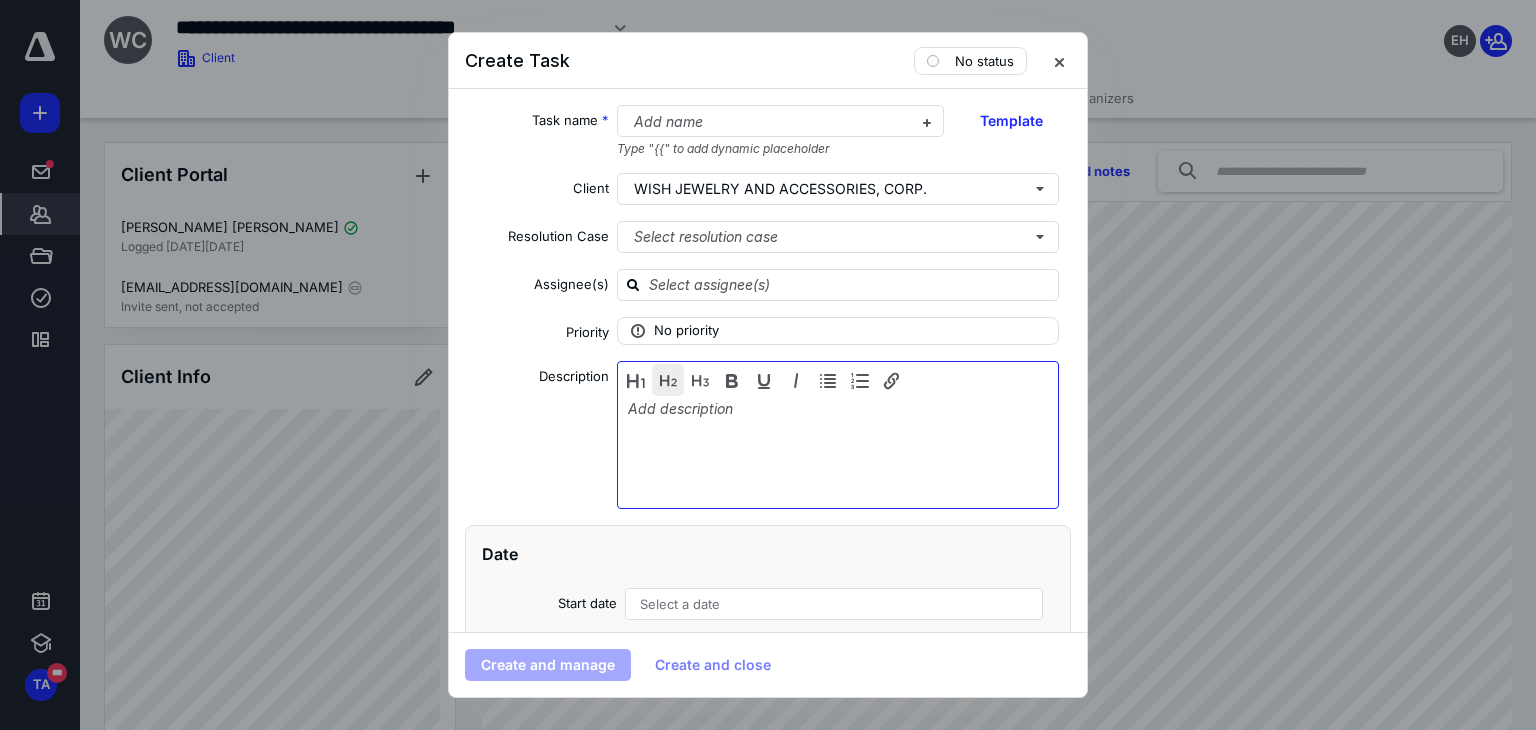 click at bounding box center [668, 380] 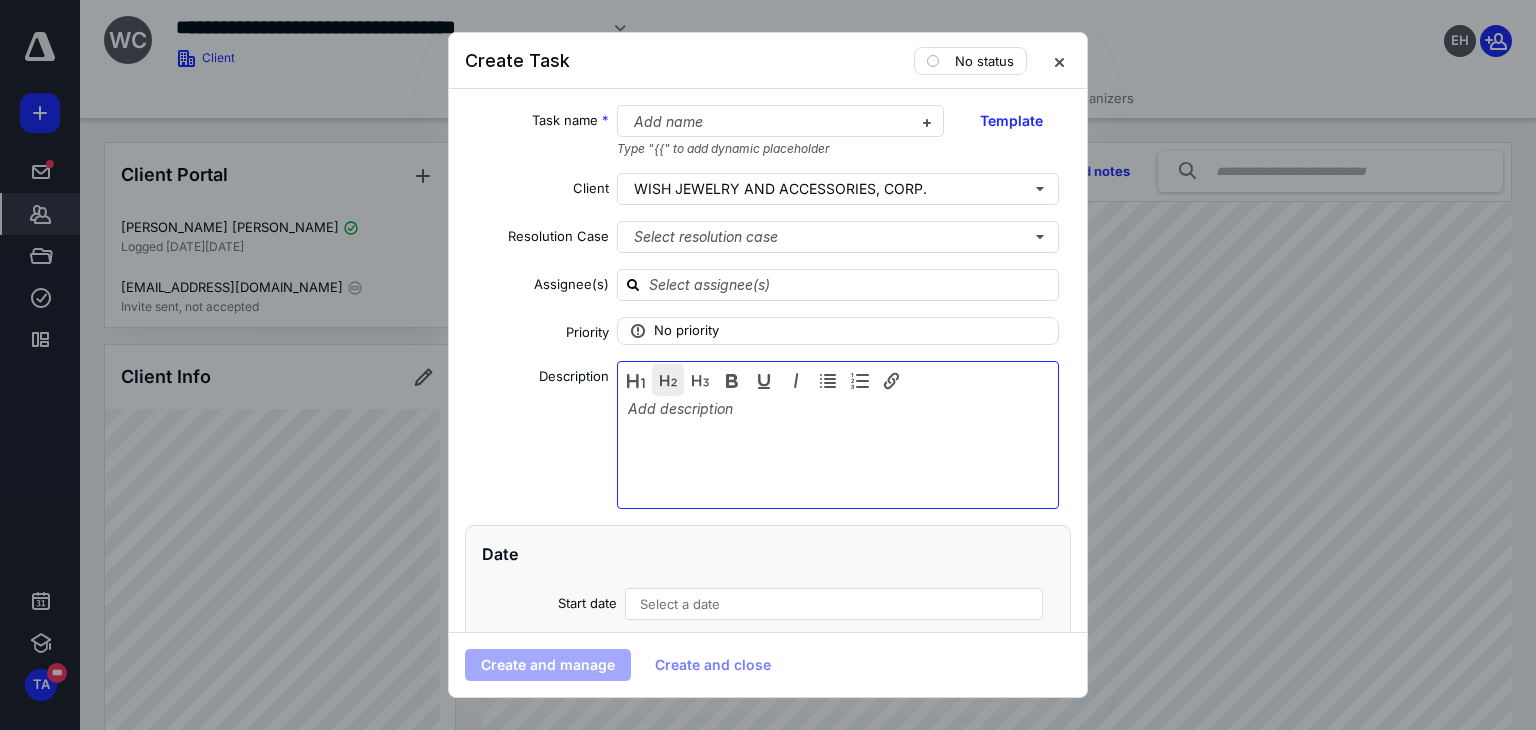 type 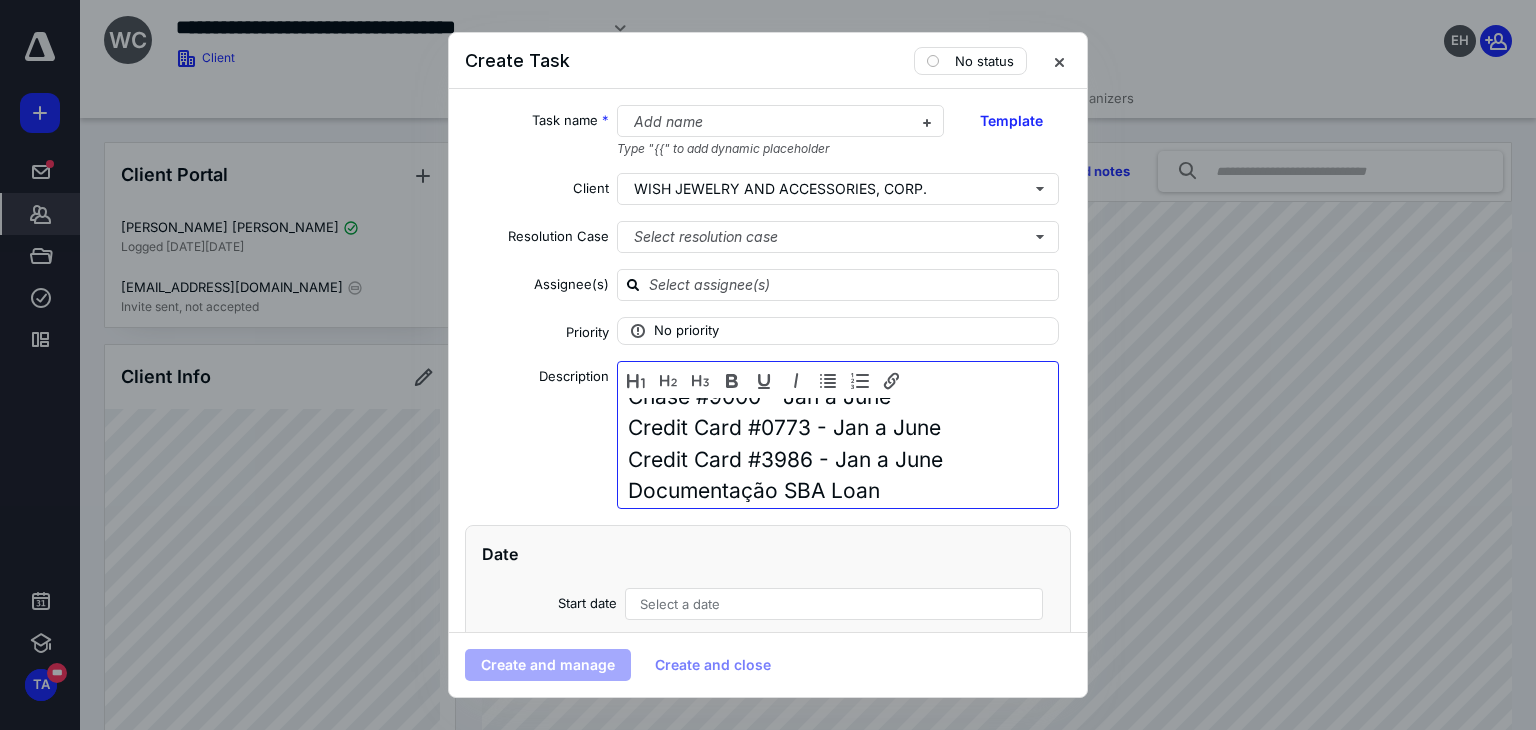 scroll, scrollTop: 0, scrollLeft: 0, axis: both 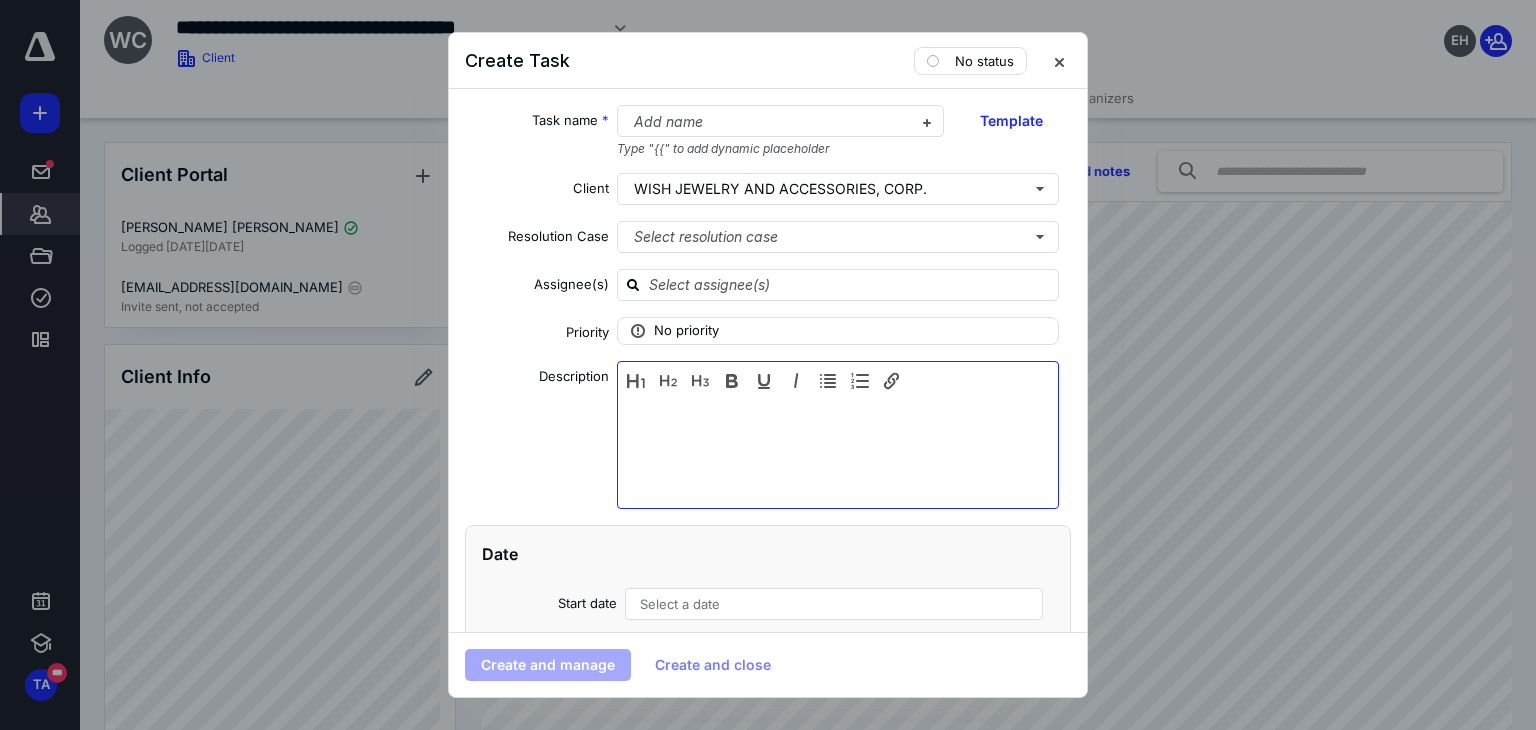 click at bounding box center [833, 431] 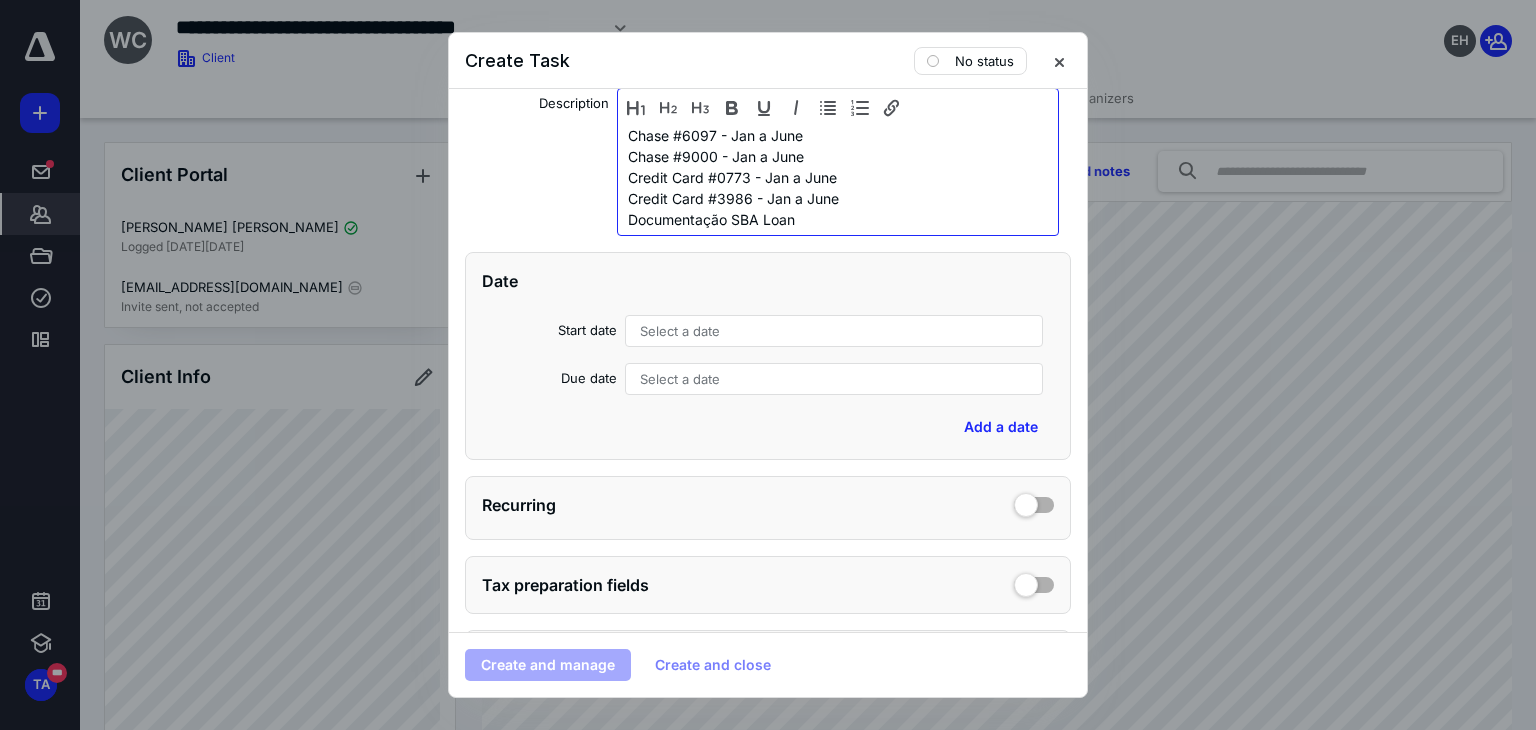 scroll, scrollTop: 0, scrollLeft: 0, axis: both 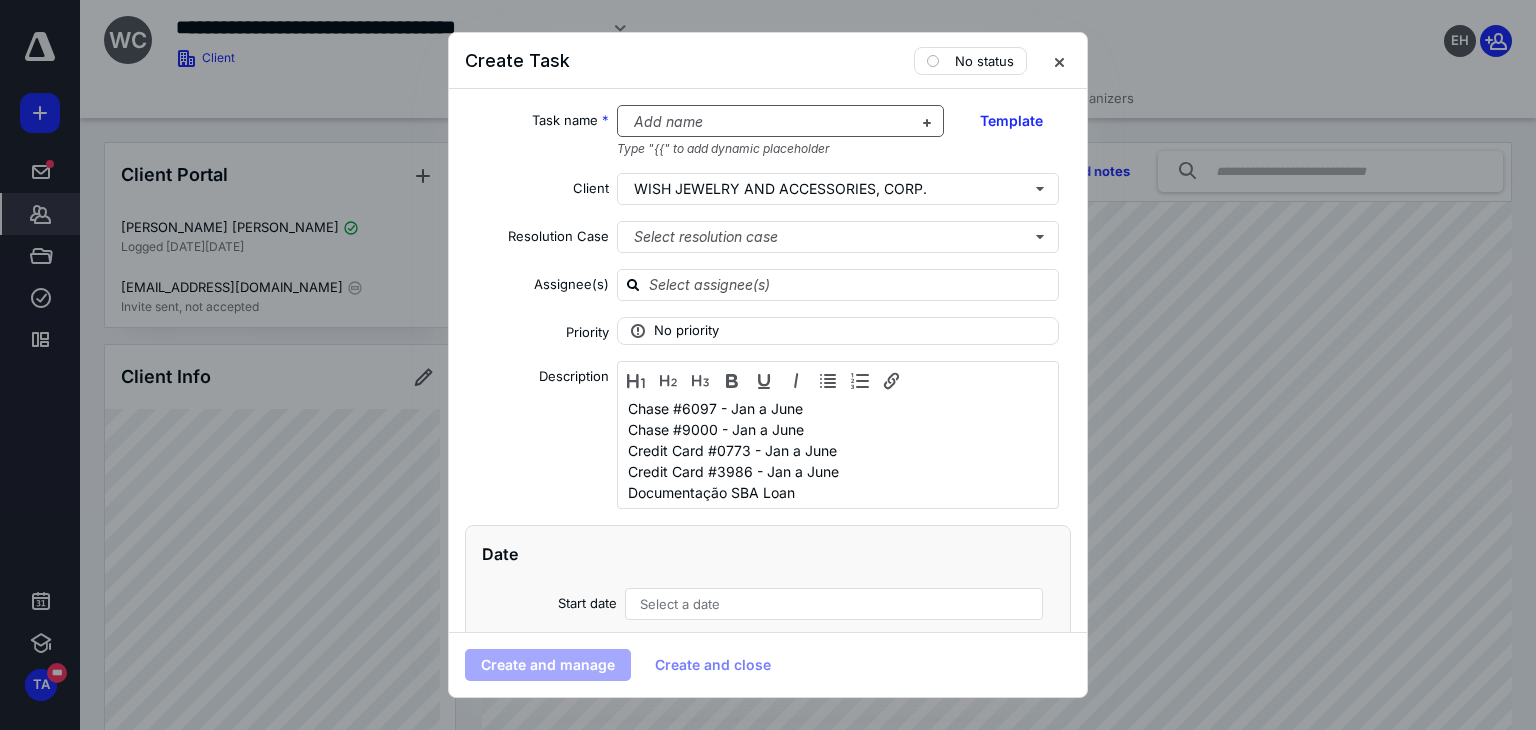 click at bounding box center [769, 122] 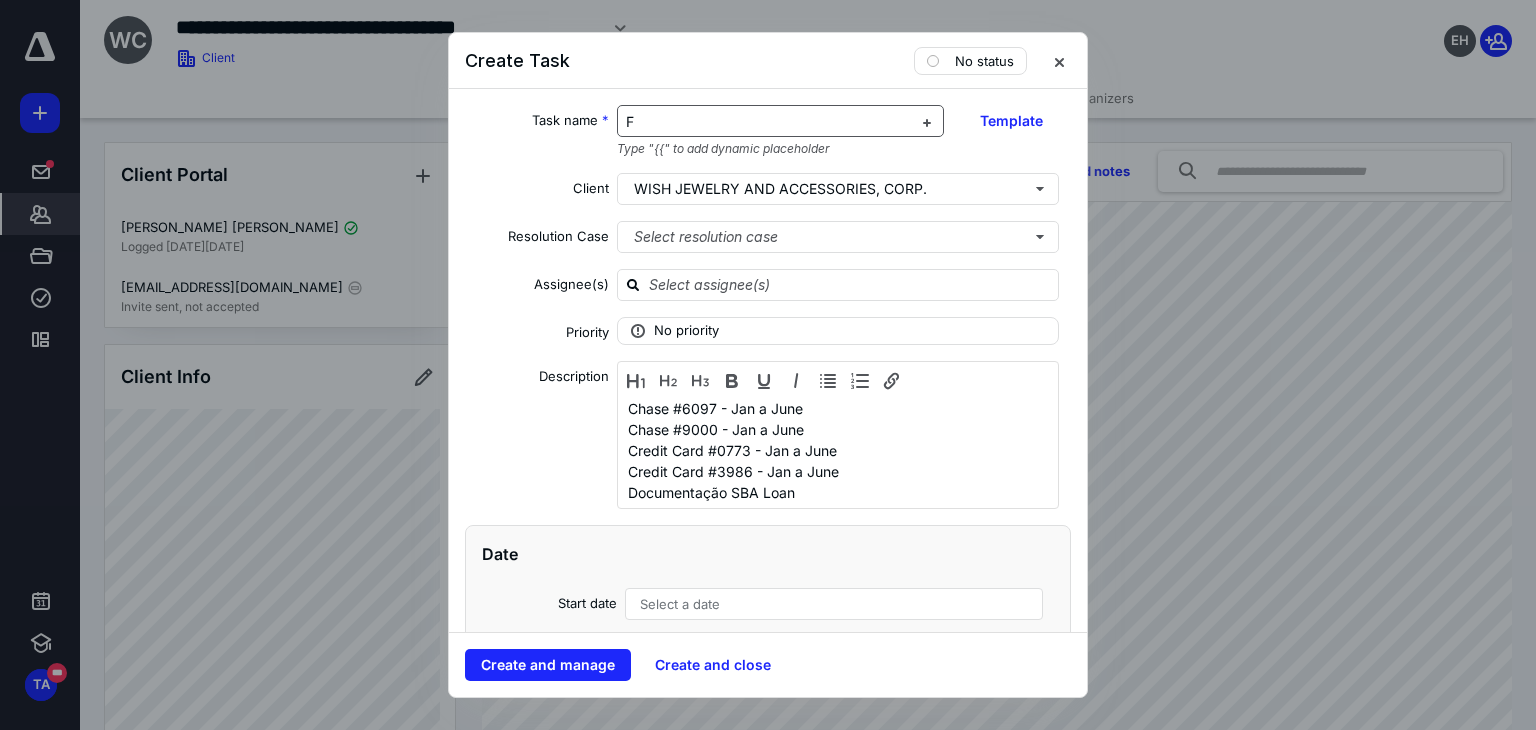 type 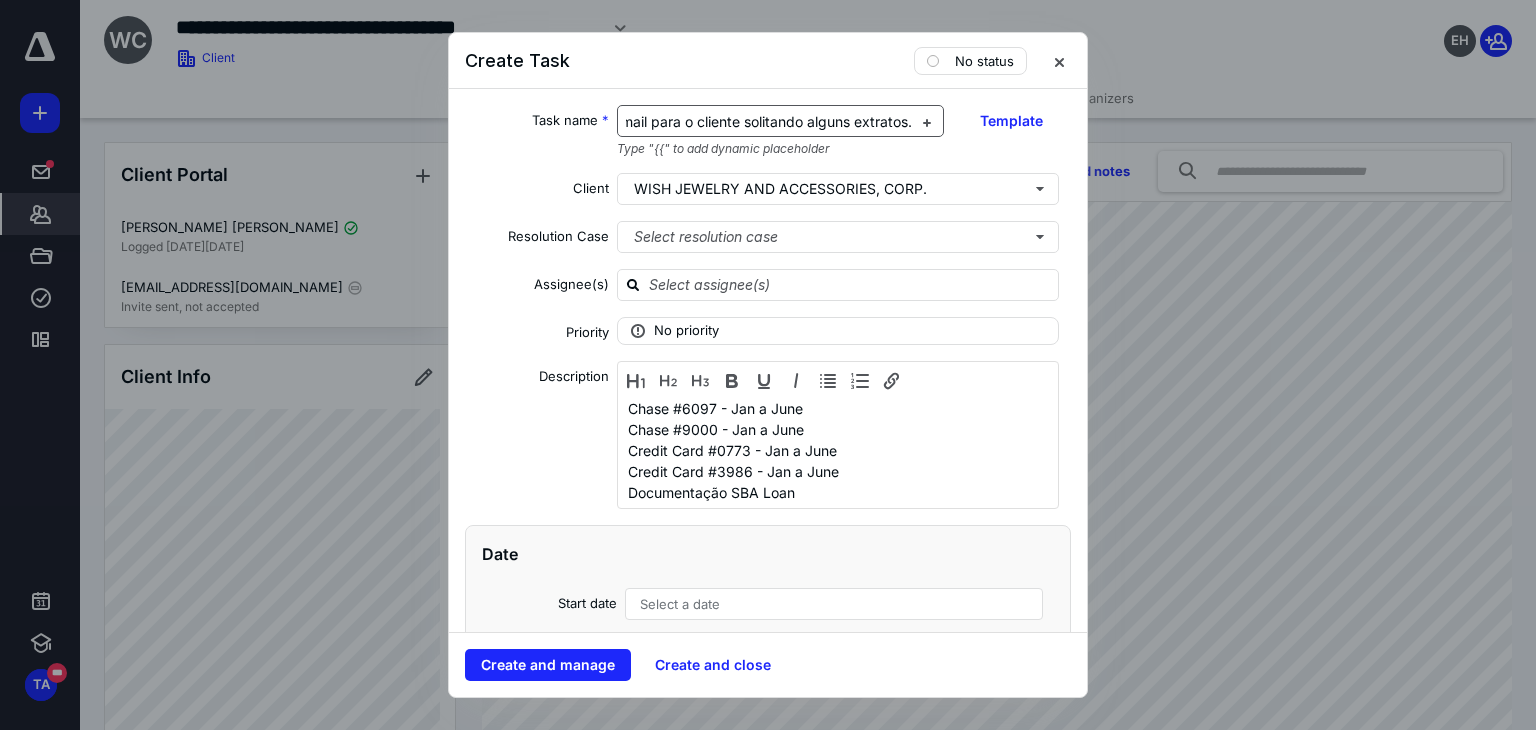 scroll, scrollTop: 0, scrollLeft: 135, axis: horizontal 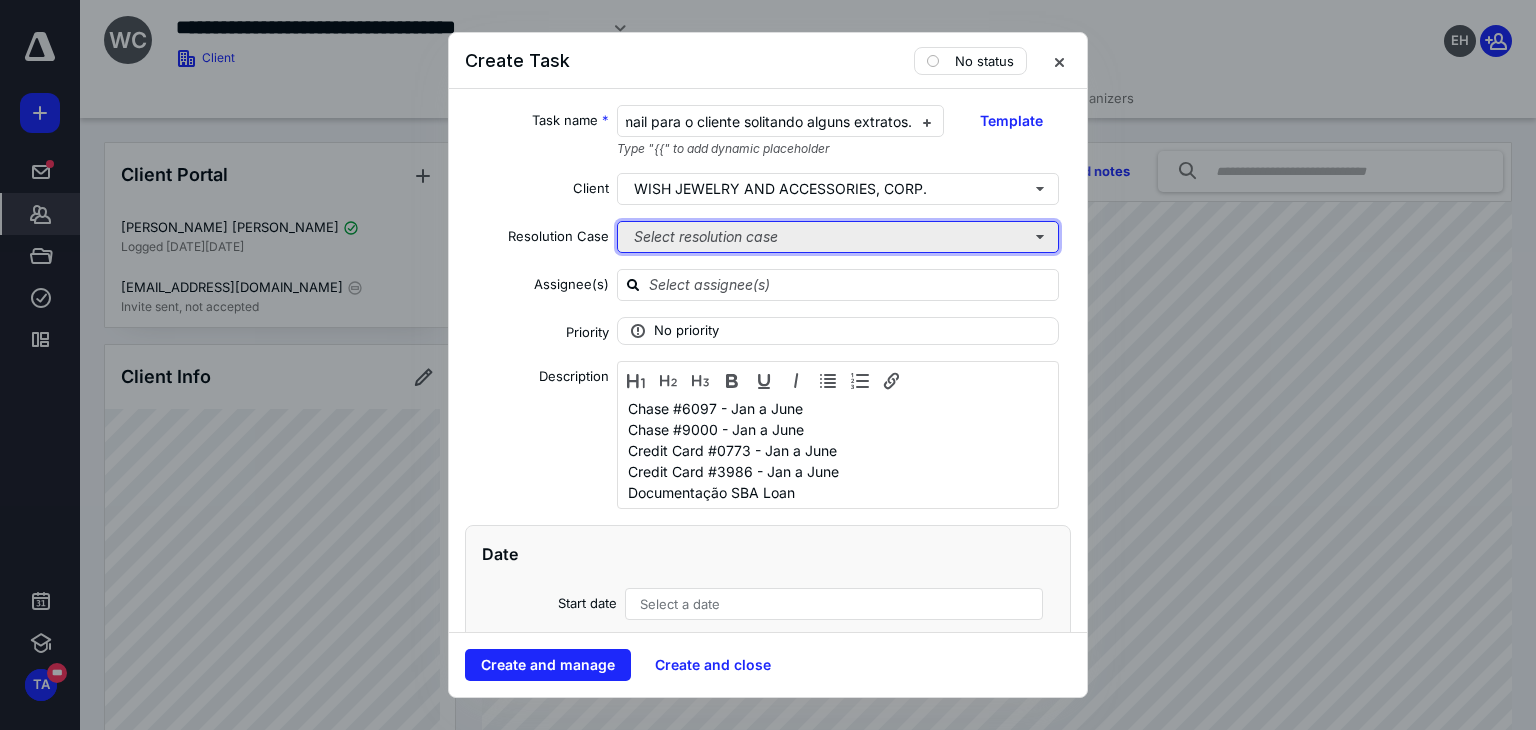click on "Select resolution case" at bounding box center (838, 237) 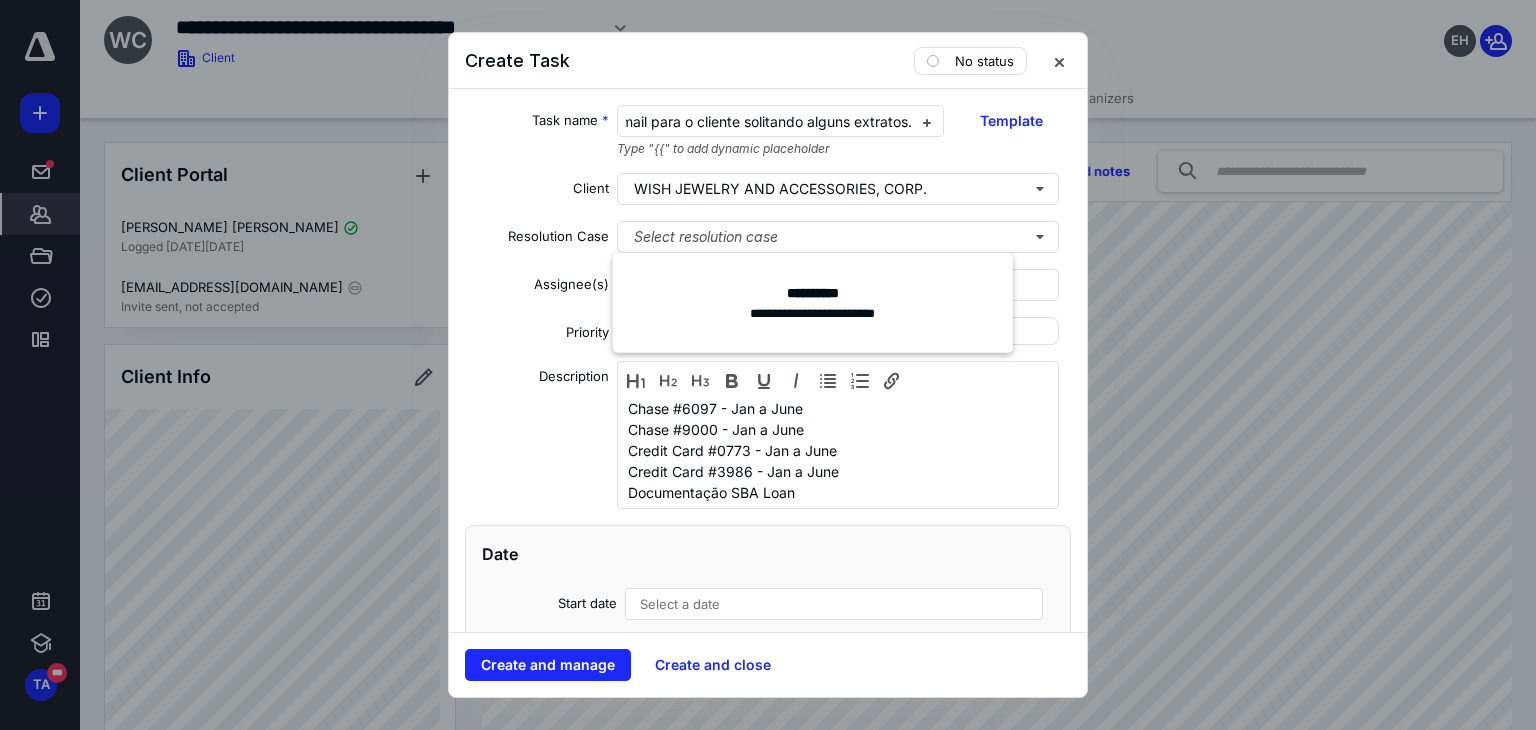 drag, startPoint x: 464, startPoint y: 293, endPoint x: 562, endPoint y: 305, distance: 98.731964 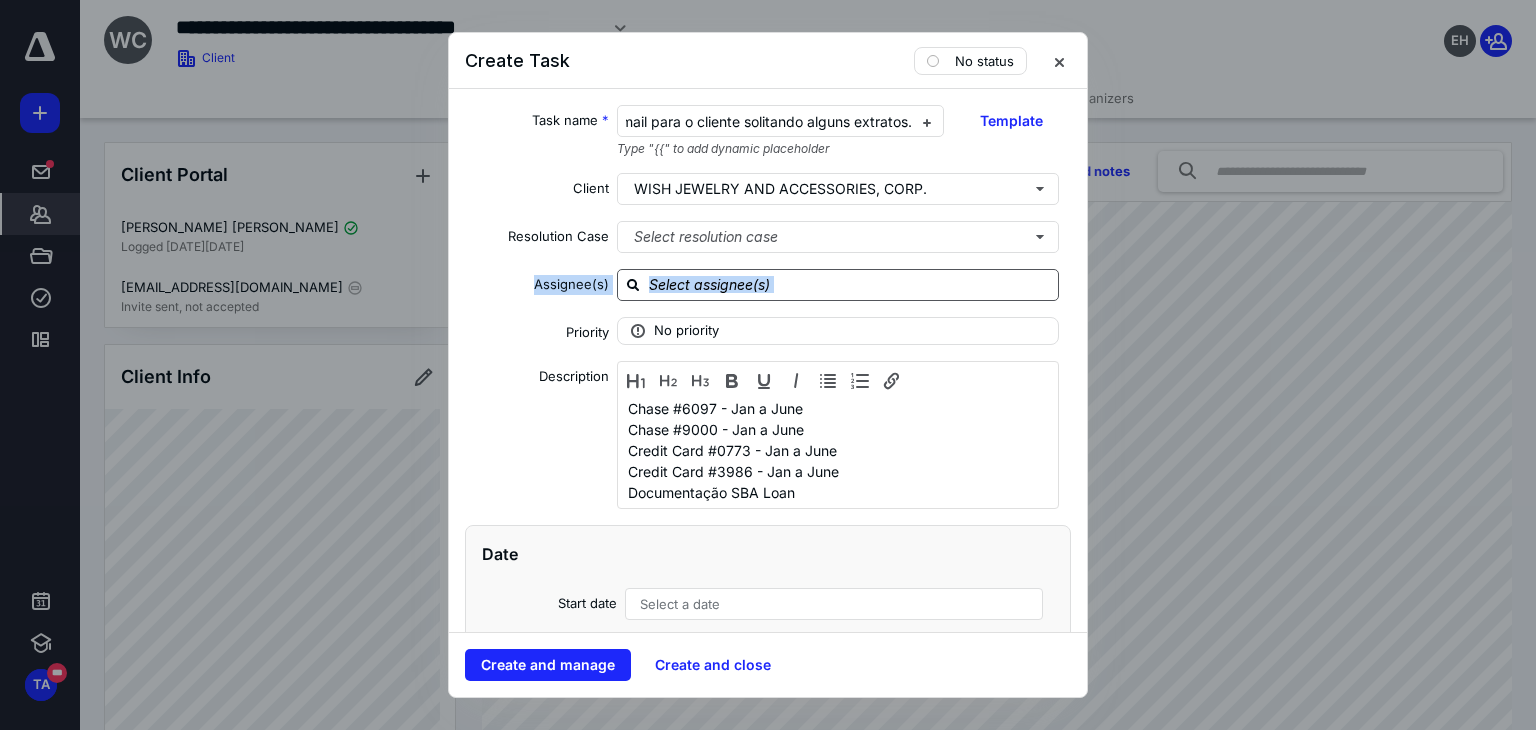 click at bounding box center (850, 284) 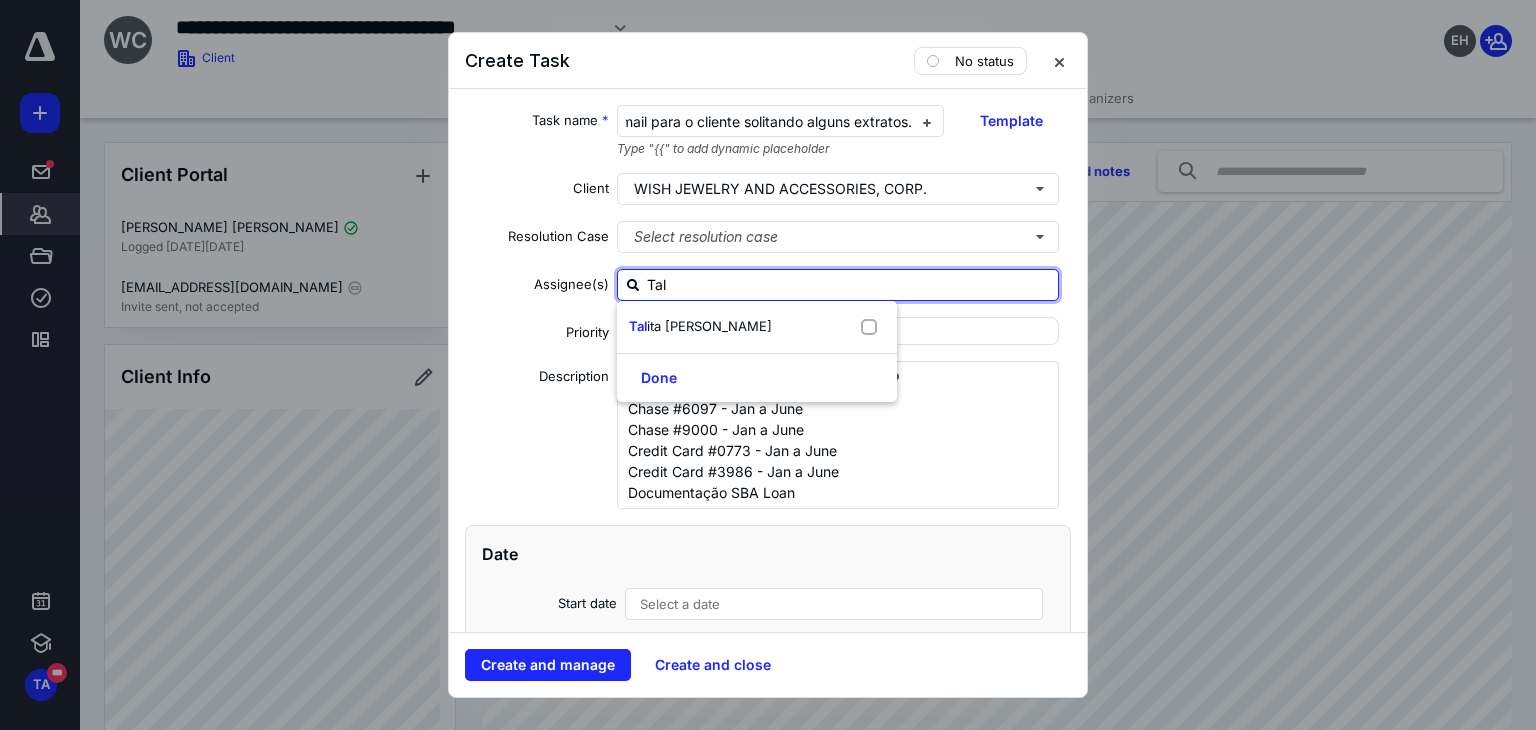 type on "Tali" 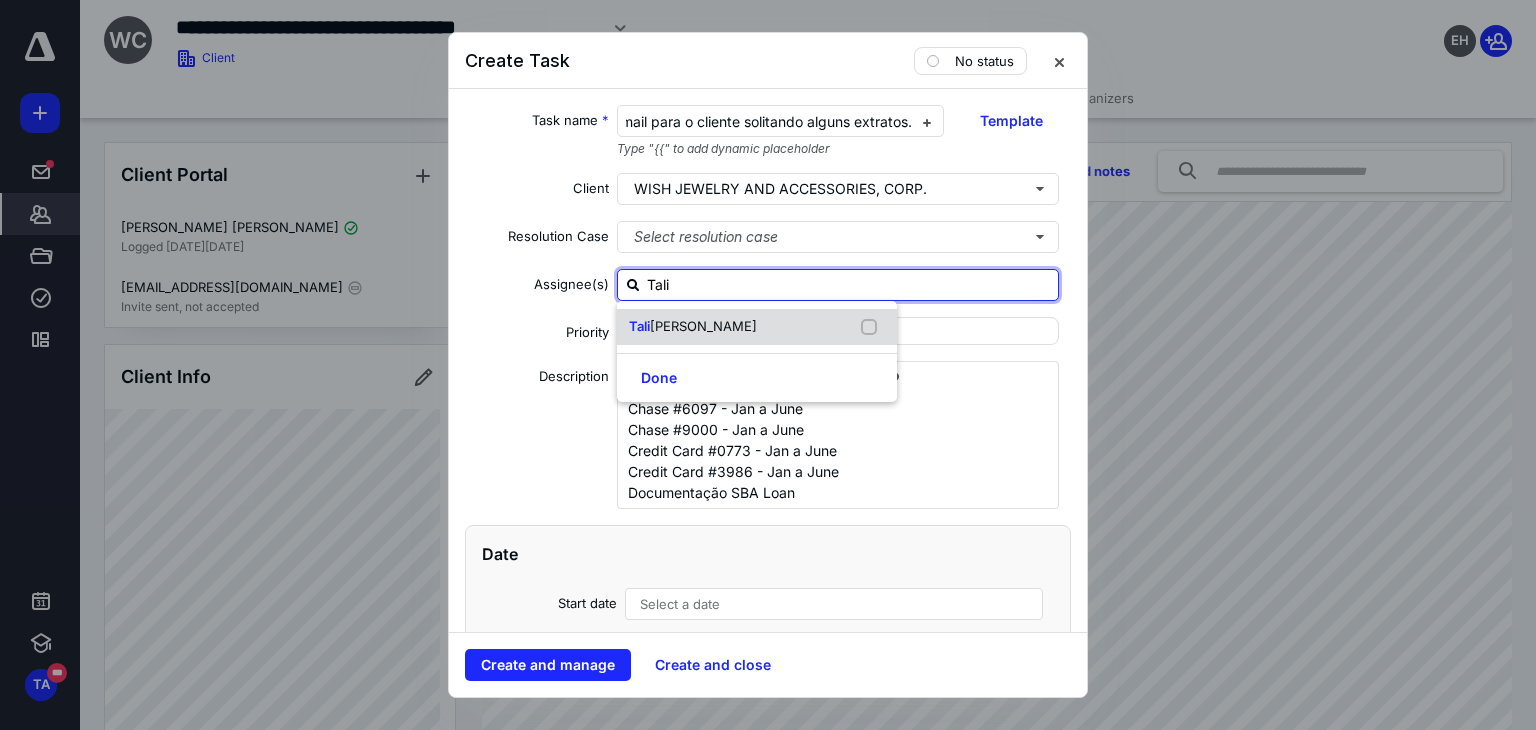 click on "[PERSON_NAME]" at bounding box center (703, 326) 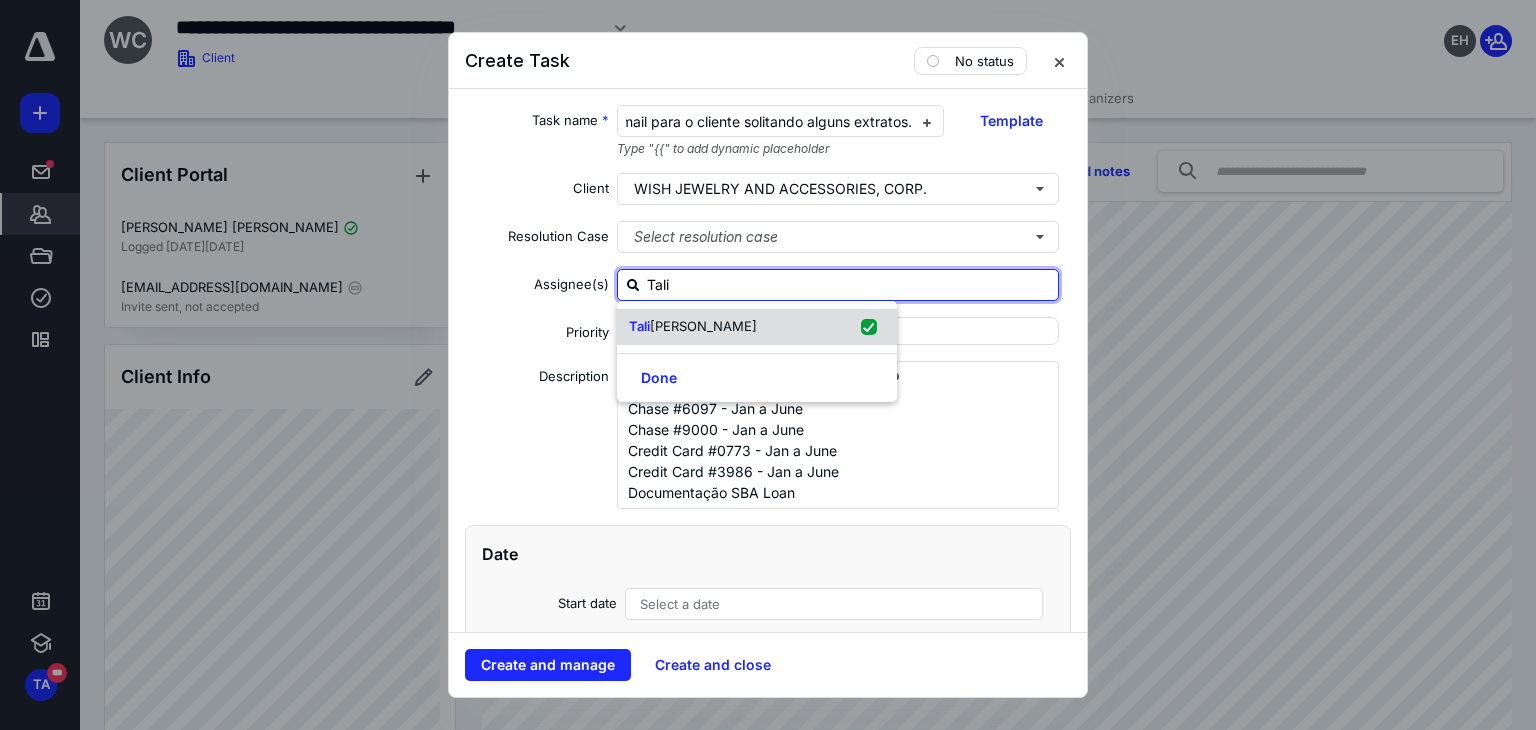 checkbox on "true" 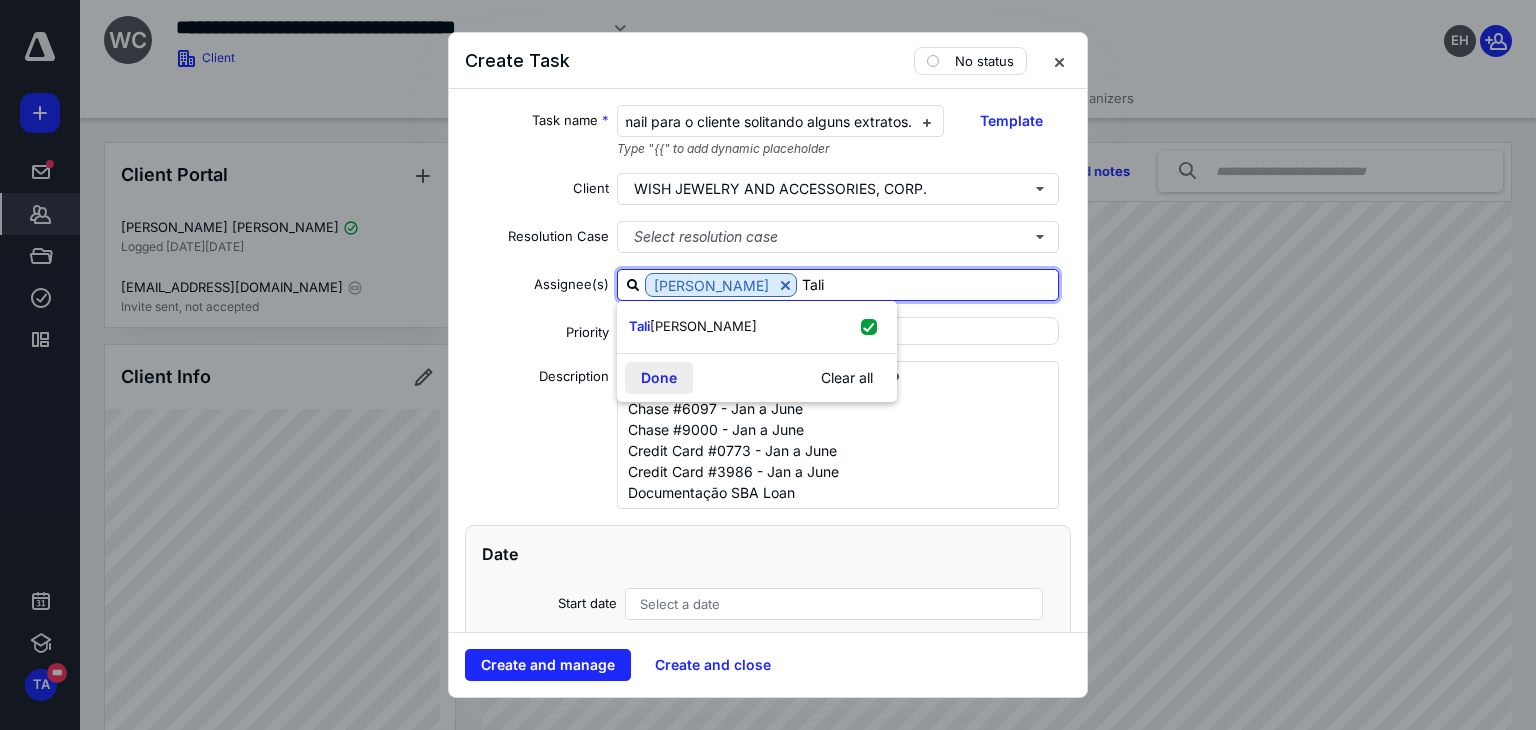 type on "Tali" 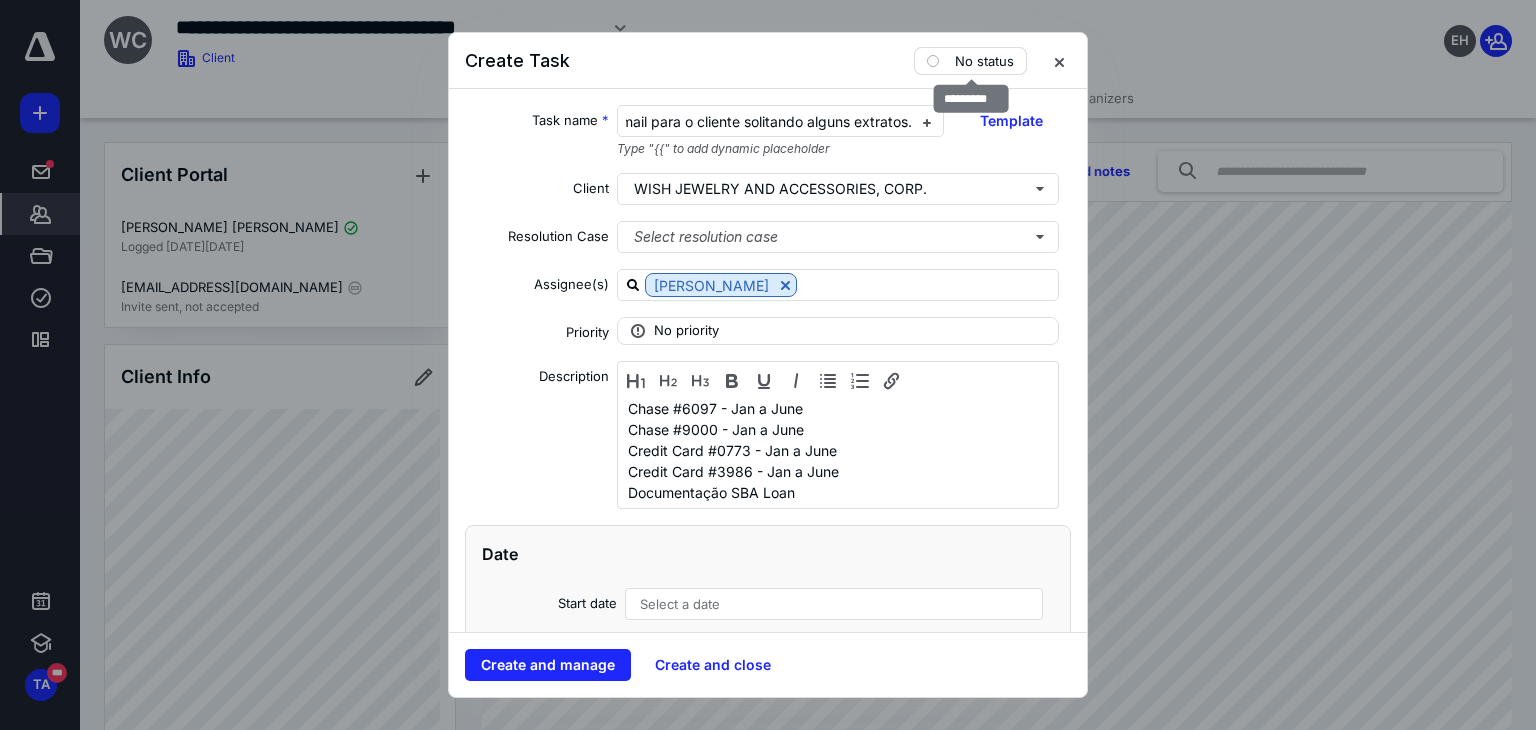 click on "No status" at bounding box center [970, 61] 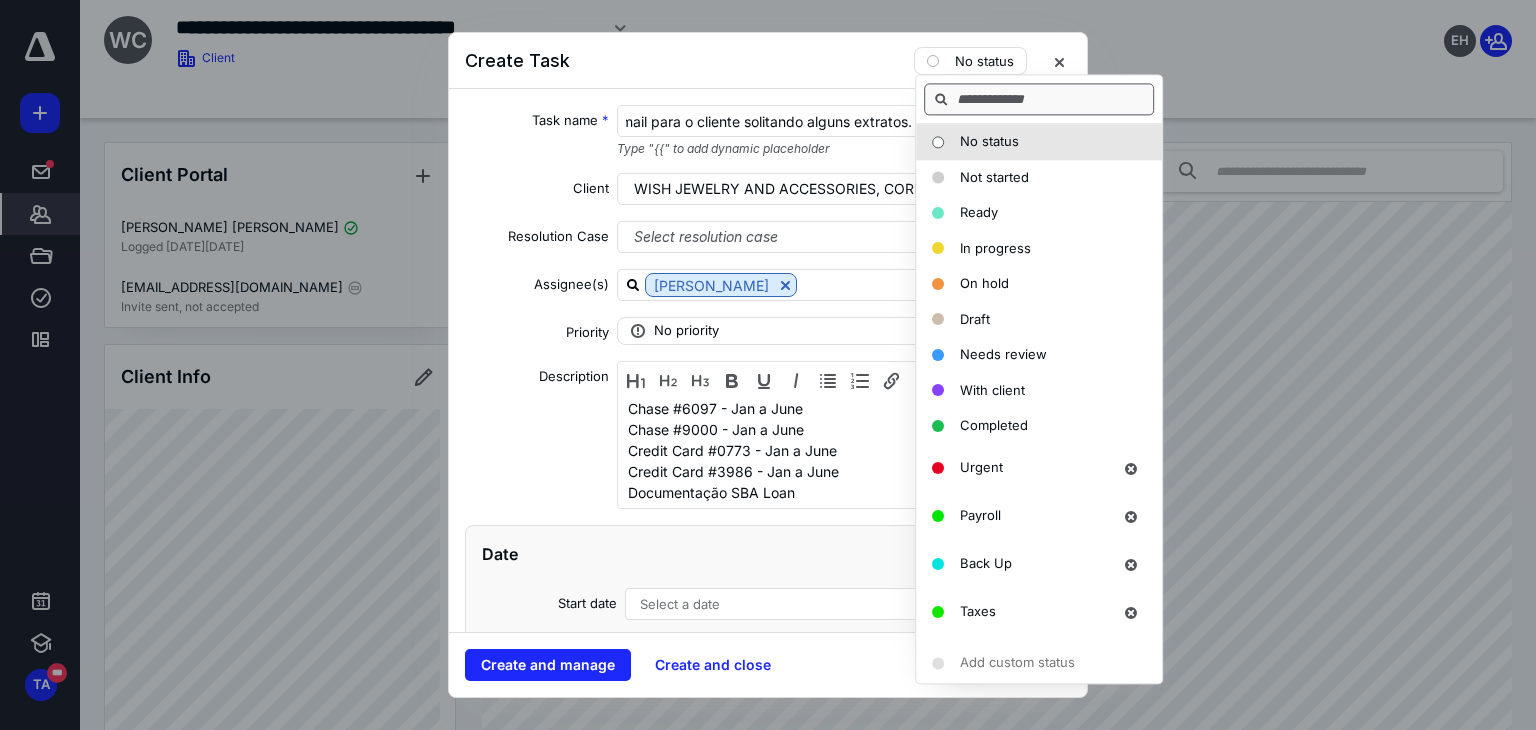 click at bounding box center (1039, 99) 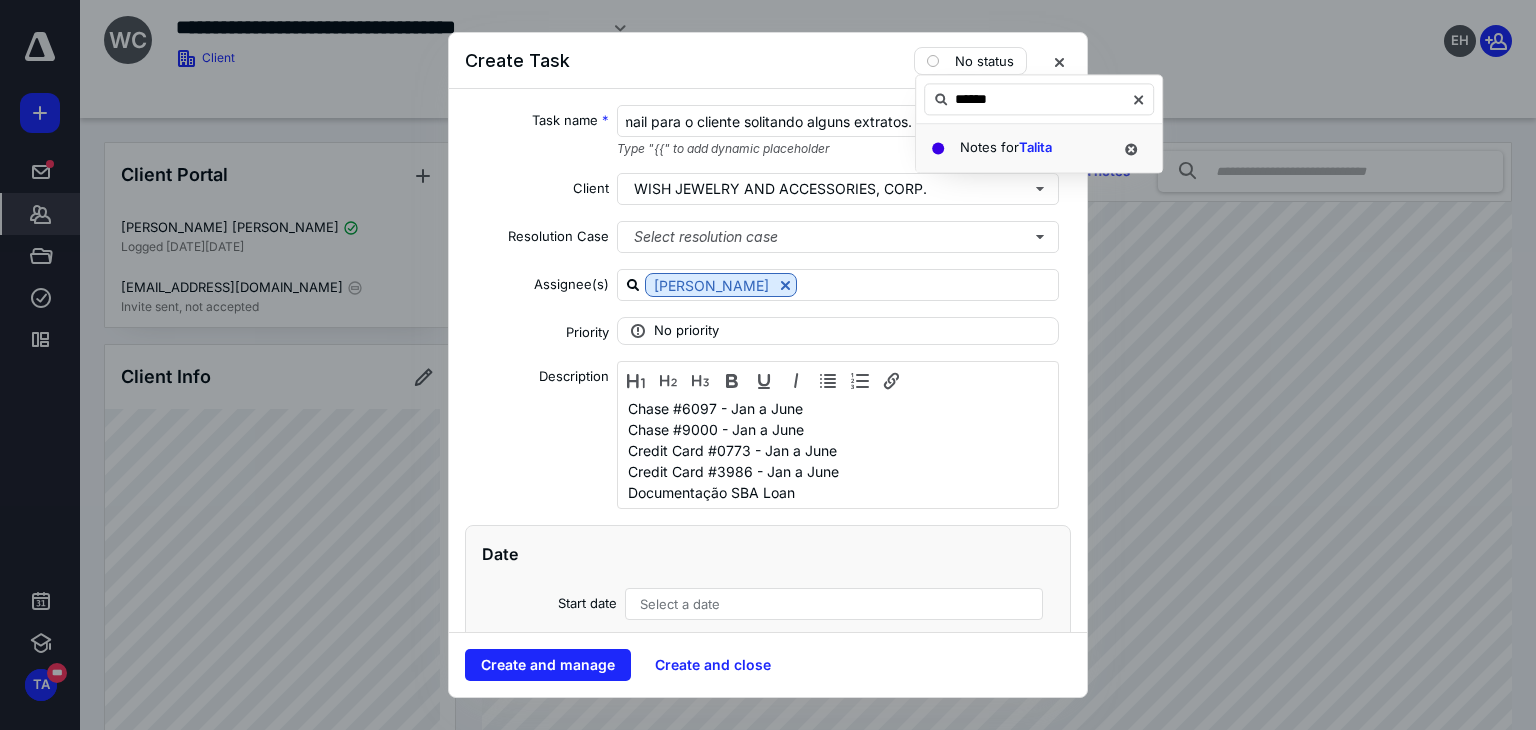 type on "******" 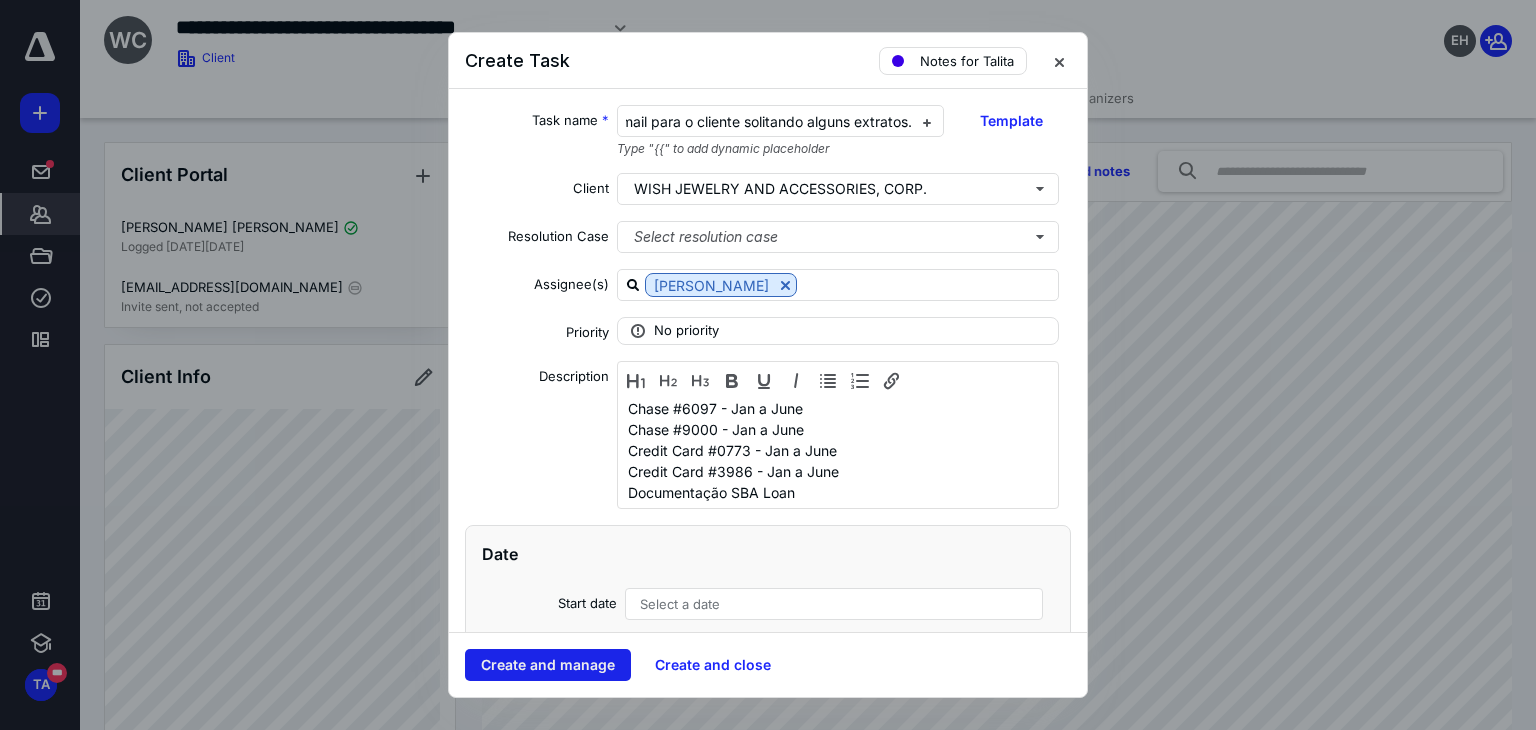 click on "Create and manage" at bounding box center (548, 665) 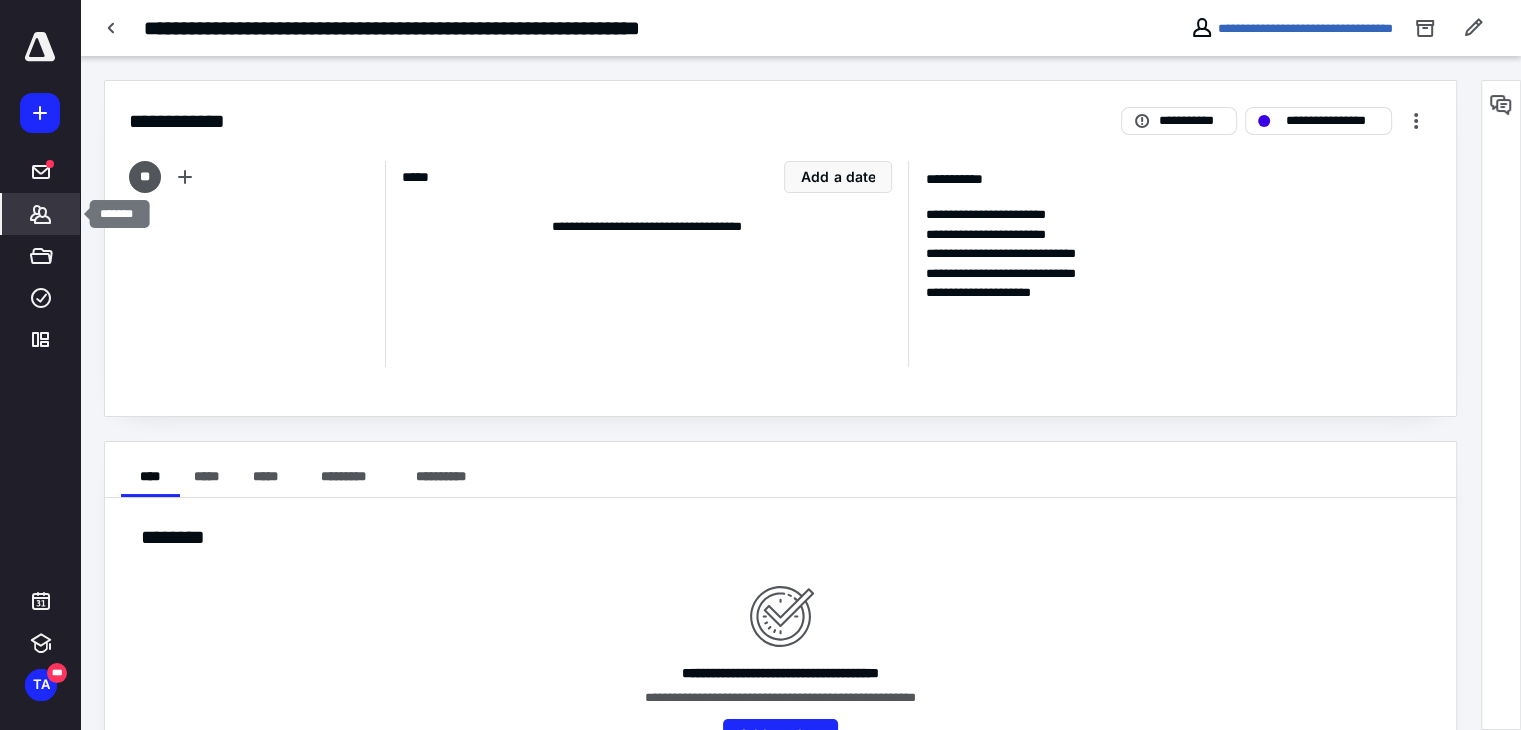 click 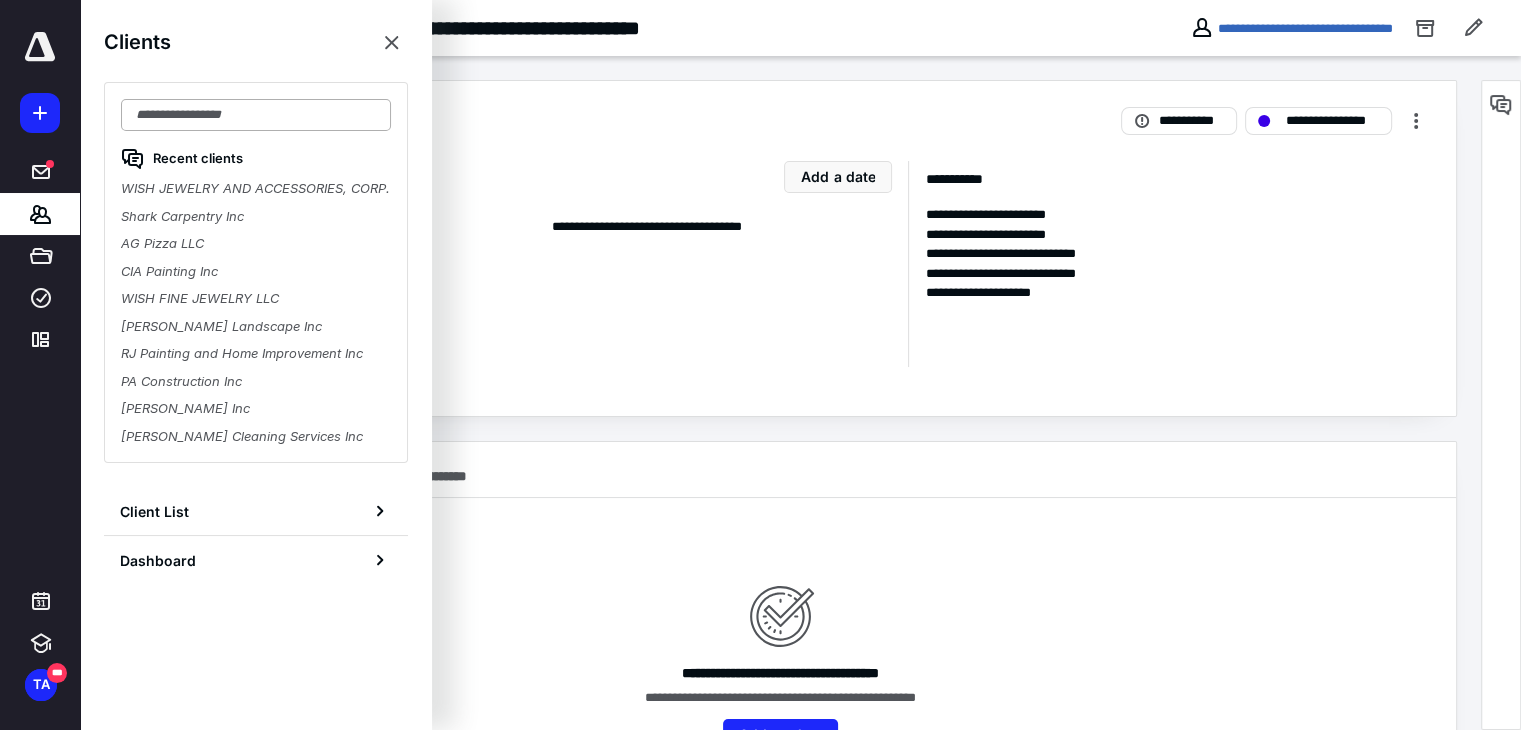 click at bounding box center (256, 115) 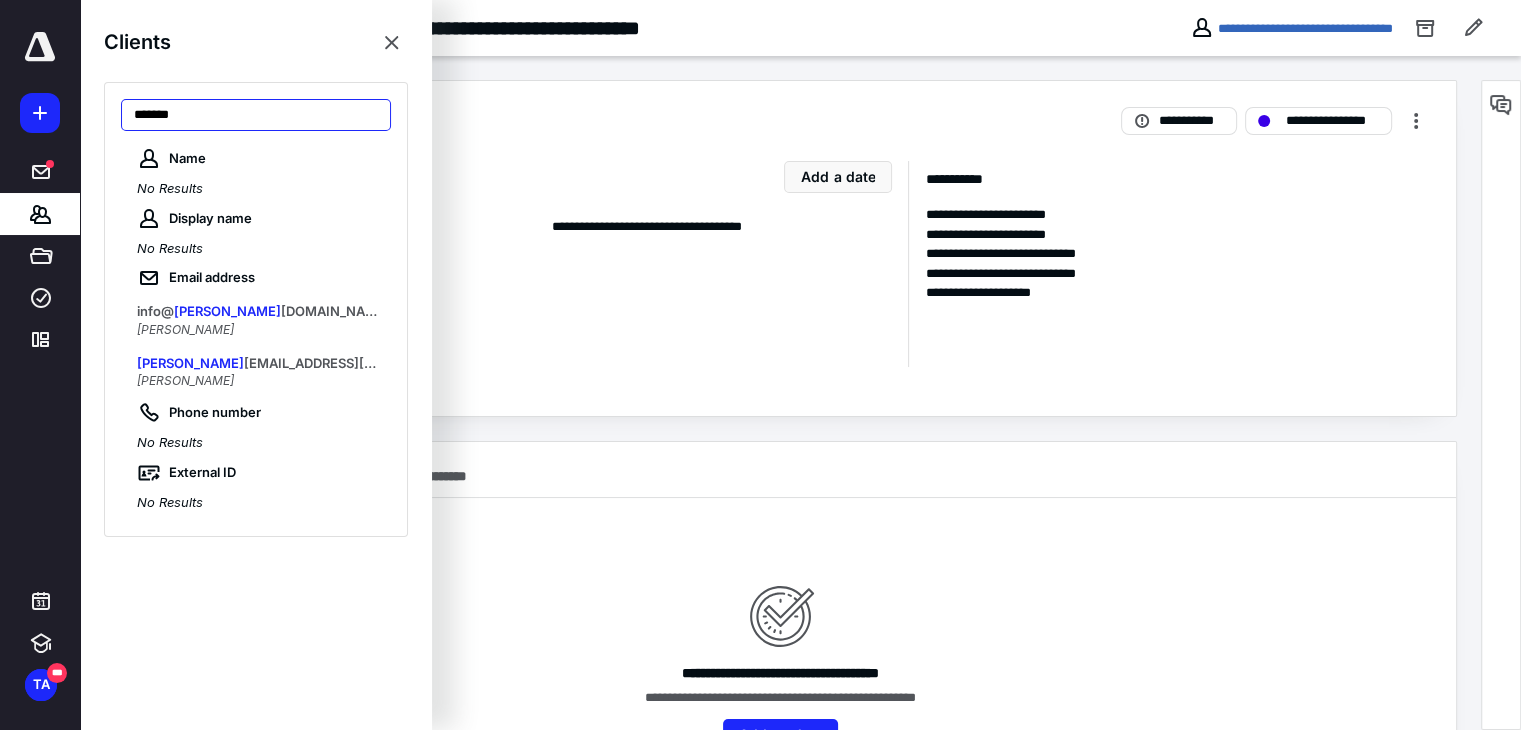 click on "*******" at bounding box center [256, 115] 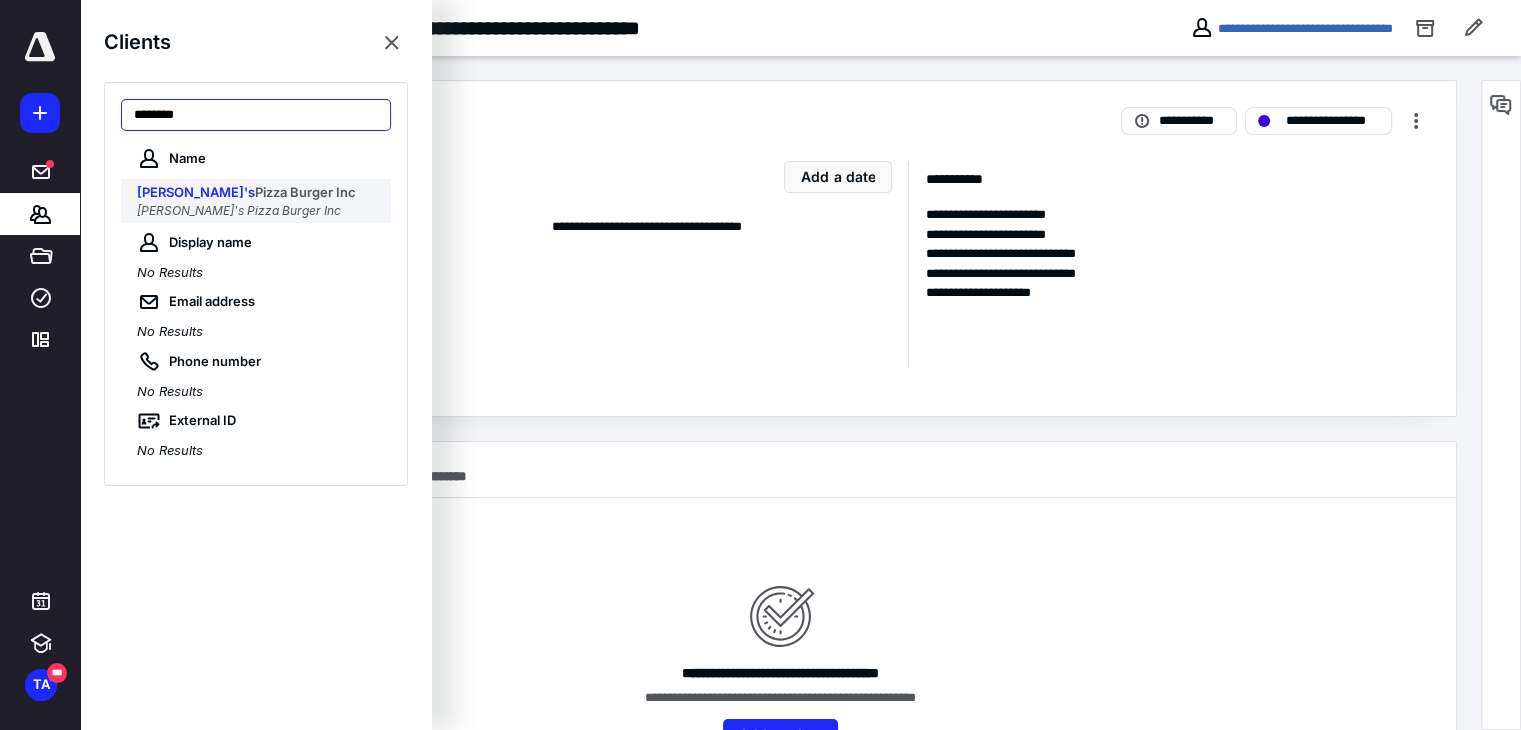 type on "********" 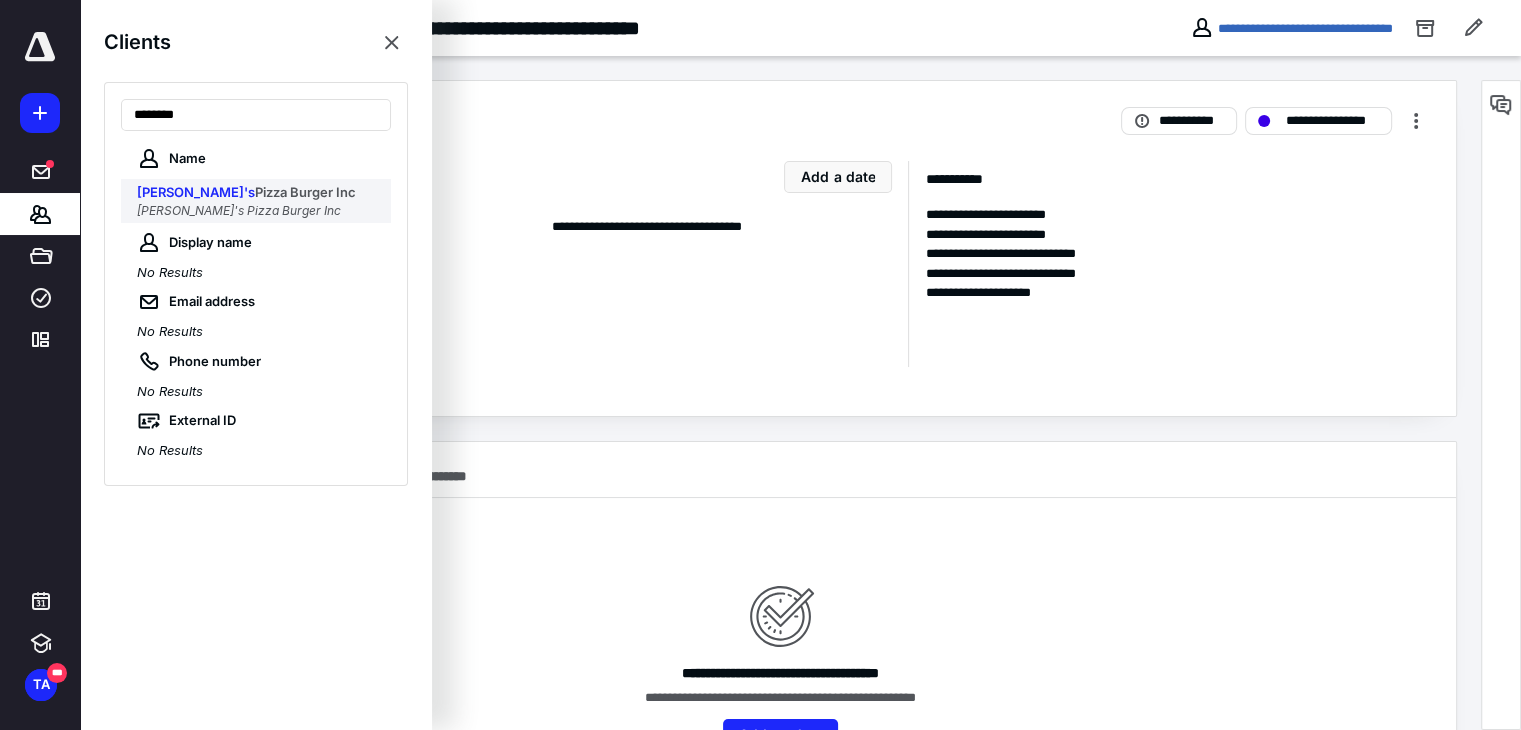 click on "[PERSON_NAME]'s  Pizza Burger Inc [PERSON_NAME]'s Pizza Burger Inc" at bounding box center (264, 201) 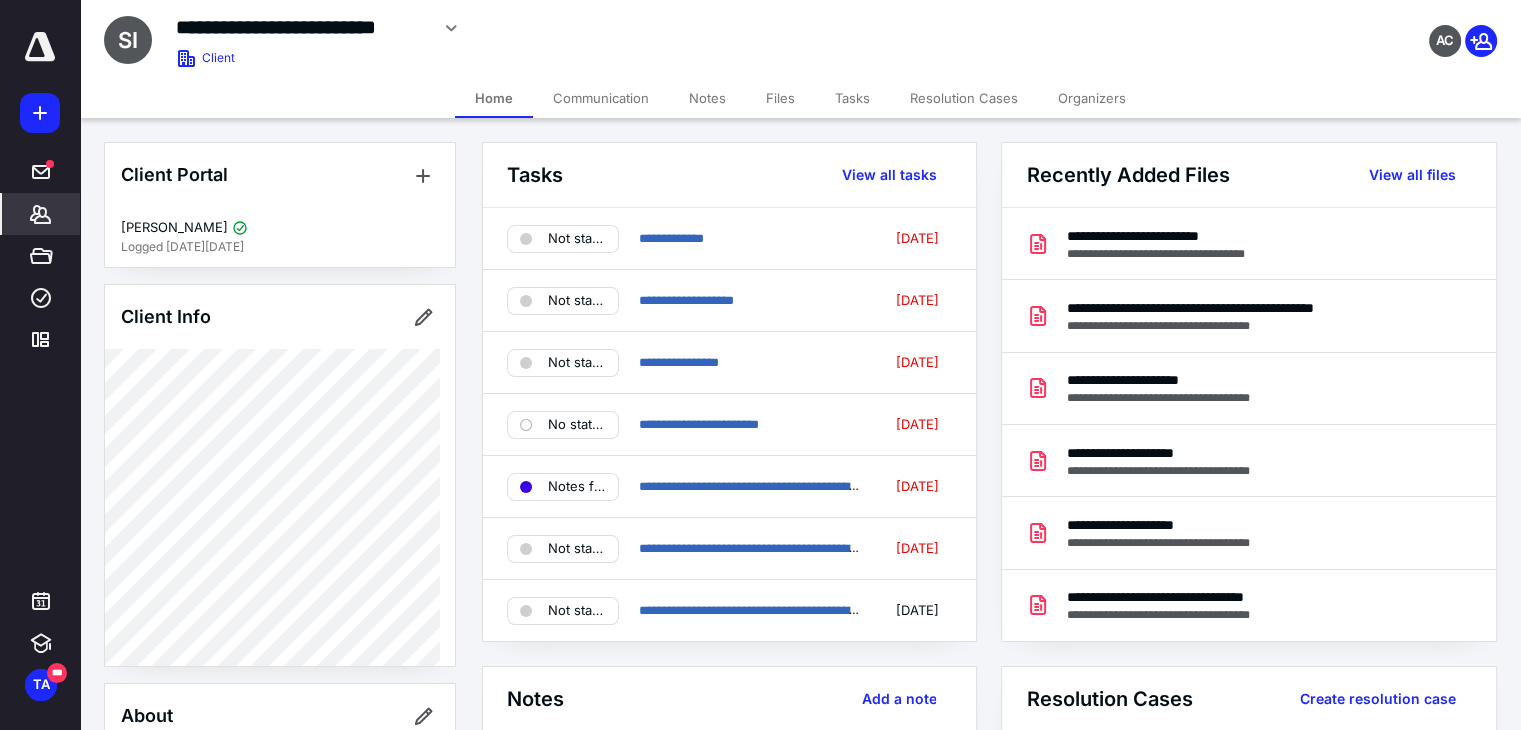 click on "Files" at bounding box center (780, 98) 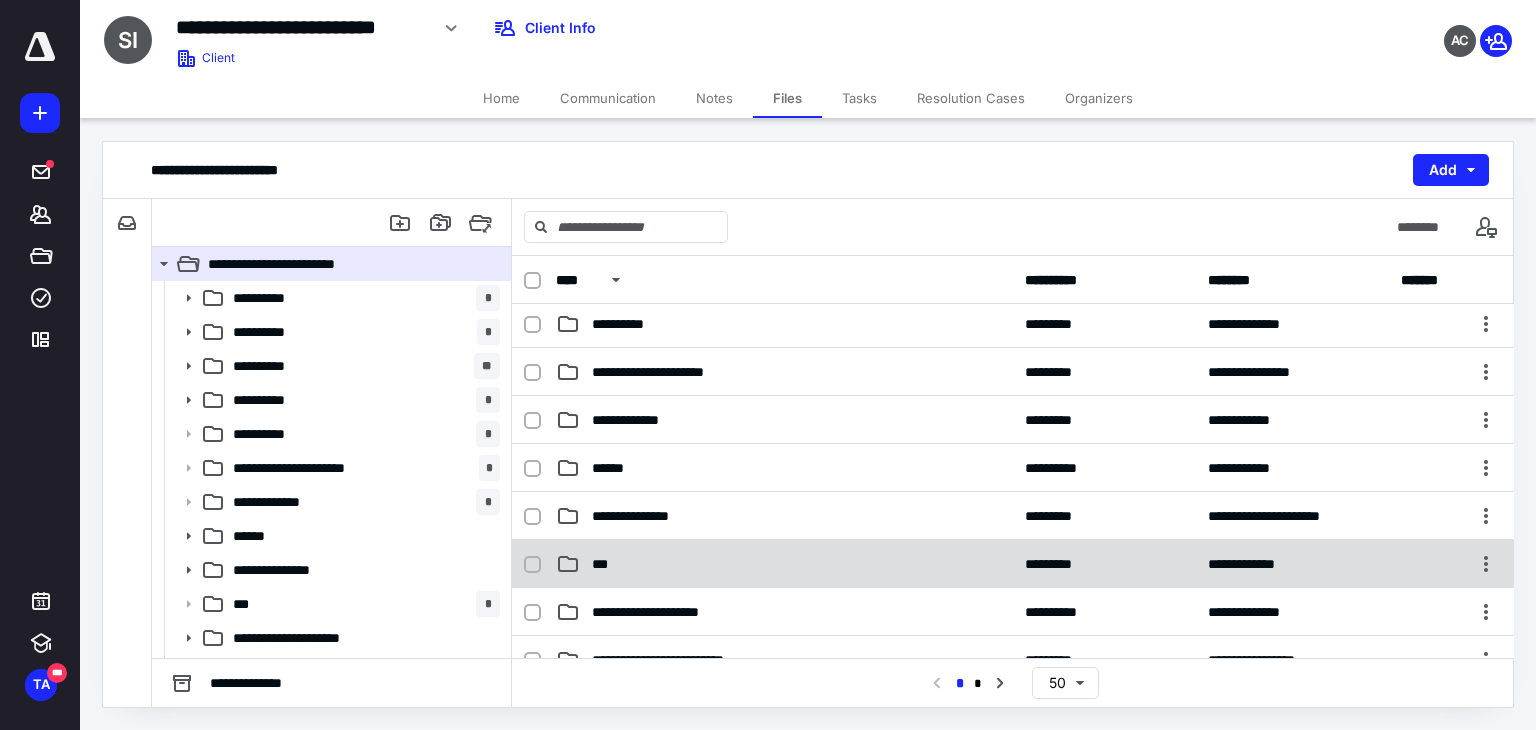 scroll, scrollTop: 200, scrollLeft: 0, axis: vertical 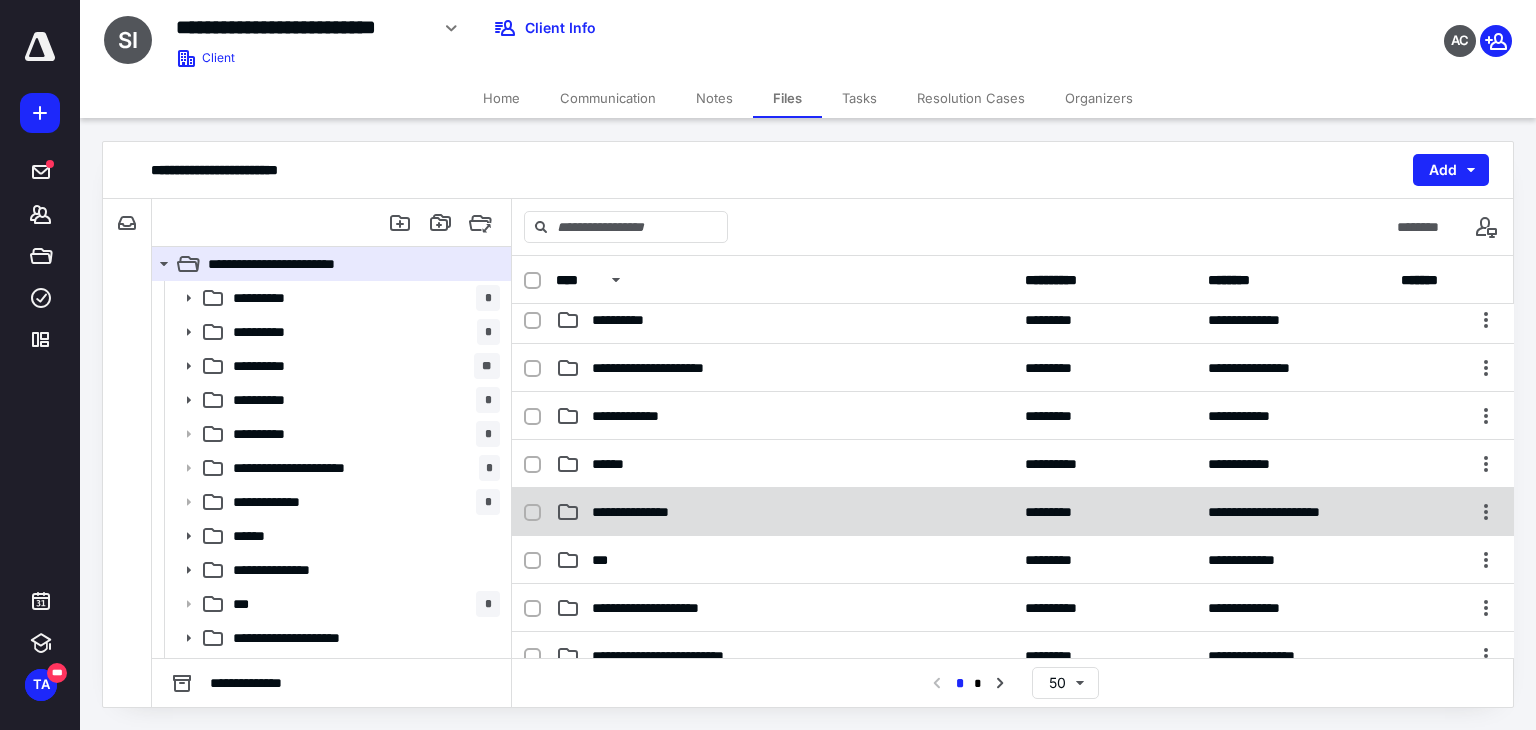 click on "**********" at bounding box center (648, 512) 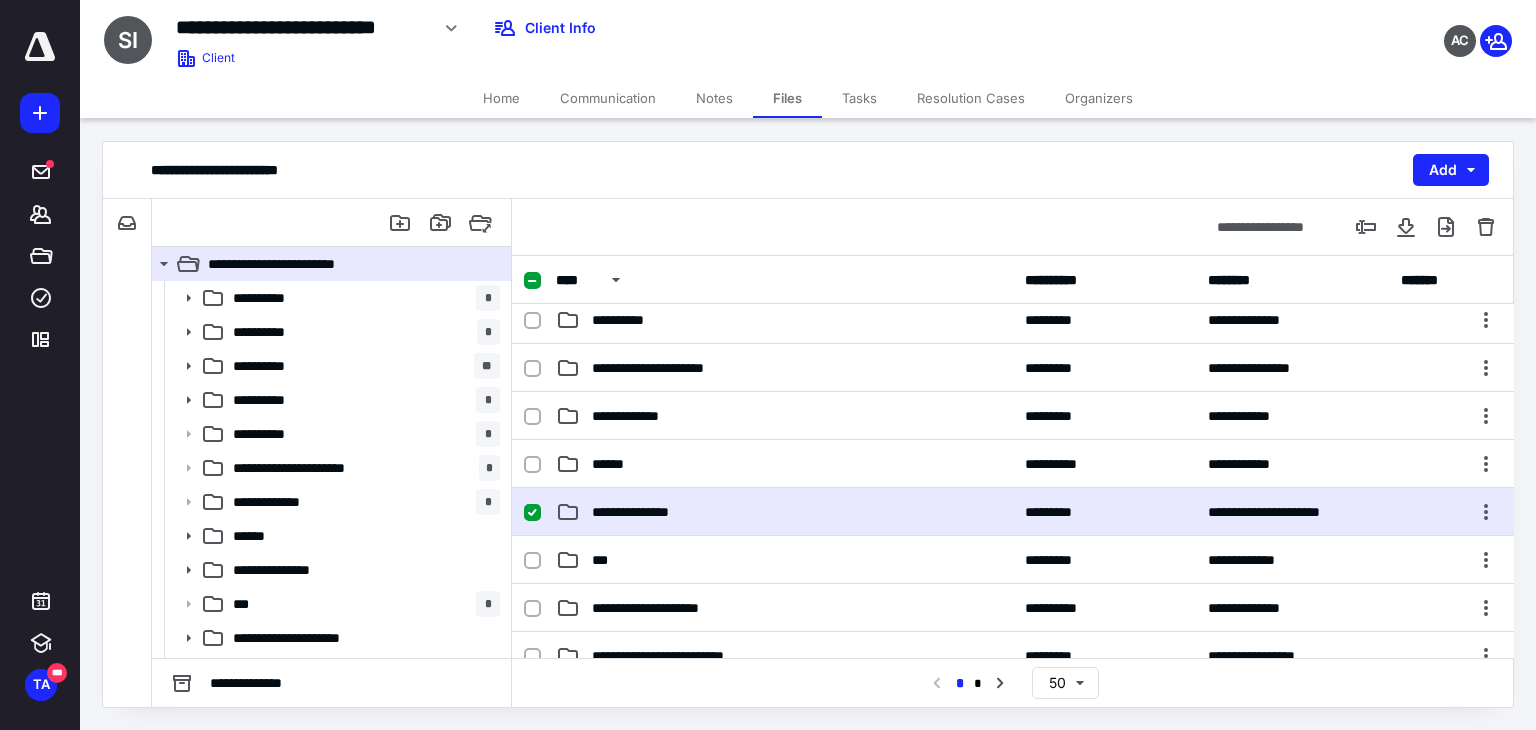 click on "**********" at bounding box center [648, 512] 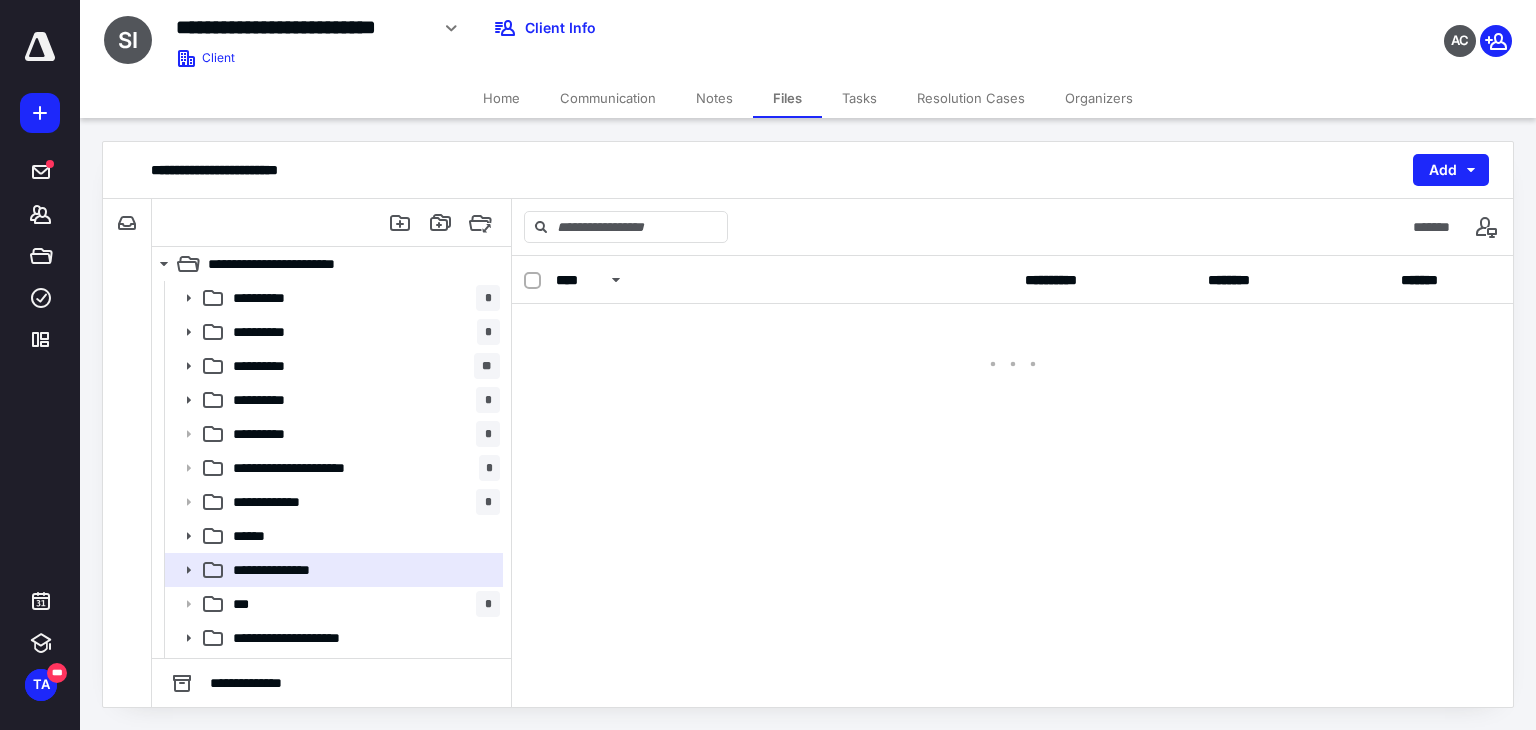 scroll, scrollTop: 0, scrollLeft: 0, axis: both 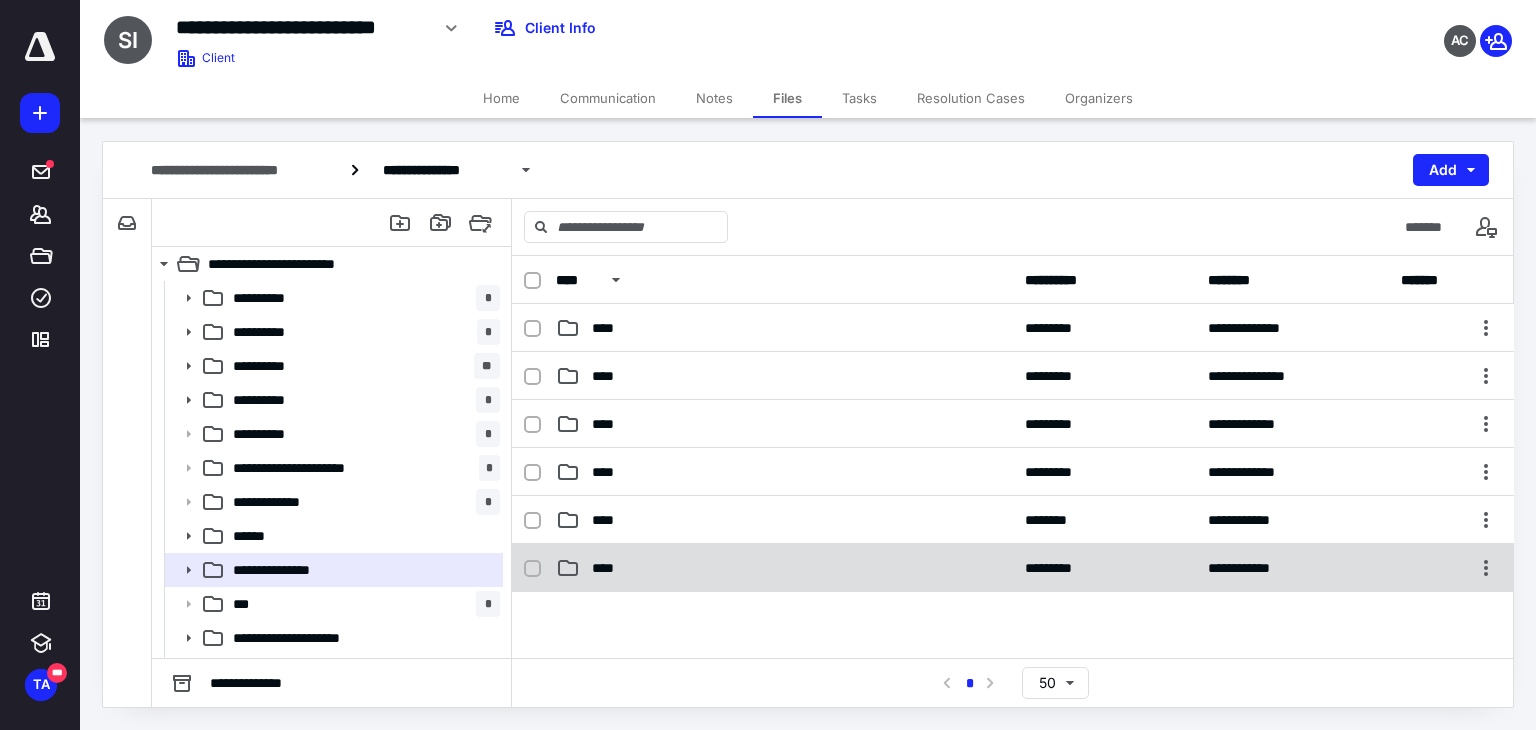 click on "****" at bounding box center [784, 568] 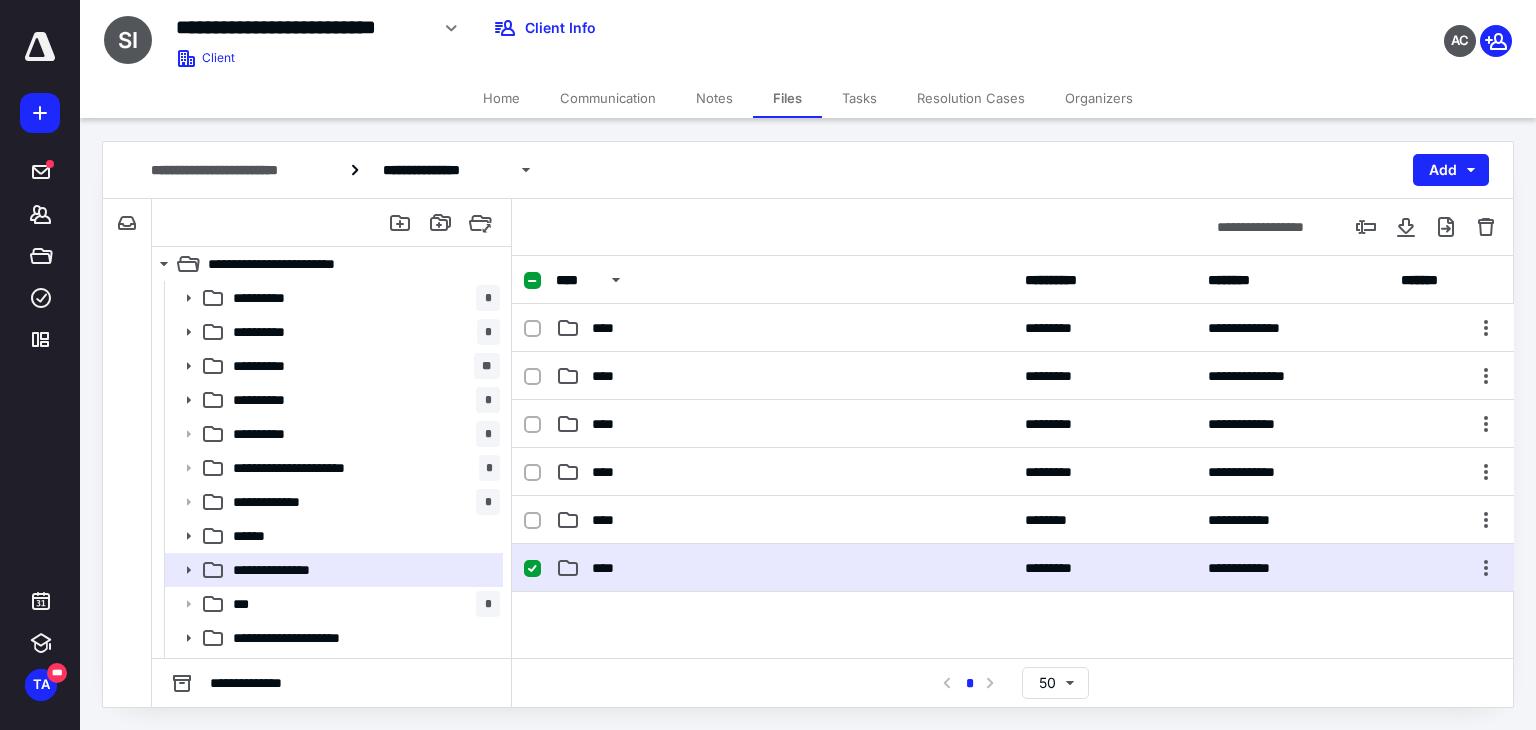 click on "****" at bounding box center [784, 568] 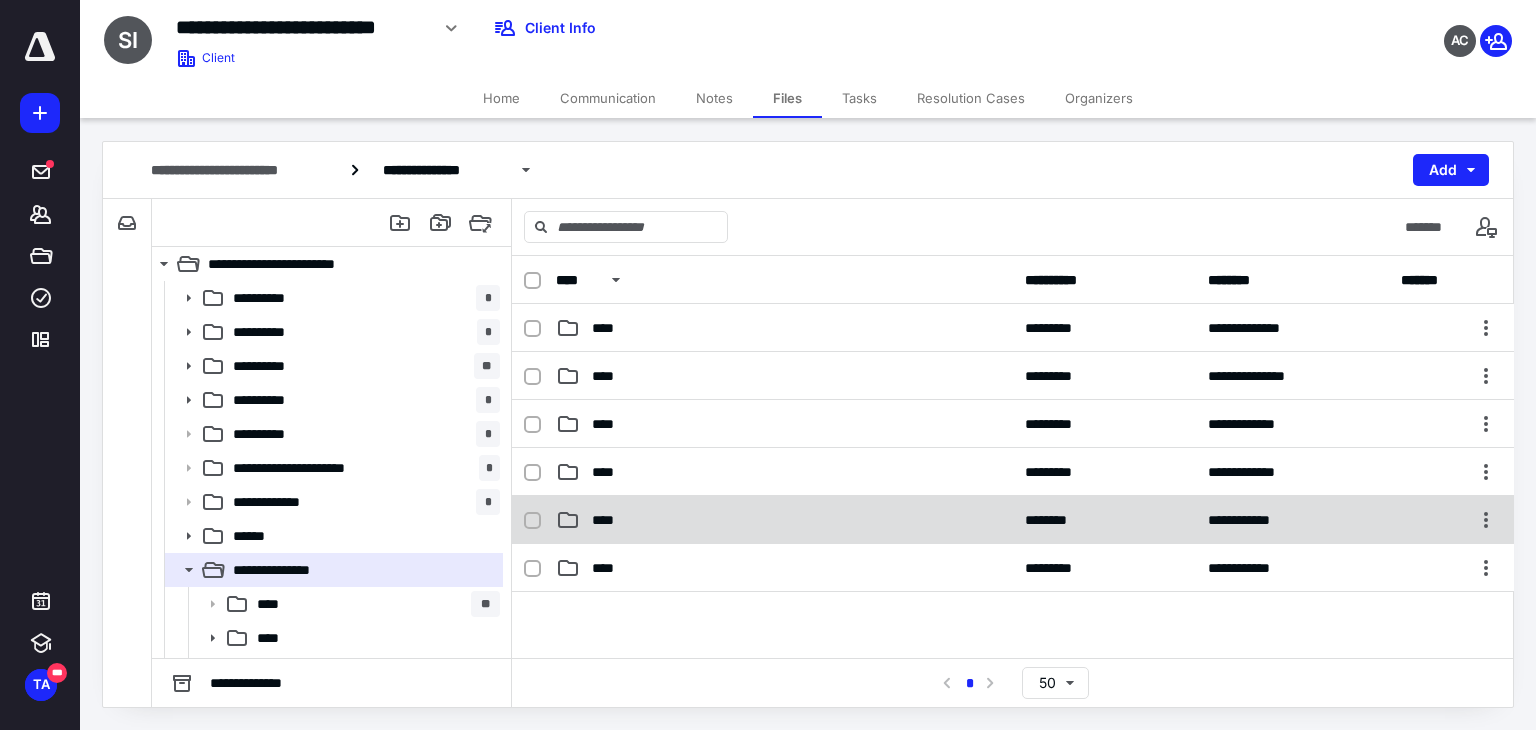 click on "****" at bounding box center [784, 520] 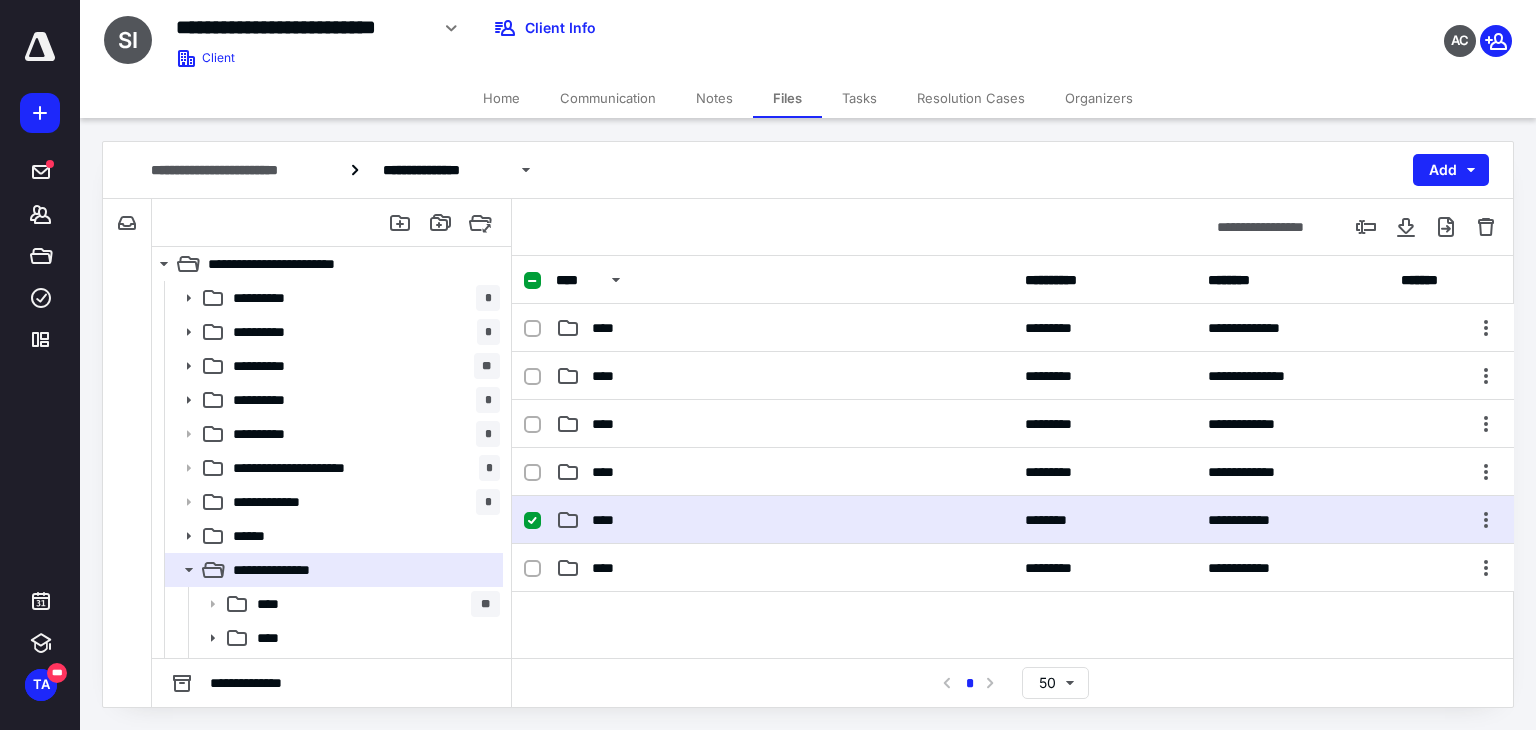click on "****" at bounding box center [784, 520] 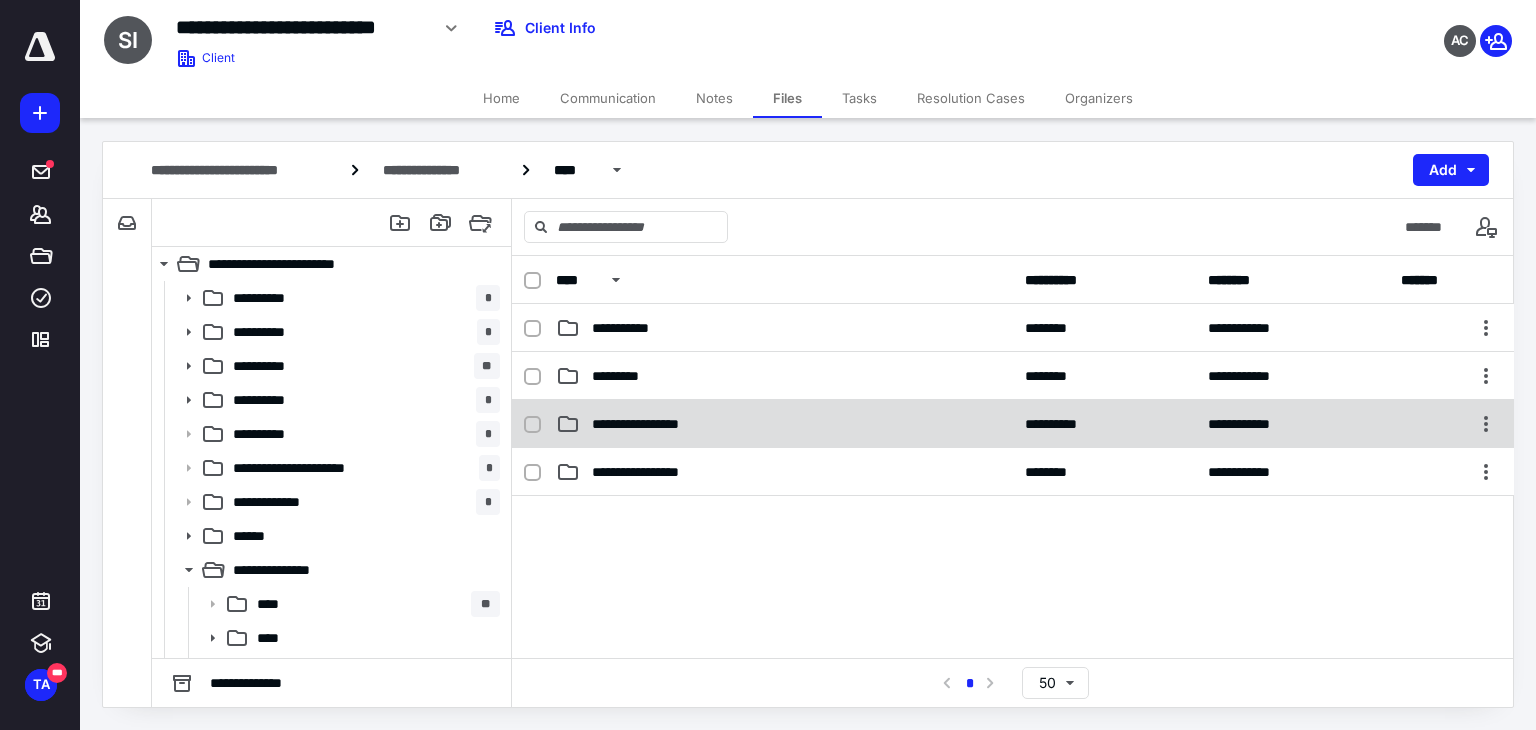 click on "**********" at bounding box center (784, 424) 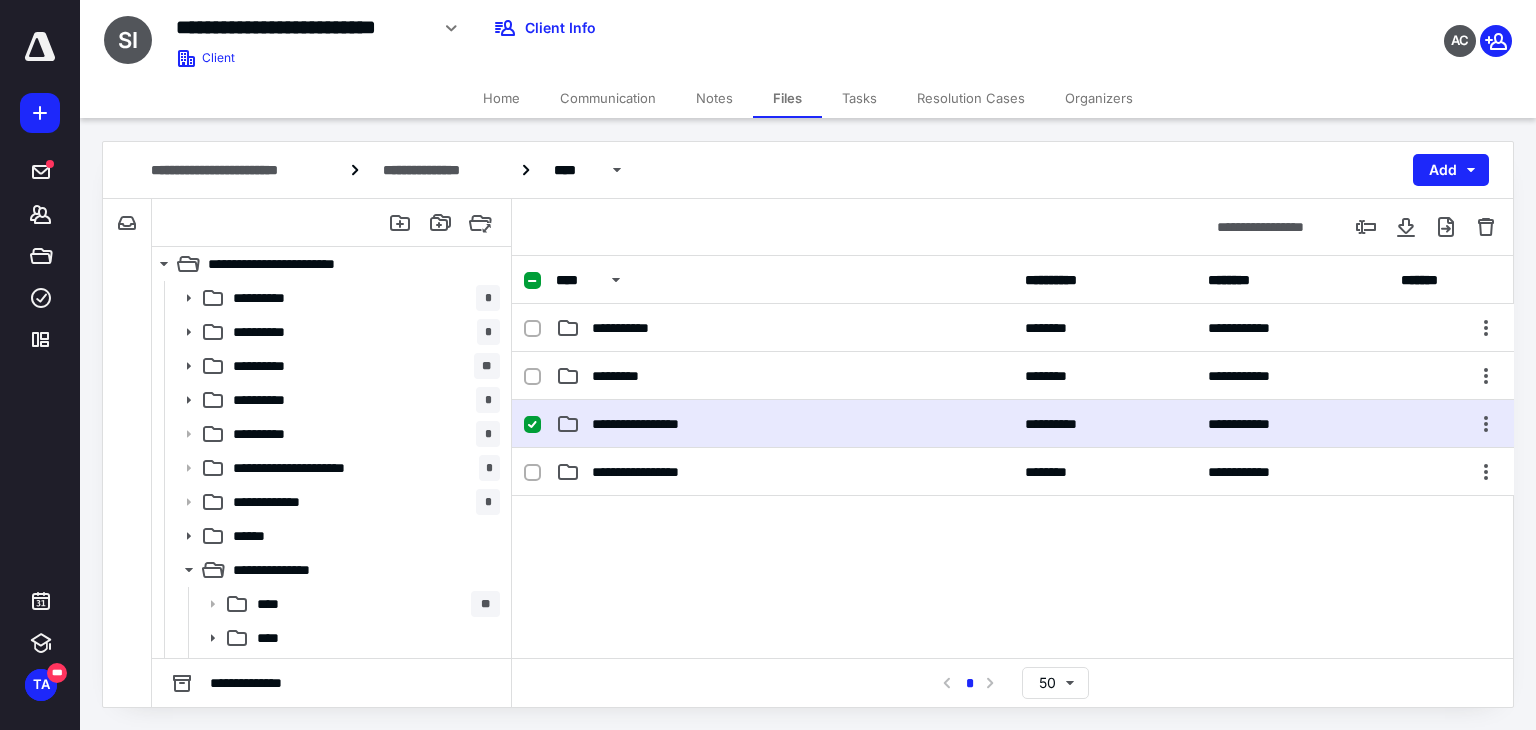 click on "**********" at bounding box center [784, 424] 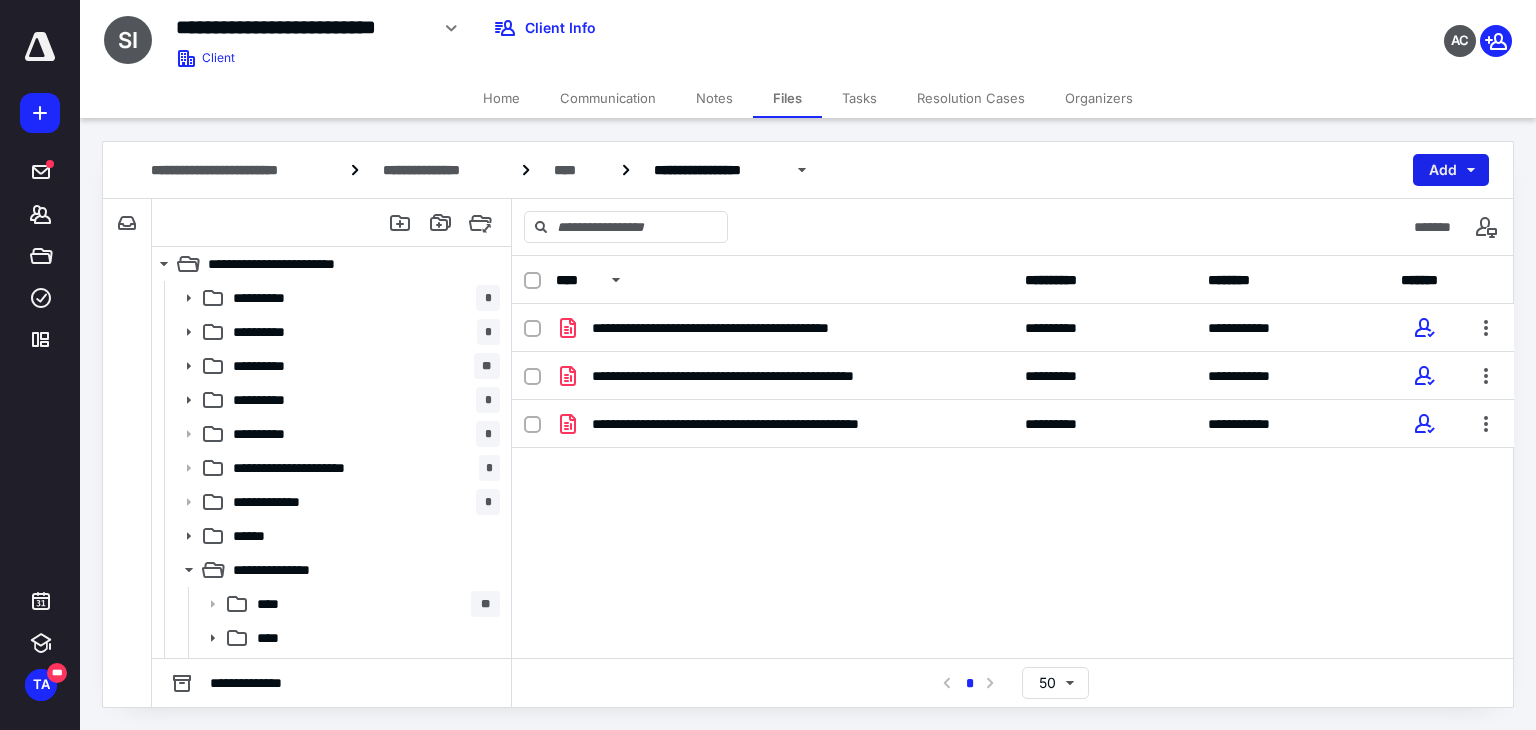 click on "Add" at bounding box center (1451, 170) 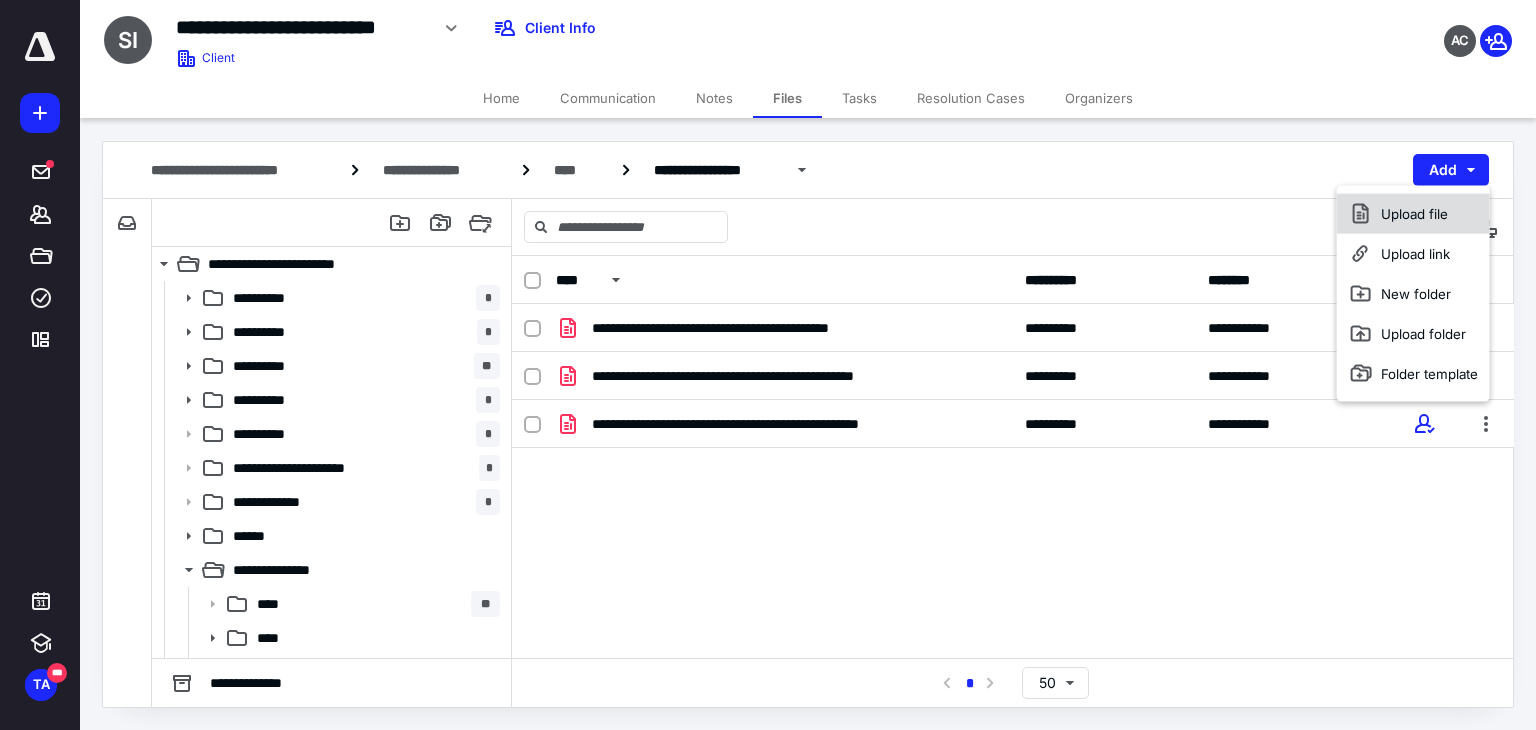 click on "Upload file" at bounding box center [1413, 214] 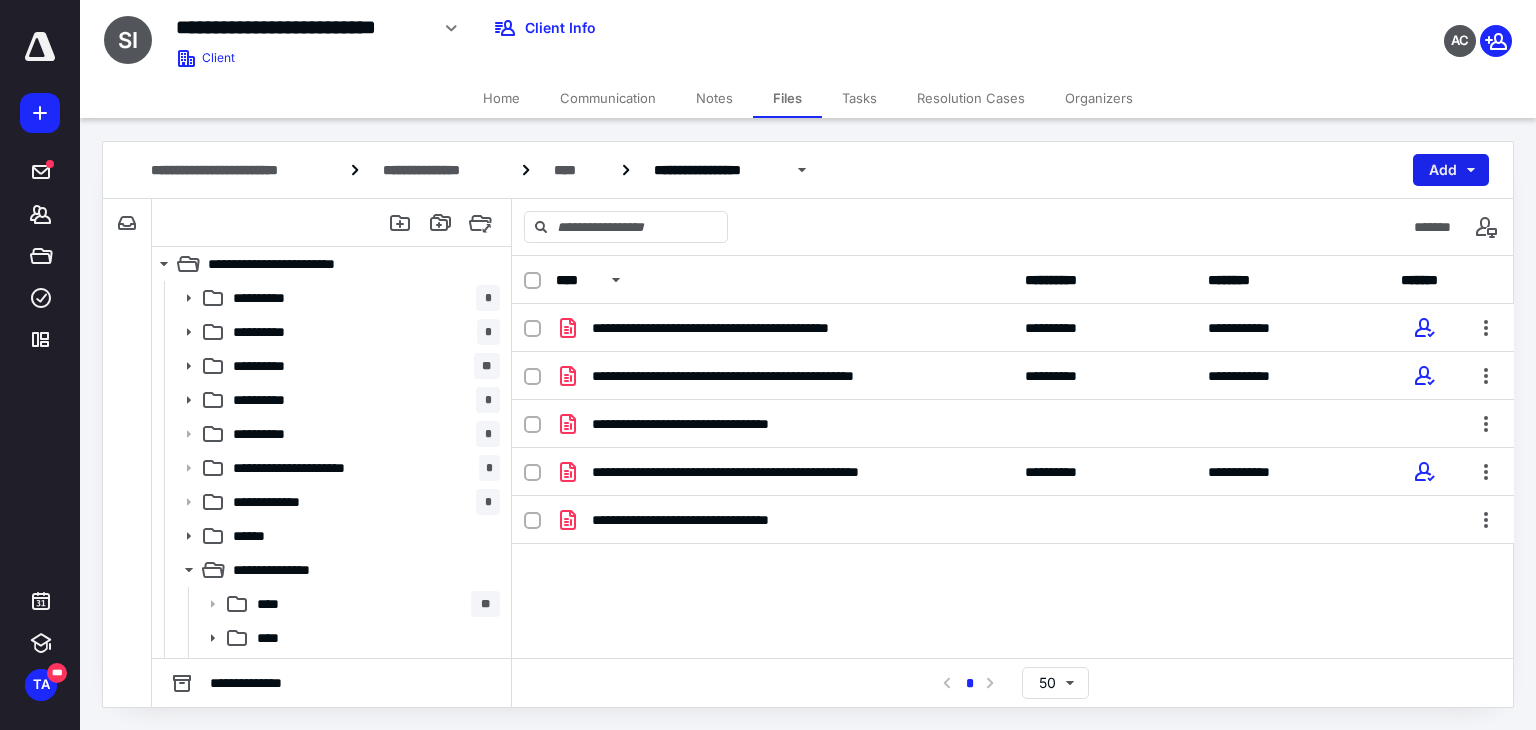 drag, startPoint x: 859, startPoint y: 637, endPoint x: 1464, endPoint y: 172, distance: 763.0531 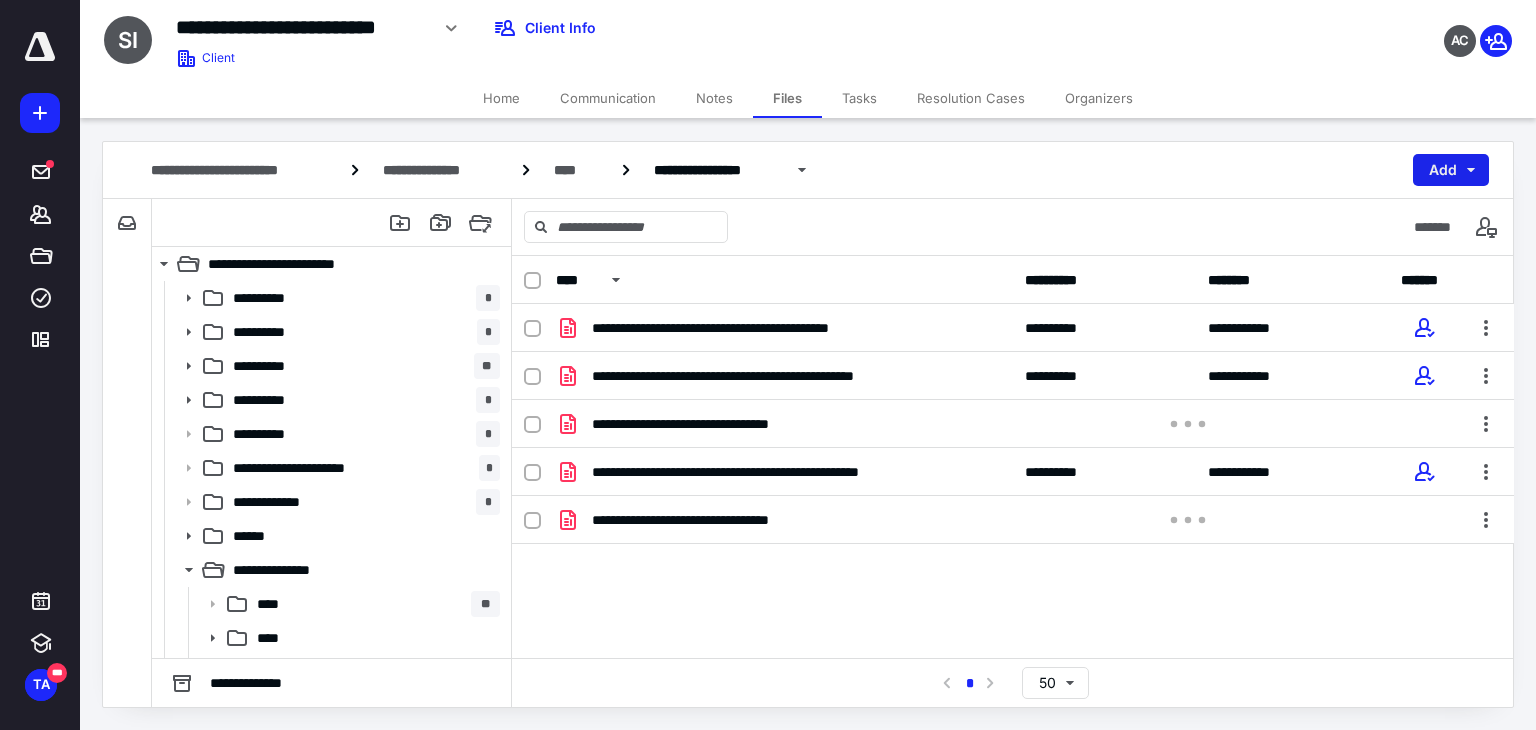 click on "Add" at bounding box center [1451, 170] 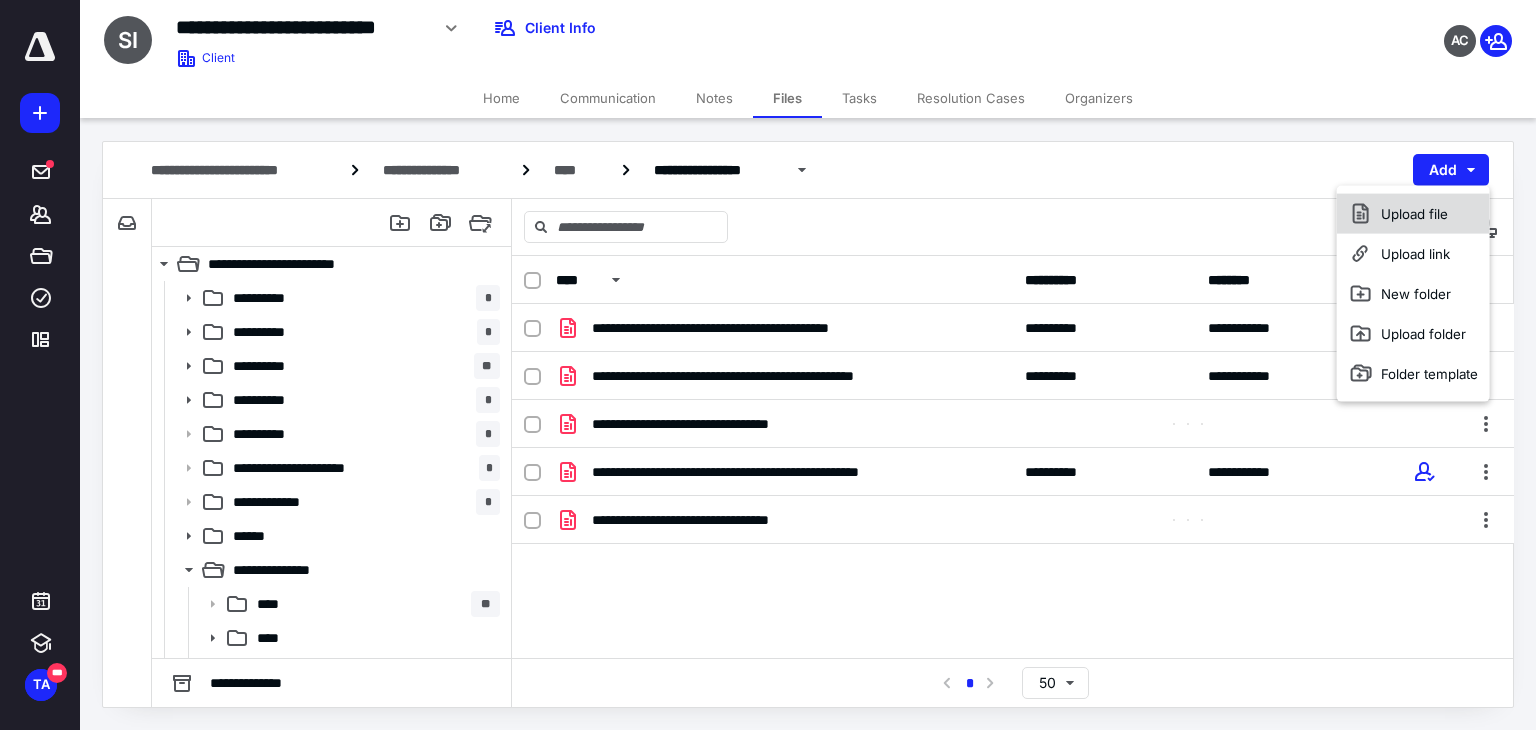 click on "Upload file" at bounding box center (1413, 214) 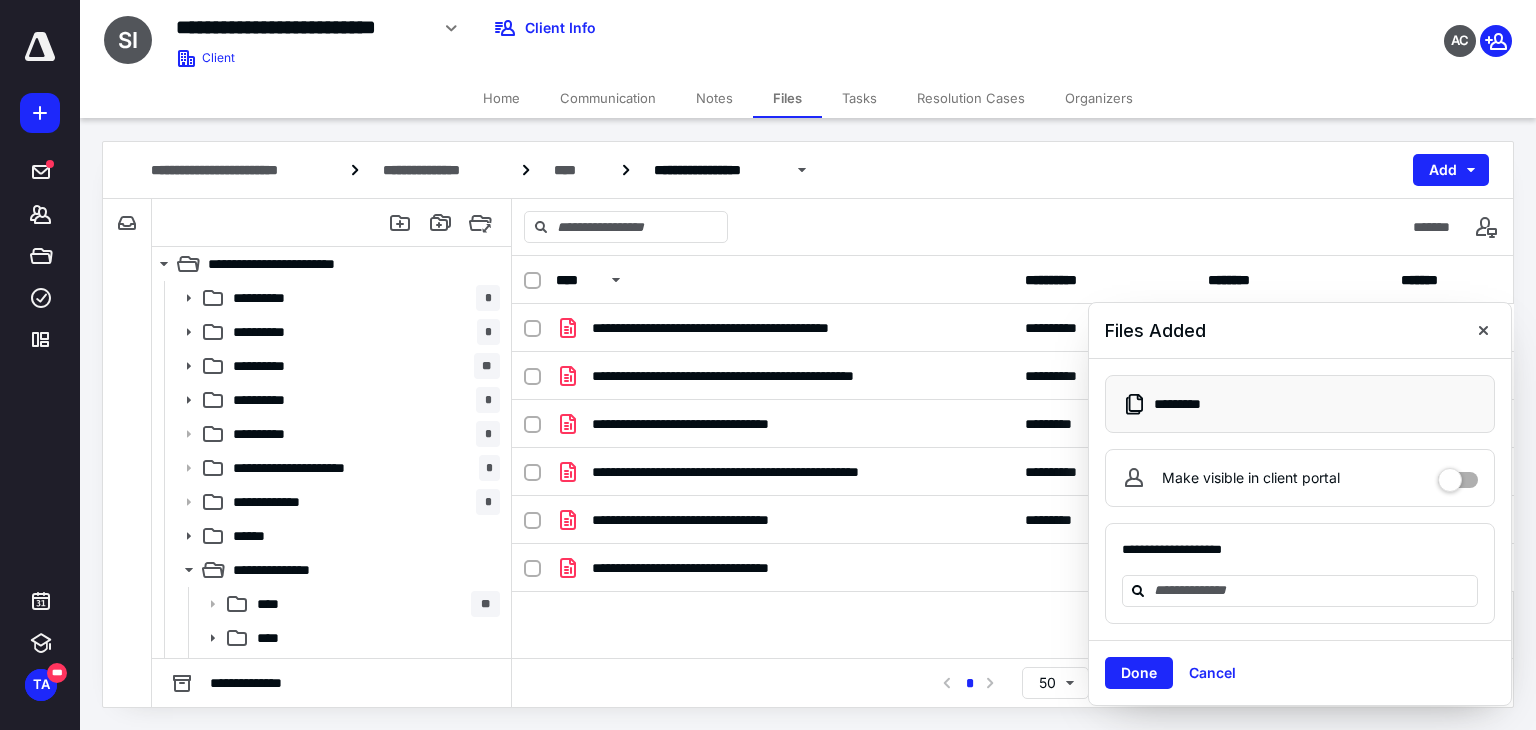 drag, startPoint x: 798, startPoint y: 641, endPoint x: 1461, endPoint y: 148, distance: 826.207 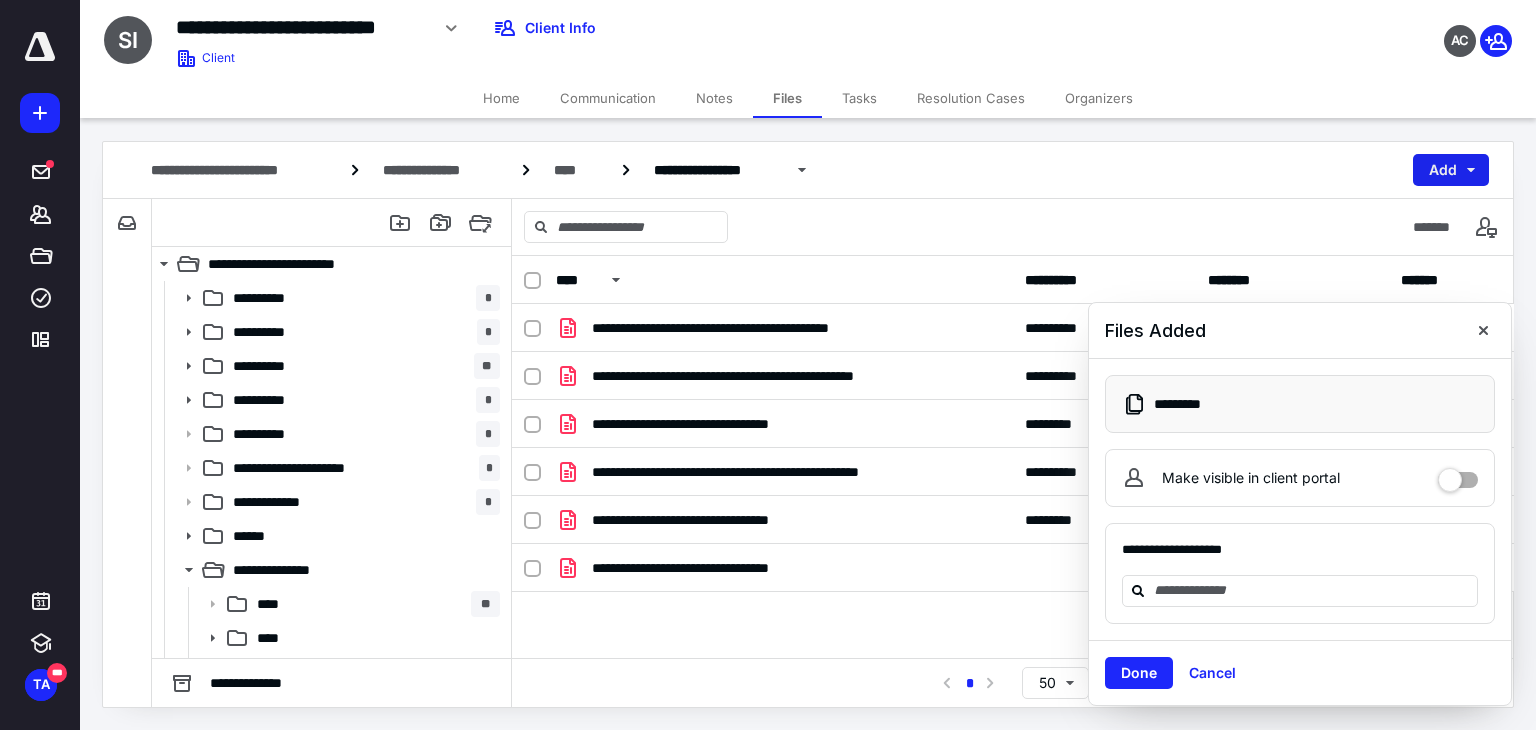 click on "Add" at bounding box center (1451, 170) 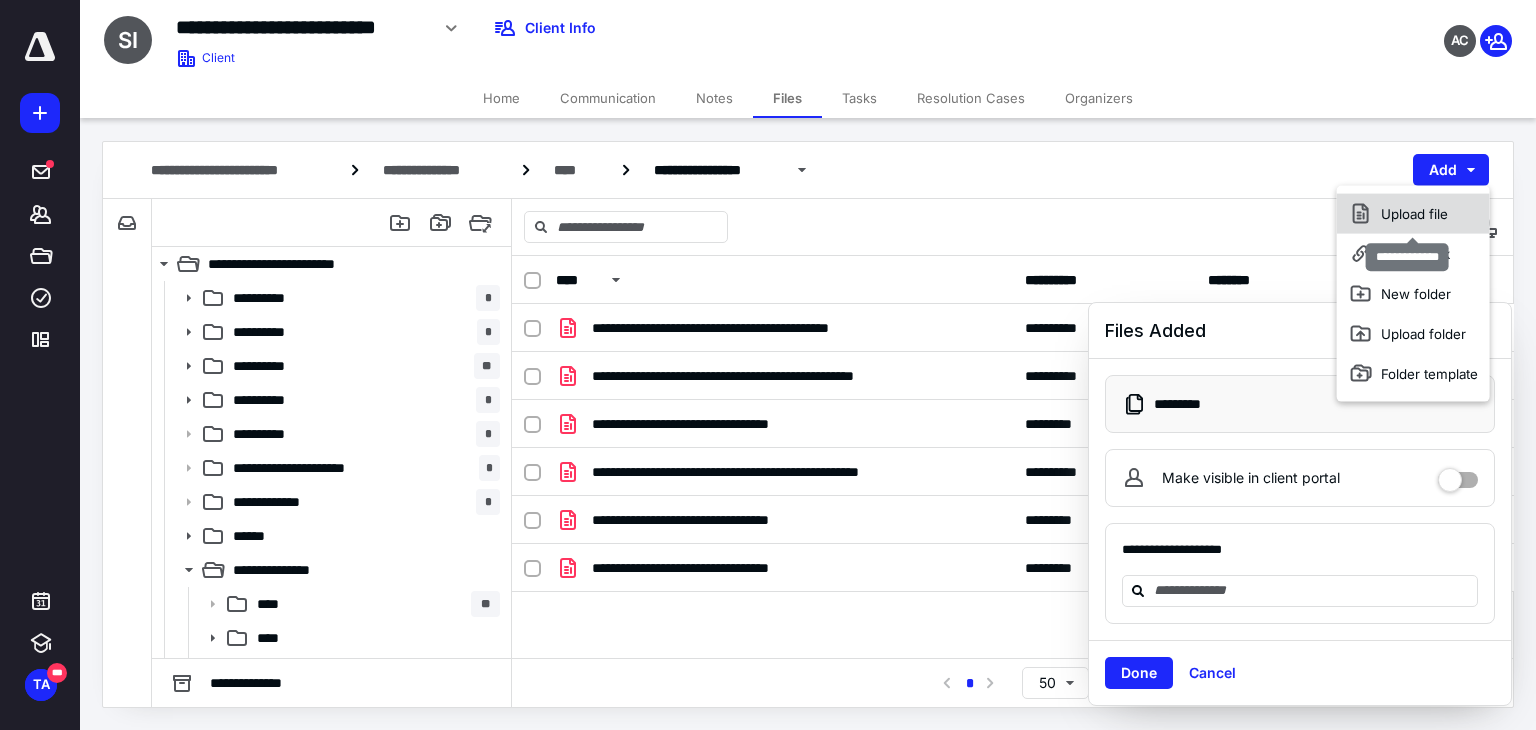 click on "Upload file" at bounding box center [1413, 214] 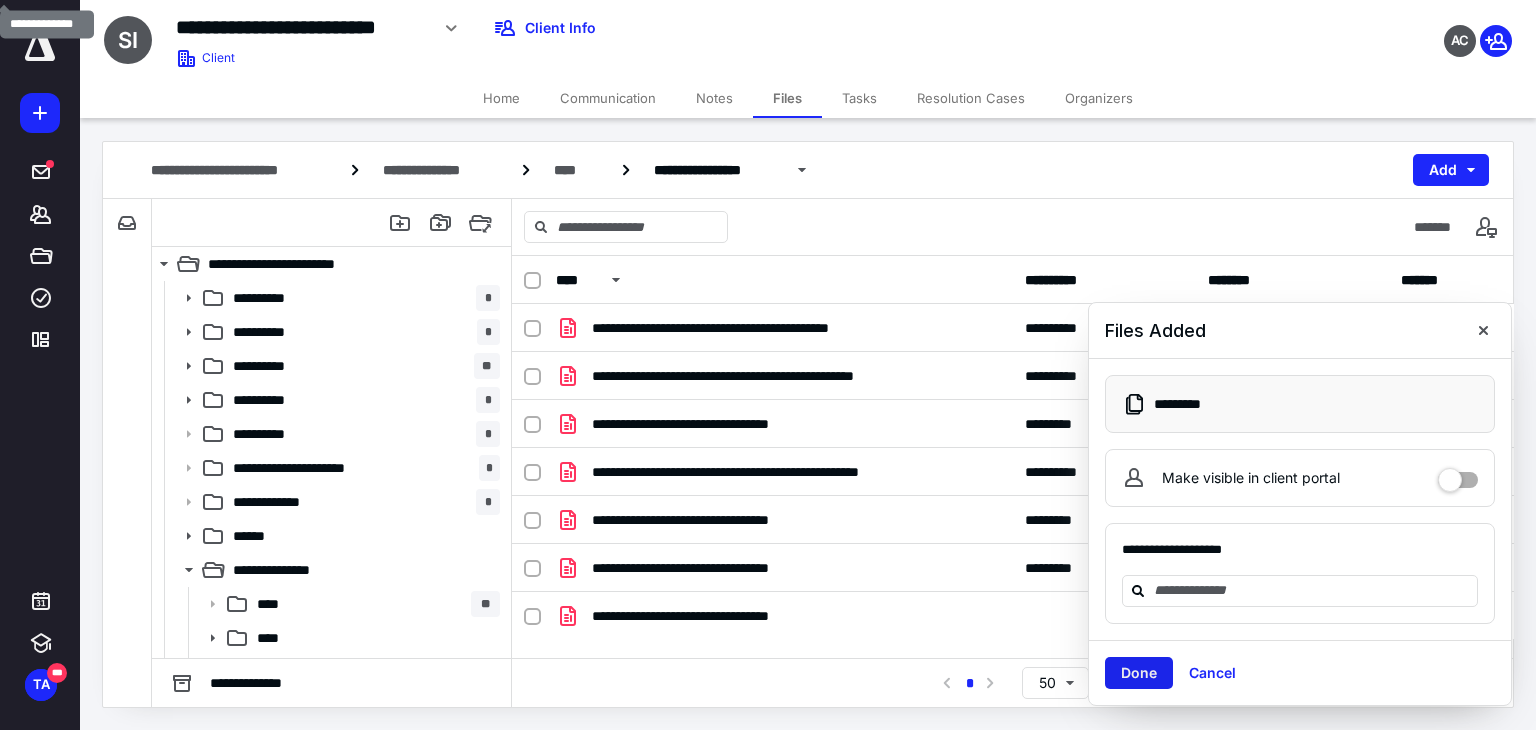 click on "Done" at bounding box center [1139, 673] 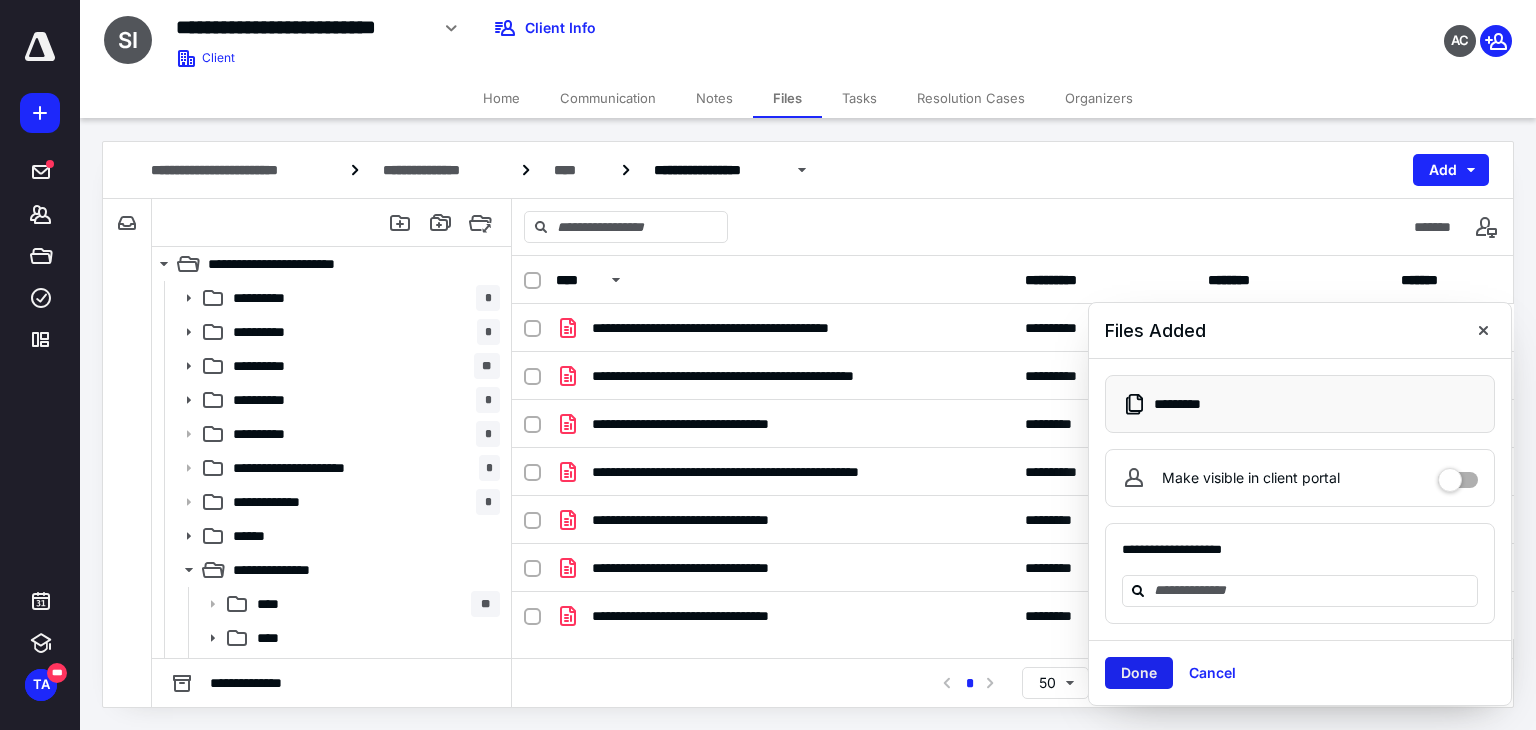 click on "Done" at bounding box center [1139, 673] 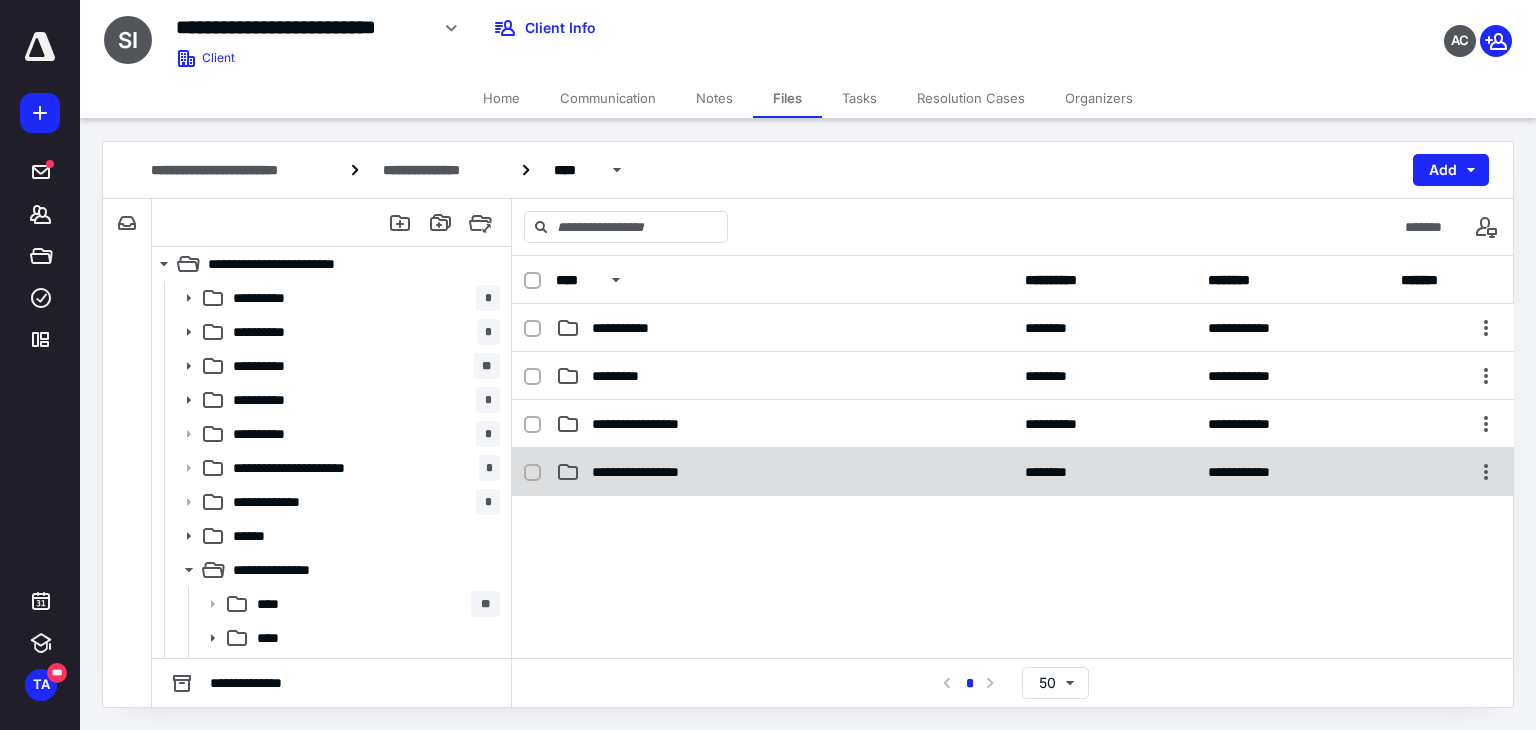 click on "**********" at bounding box center [653, 472] 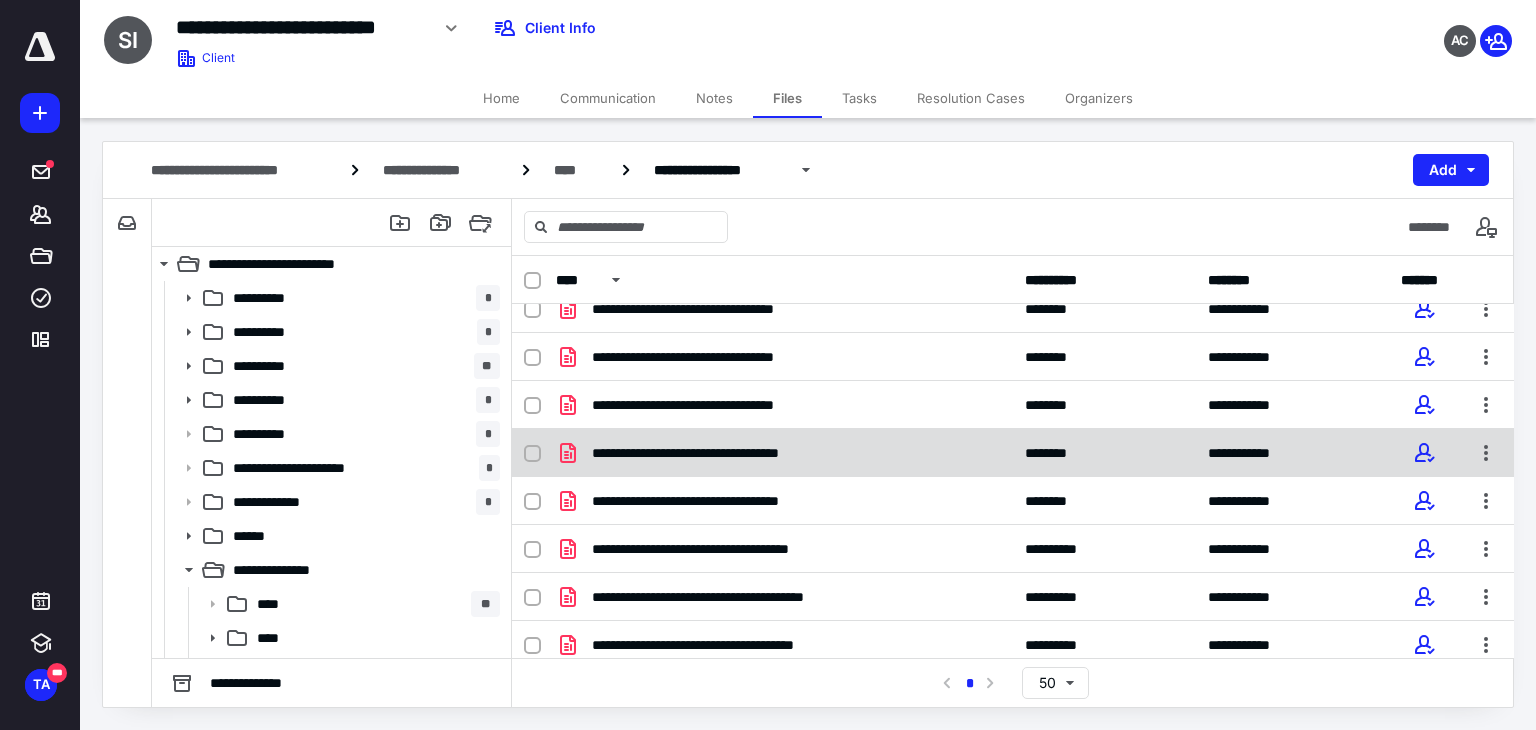 scroll, scrollTop: 124, scrollLeft: 0, axis: vertical 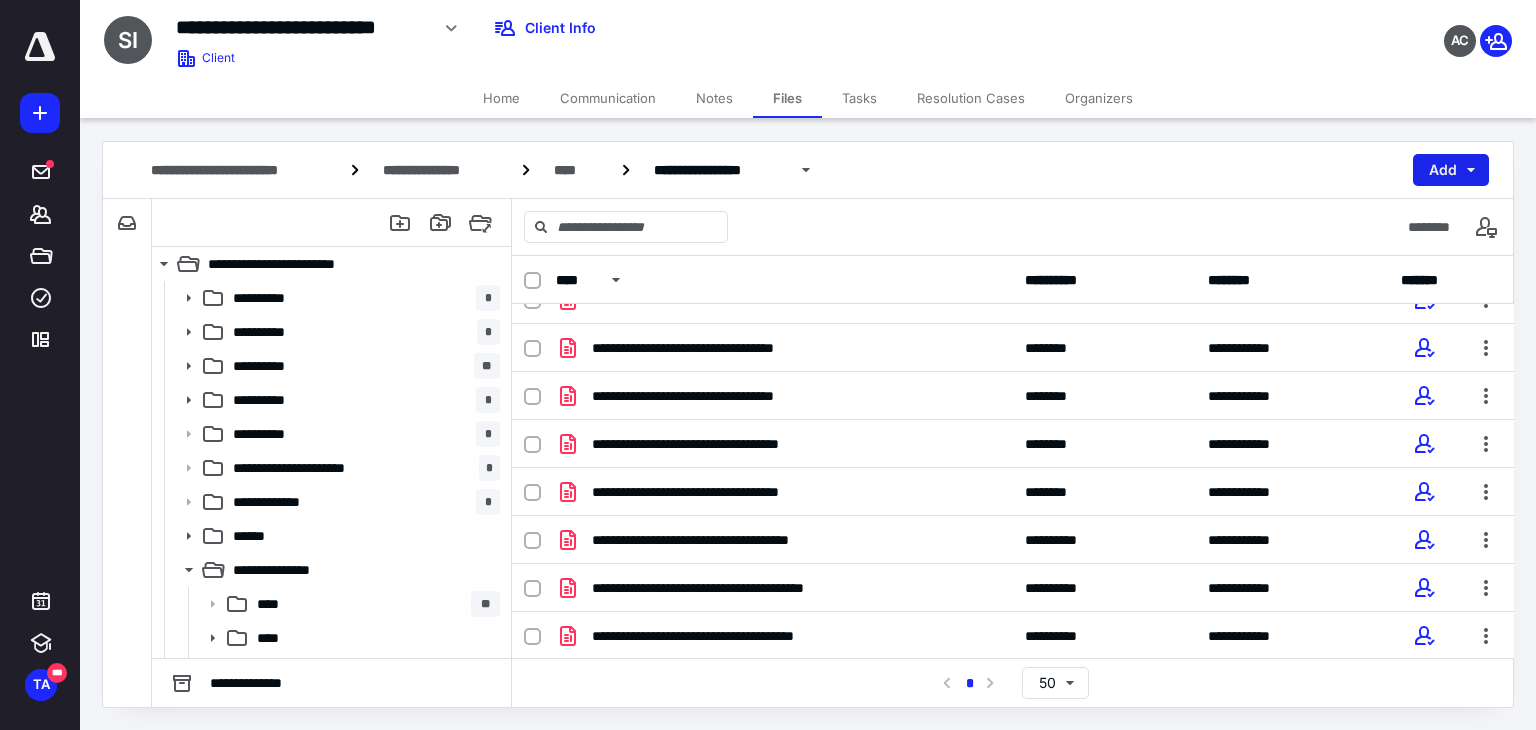 click on "Add" at bounding box center [1451, 170] 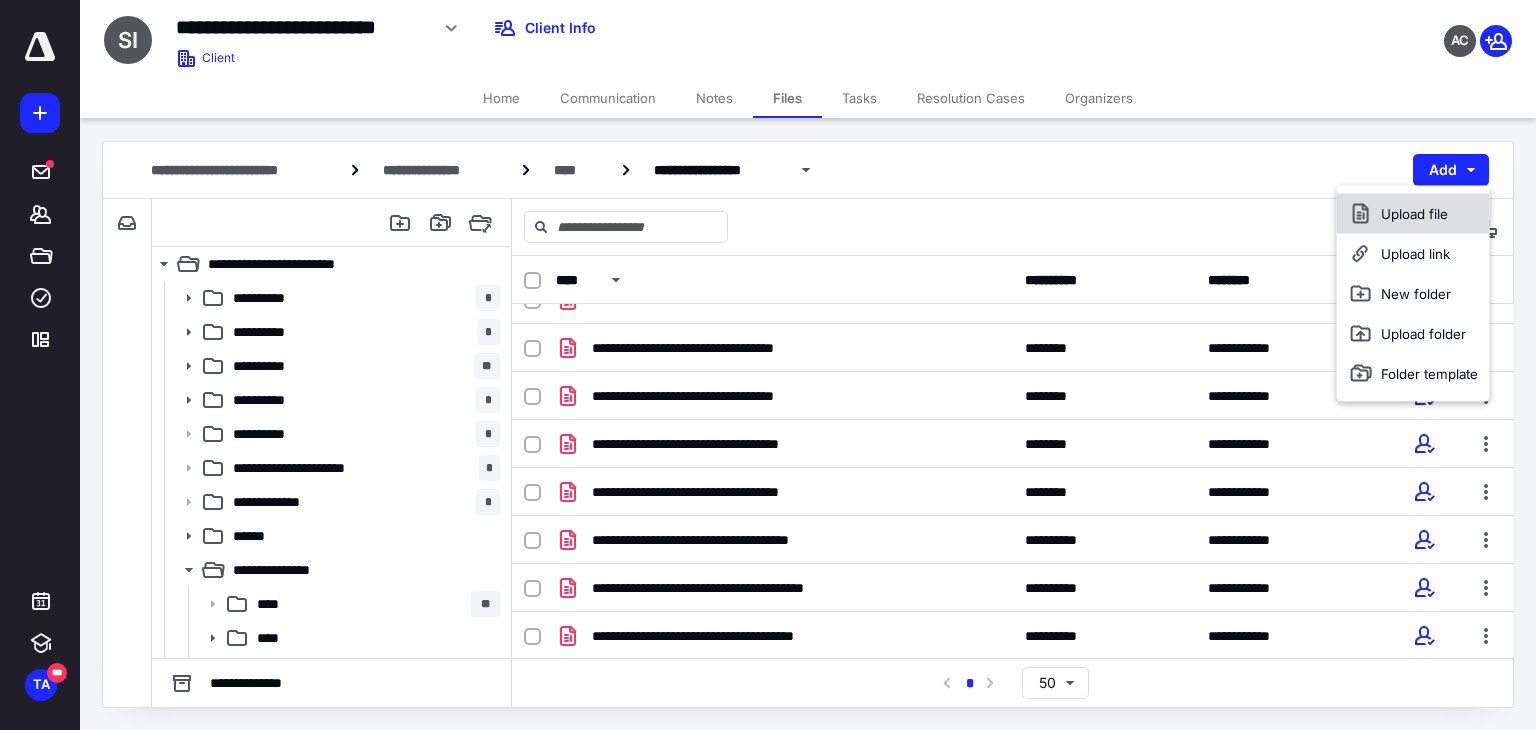 click on "Upload file" at bounding box center [1413, 214] 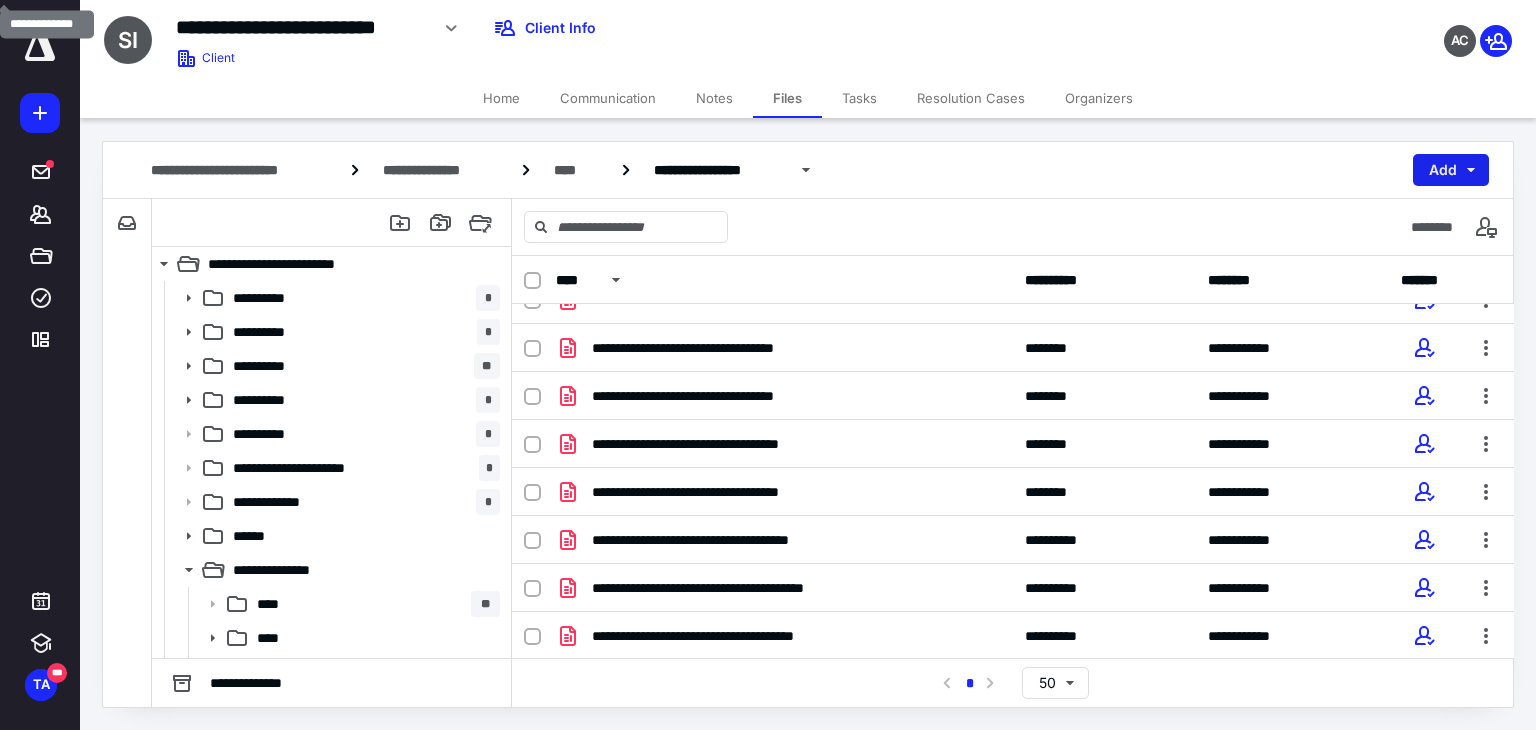 click on "Add" at bounding box center (1451, 170) 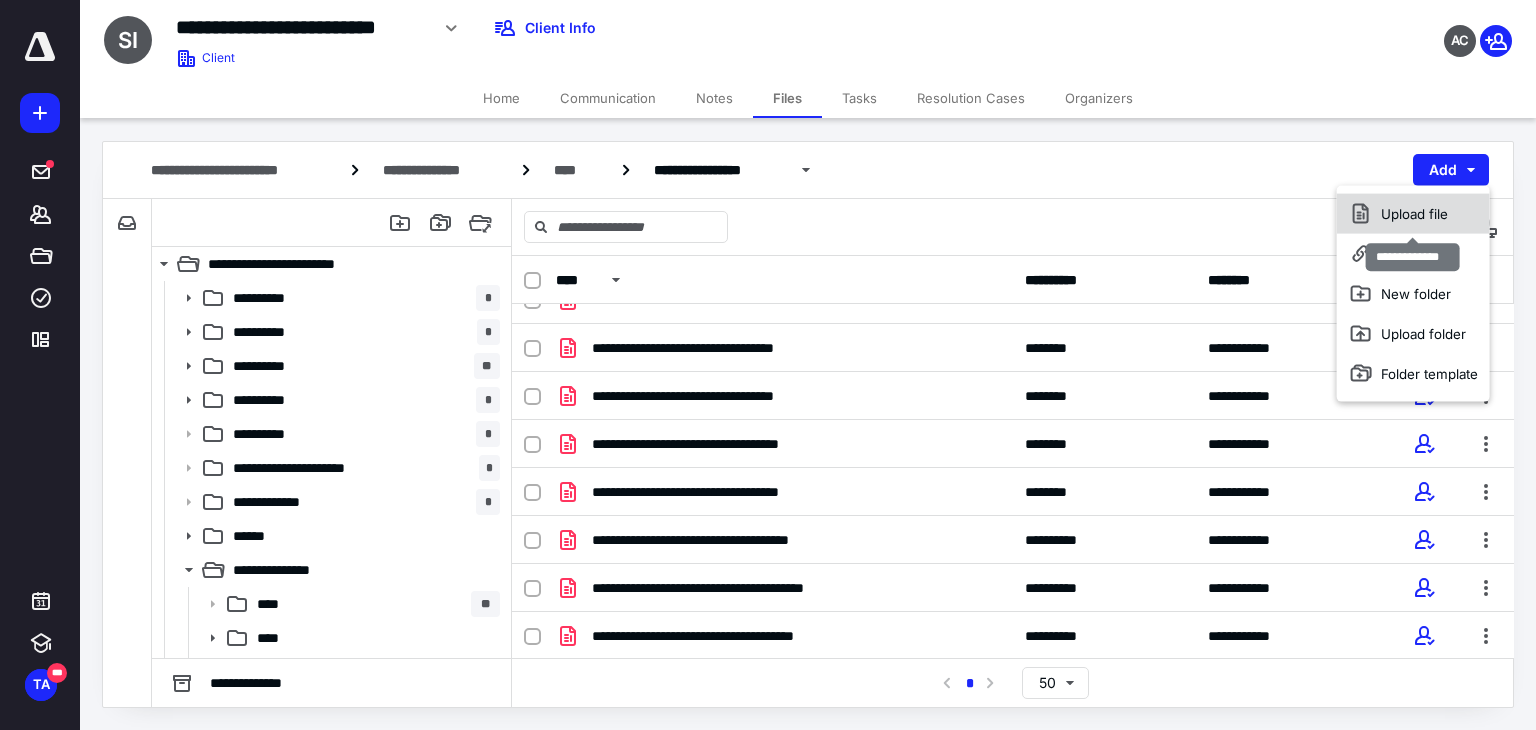 click on "Upload file" at bounding box center (1413, 214) 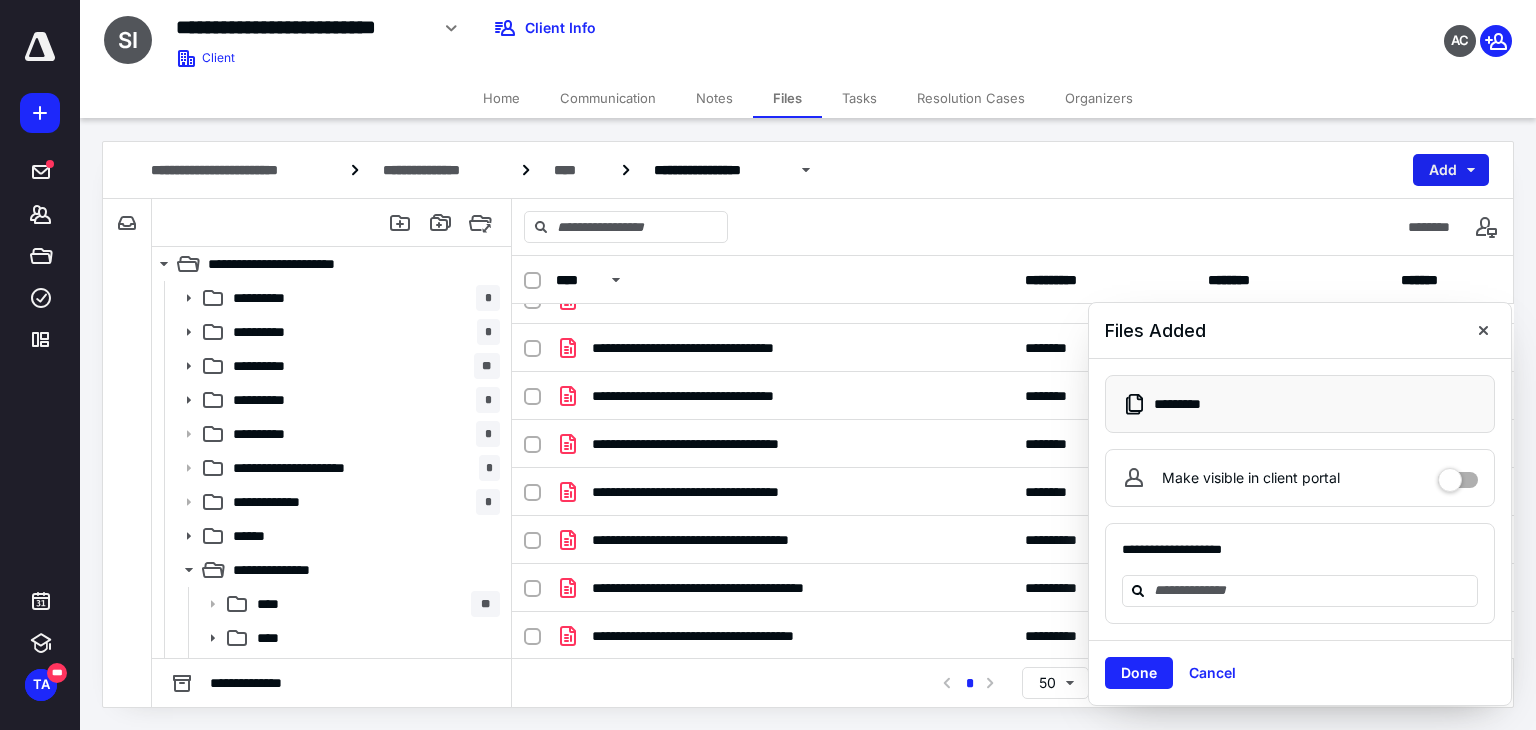 click on "Add" at bounding box center [1451, 170] 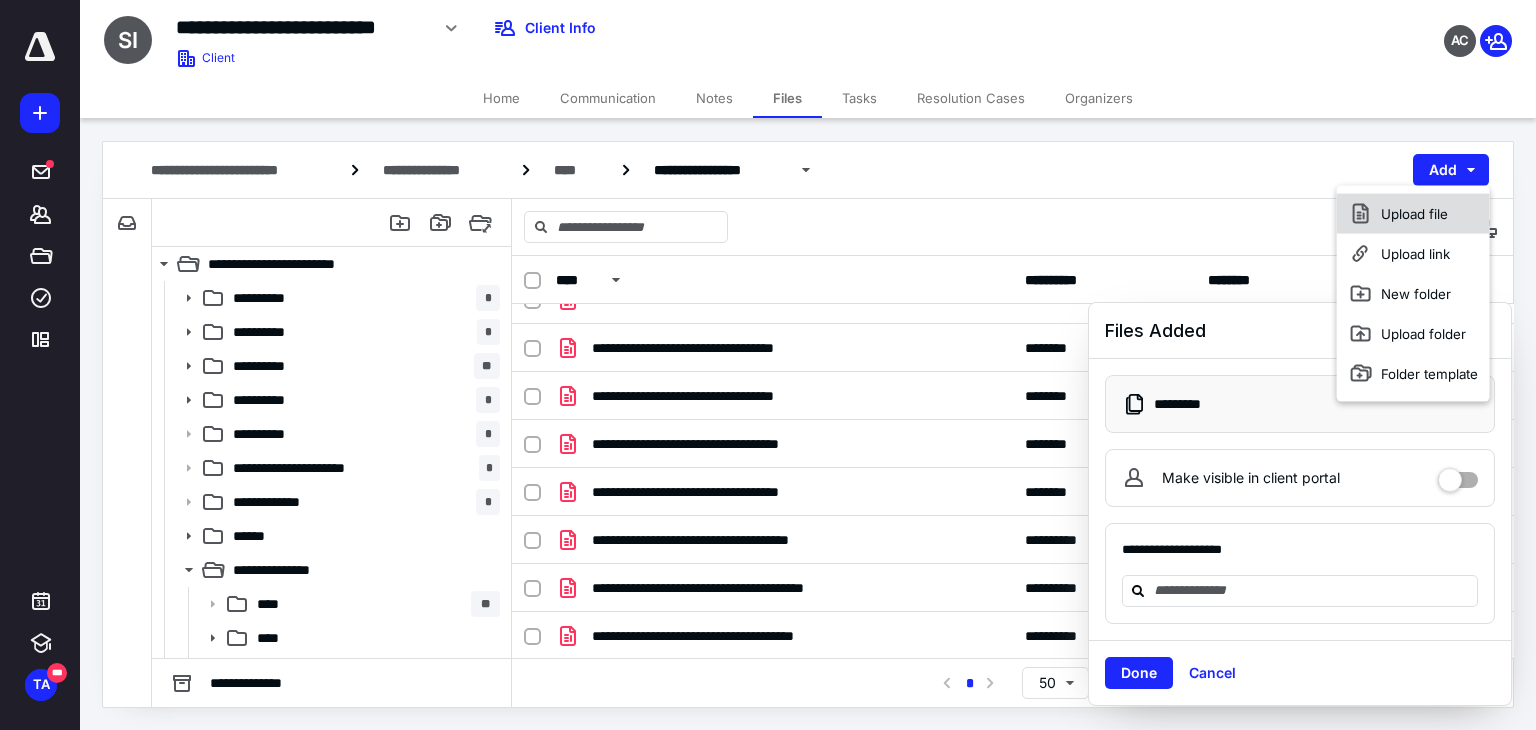 click on "Upload file" at bounding box center (1413, 214) 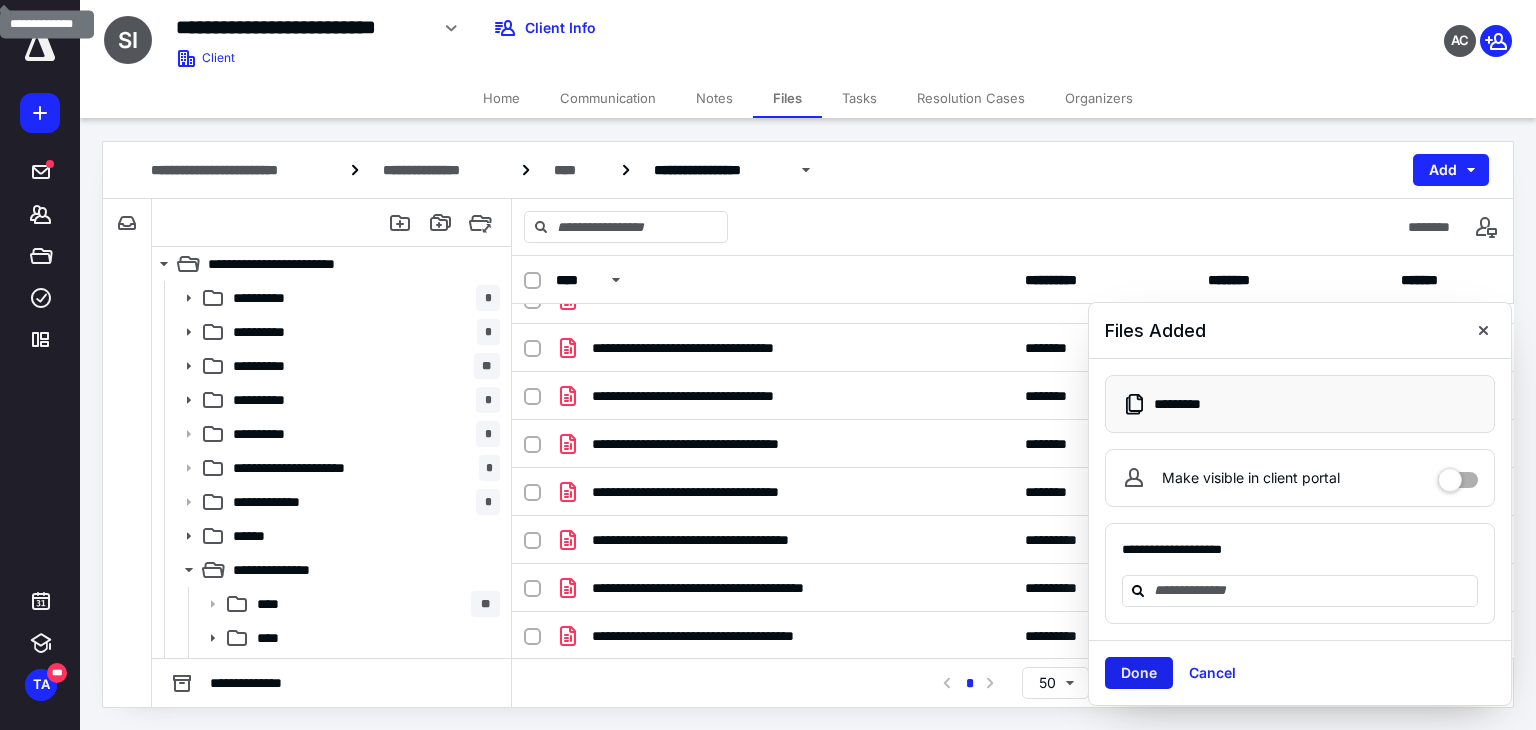 click on "Done" at bounding box center [1139, 673] 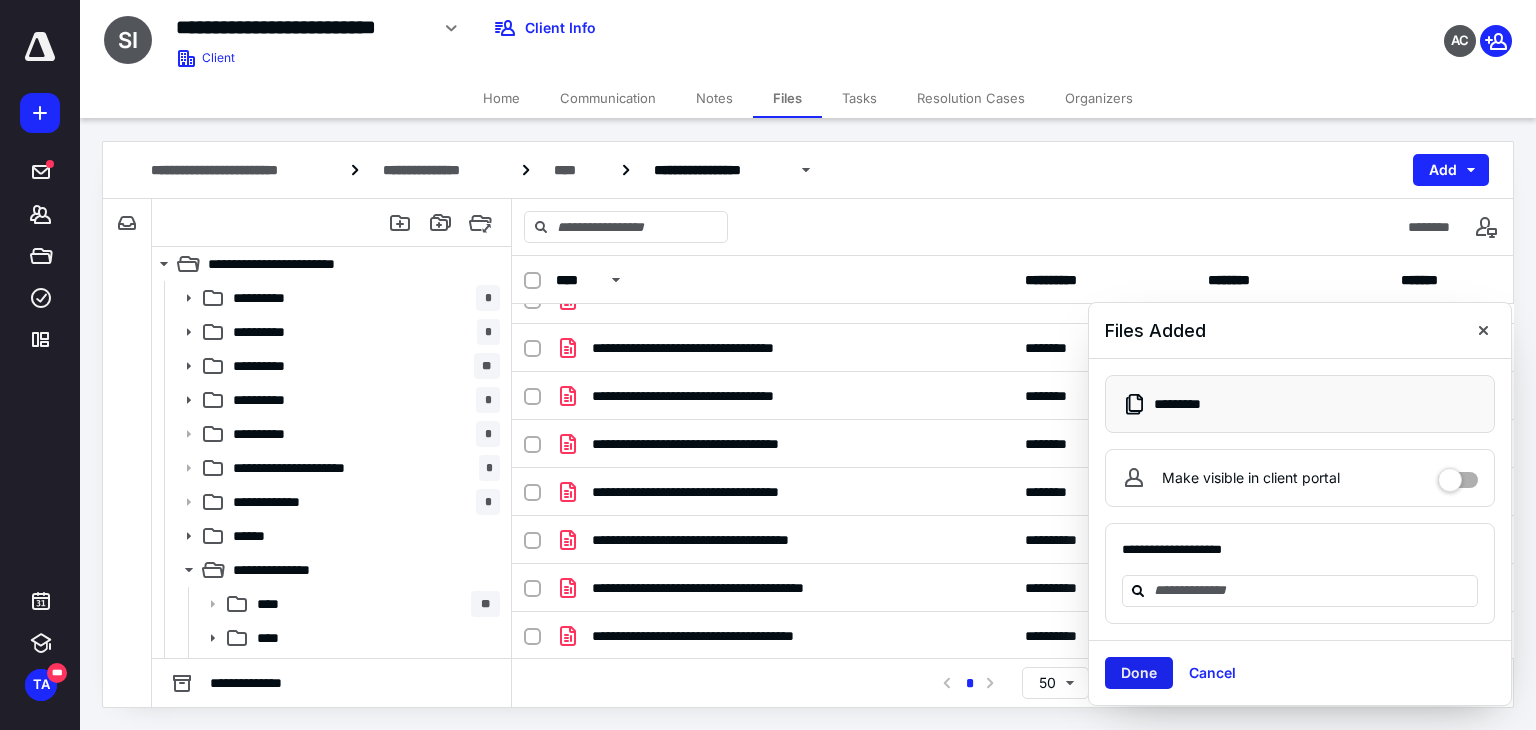 click on "Done" at bounding box center [1139, 673] 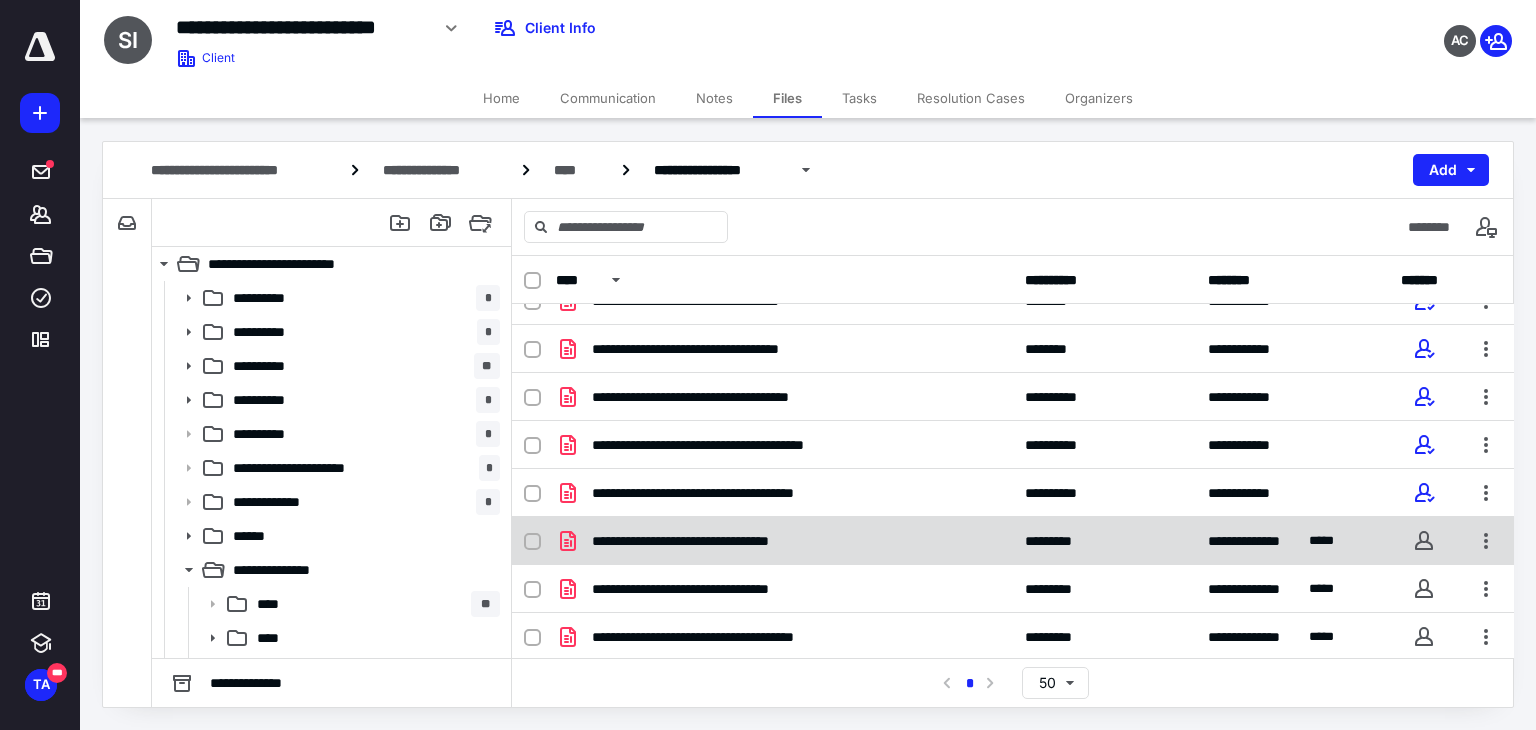 scroll, scrollTop: 0, scrollLeft: 0, axis: both 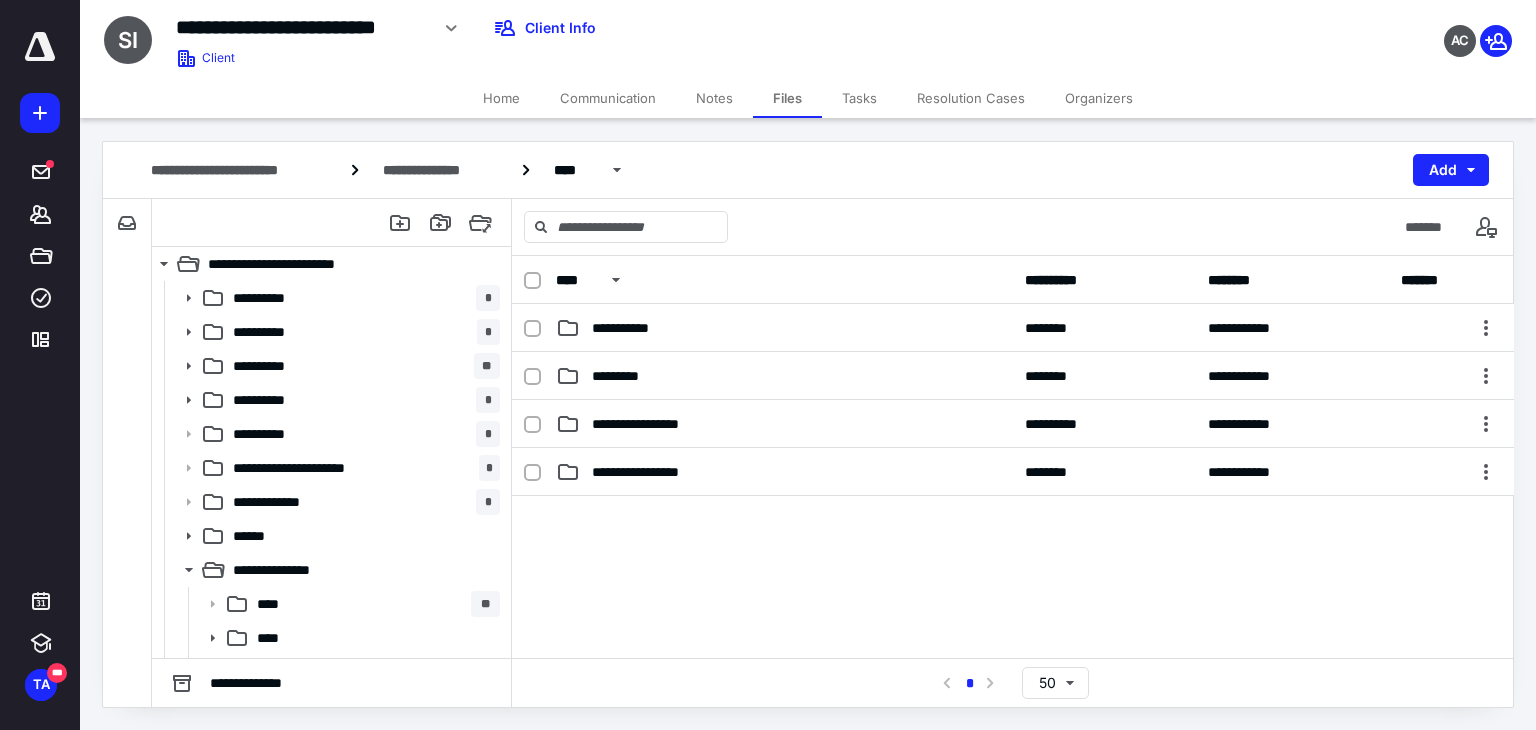 click on "Notes" at bounding box center (714, 98) 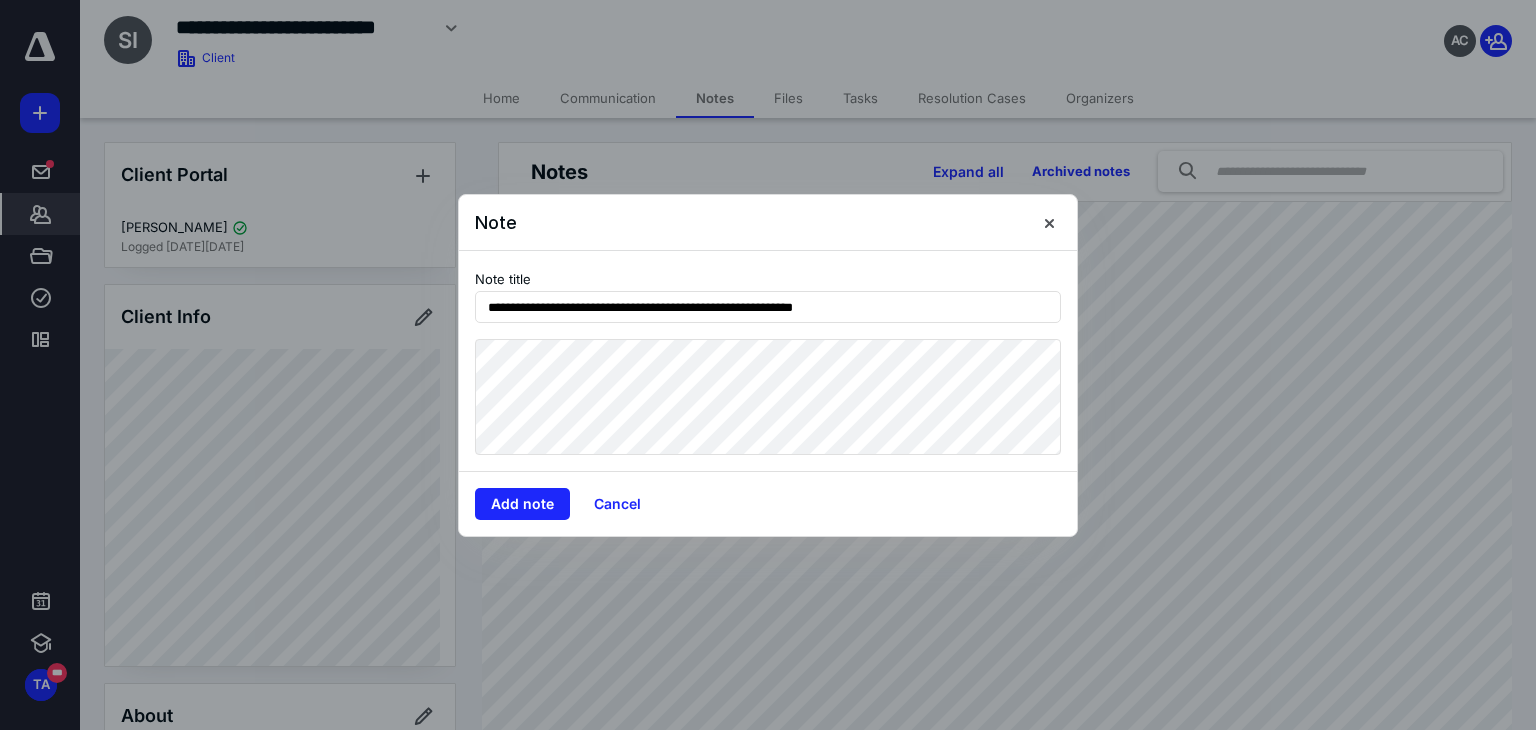 type on "**********" 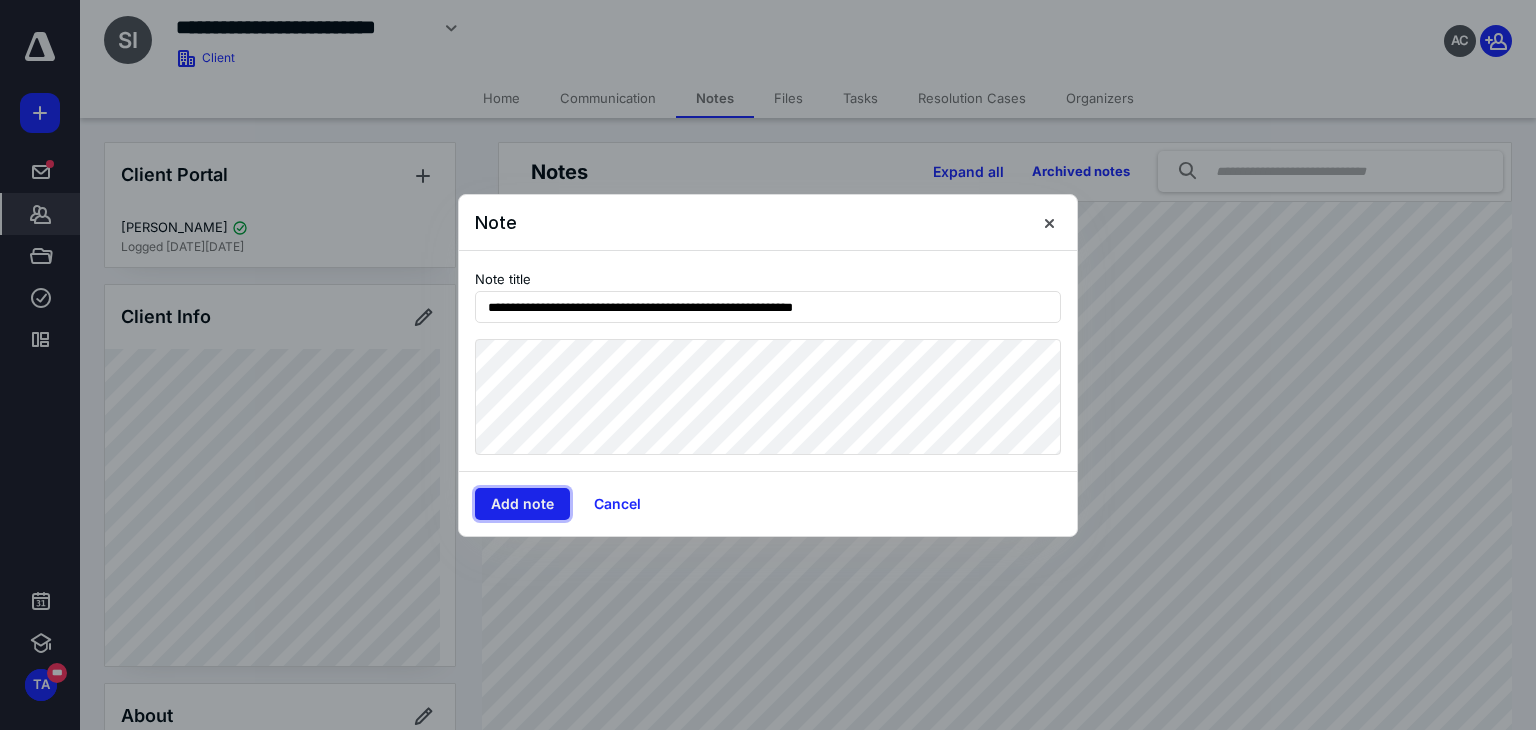 click on "Add note" at bounding box center [522, 504] 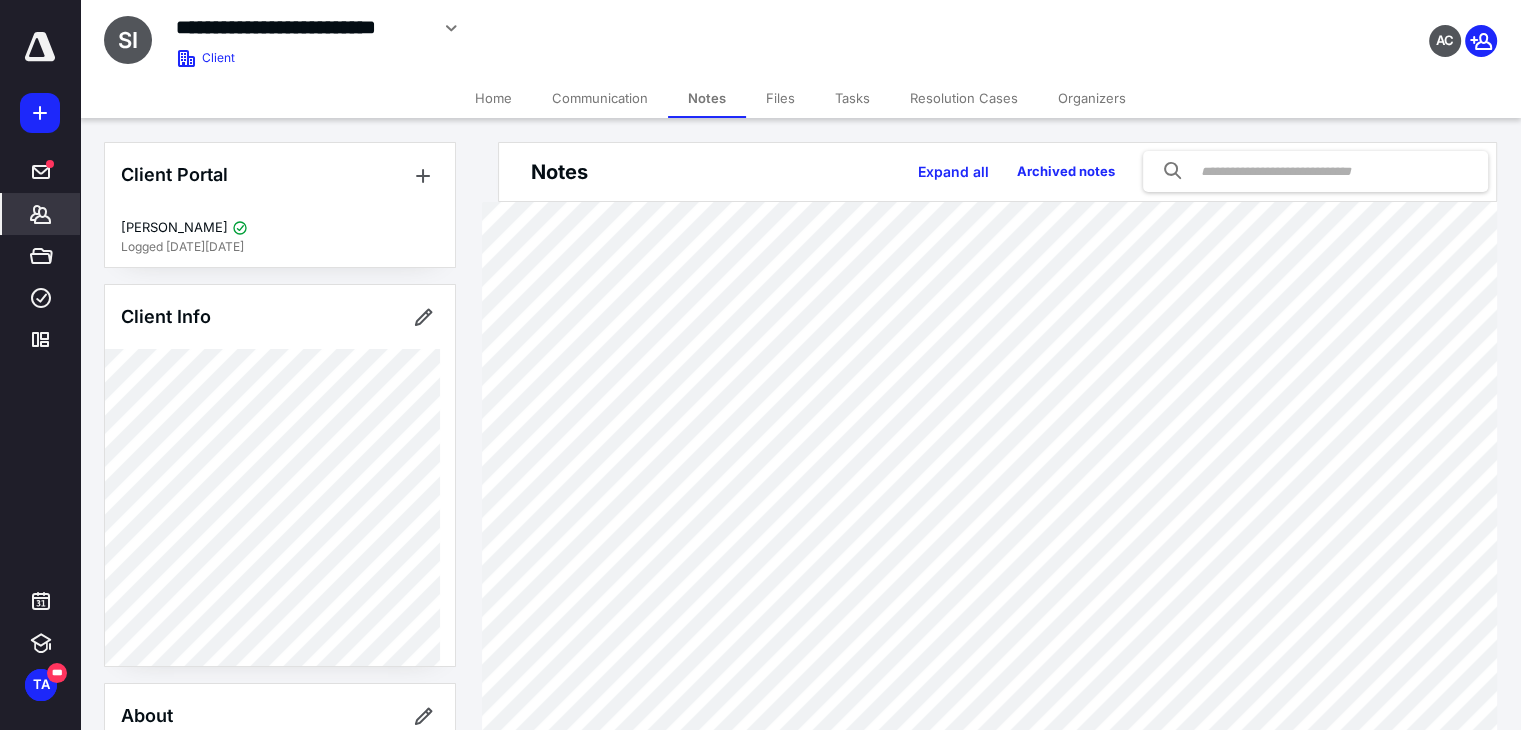 click on "***** ******* ***** **** *********" at bounding box center [40, 196] 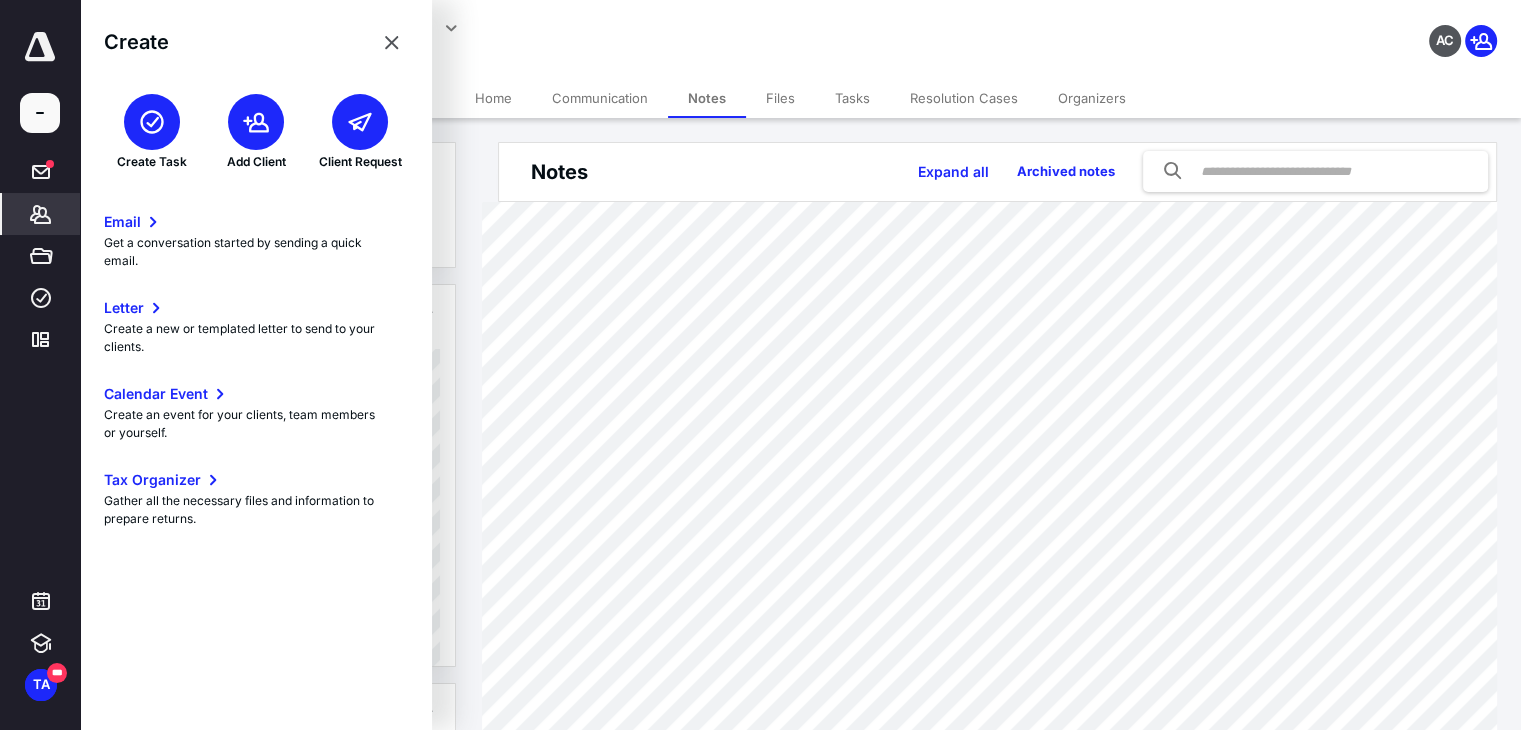 click 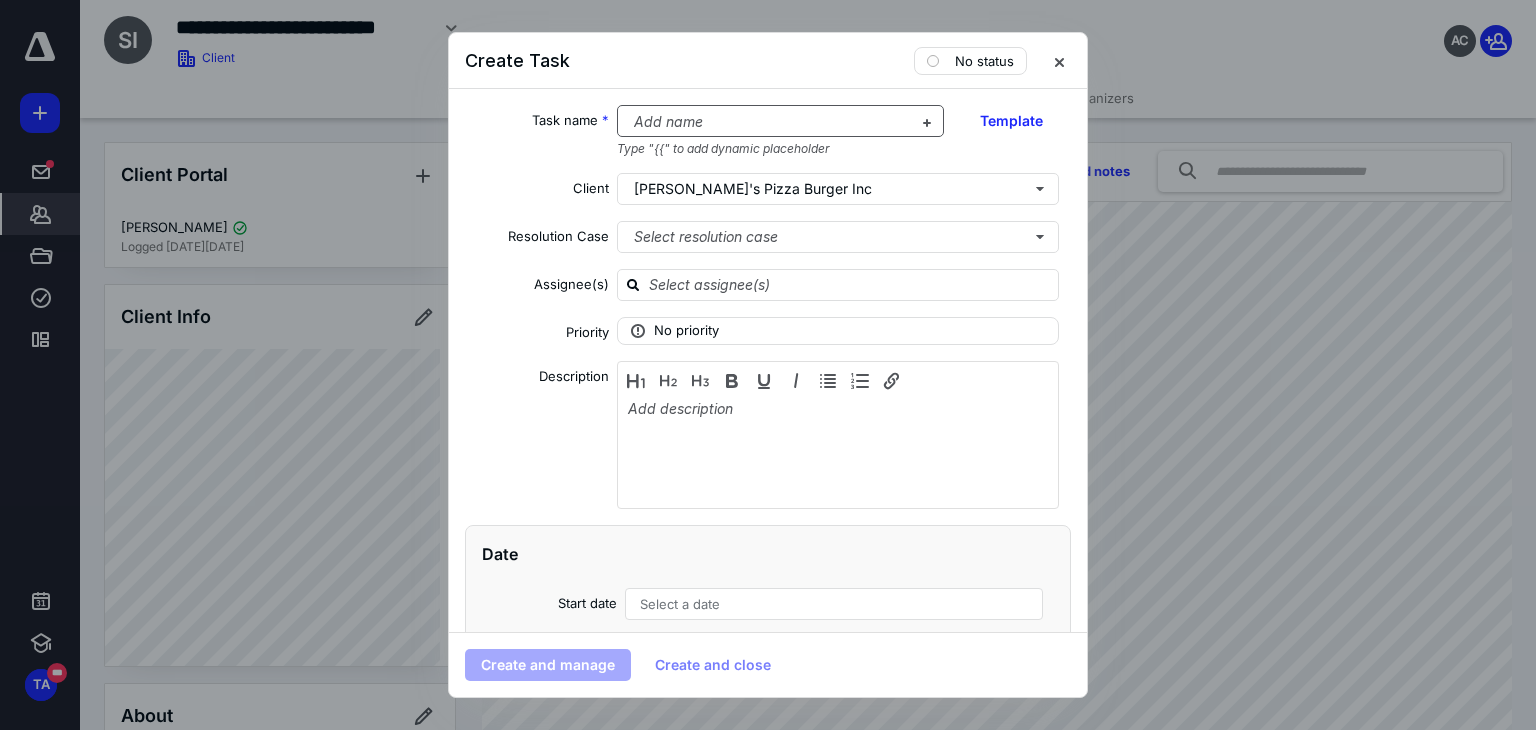 click at bounding box center [769, 122] 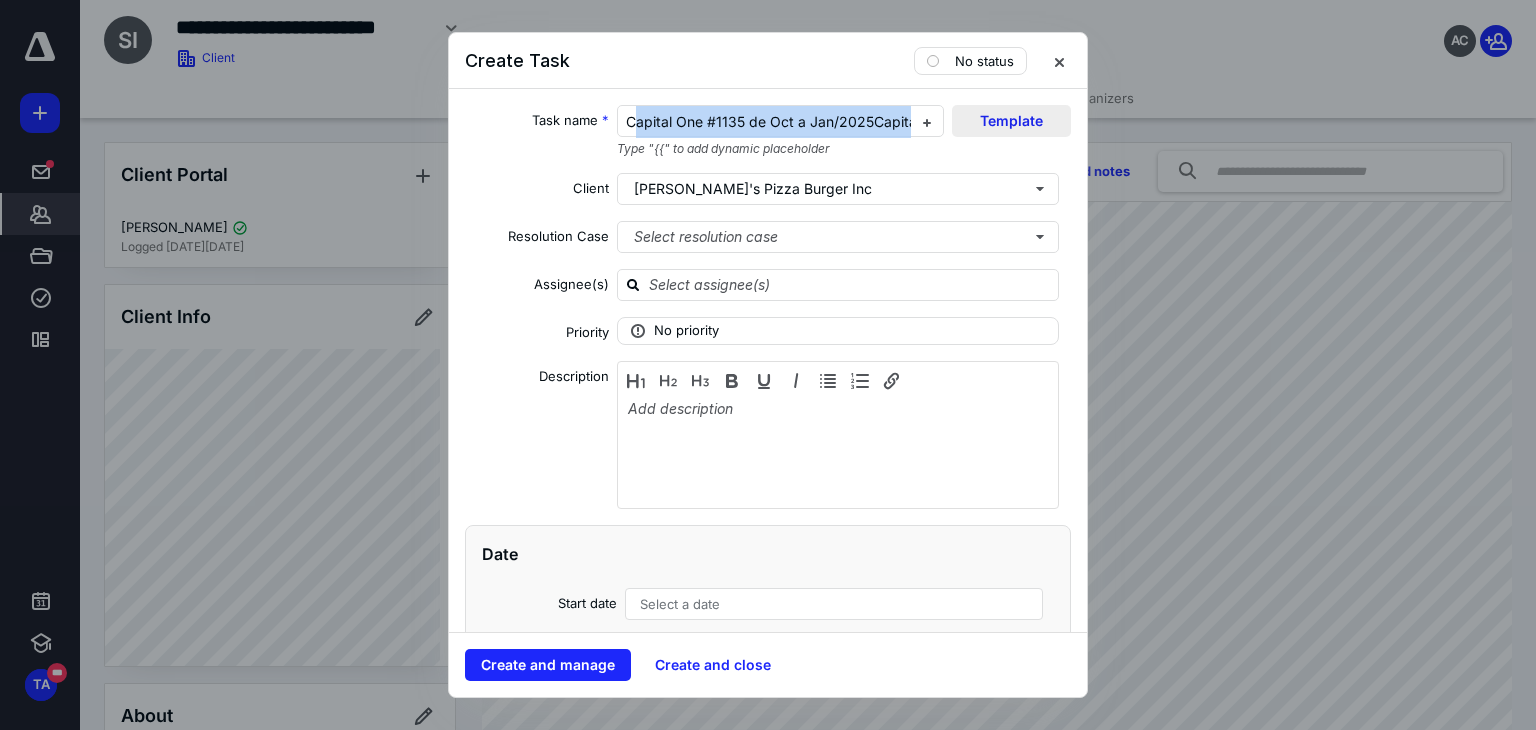 scroll, scrollTop: 0, scrollLeft: 219, axis: horizontal 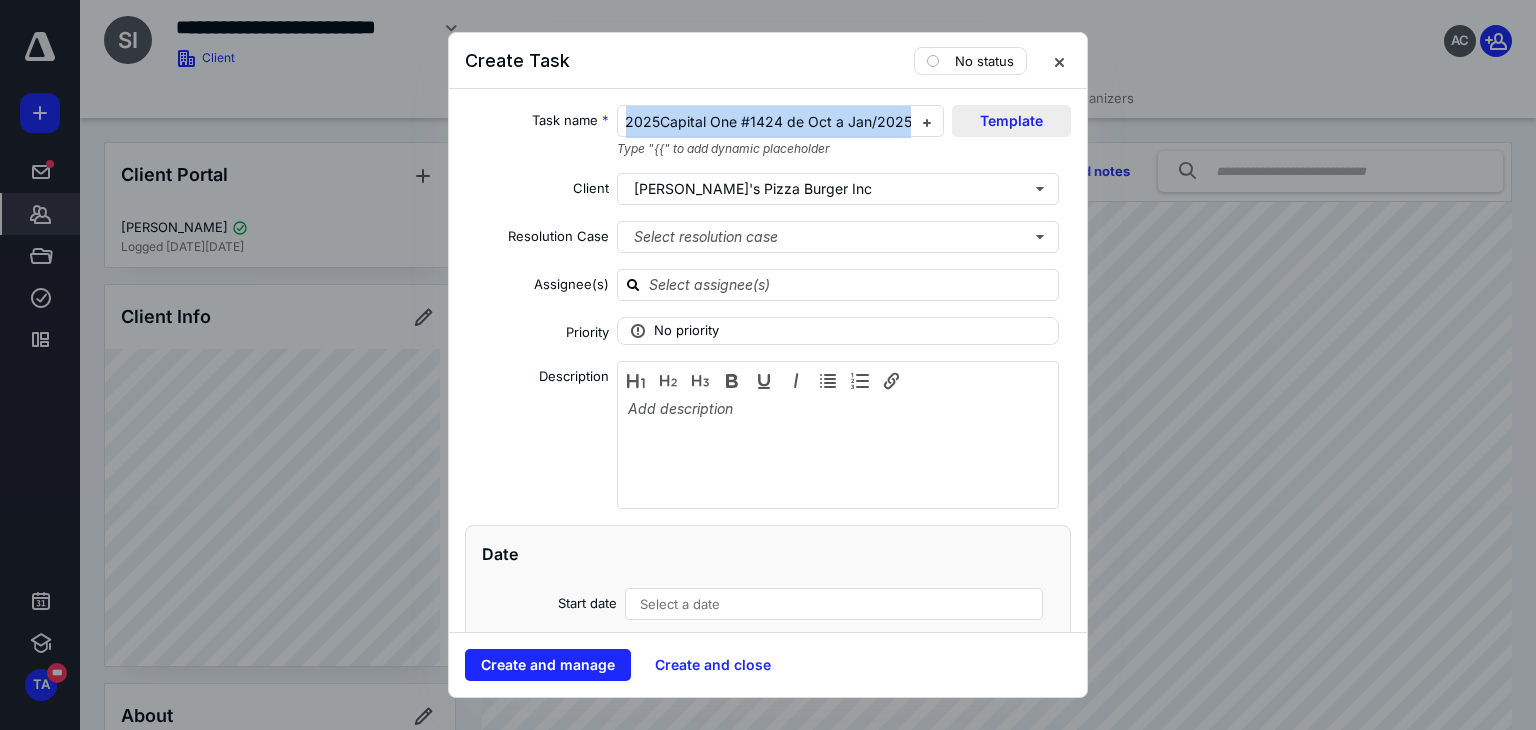 drag, startPoint x: 628, startPoint y: 118, endPoint x: 956, endPoint y: 129, distance: 328.1844 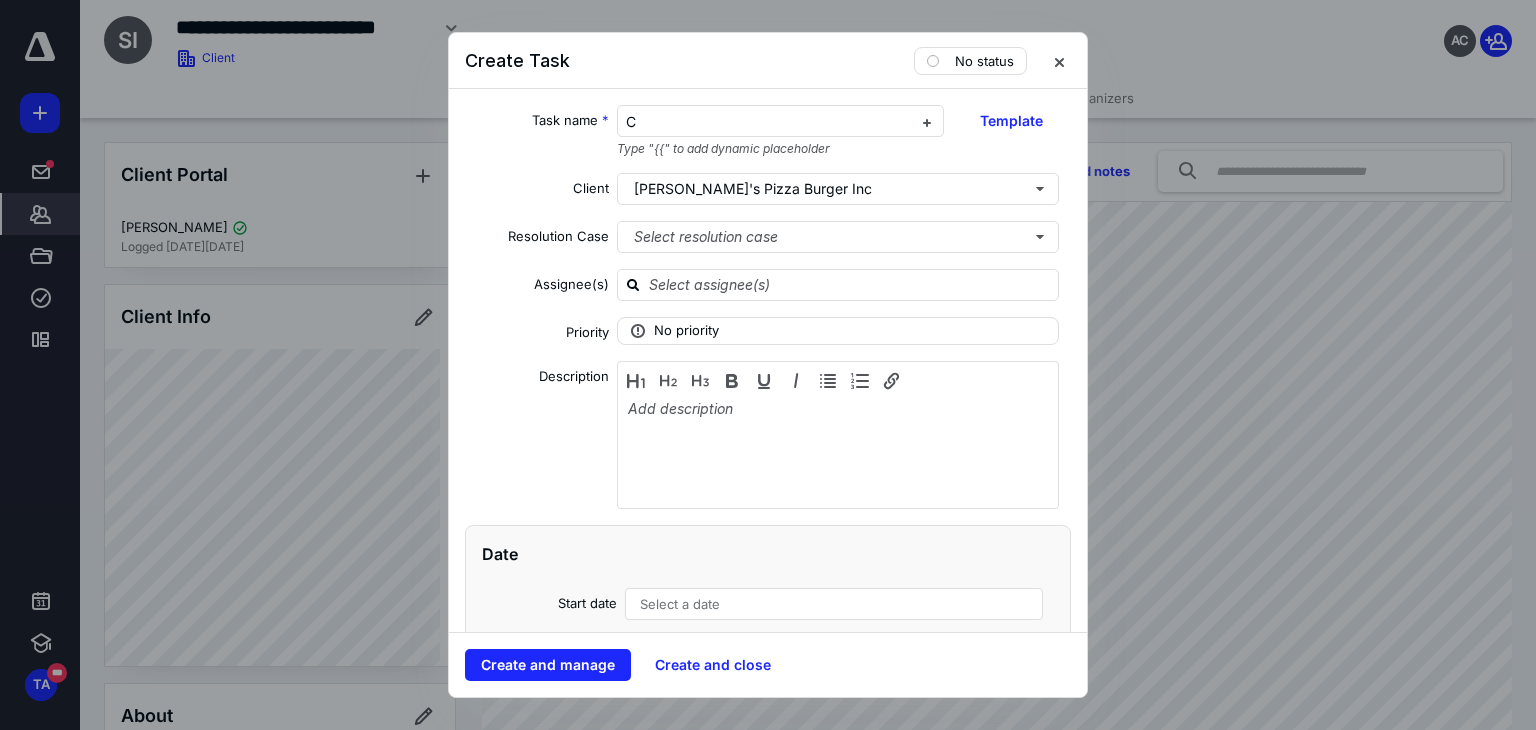scroll, scrollTop: 0, scrollLeft: 0, axis: both 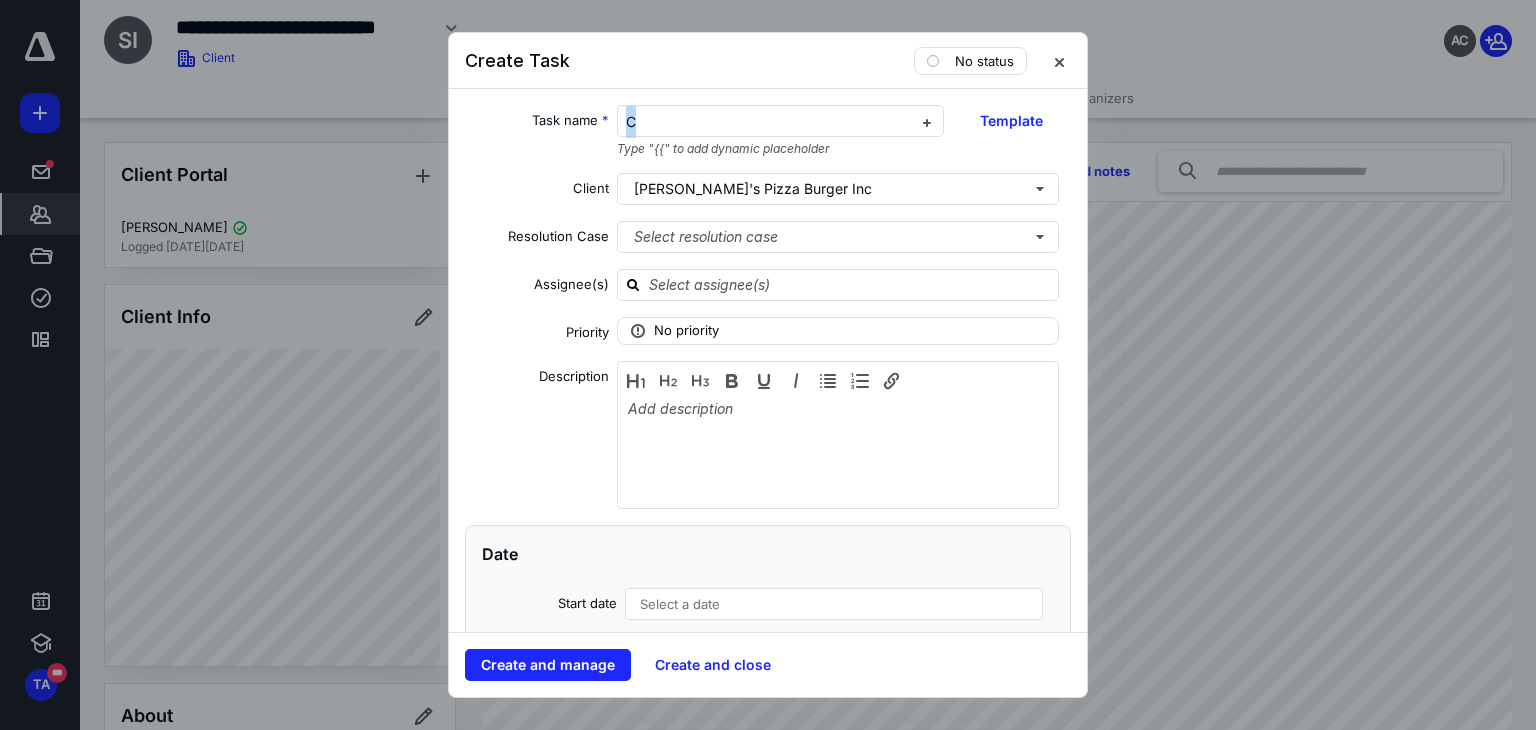 drag, startPoint x: 568, startPoint y: 113, endPoint x: 531, endPoint y: 113, distance: 37 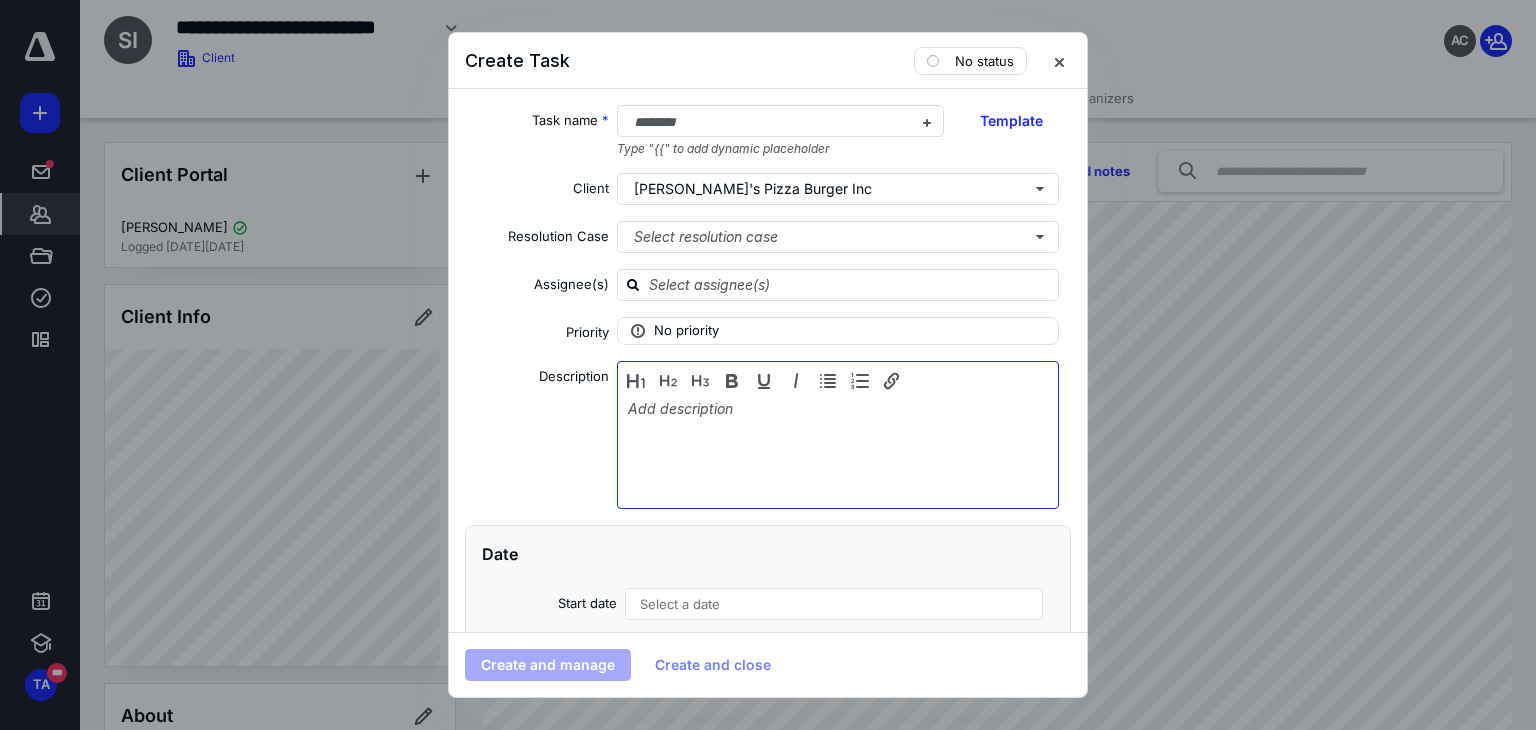 click at bounding box center (838, 450) 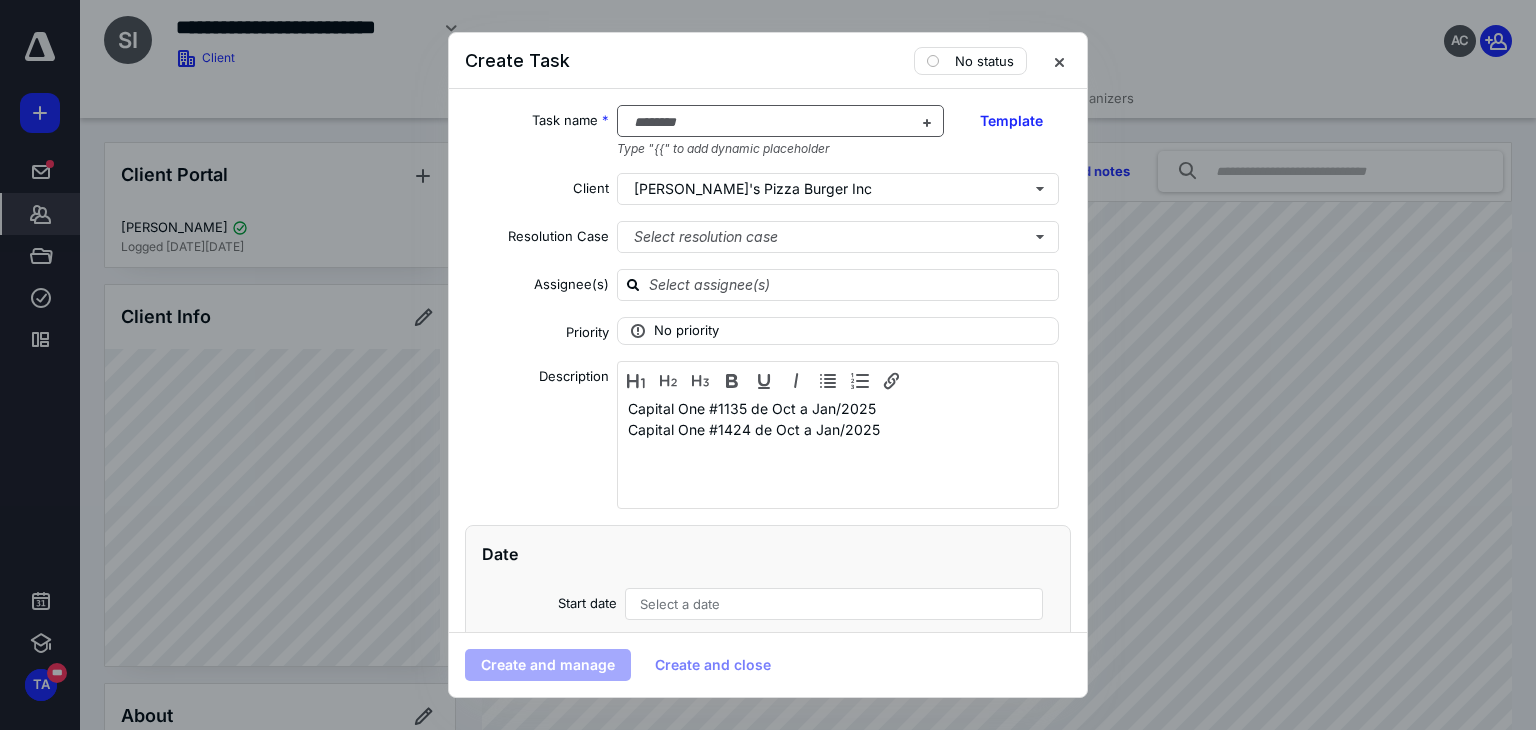 click at bounding box center [769, 122] 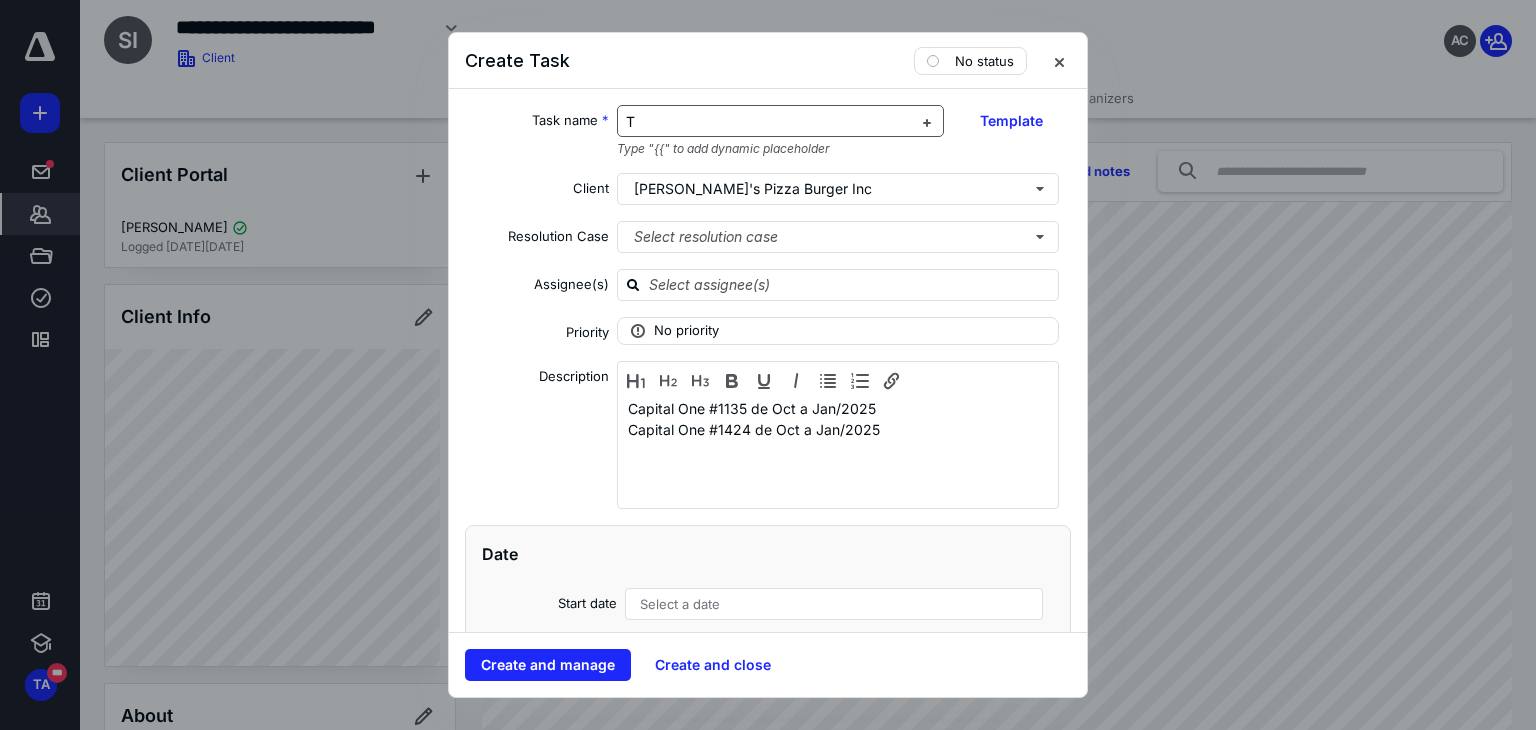 type 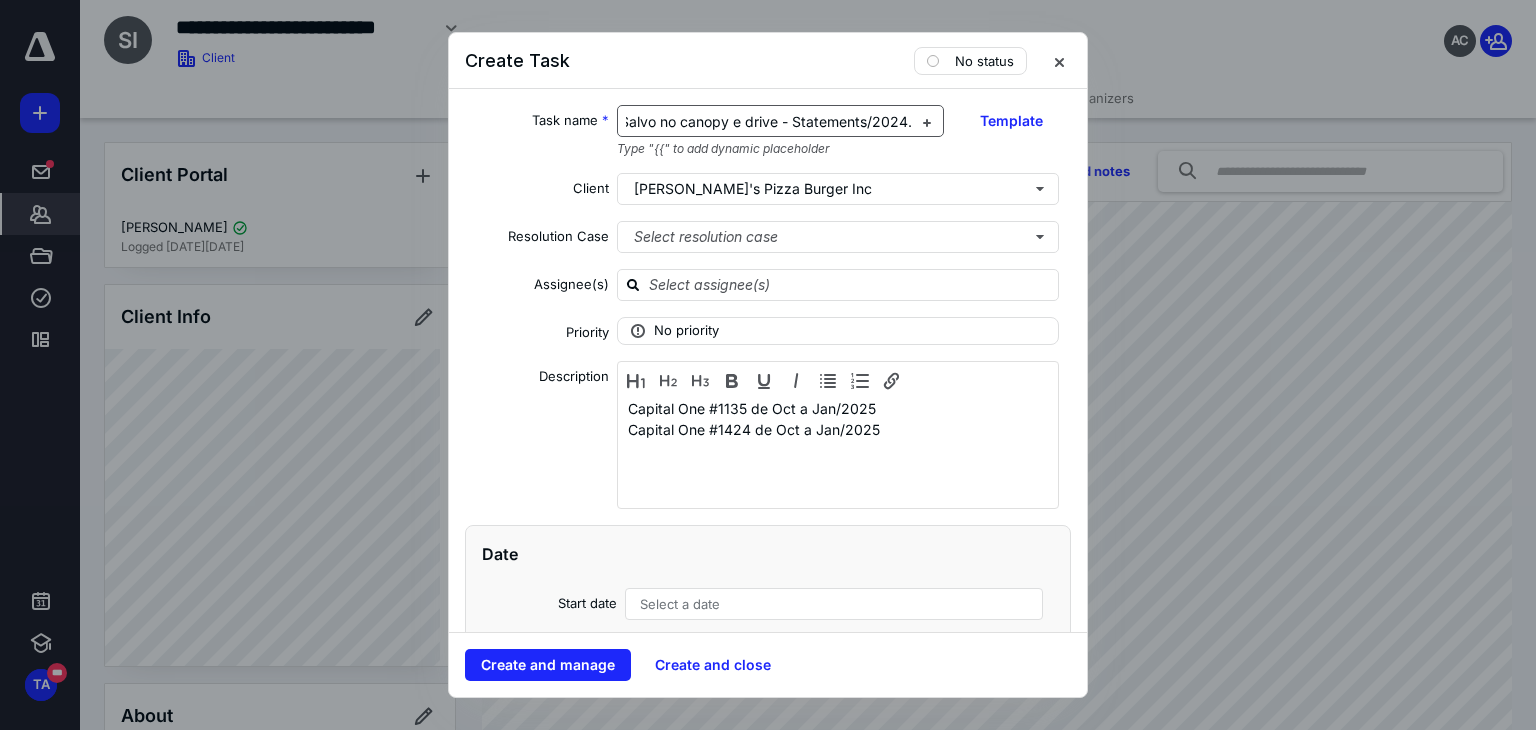 scroll, scrollTop: 0, scrollLeft: 141, axis: horizontal 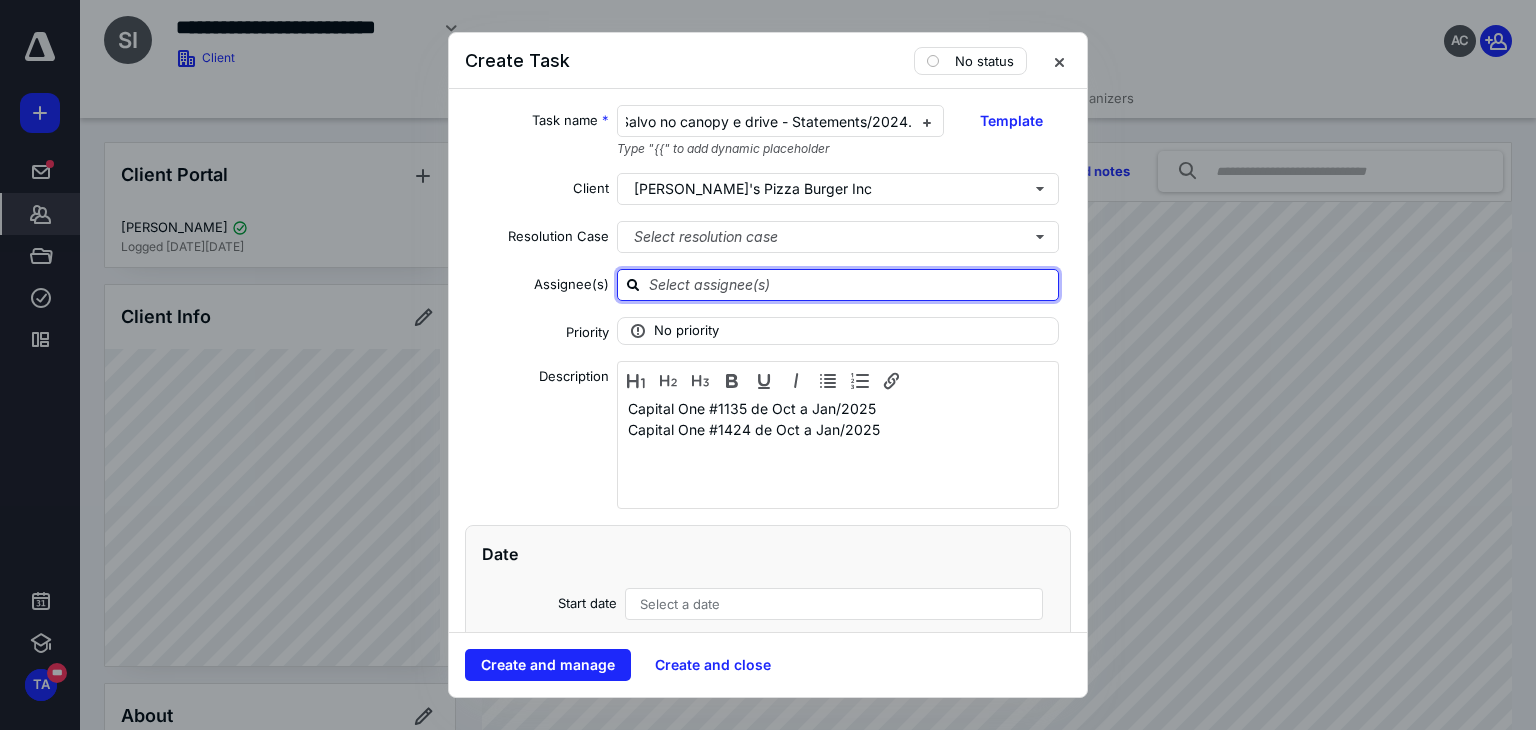 click at bounding box center [850, 284] 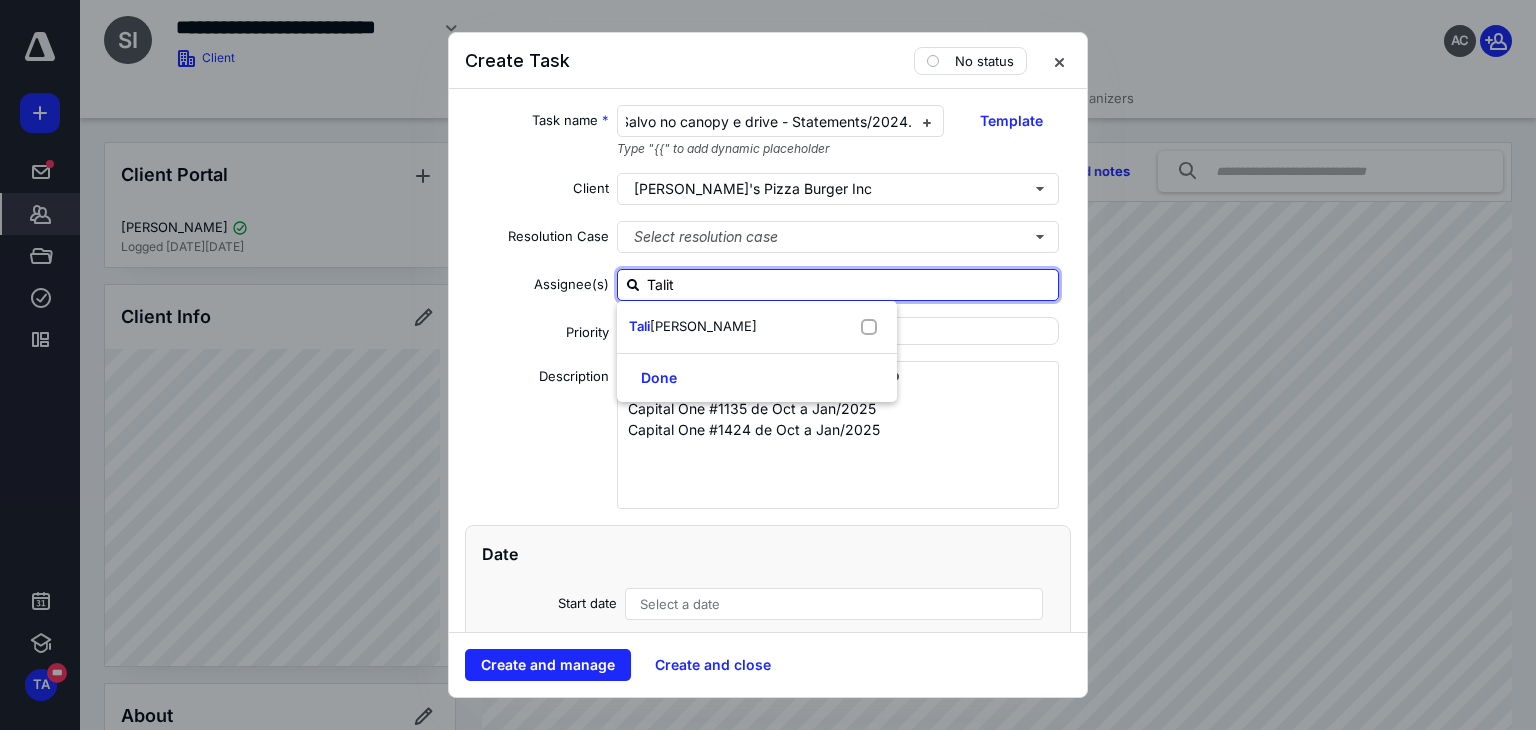 type on "Talita" 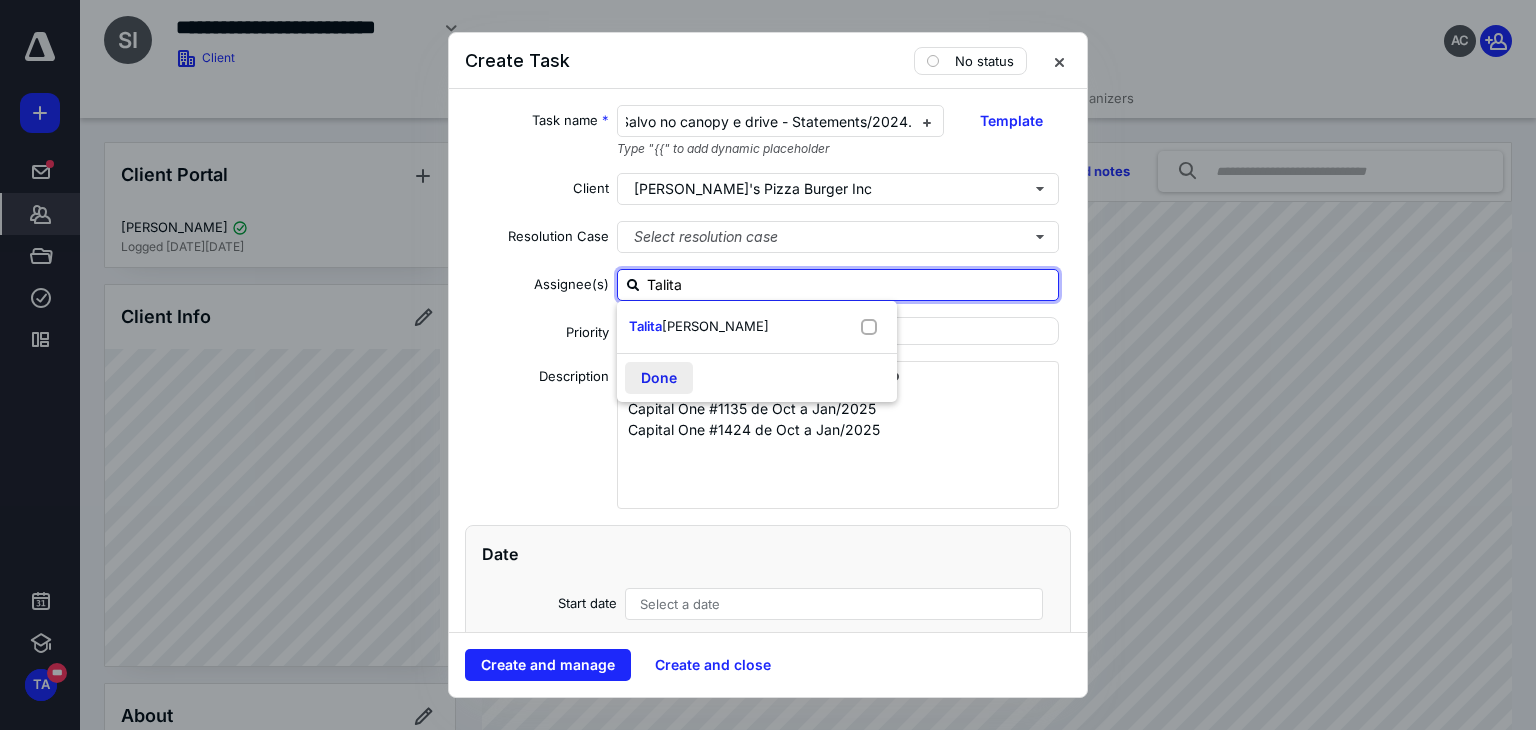 drag, startPoint x: 664, startPoint y: 324, endPoint x: 645, endPoint y: 367, distance: 47.010635 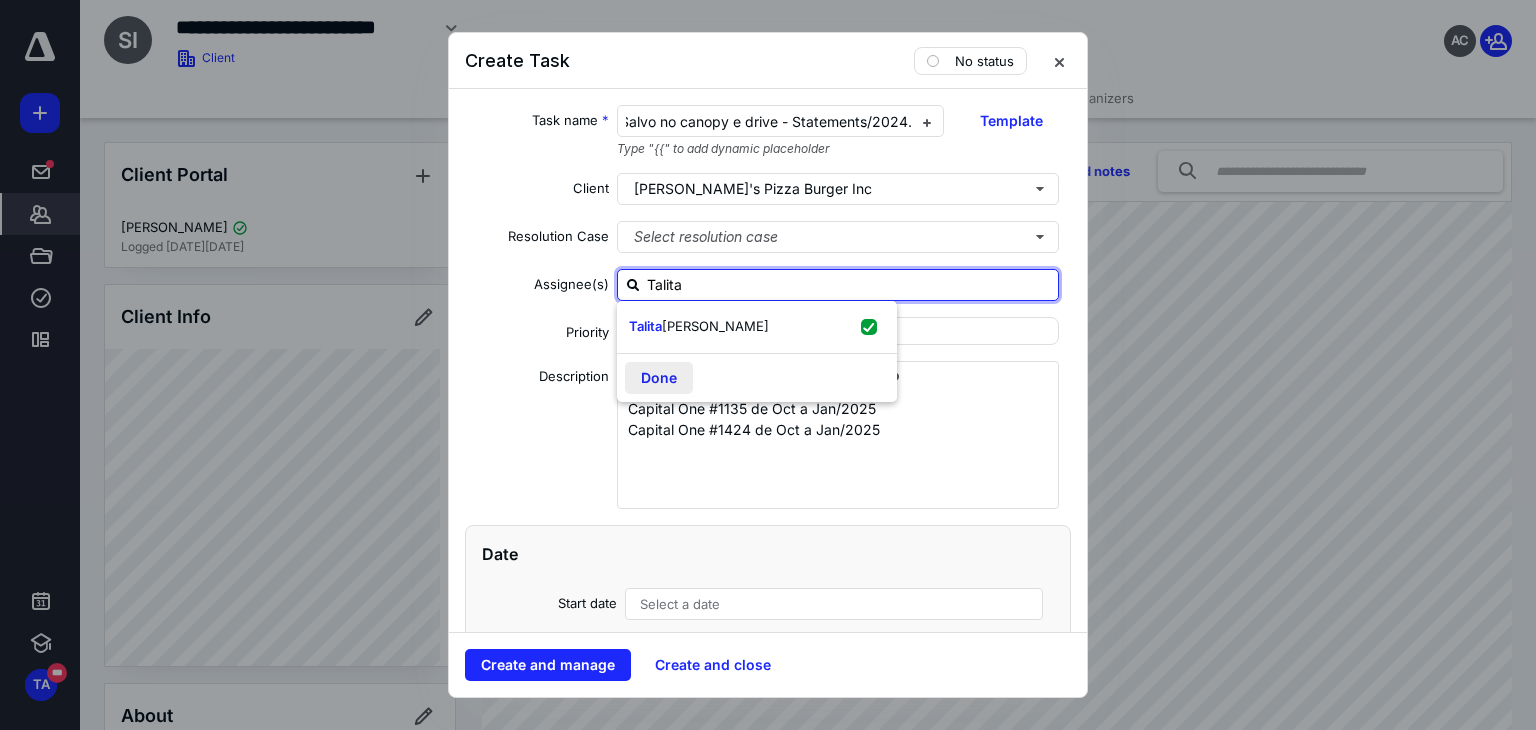 checkbox on "true" 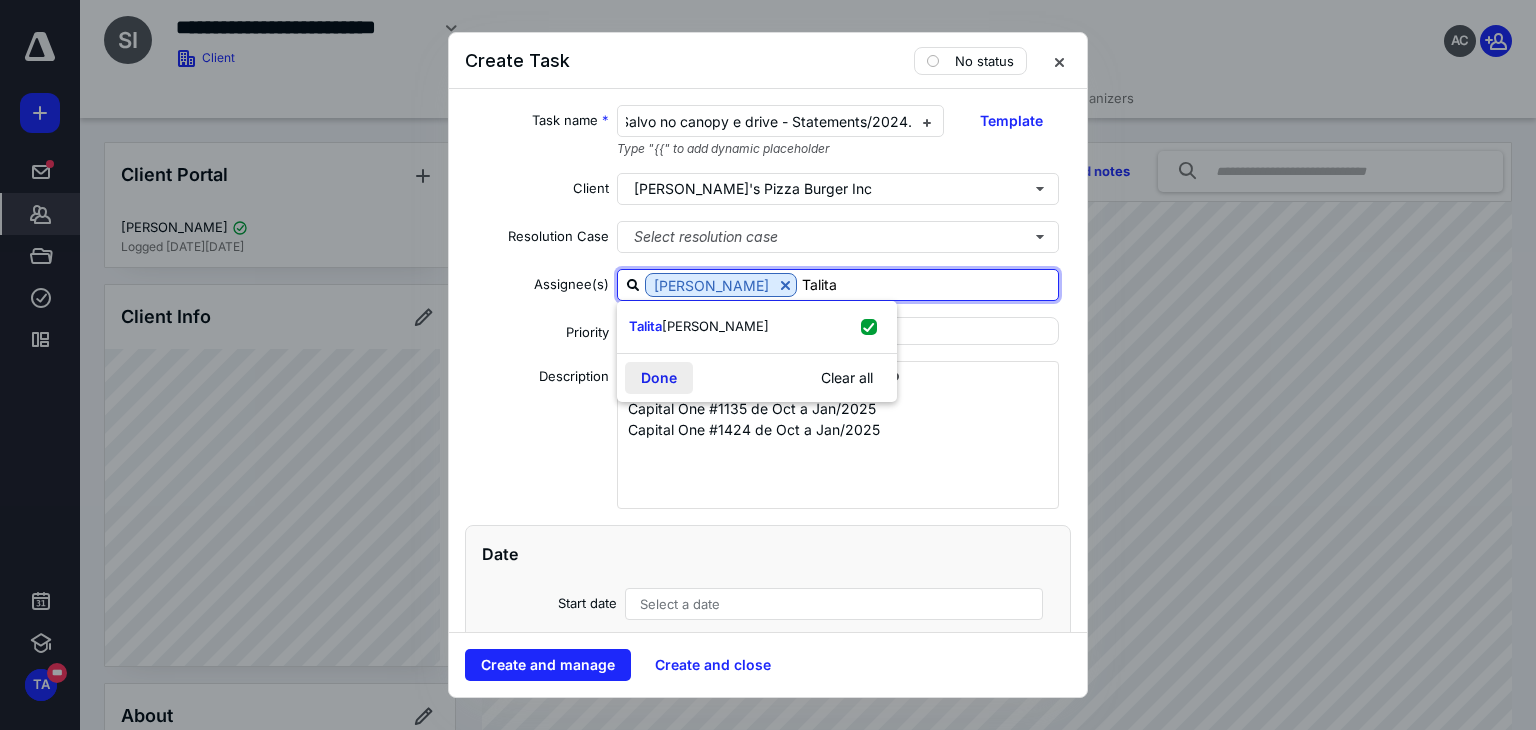 type on "Talita" 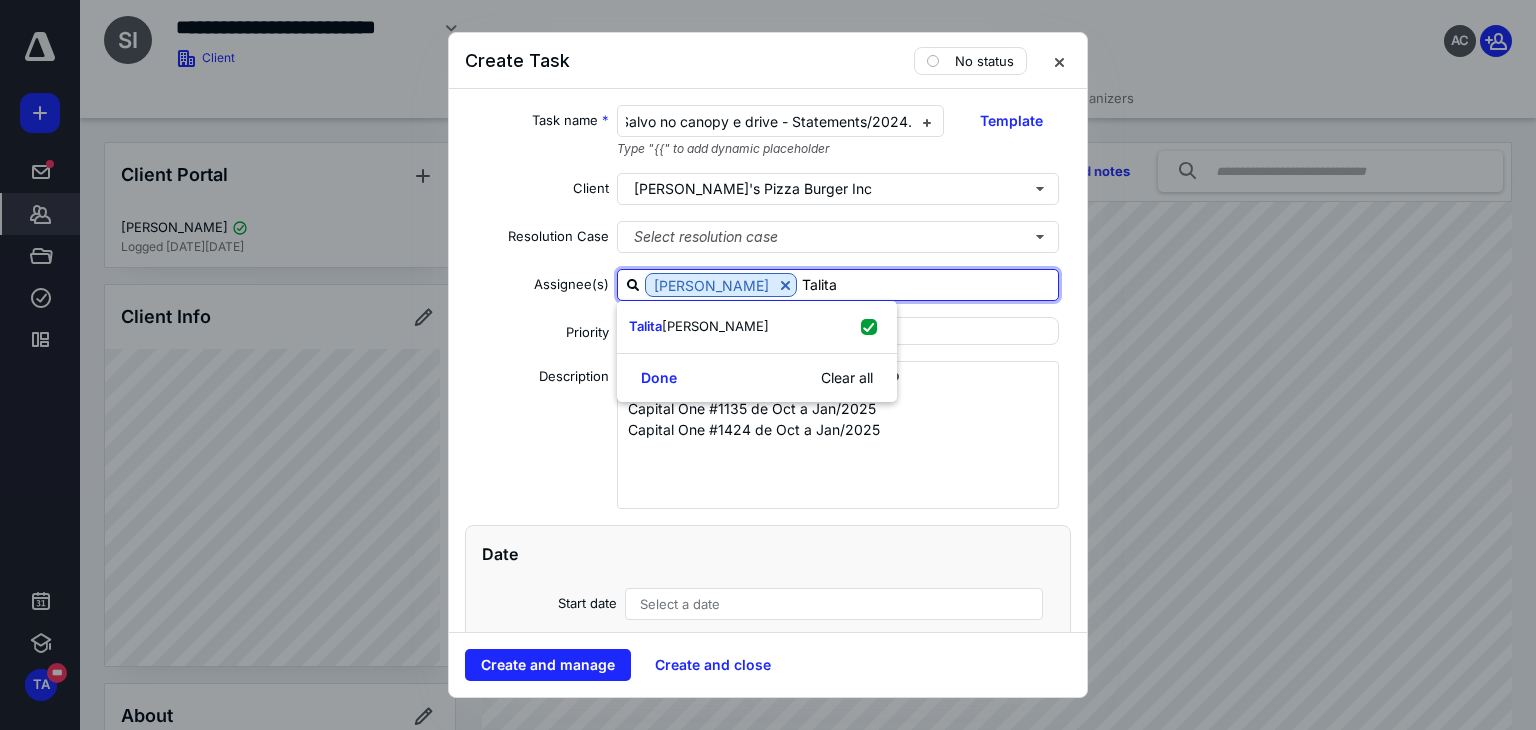 type 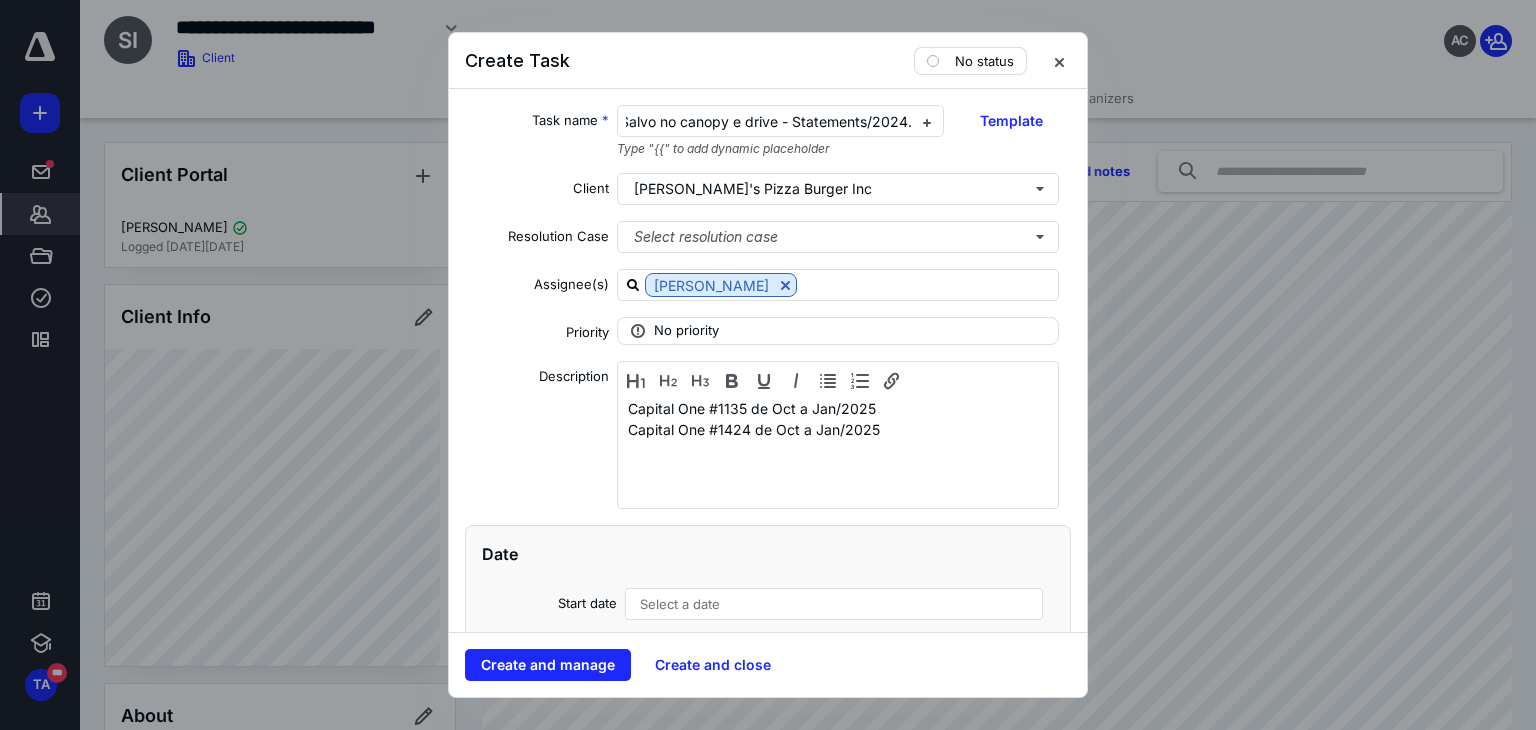 click on "No status" at bounding box center [970, 61] 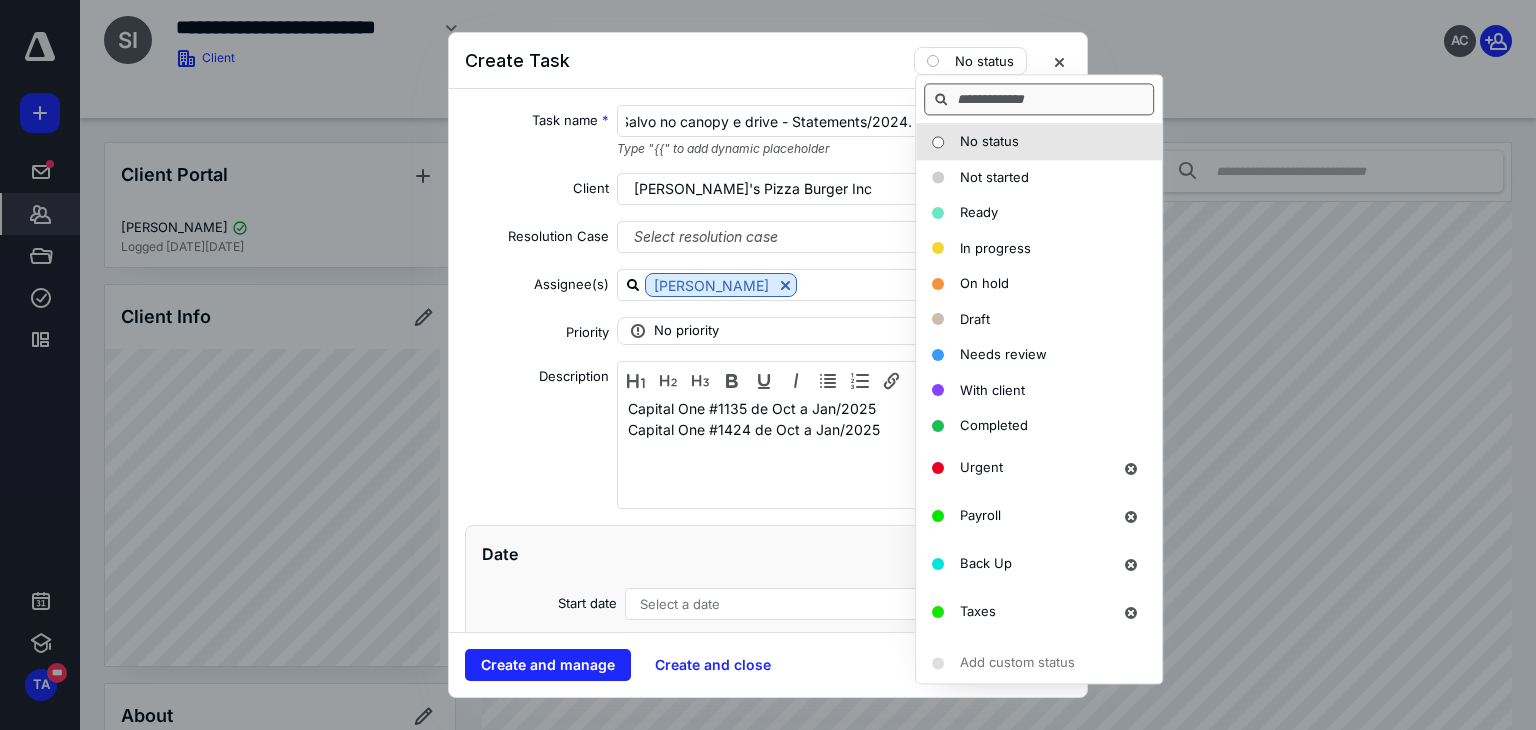 click at bounding box center [1039, 99] 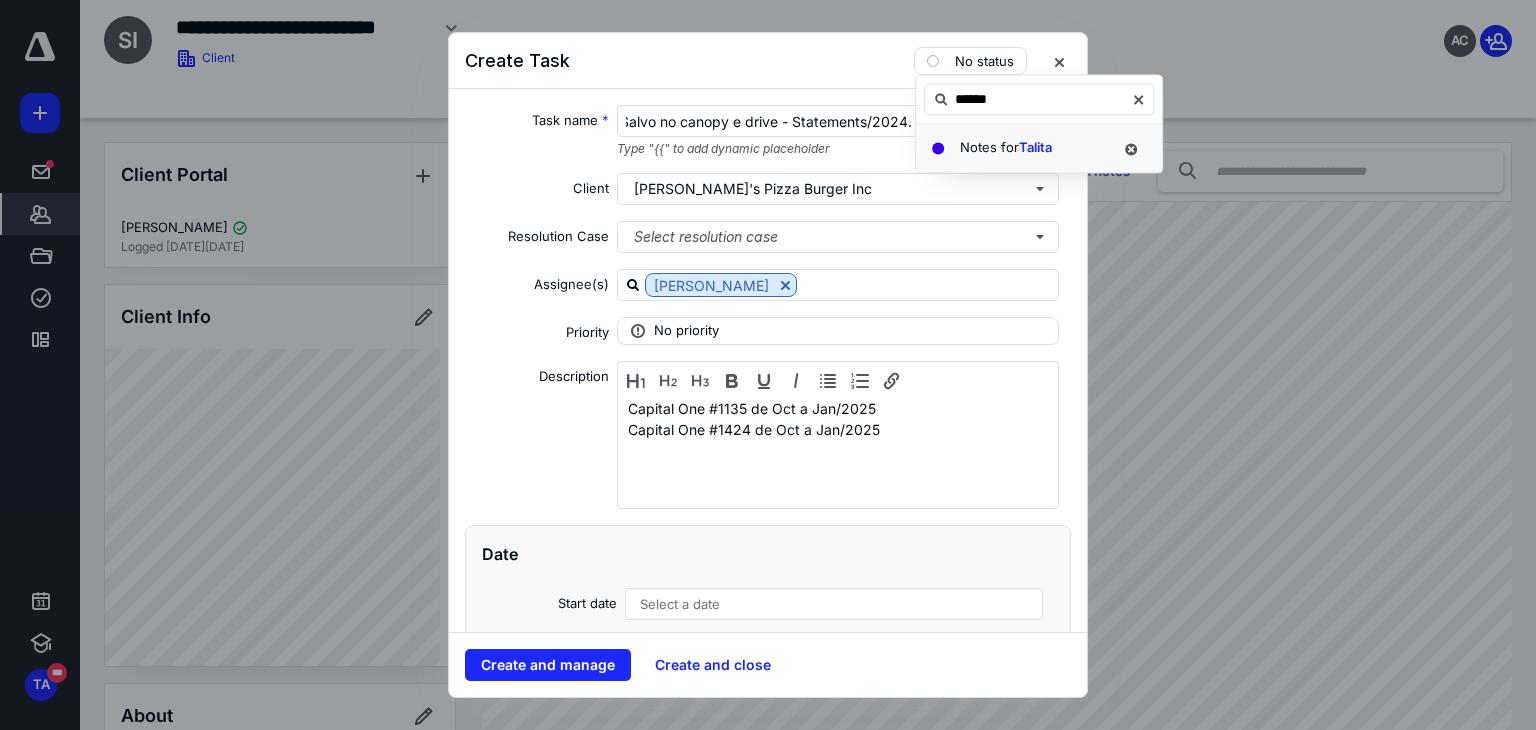 type on "******" 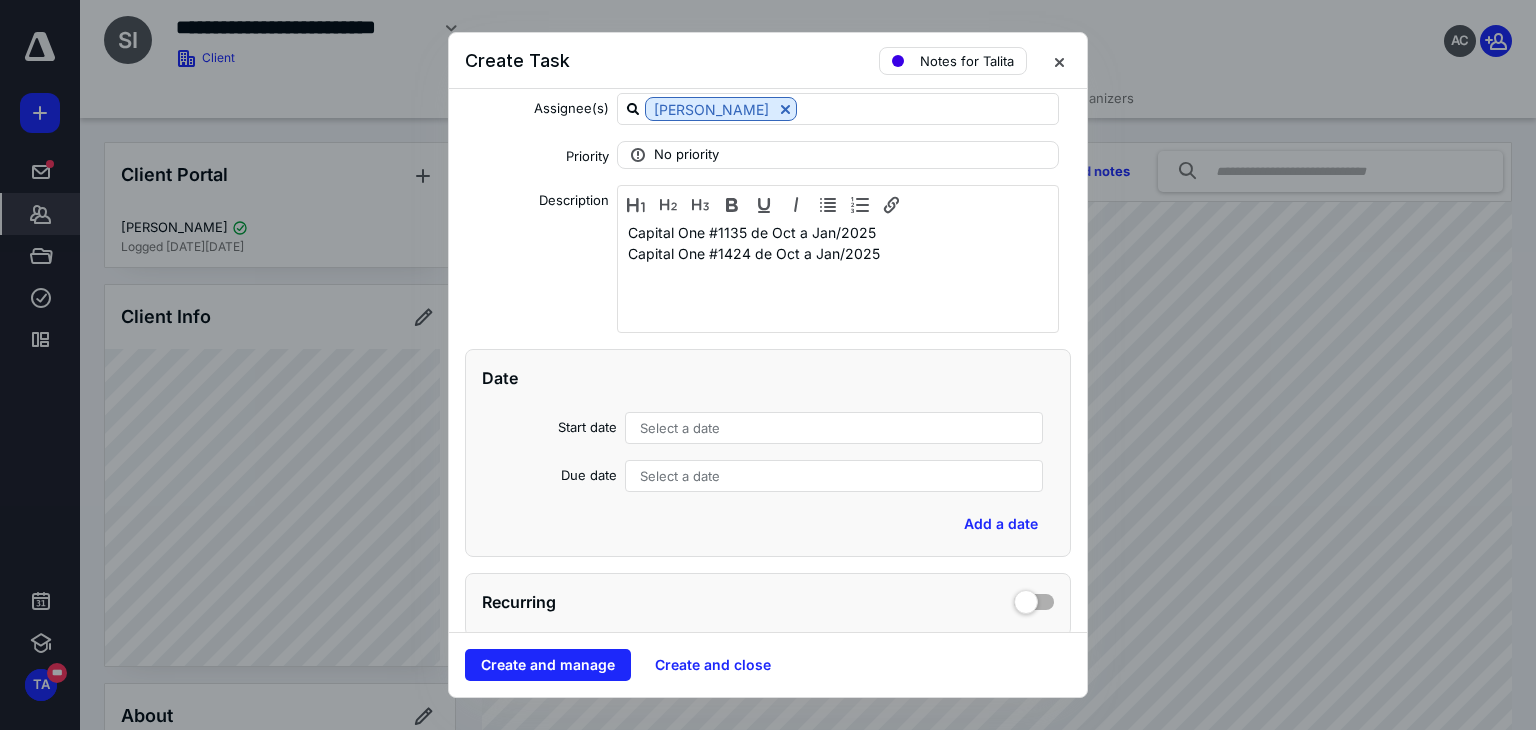 scroll, scrollTop: 200, scrollLeft: 0, axis: vertical 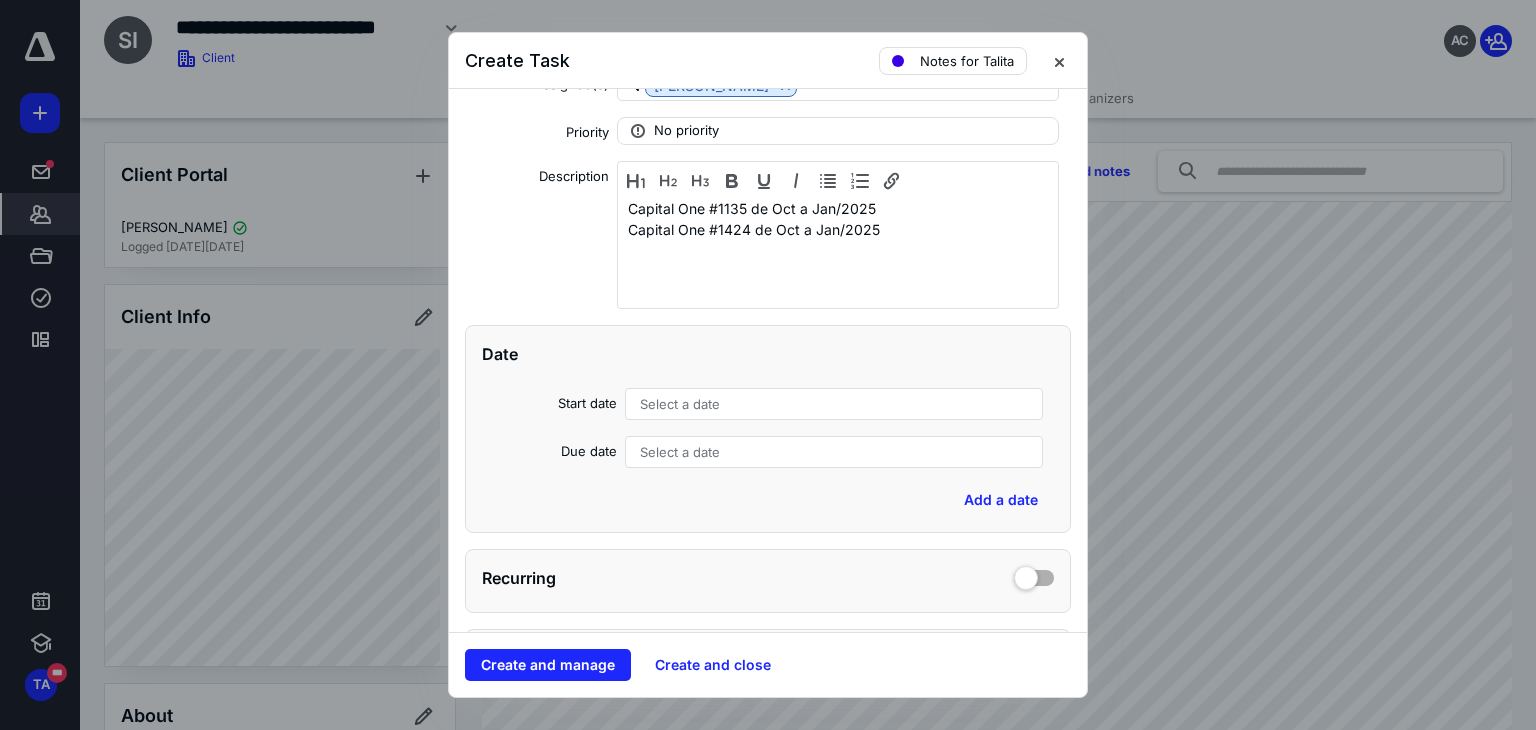 click on "Select a date" at bounding box center [680, 452] 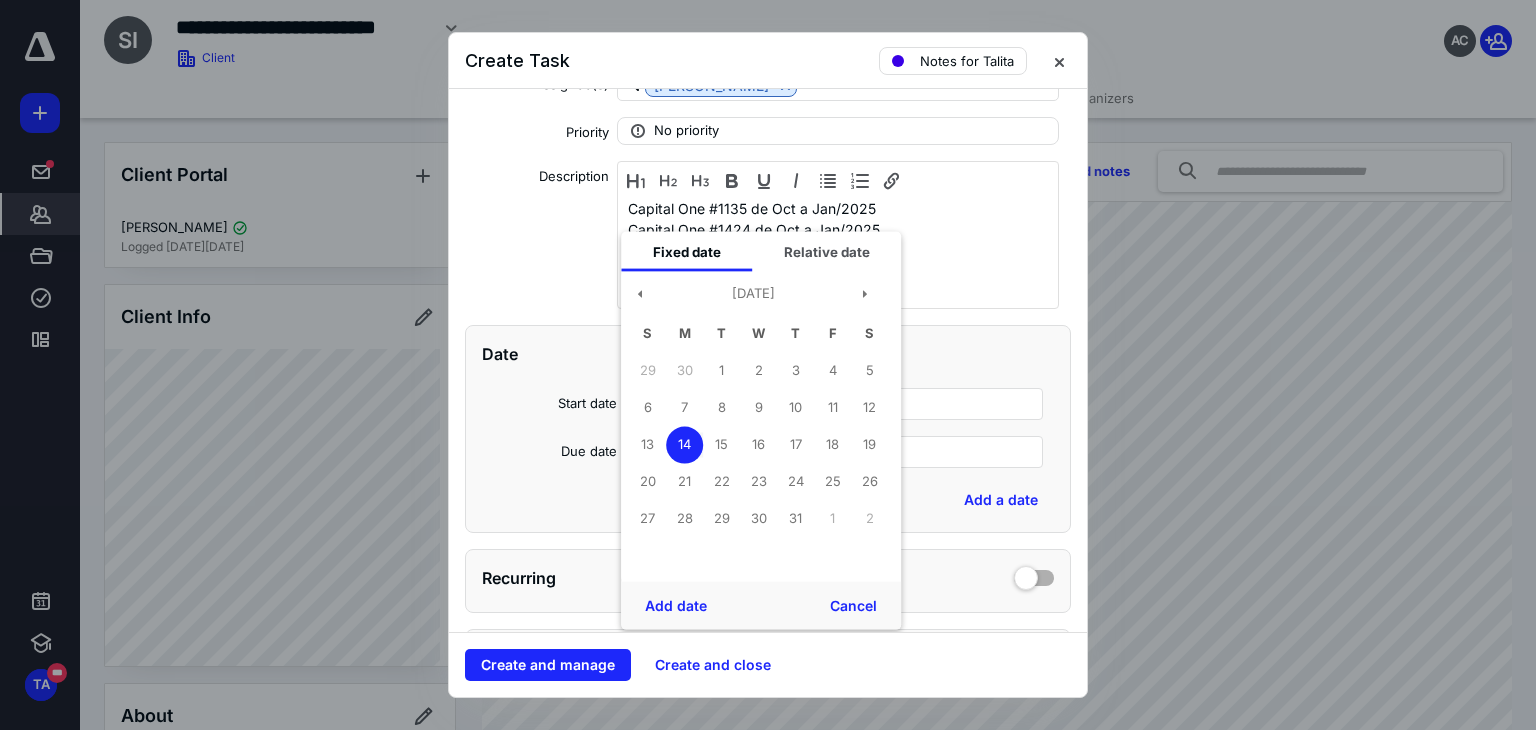 click on "14" at bounding box center (684, 444) 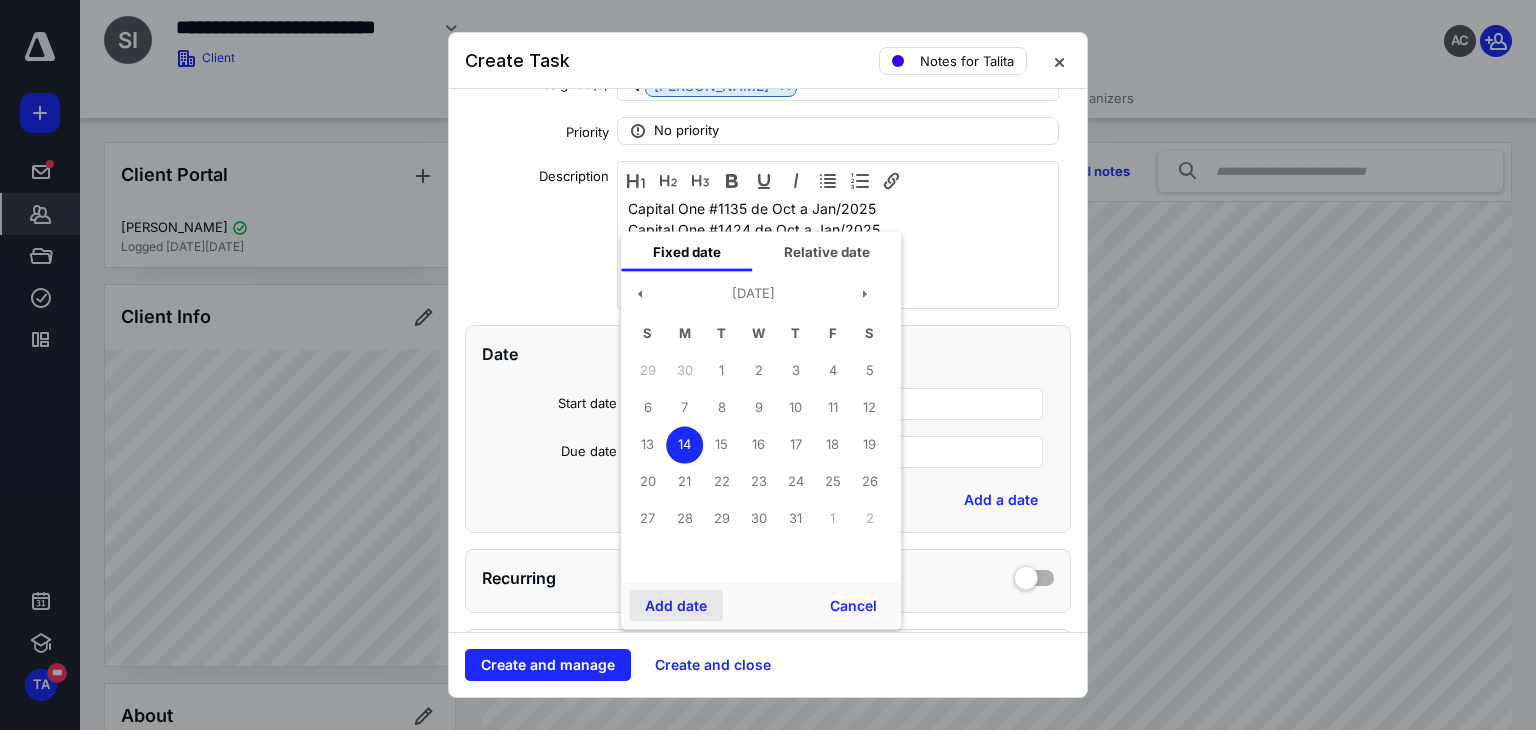 click on "Add date" at bounding box center [676, 606] 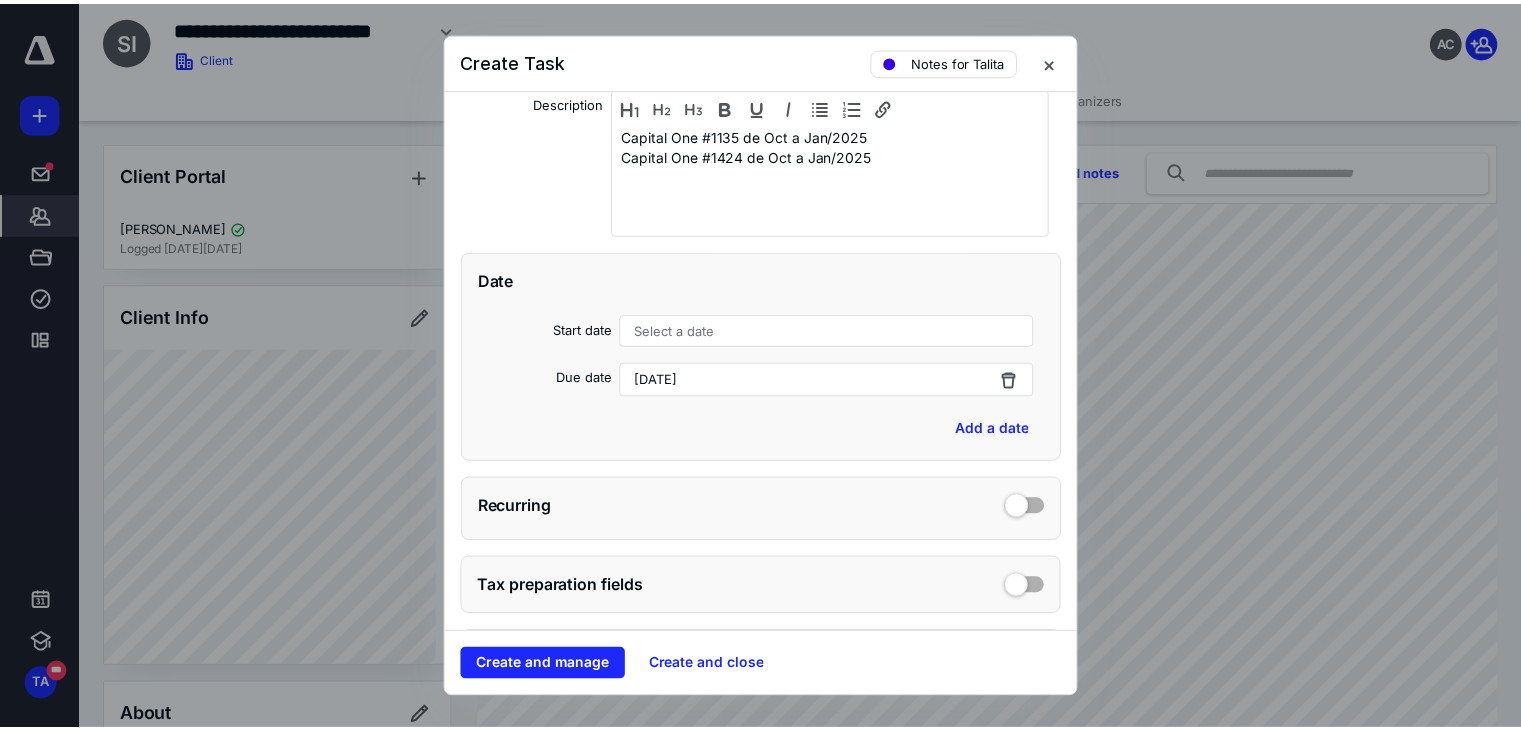 scroll, scrollTop: 500, scrollLeft: 0, axis: vertical 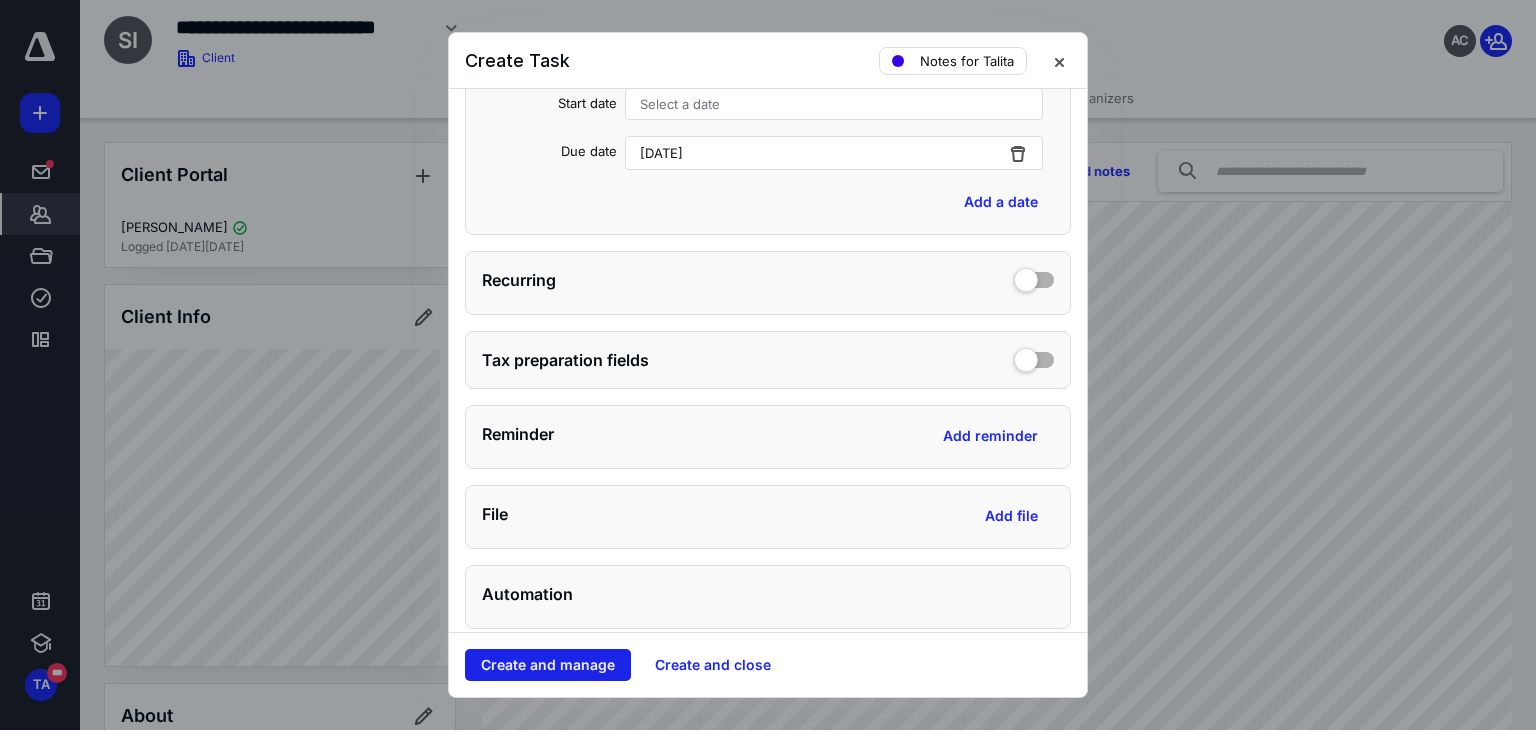 click on "Create and manage" at bounding box center (548, 665) 